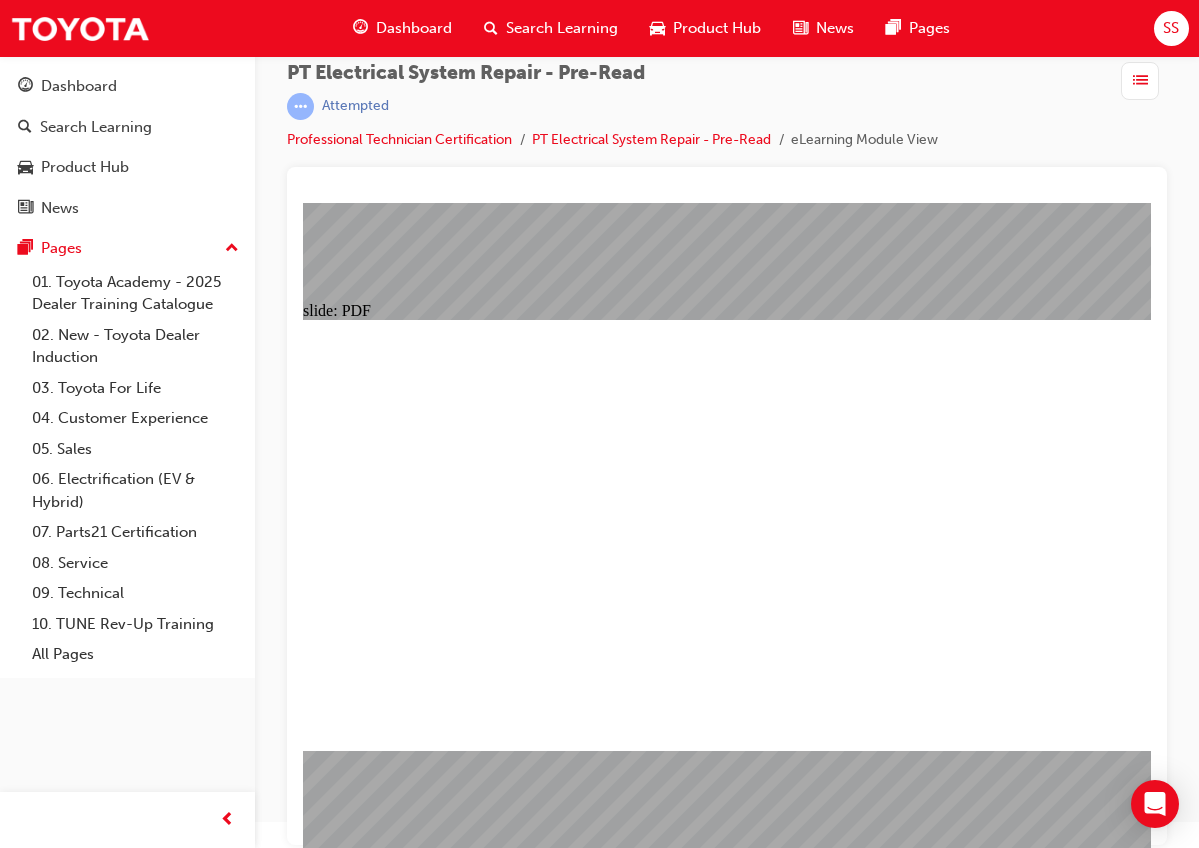 scroll, scrollTop: 0, scrollLeft: 0, axis: both 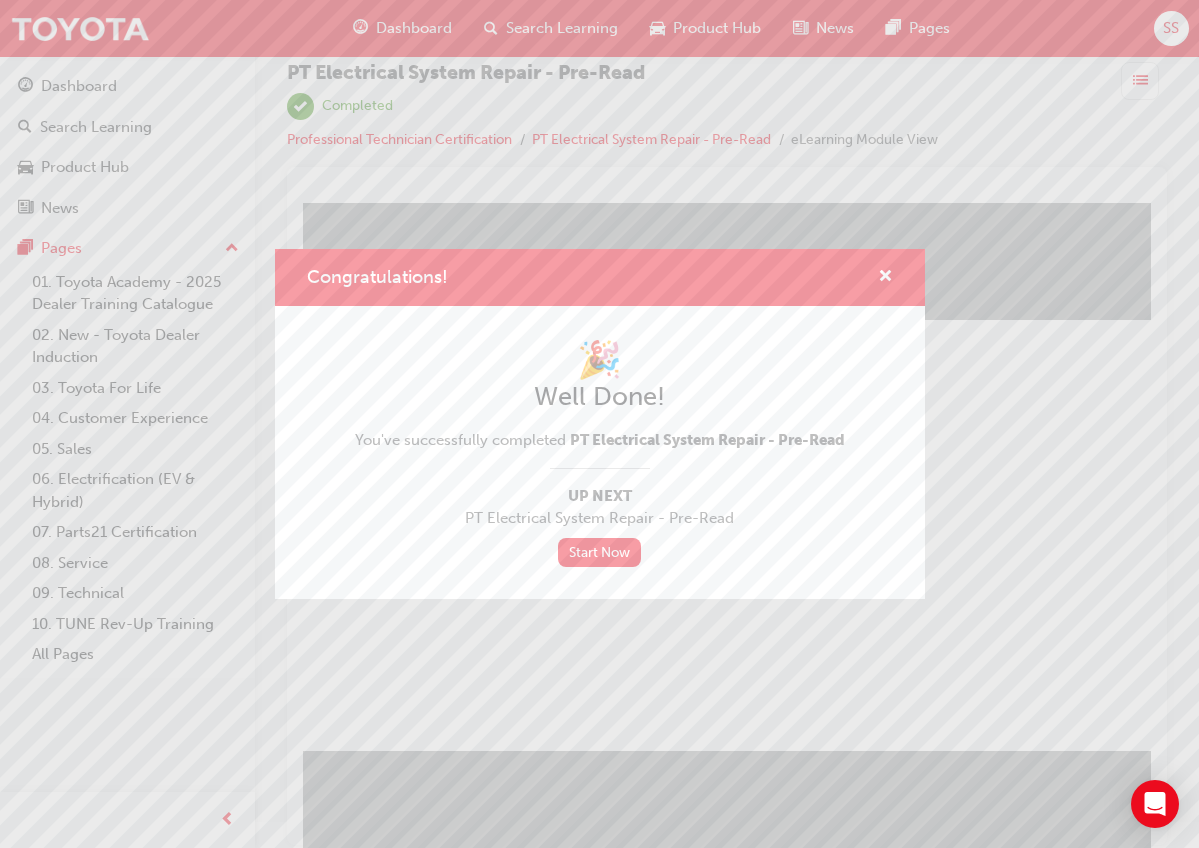 click on "Congratulations! 🎉 Well Done! You've successfully completed   PT Electrical System Repair - Pre-Read Up Next PT Electrical System Repair - Pre-Read Start Now" at bounding box center [599, 424] 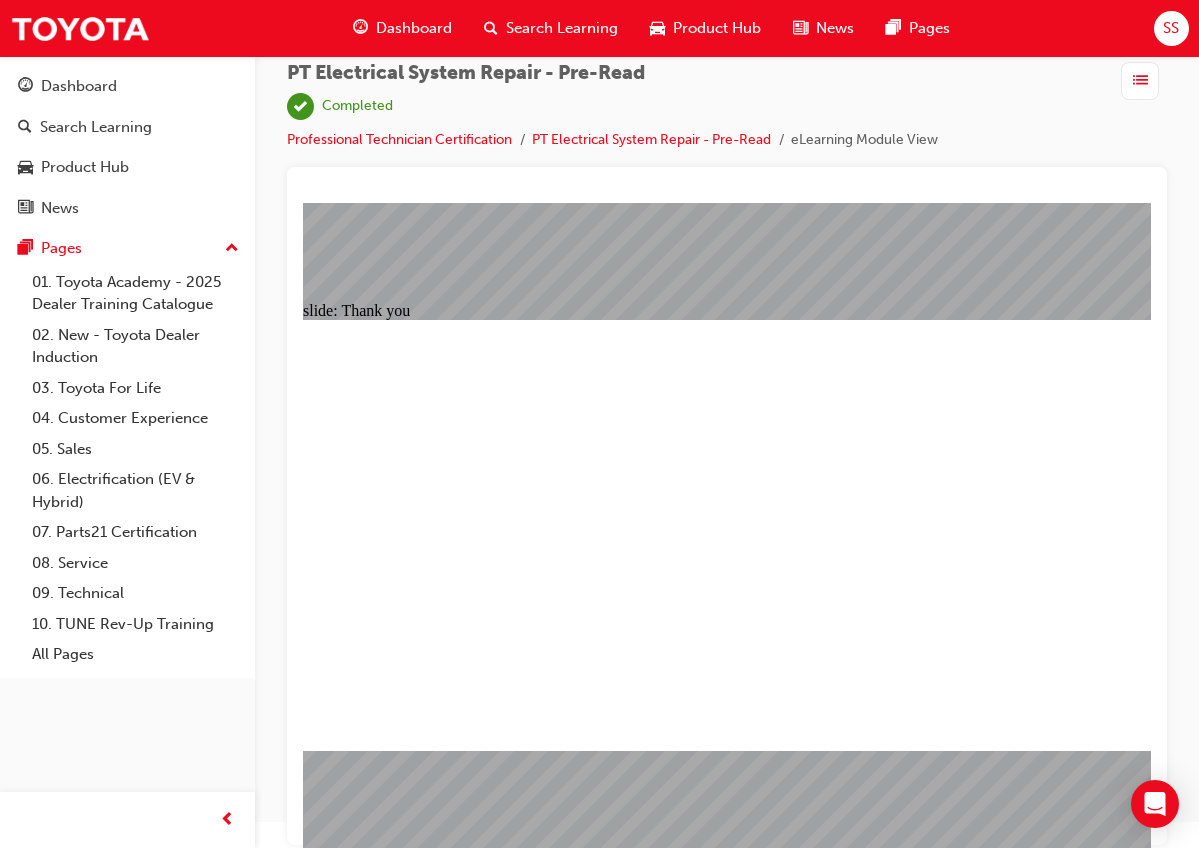 click 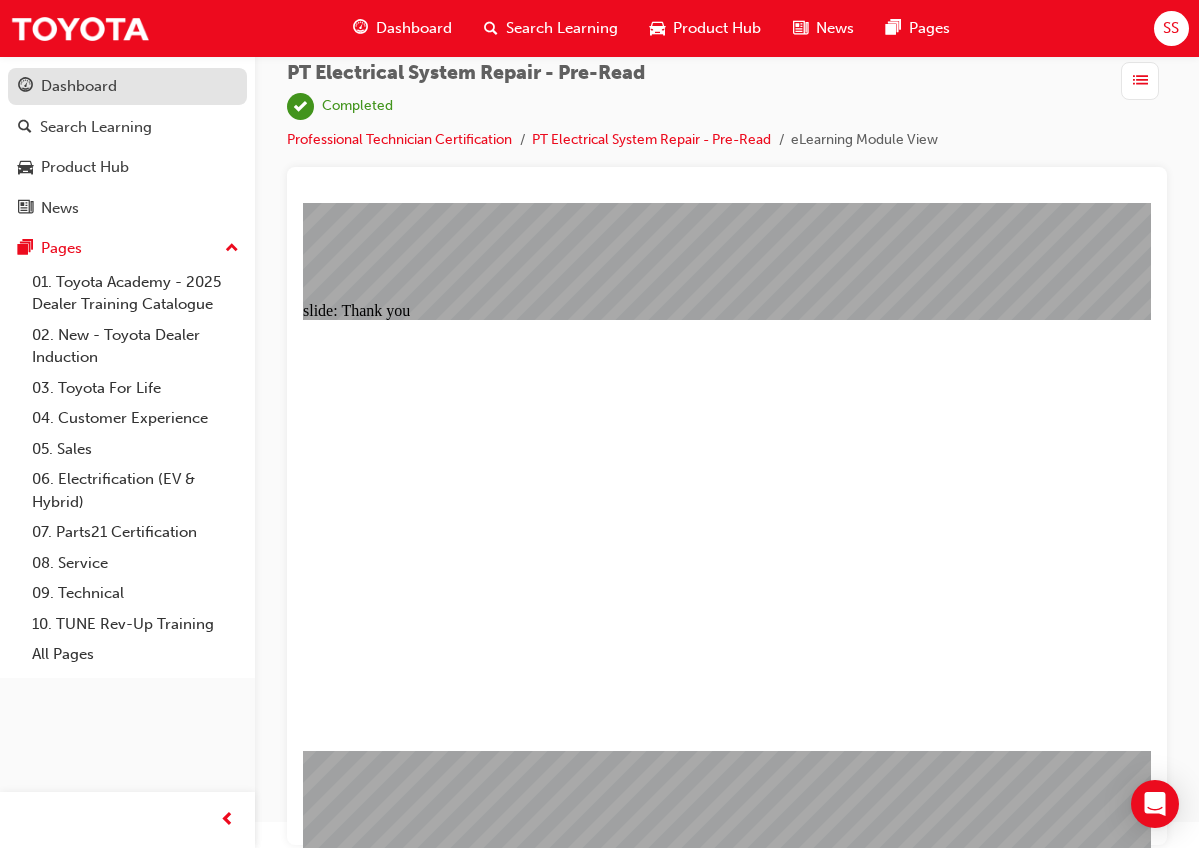 click on "Dashboard" at bounding box center [127, 86] 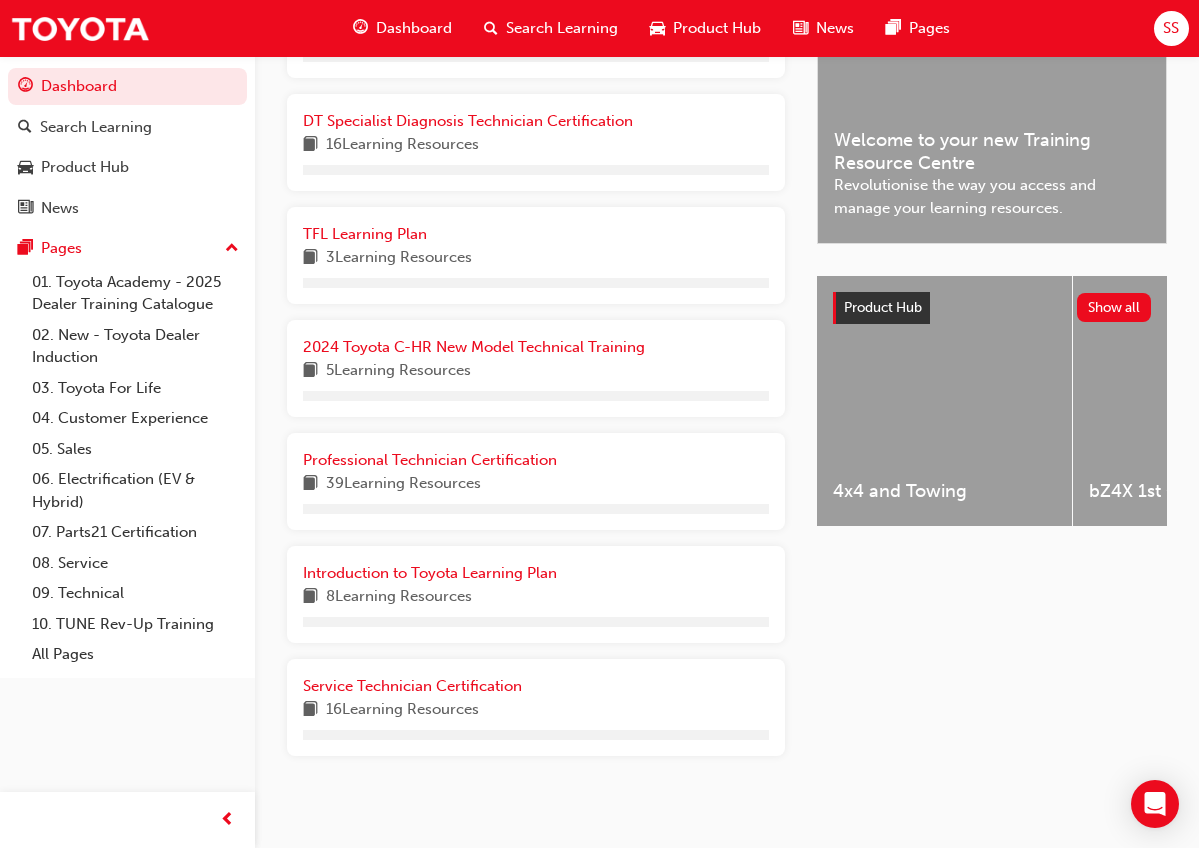 scroll, scrollTop: 495, scrollLeft: 0, axis: vertical 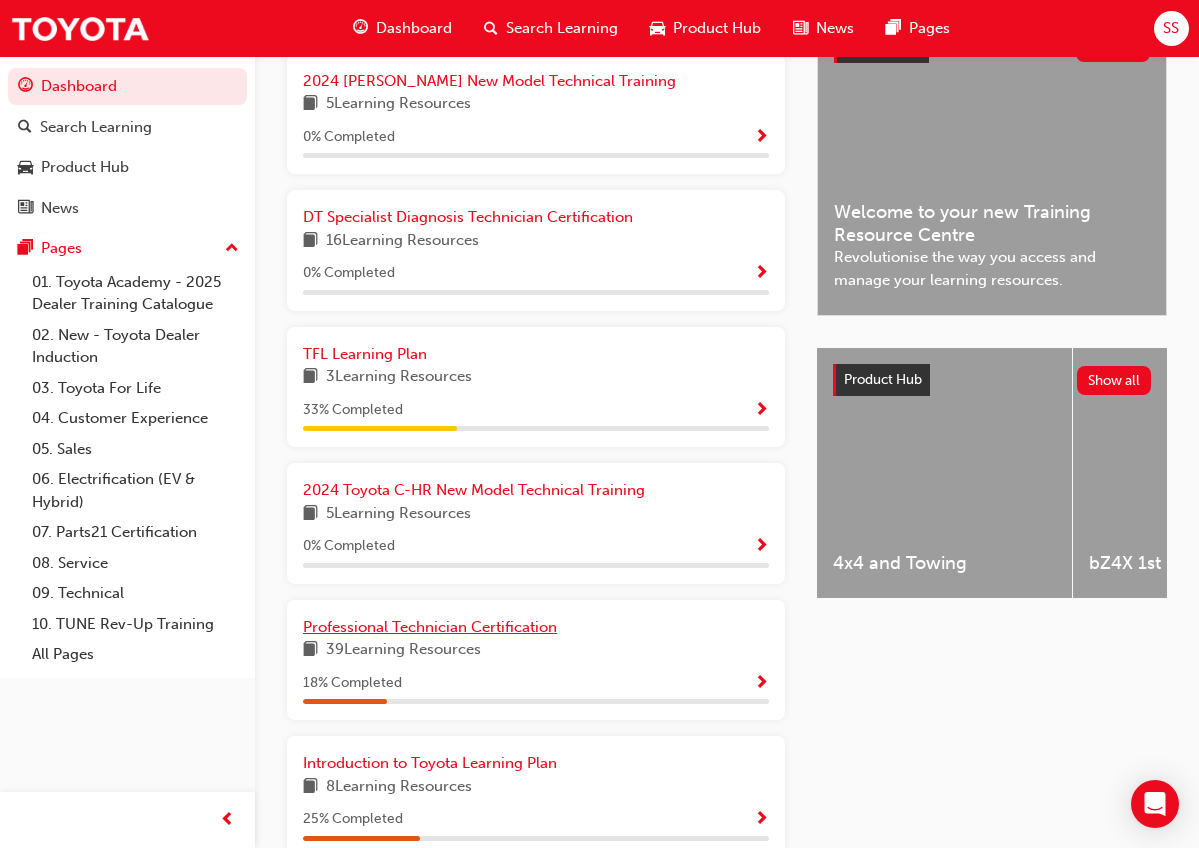 click on "Professional Technician Certification" at bounding box center [430, 627] 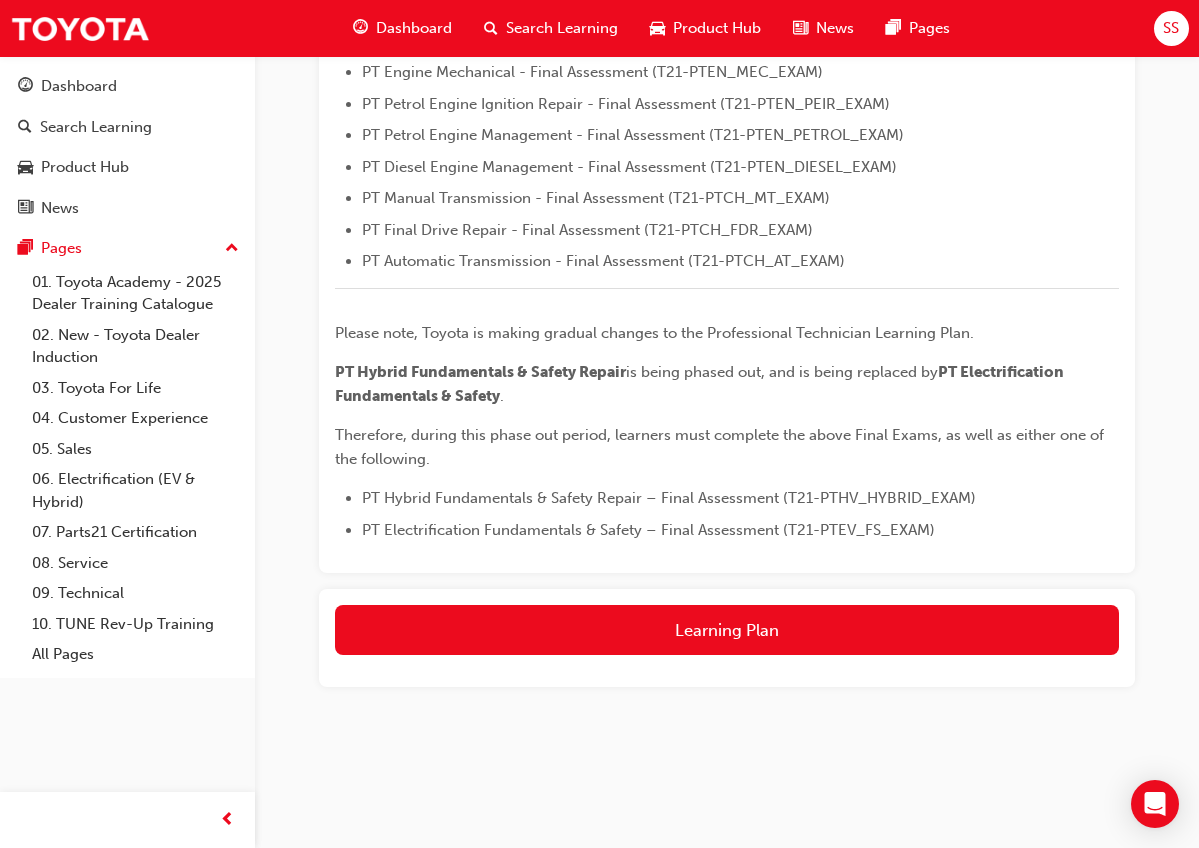 click on "Learning Plan" at bounding box center (727, 630) 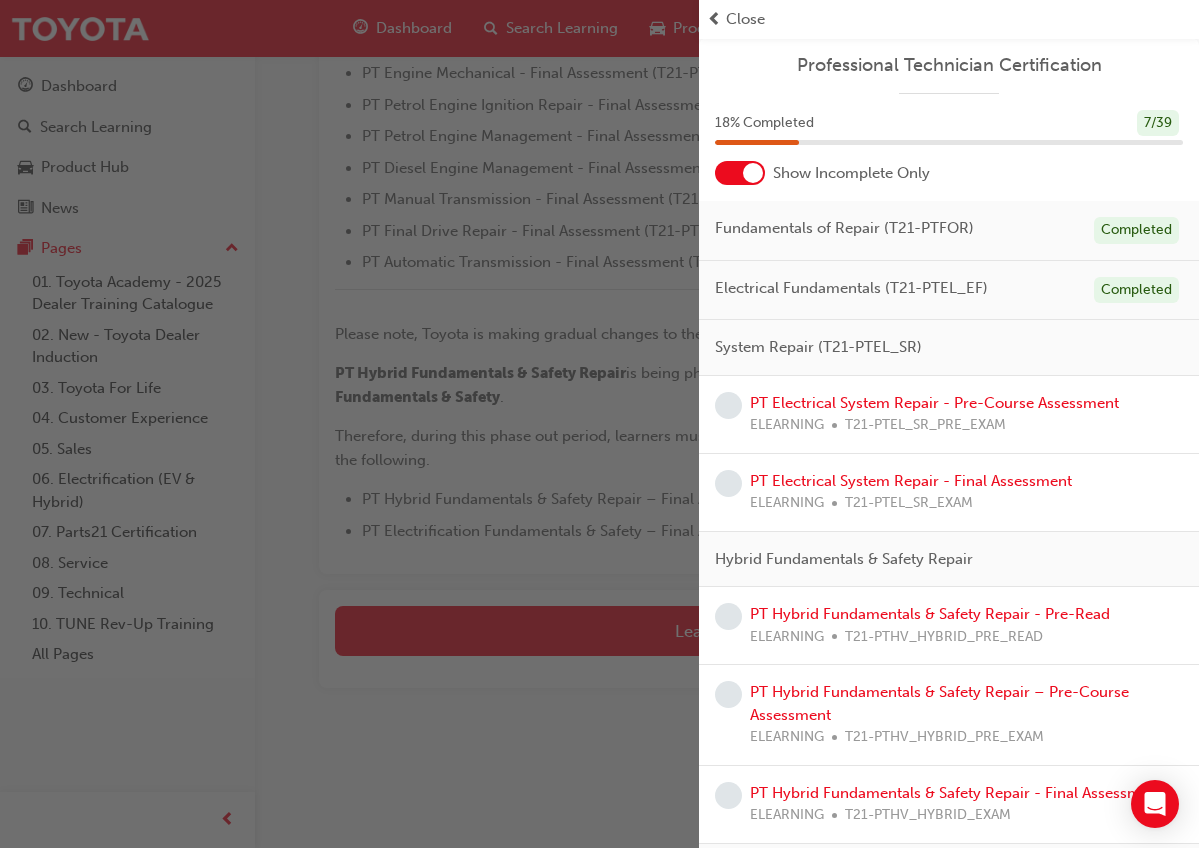 click at bounding box center (753, 173) 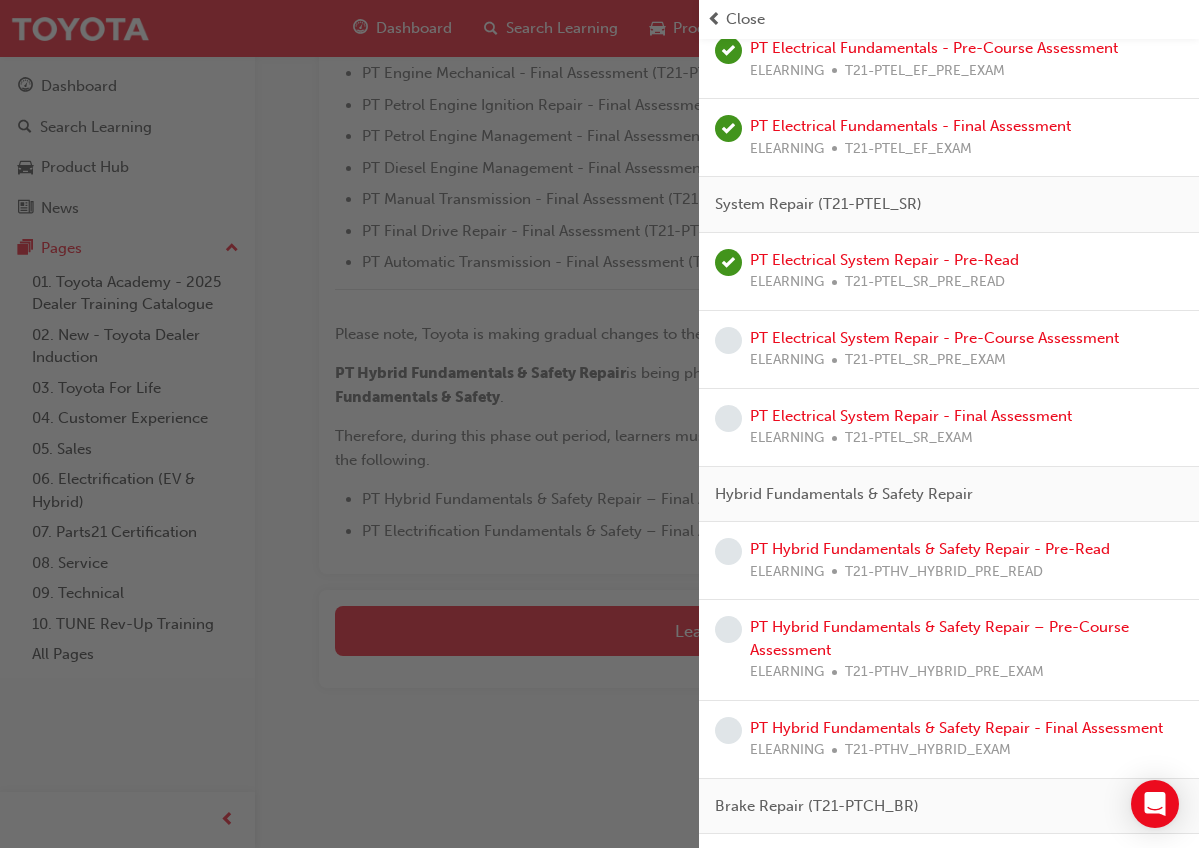 scroll, scrollTop: 686, scrollLeft: 0, axis: vertical 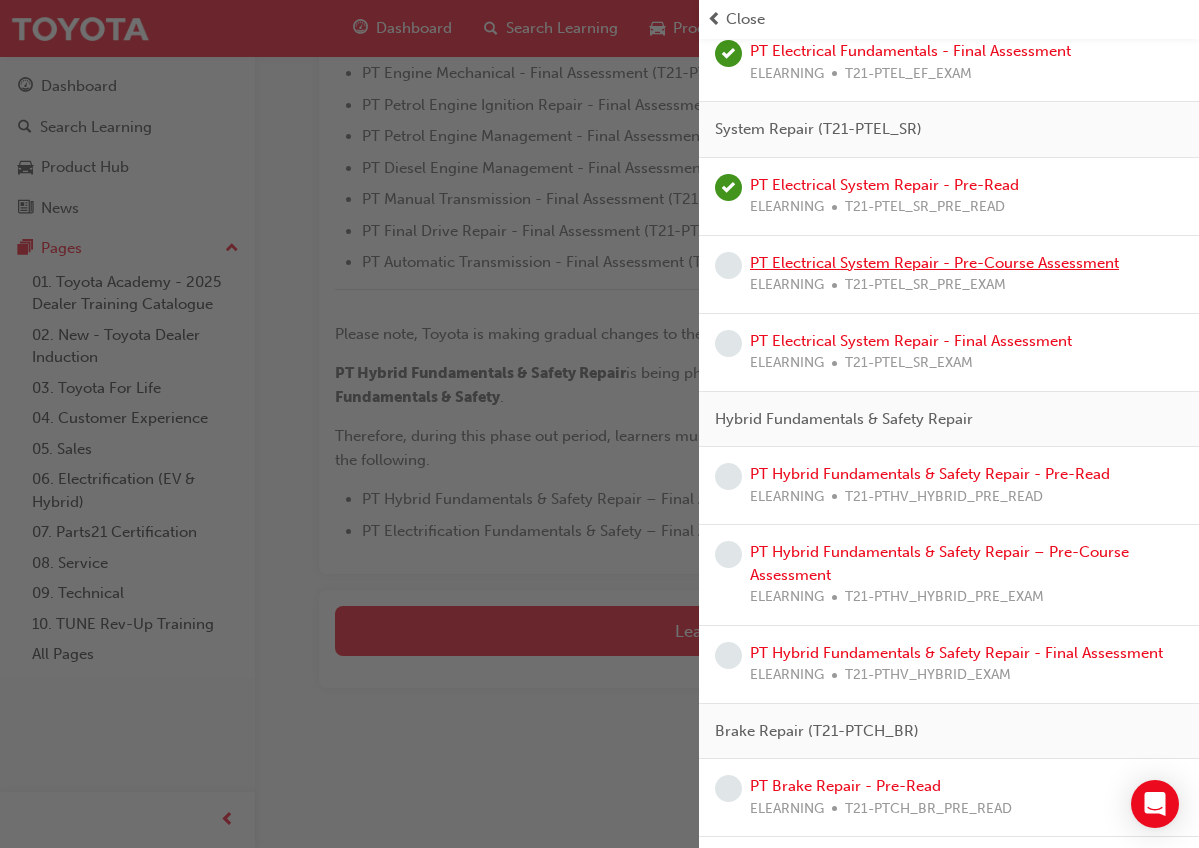 click on "PT Electrical System Repair - Pre-Course Assessment" at bounding box center [934, 263] 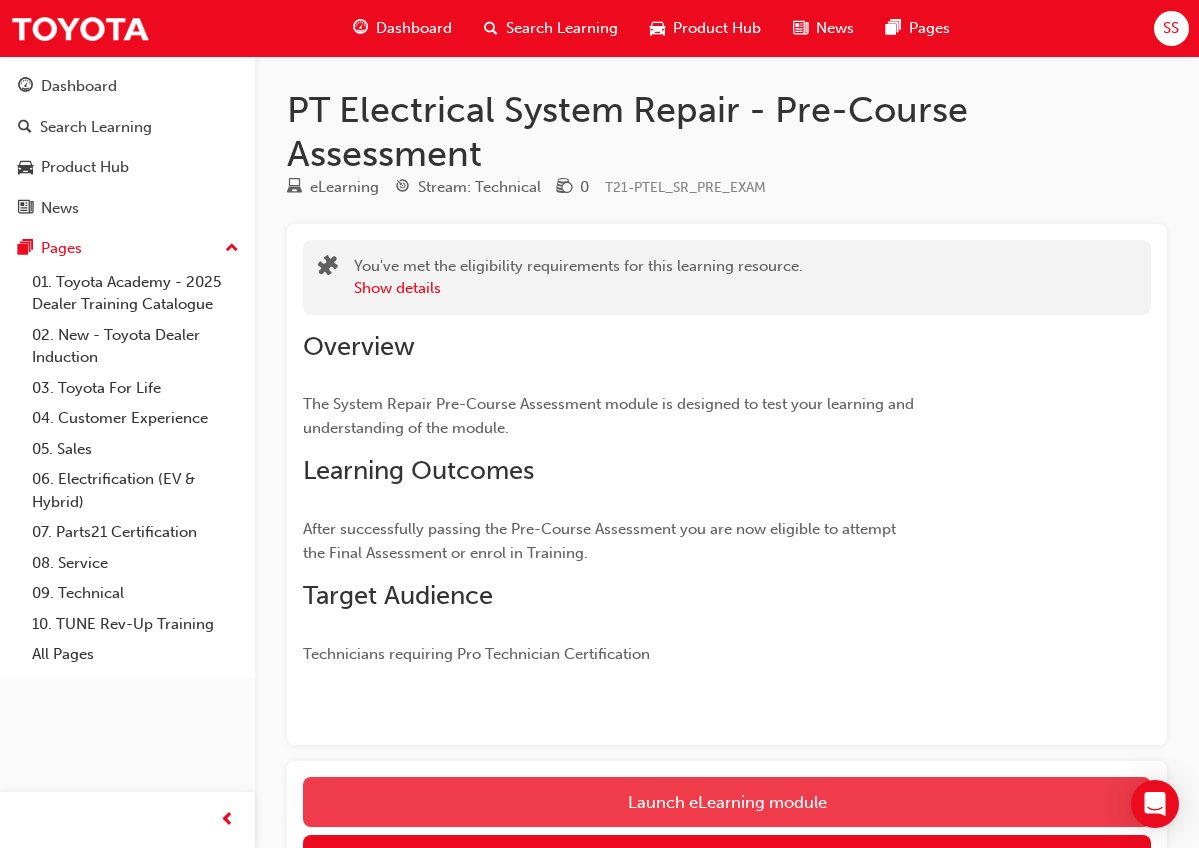 click on "Launch eLearning module" at bounding box center [727, 802] 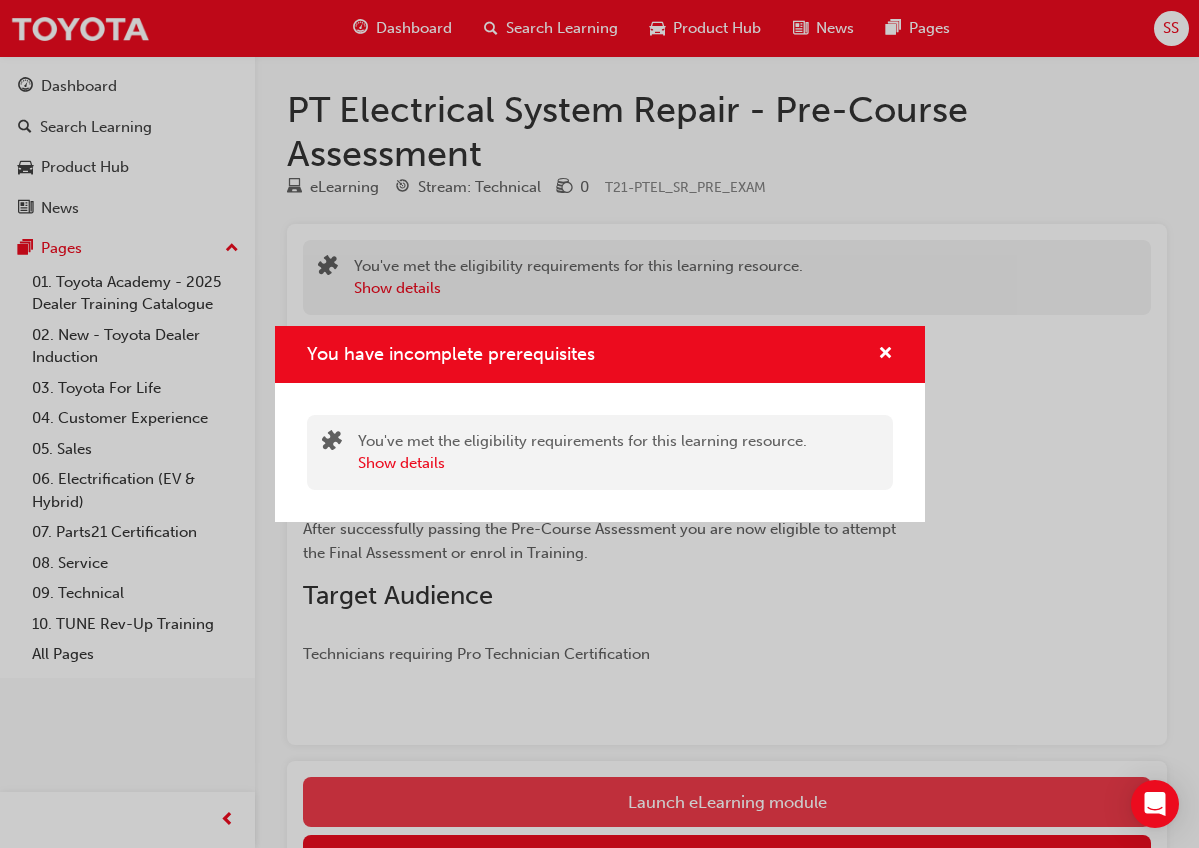 click on "You have incomplete prerequisites You've met the eligibility requirements for this learning resource. Show details" at bounding box center (599, 424) 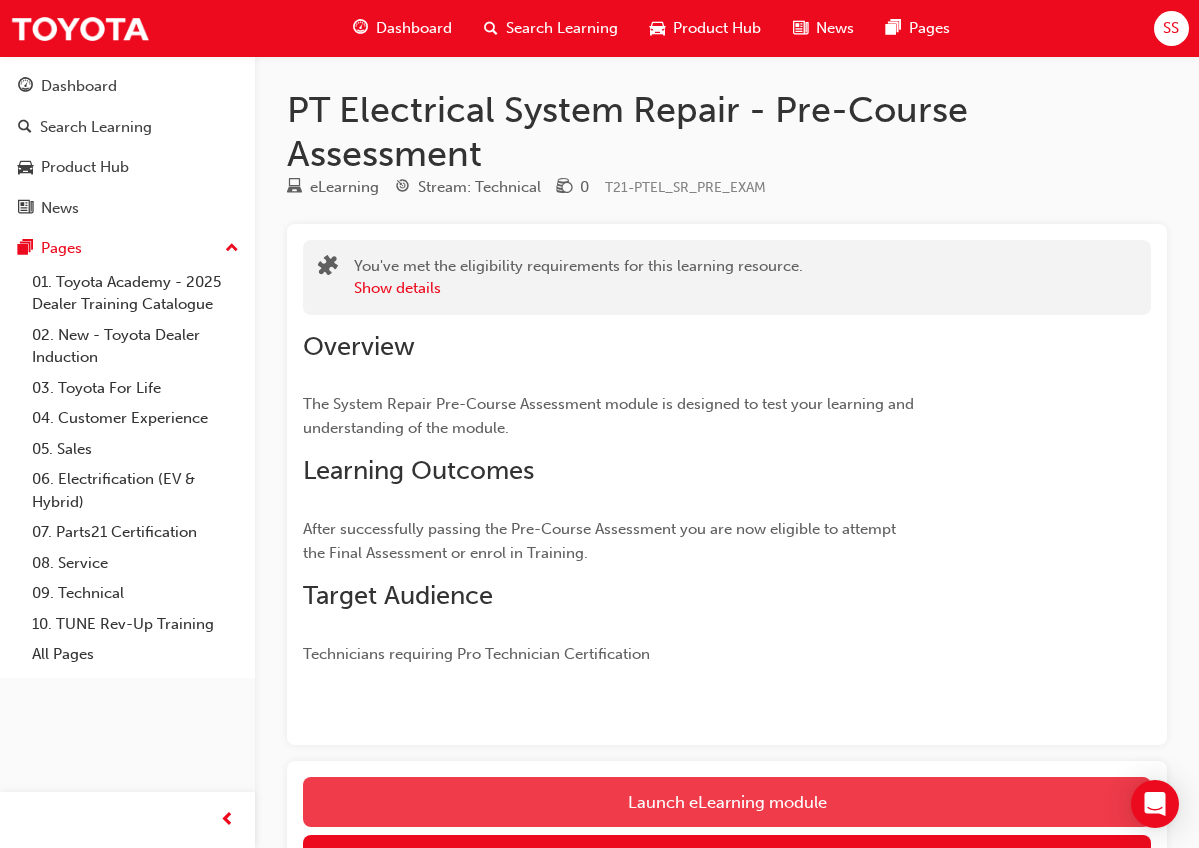 click on "Launch eLearning module" at bounding box center [727, 802] 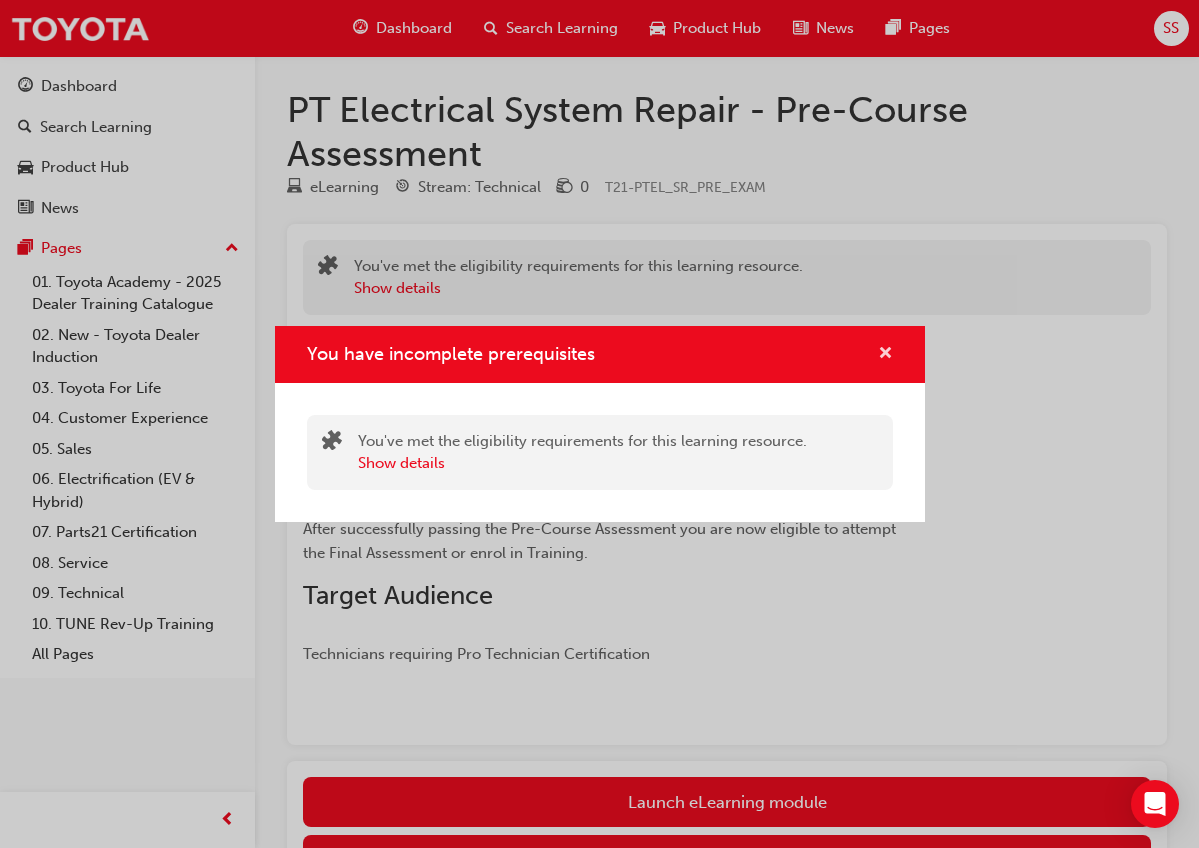 click at bounding box center [885, 355] 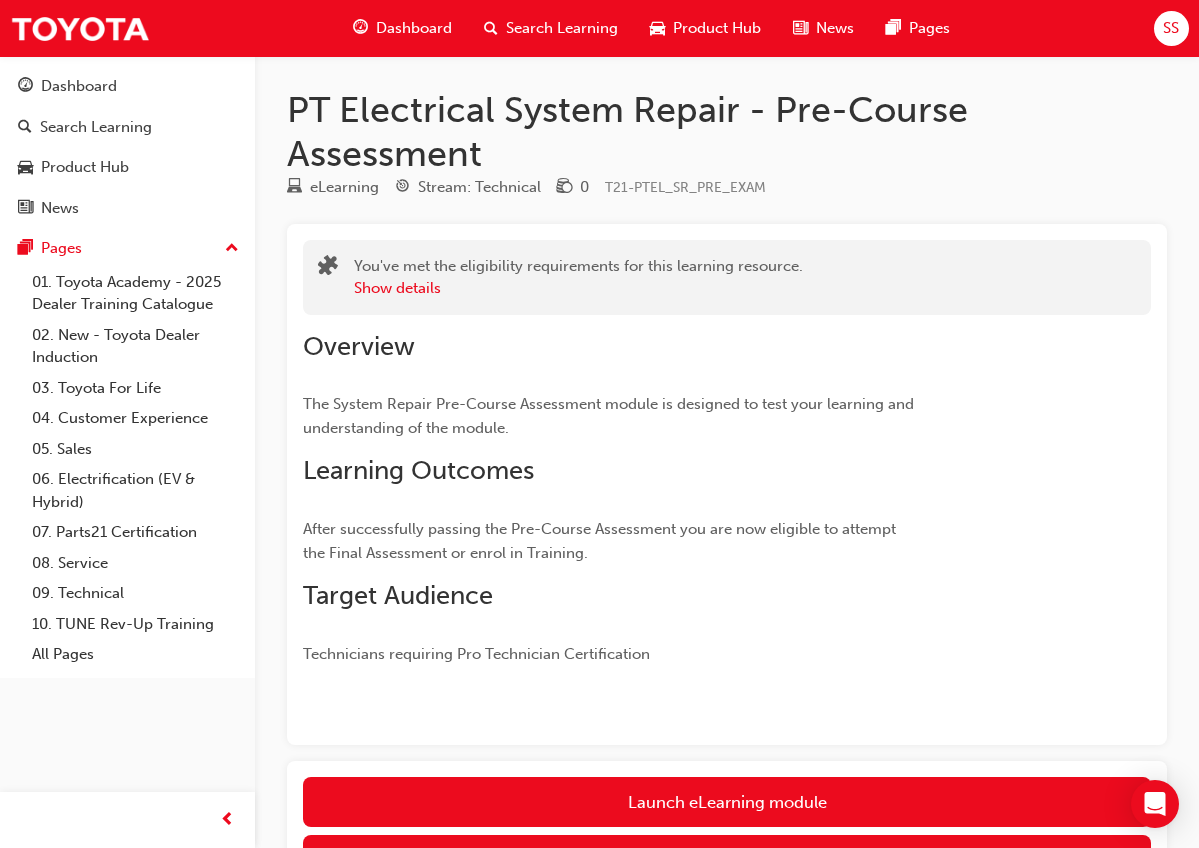 click on "SS" at bounding box center [1171, 28] 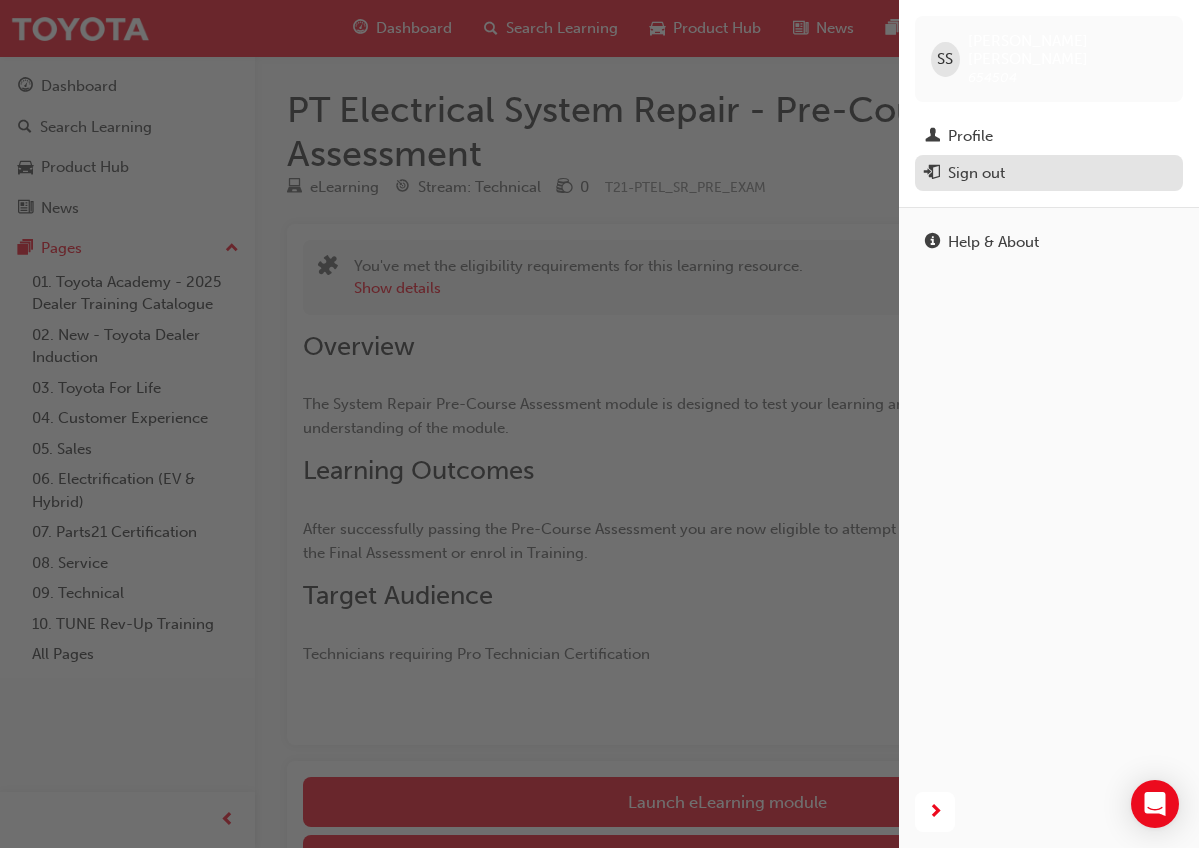 click on "Sign out" at bounding box center [1049, 173] 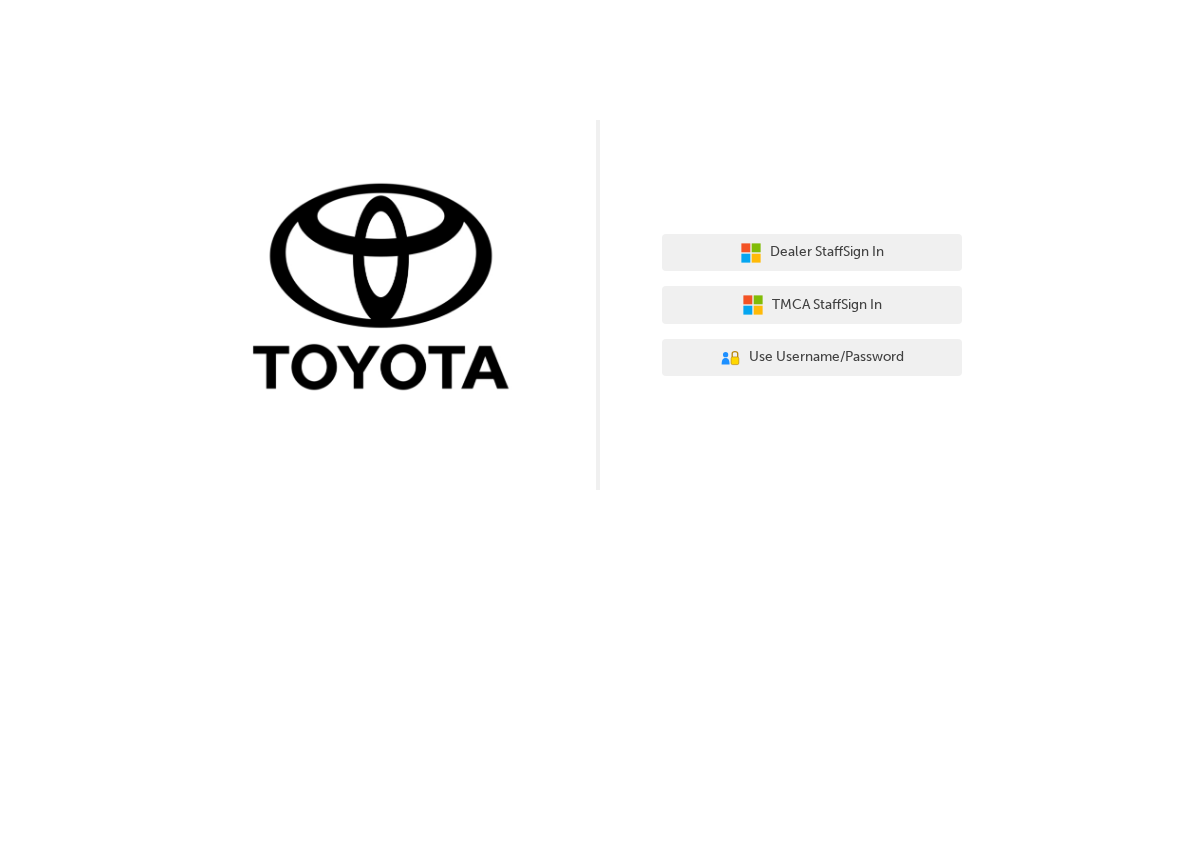 scroll, scrollTop: 0, scrollLeft: 0, axis: both 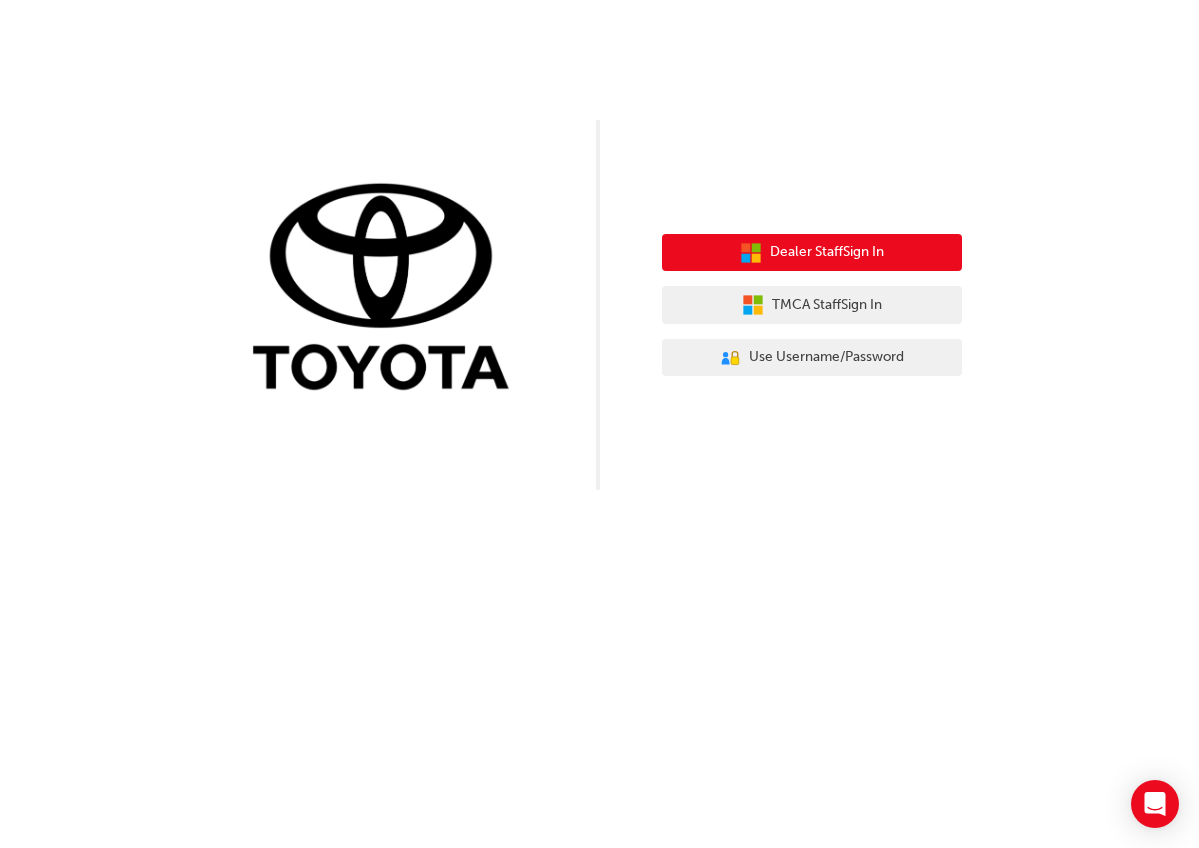 click on "Dealer Staff  Sign In" at bounding box center (812, 253) 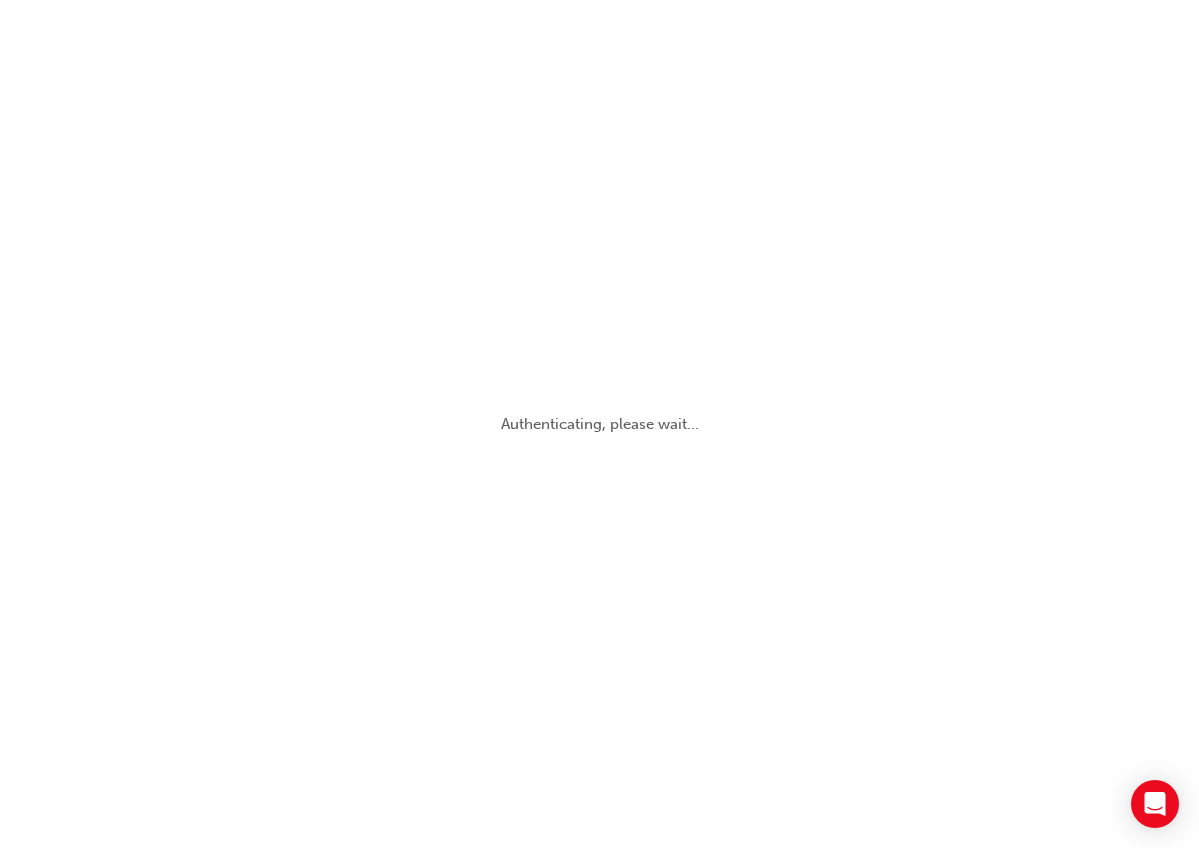 scroll, scrollTop: 0, scrollLeft: 0, axis: both 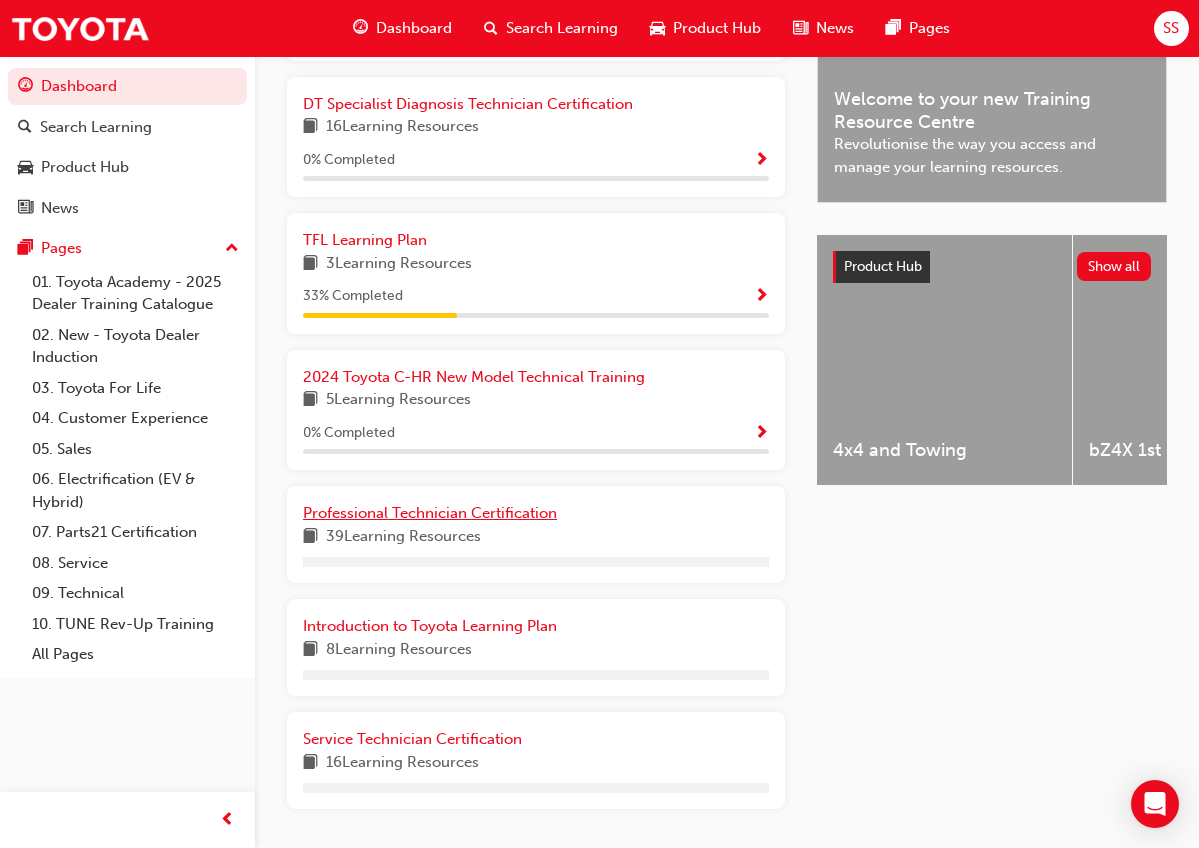 click on "Professional Technician Certification" at bounding box center (430, 513) 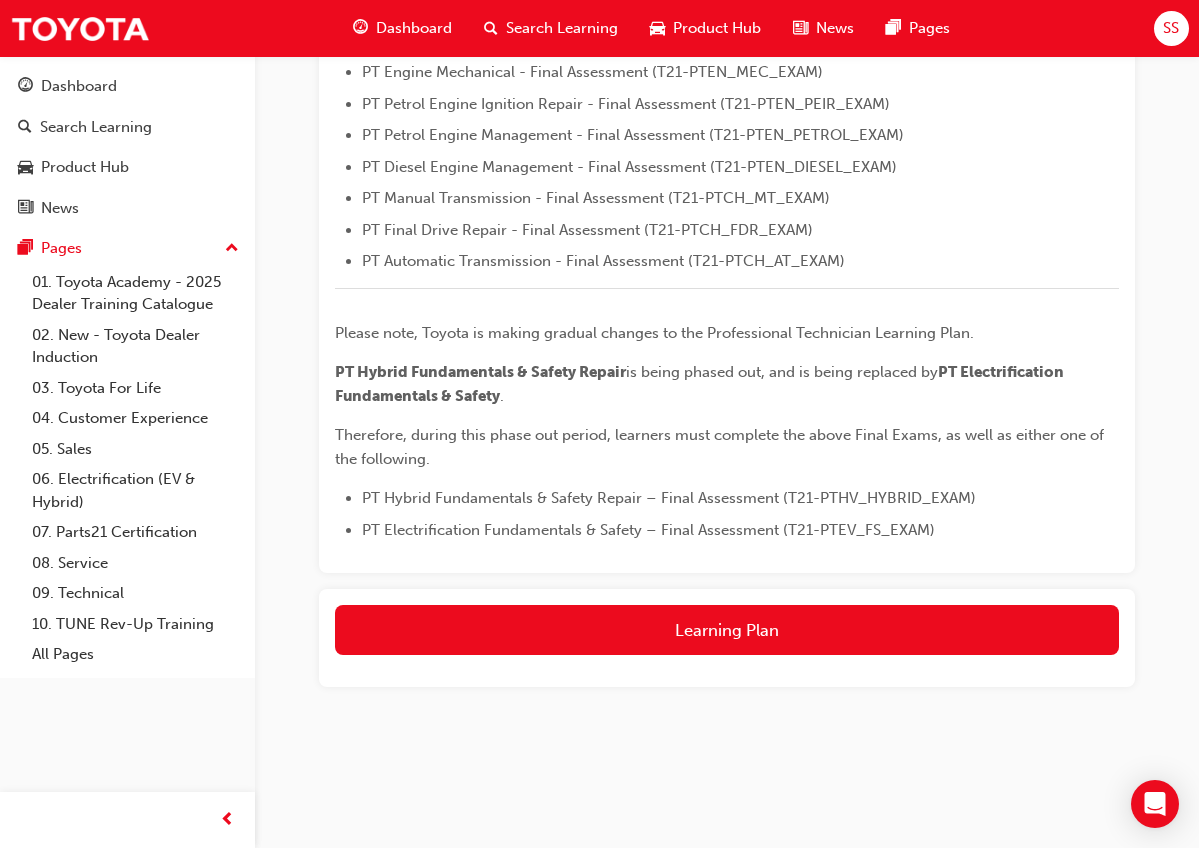 scroll, scrollTop: 732, scrollLeft: 0, axis: vertical 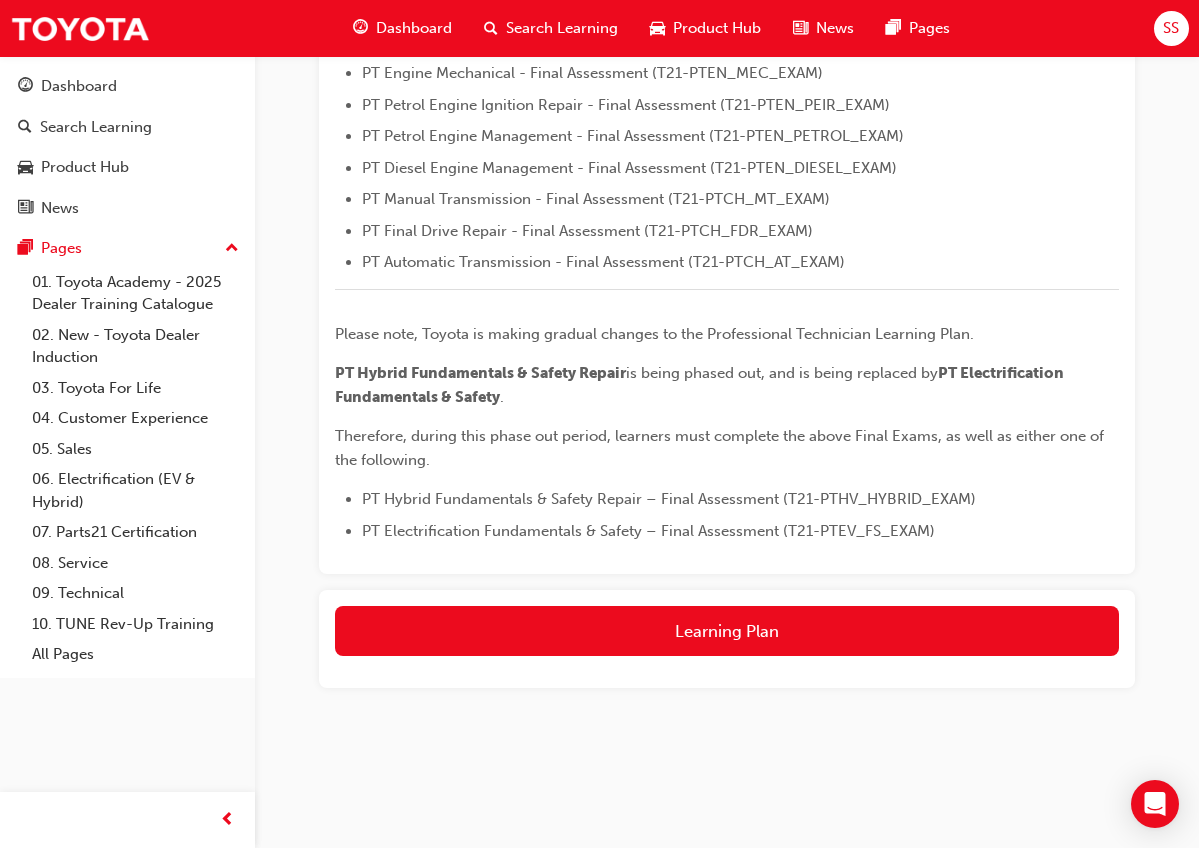 click on "Learning Plan" at bounding box center [727, 639] 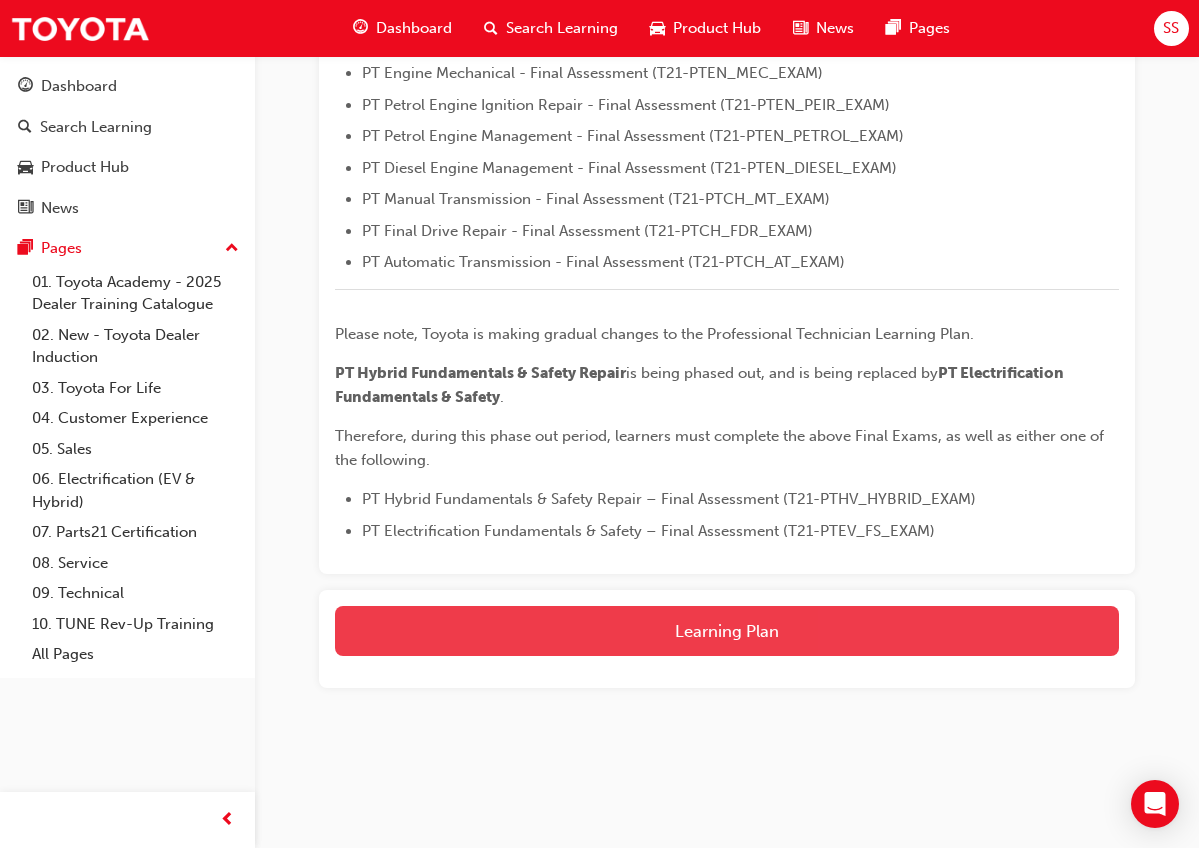click on "Learning Plan" at bounding box center [727, 631] 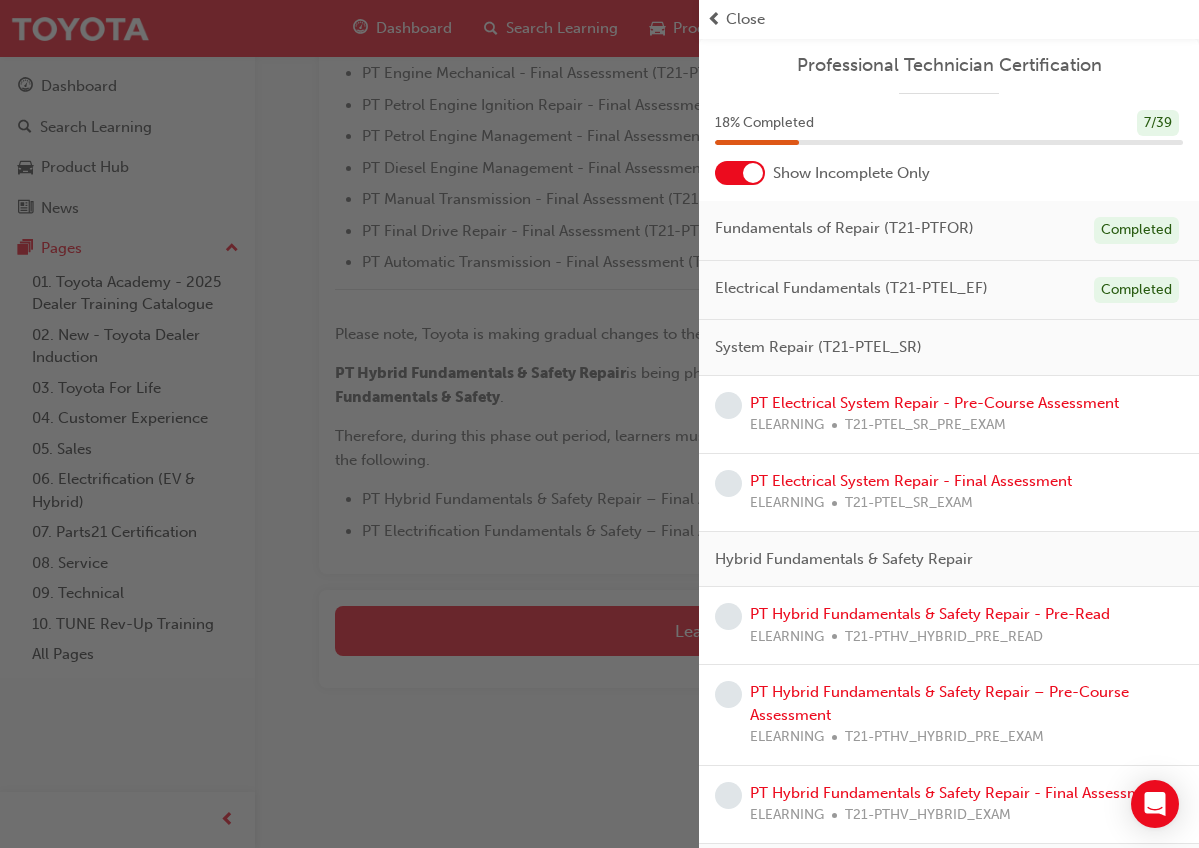 click at bounding box center [753, 173] 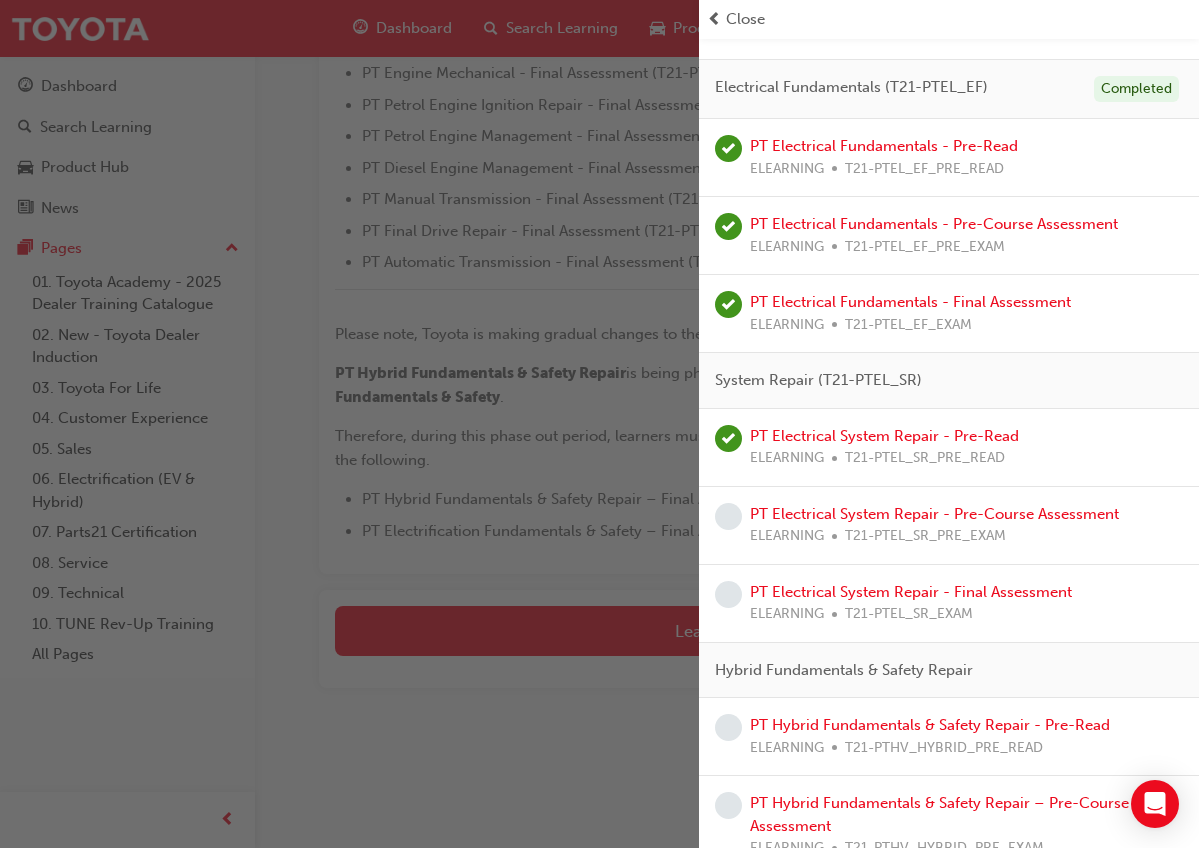 scroll, scrollTop: 558, scrollLeft: 0, axis: vertical 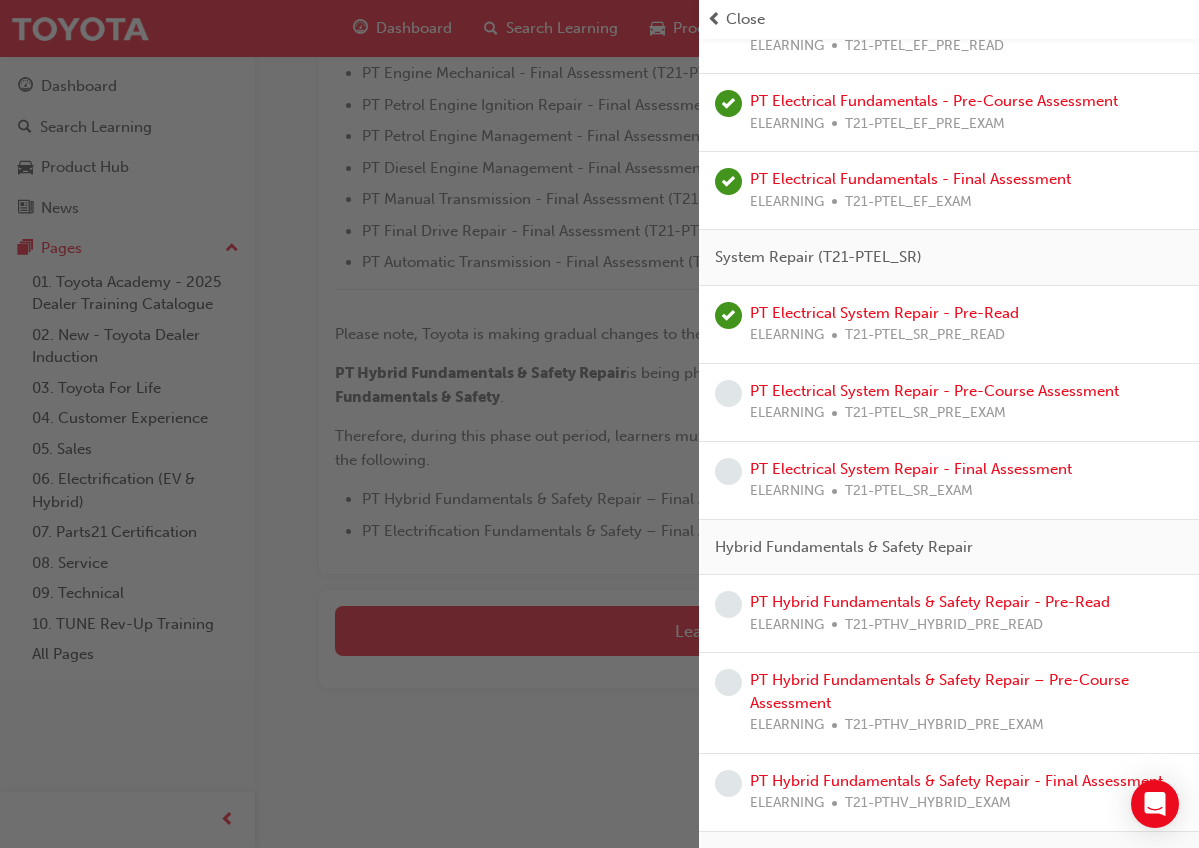 click on "PT Electrical System Repair - Pre-Course Assessment ELEARNING T21-PTEL_SR_PRE_EXAM" at bounding box center (934, 402) 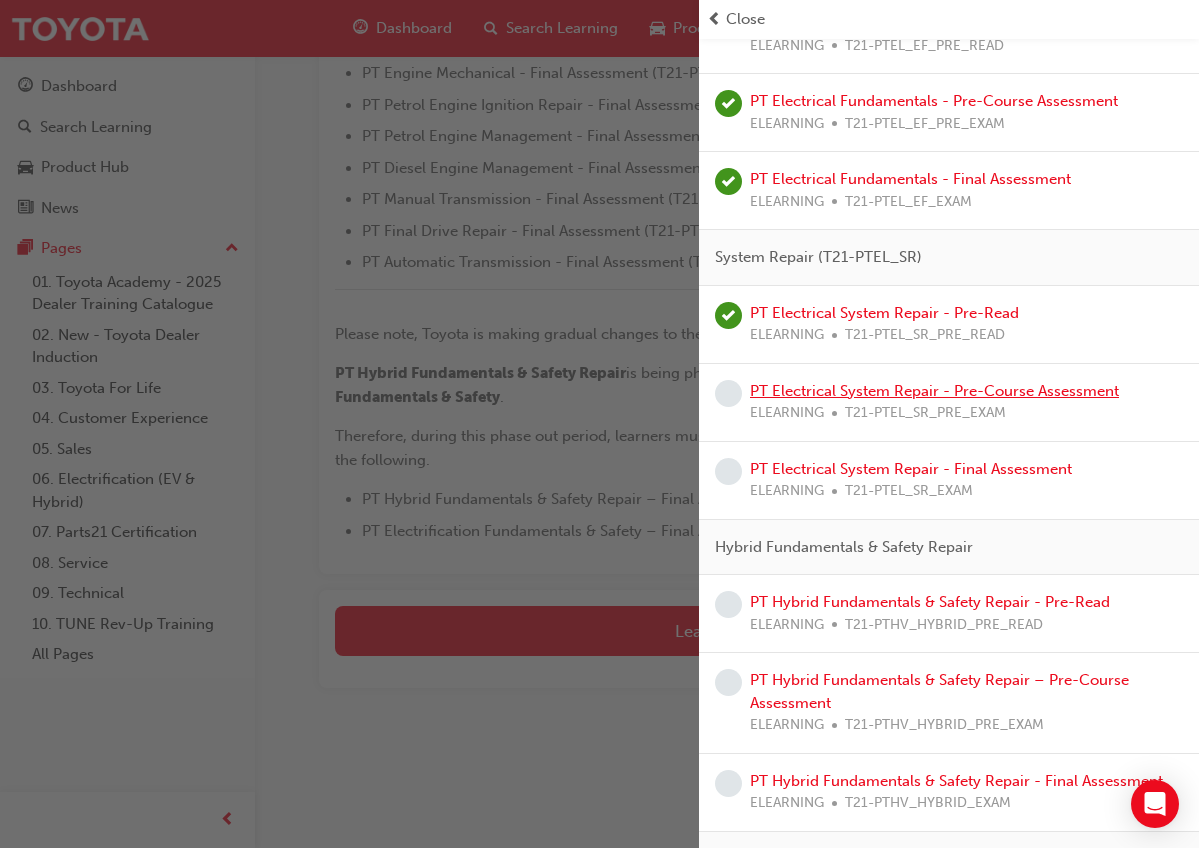 click on "PT Electrical System Repair - Pre-Course Assessment" at bounding box center (934, 391) 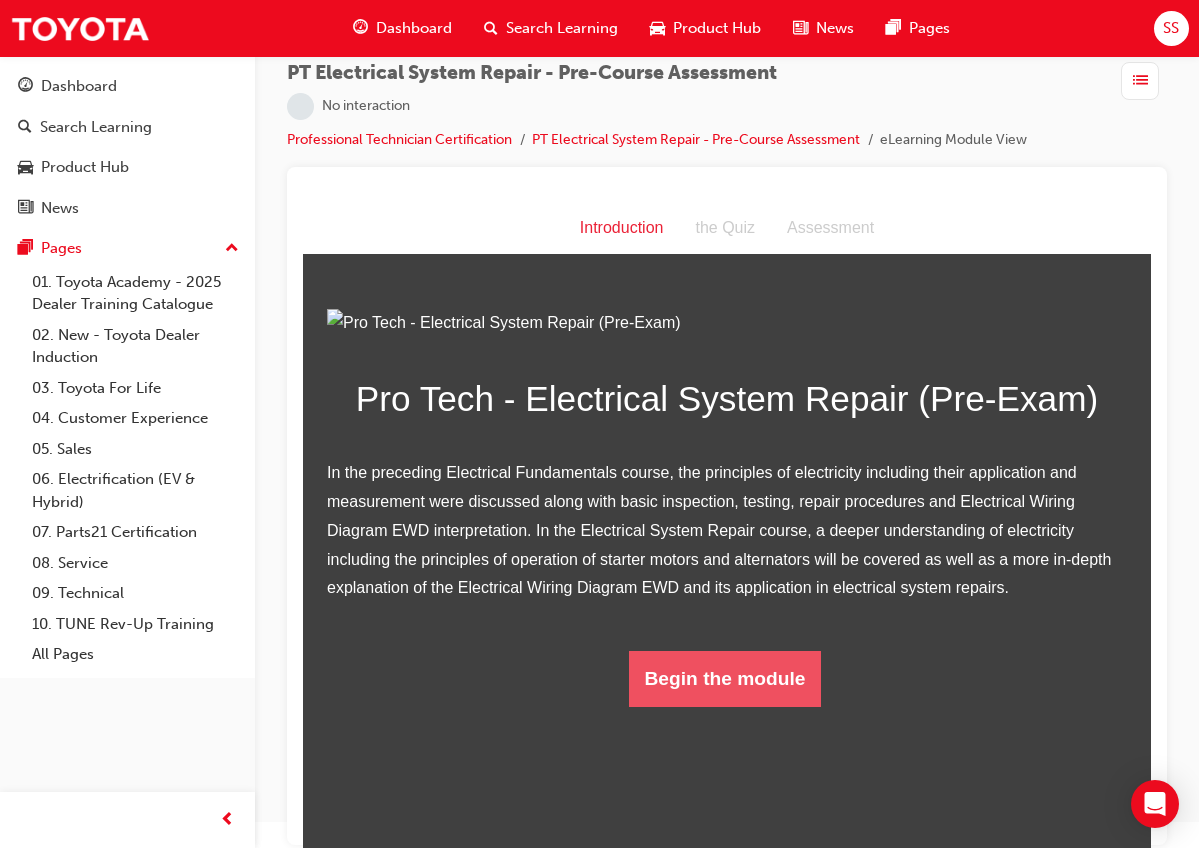 scroll, scrollTop: 73, scrollLeft: 0, axis: vertical 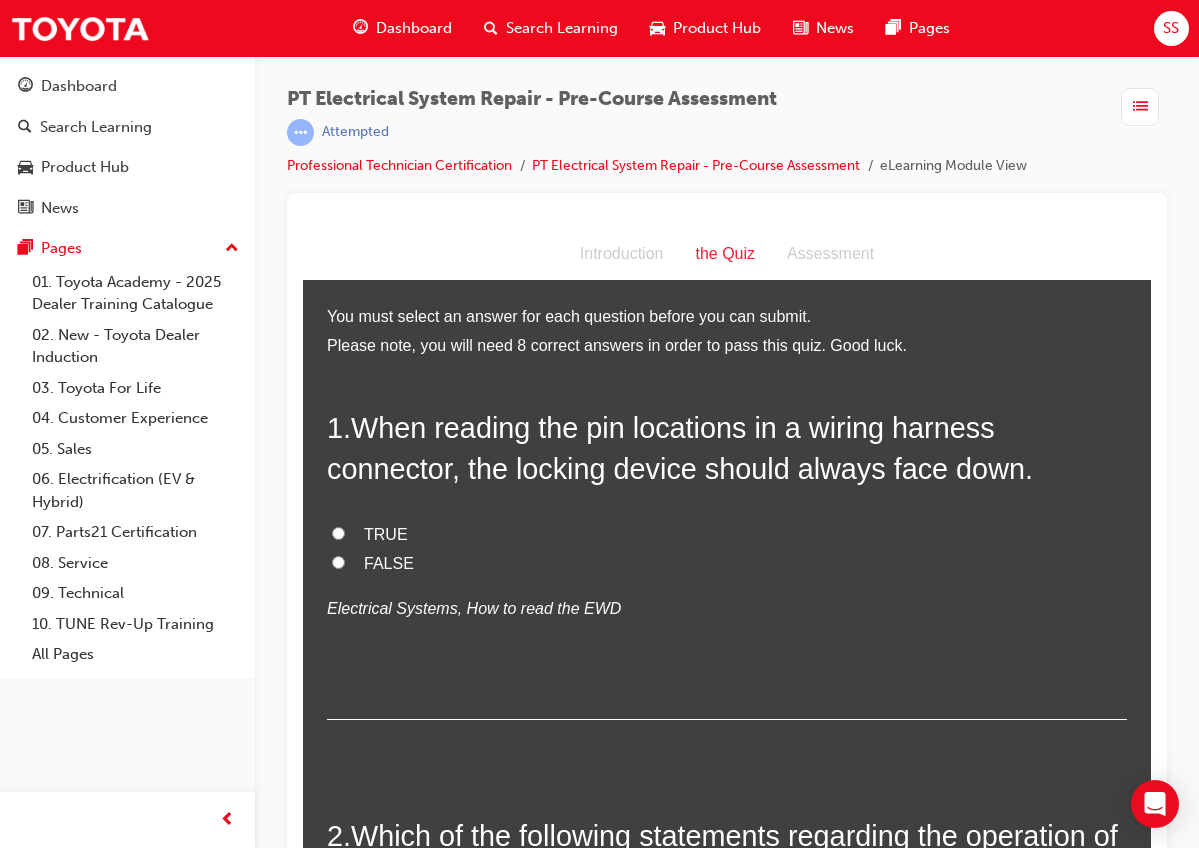 drag, startPoint x: 53, startPoint y: 192, endPoint x: 82, endPoint y: 222, distance: 41.725292 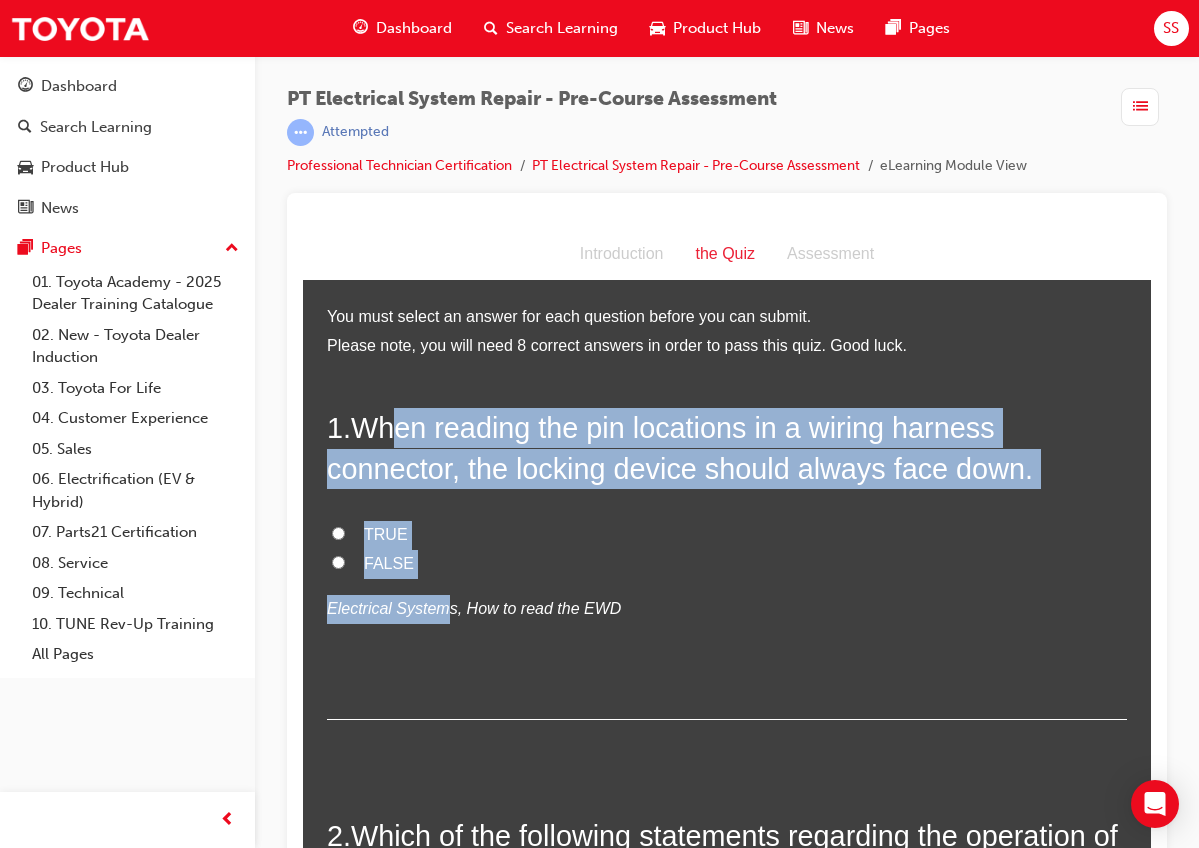 drag, startPoint x: 95, startPoint y: 197, endPoint x: 135, endPoint y: 364, distance: 171.72362 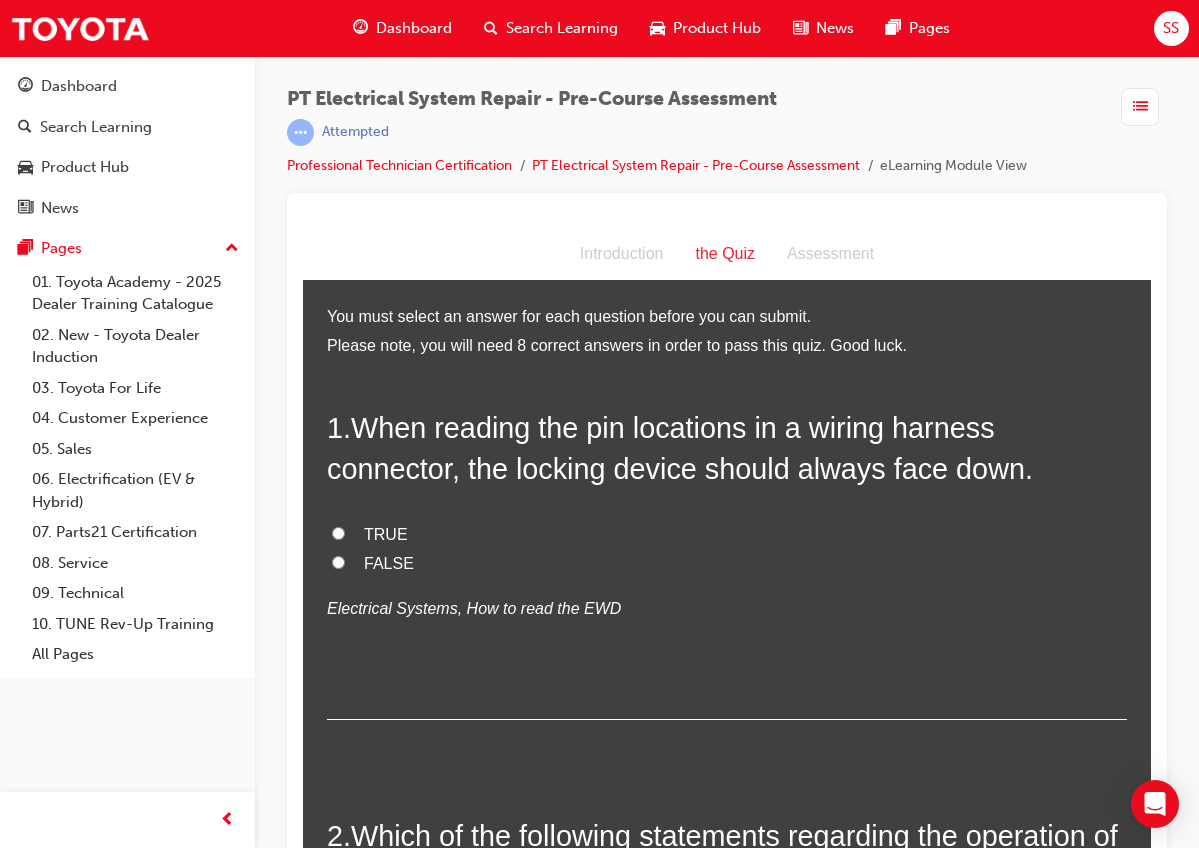 click on "You must select an answer for each question before you can submit. Please note, you will need 8 correct answers in order to pass this quiz. Good luck. 1 .  When reading the pin locations in a wiring harness connector, the locking device should always face down. TRUE FALSE
Electrical Systems, How to read the EWD 2 .  Which of the following statements regarding the operation of the one way clutch mechanism in an over-running clutch is true? The one way clutch only operates when the power is removed from starter motor. The one way clutch is constructed using asbestos material to assist in the torque that is transmitted through to the ring gear The one way clutch is only used on vehicles with manual transmissions The one way clutch transmits torque in only one rotational direction.
Starting Systems, Over-running Clutch 3 .  Select the correct statement that describes component parts in the starter:
A: Armature, B: Magnet switch, C: Planetary gear A: Magnetic switch, B: Armature, C: One-way clutch
4 ." at bounding box center (727, 2664) 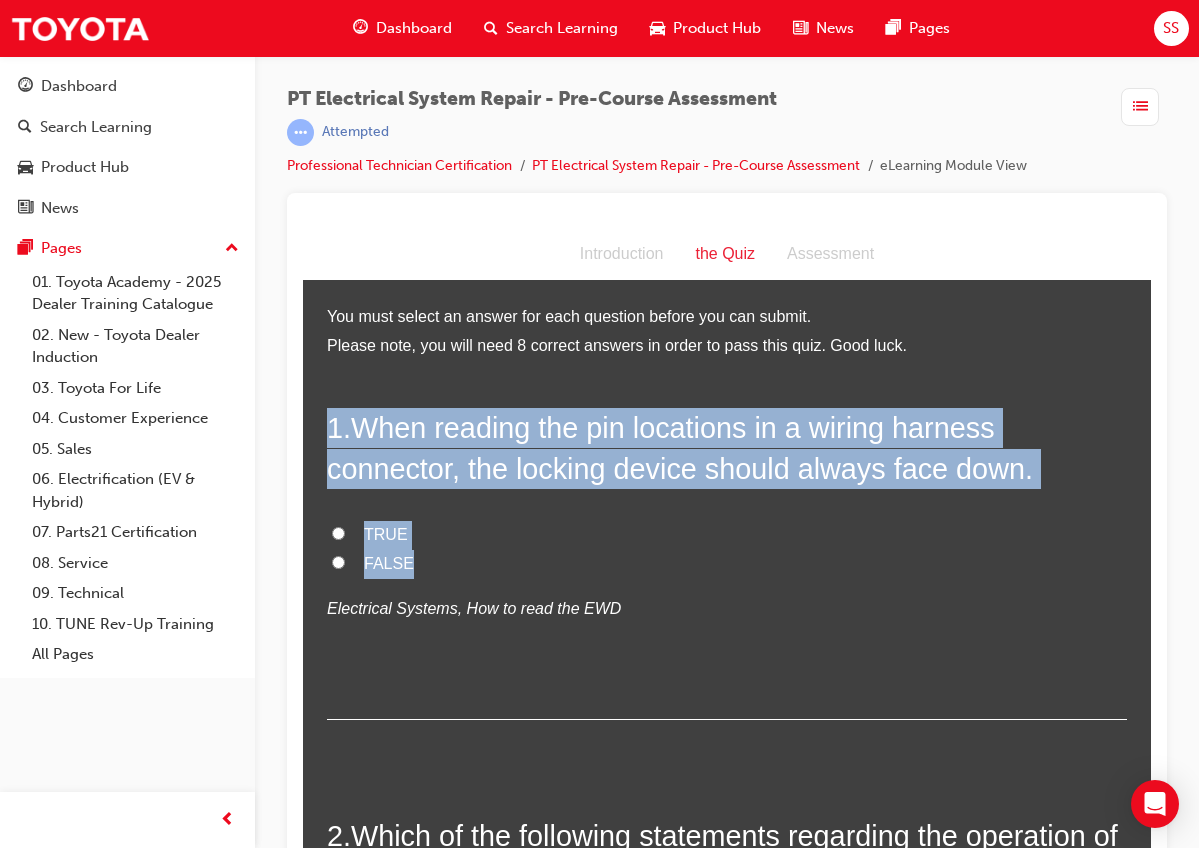 drag, startPoint x: 356, startPoint y: 398, endPoint x: 457, endPoint y: 560, distance: 190.90573 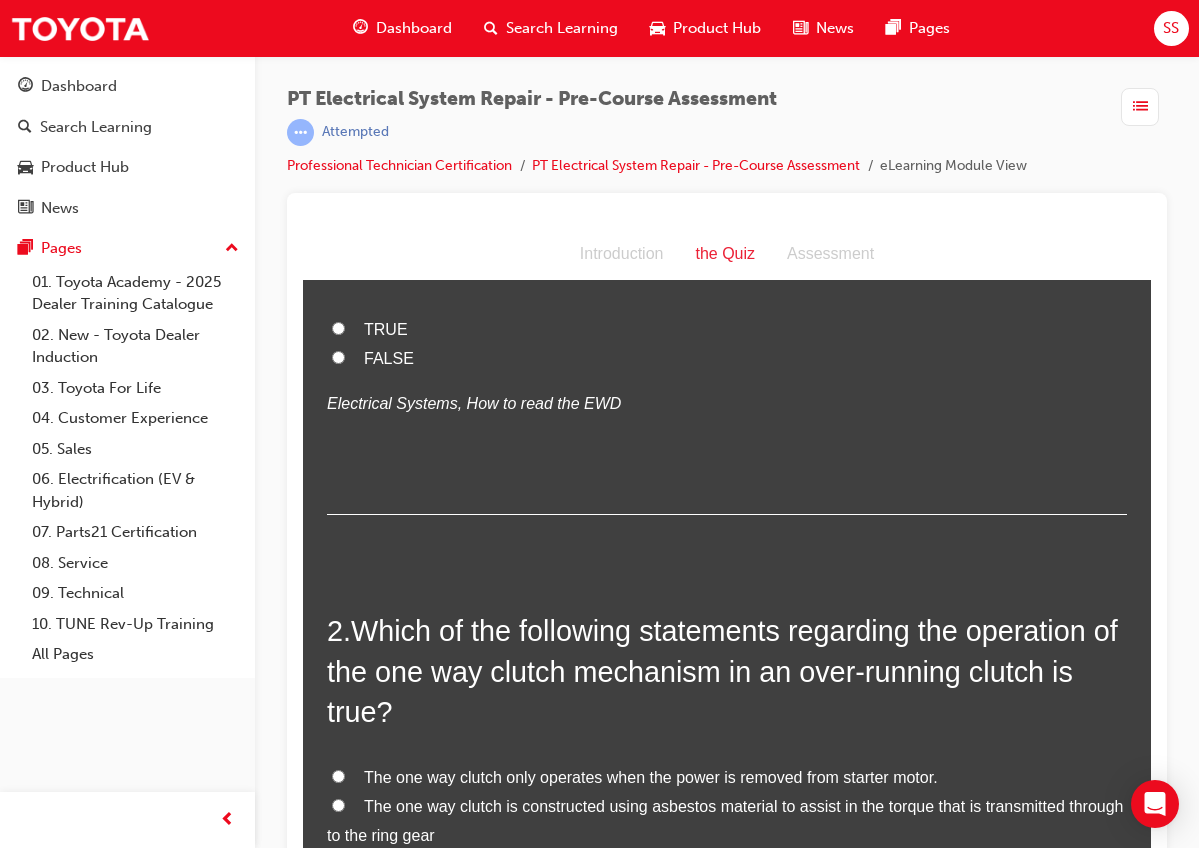 click on "1 .  When reading the pin locations in a wiring harness connector, the locking device should always face down. TRUE FALSE
Electrical Systems, How to read the EWD 2 .  Which of the following statements regarding the operation of the one way clutch mechanism in an over-running clutch is true? The one way clutch only operates when the power is removed from starter motor. The one way clutch is constructed using asbestos material to assist in the torque that is transmitted through to the ring gear The one way clutch is only used on vehicles with manual transmissions The one way clutch transmits torque in only one rotational direction.
Starting Systems, Over-running Clutch 3 .  Select the correct statement that describes component parts in the starter:
A: Armature, B: Magnet switch, C: Planetary gear A: Magnetic switch, B: Armature, C: One-way clutch A: Magnetic switch, B: Armature, C: Planetary gear
Starting Systems, Types of Starter Motor 4 .  What is the main component of the charging system? ECU" at bounding box center [727, 2435] 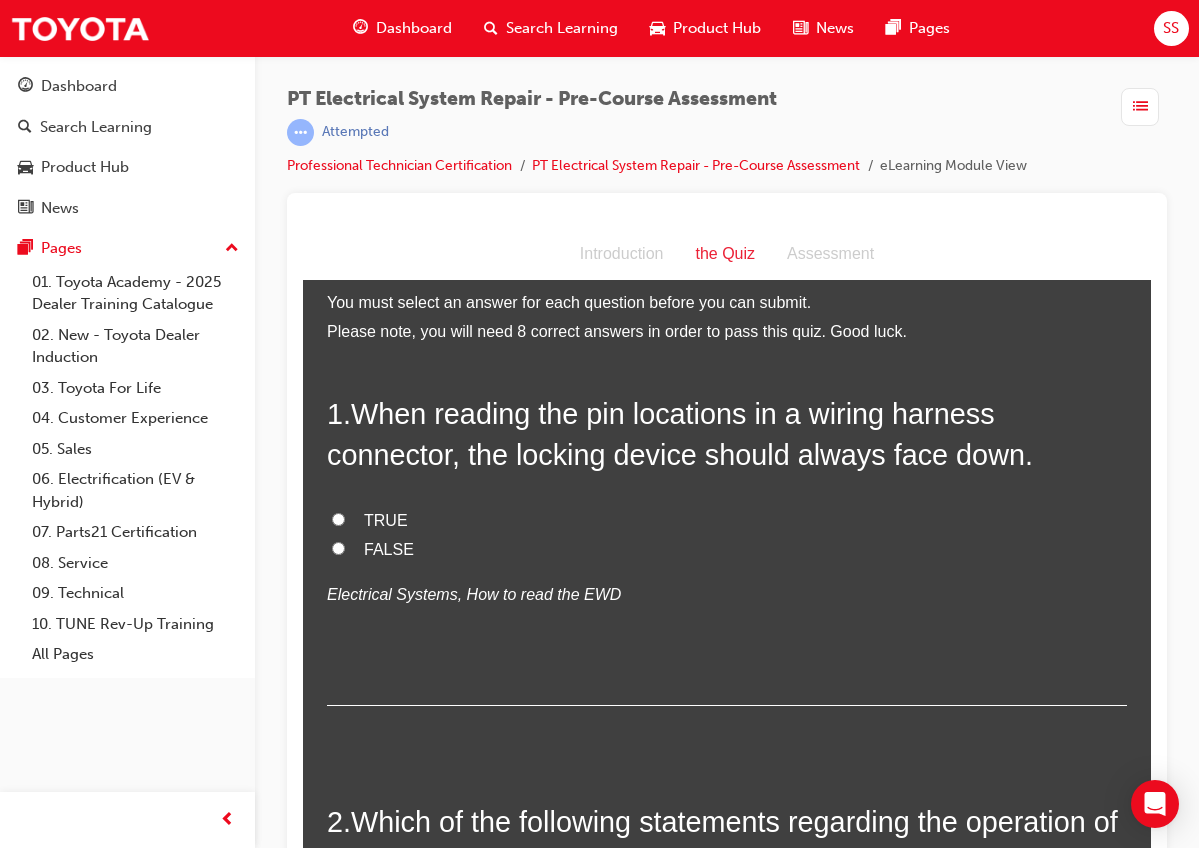 scroll, scrollTop: 18, scrollLeft: 0, axis: vertical 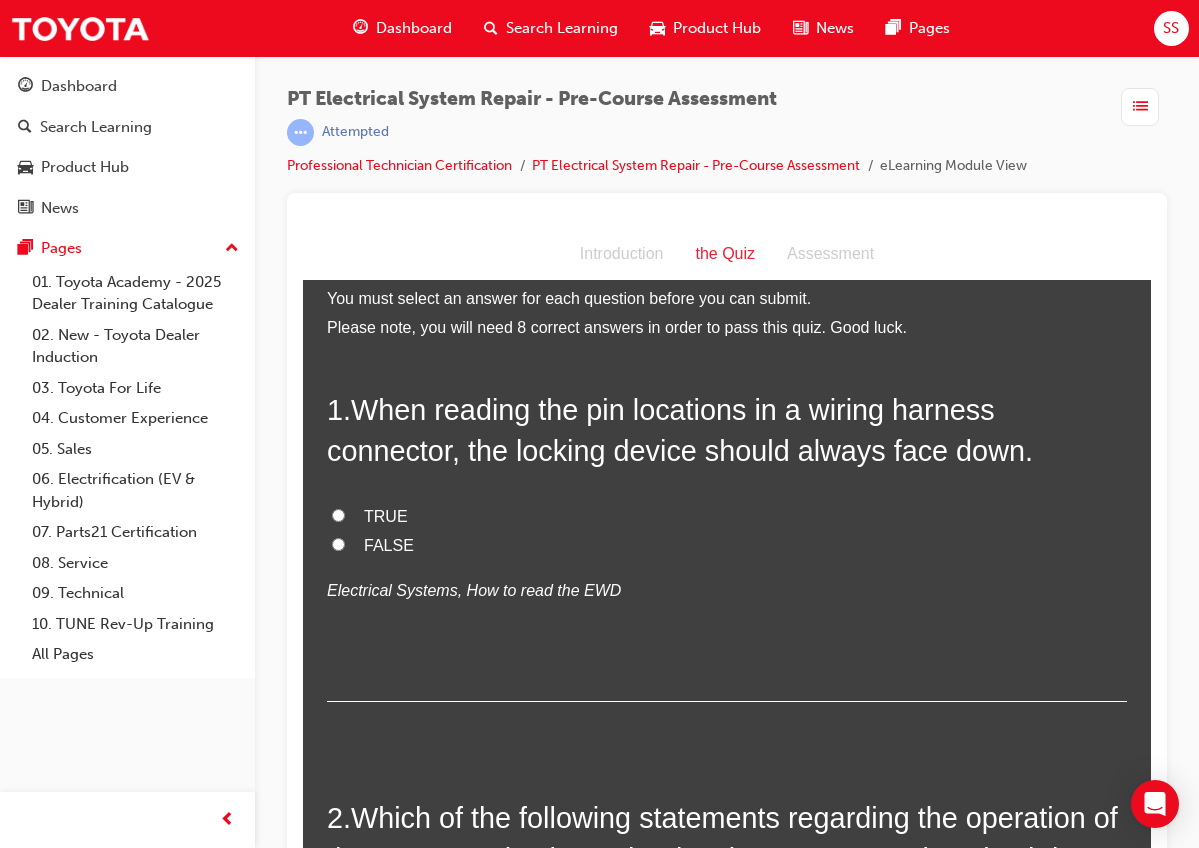 drag, startPoint x: 61, startPoint y: 177, endPoint x: 172, endPoint y: 486, distance: 328.33215 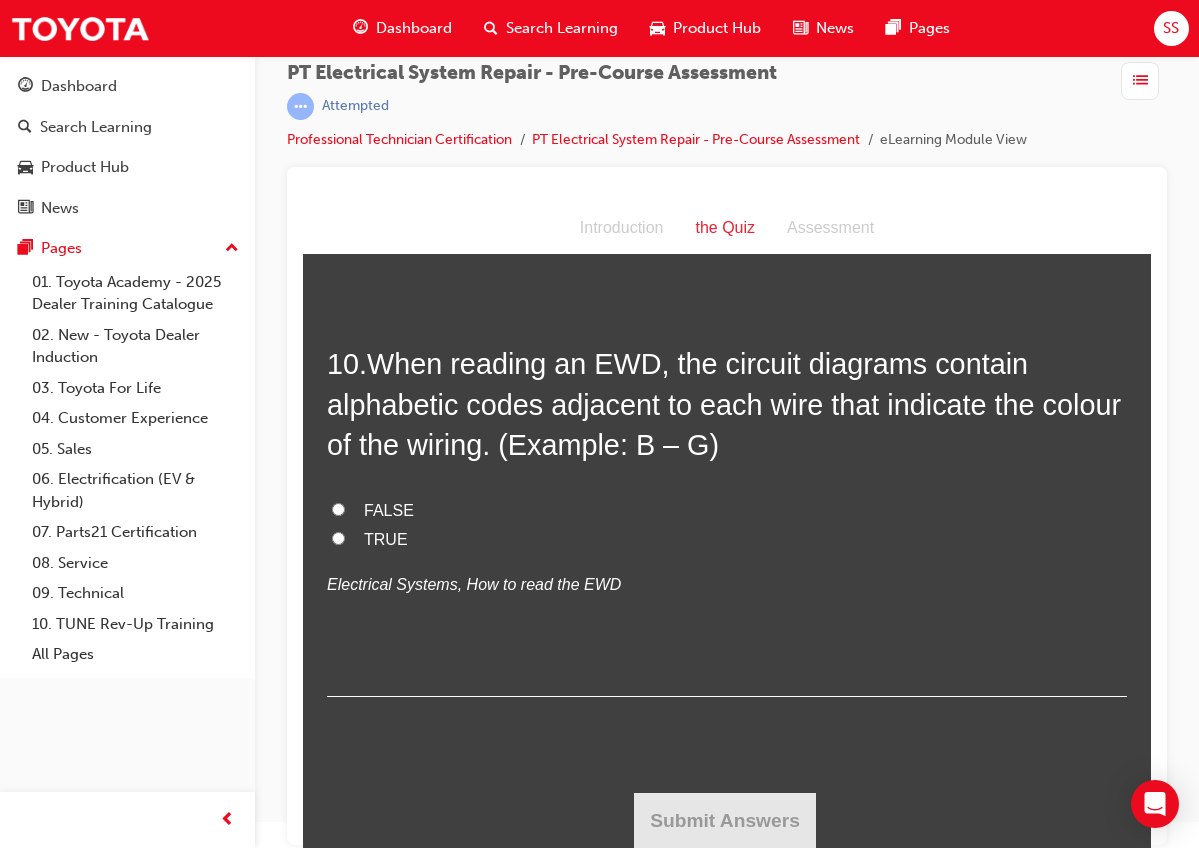 scroll, scrollTop: 4686, scrollLeft: 0, axis: vertical 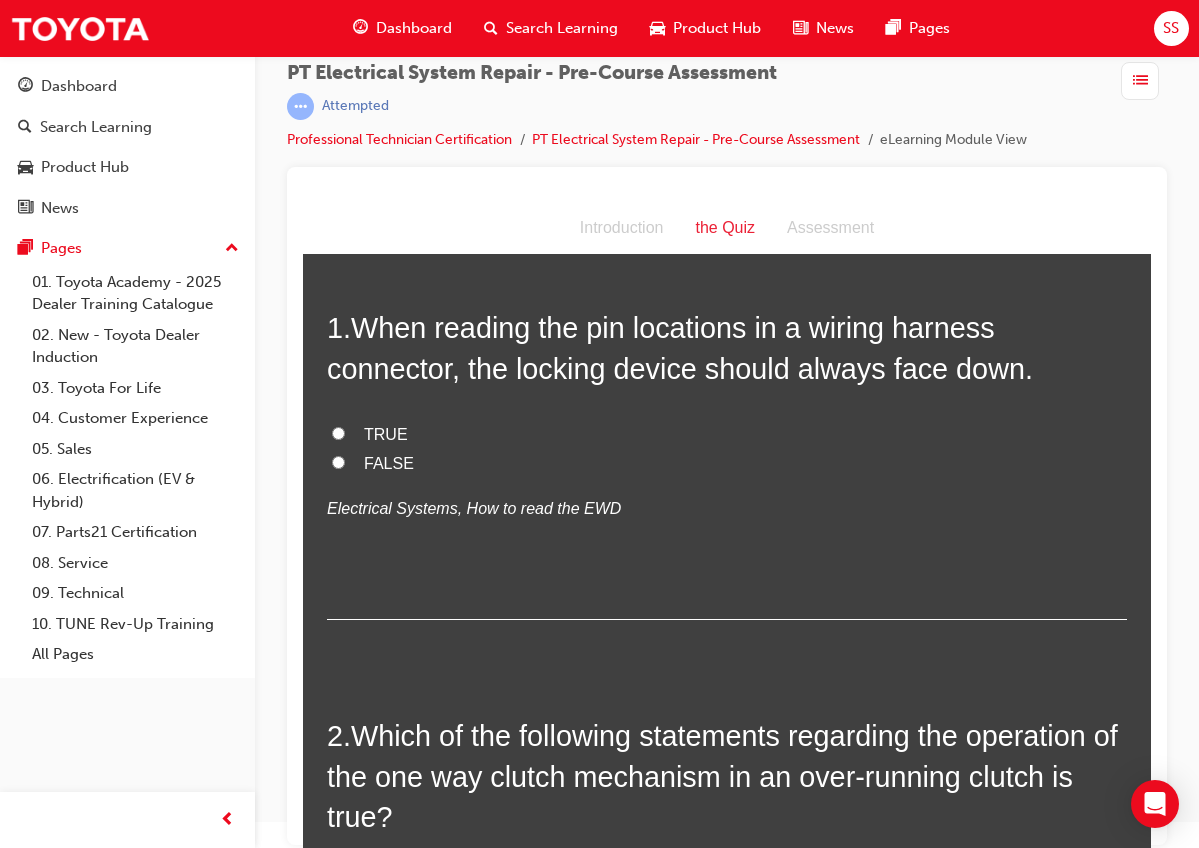 click on "FALSE" at bounding box center [389, 463] 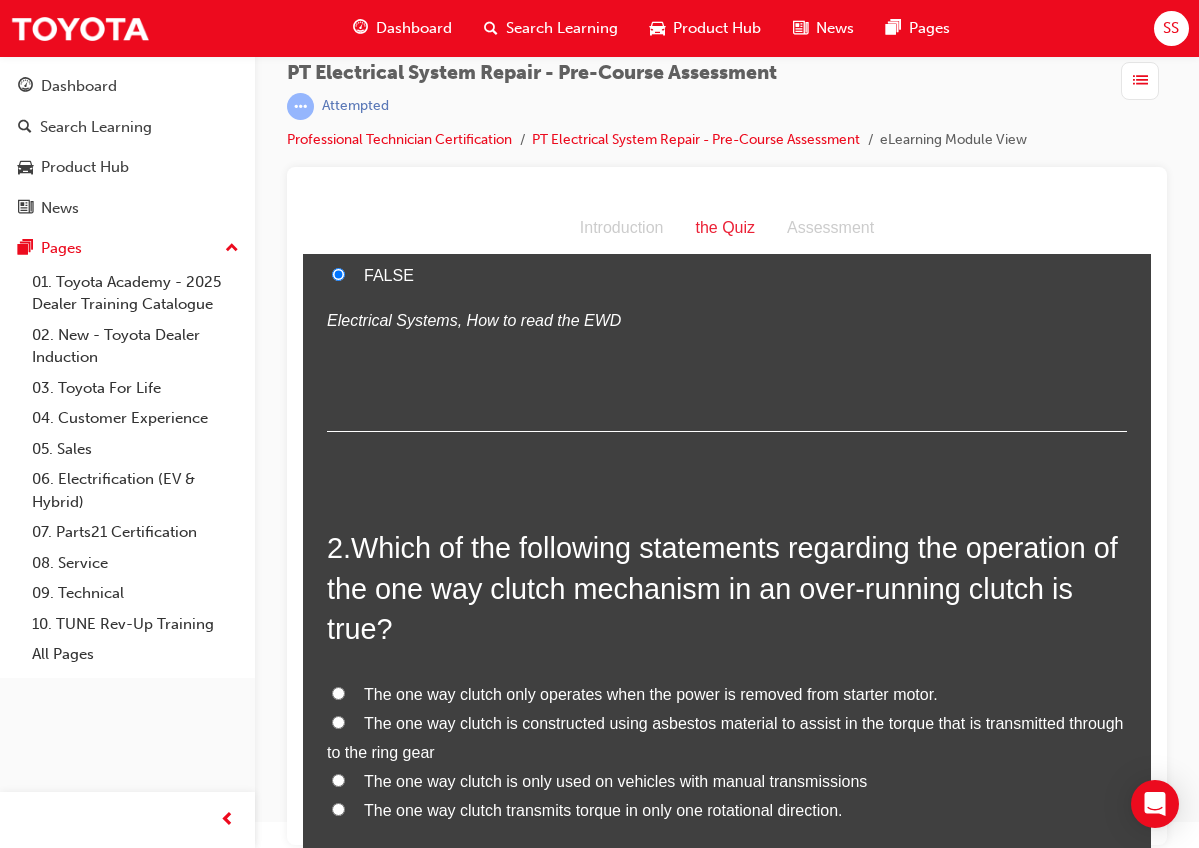 scroll, scrollTop: 276, scrollLeft: 0, axis: vertical 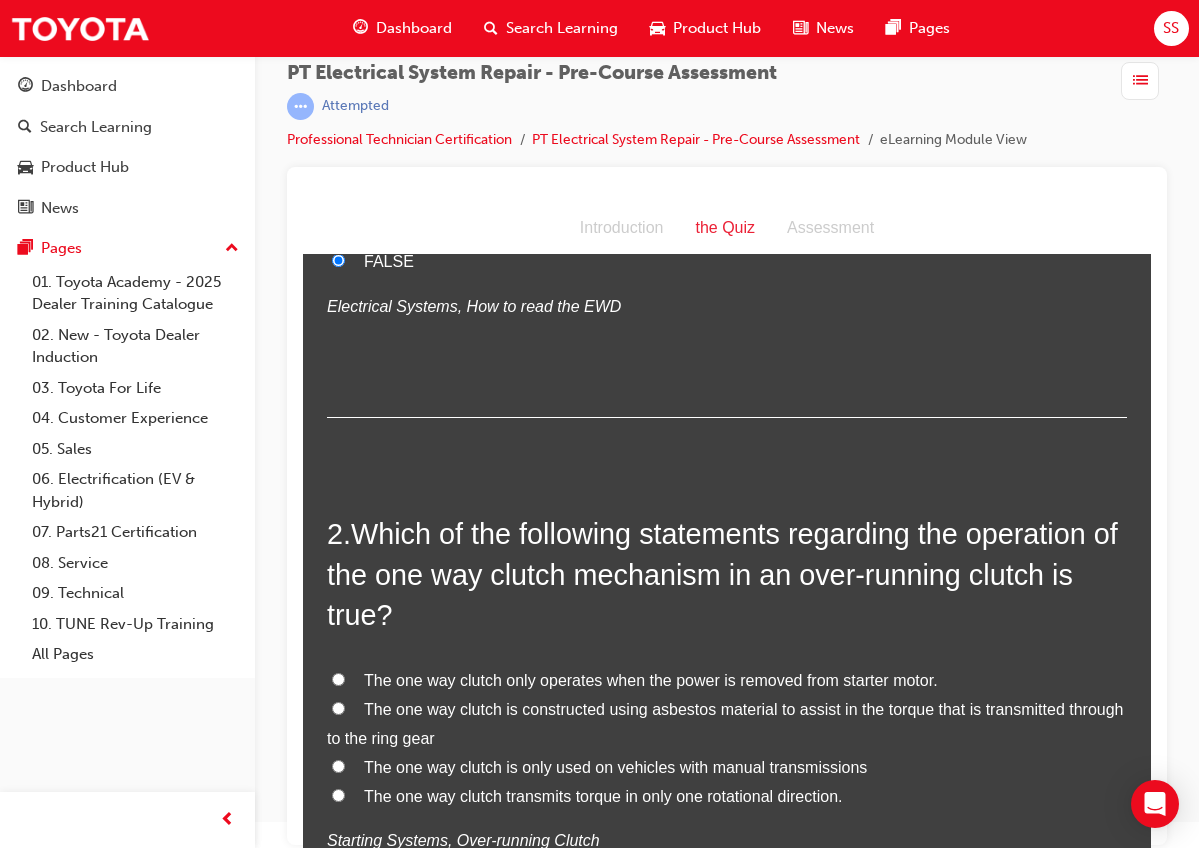 click on "The one way clutch only operates when the power is removed from starter motor. The one way clutch is constructed using asbestos material to assist in the torque that is transmitted through to the ring gear The one way clutch is only used on vehicles with manual transmissions The one way clutch transmits torque in only one rotational direction.
Starting Systems, Over-running Clutch" at bounding box center [727, 761] 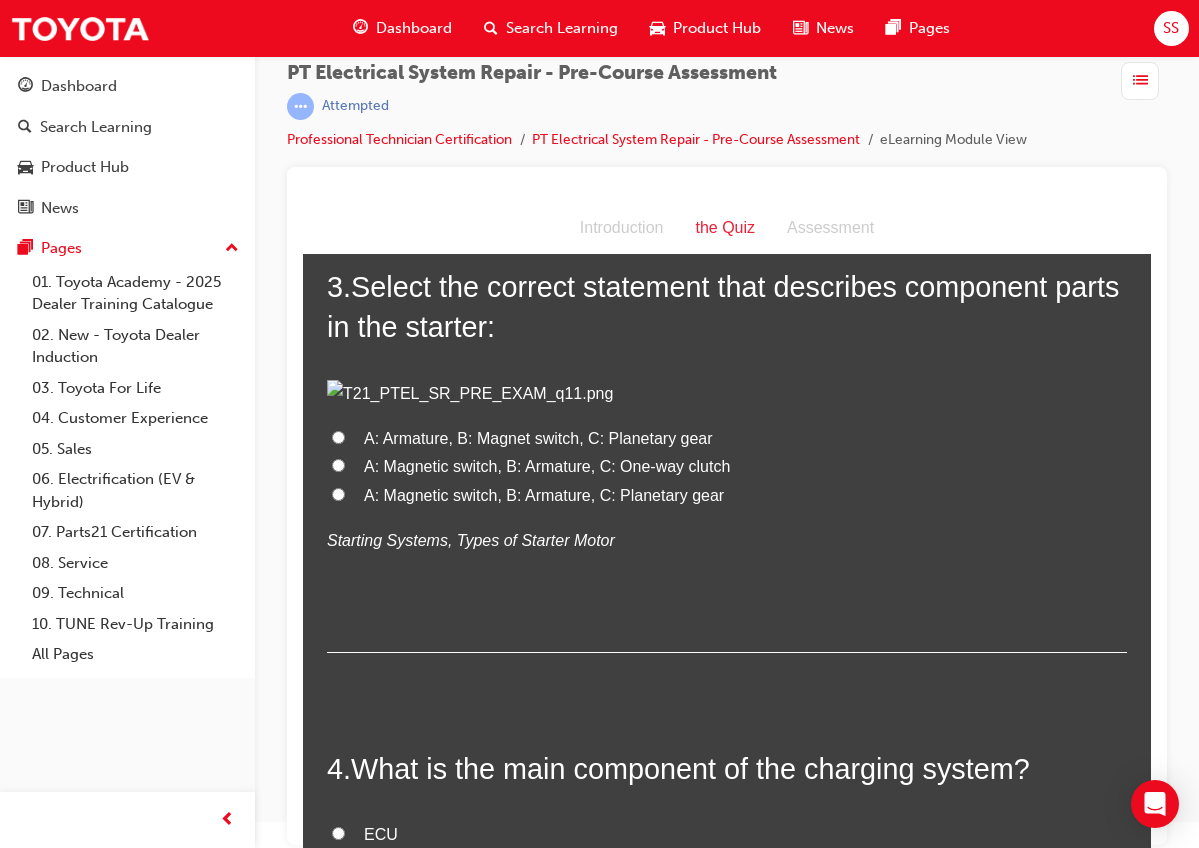 scroll, scrollTop: 1059, scrollLeft: 0, axis: vertical 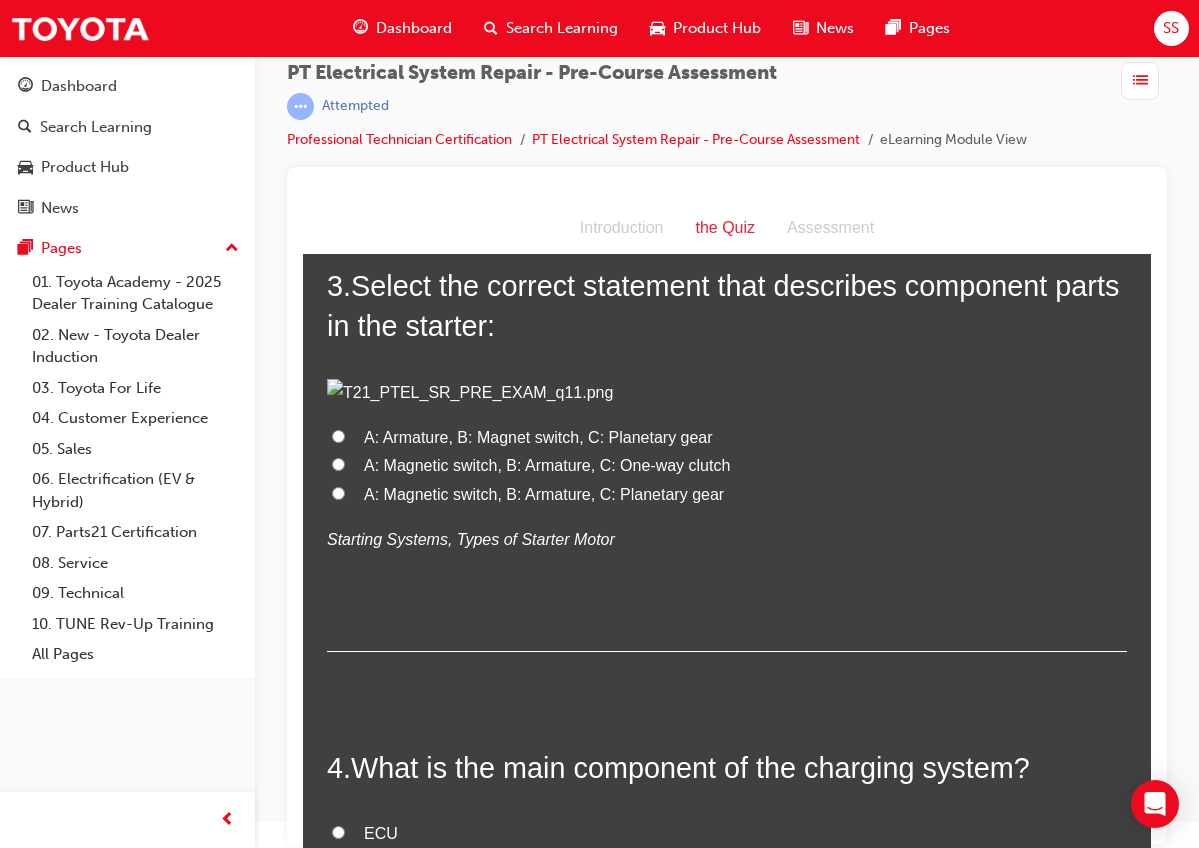 click on "A: Armature, B: Magnet switch, C: Planetary gear" at bounding box center [538, 437] 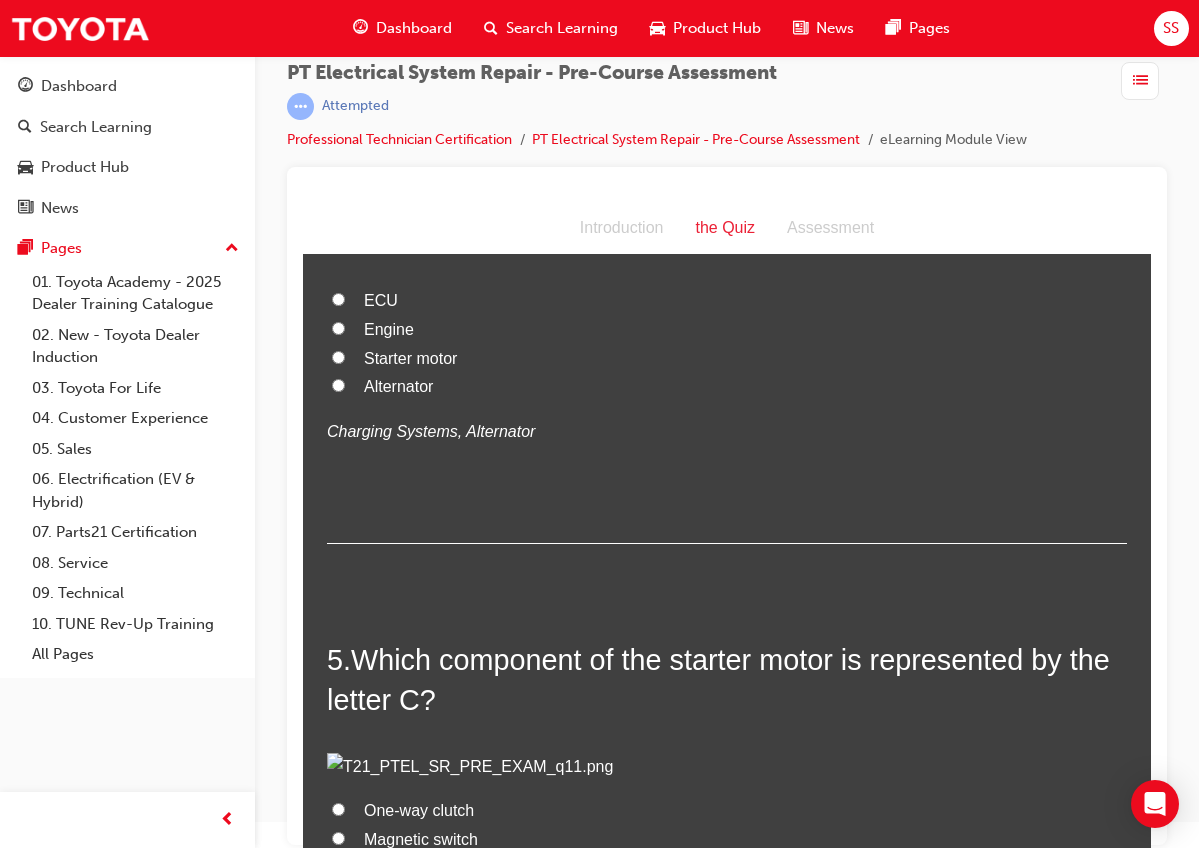 scroll, scrollTop: 1610, scrollLeft: 0, axis: vertical 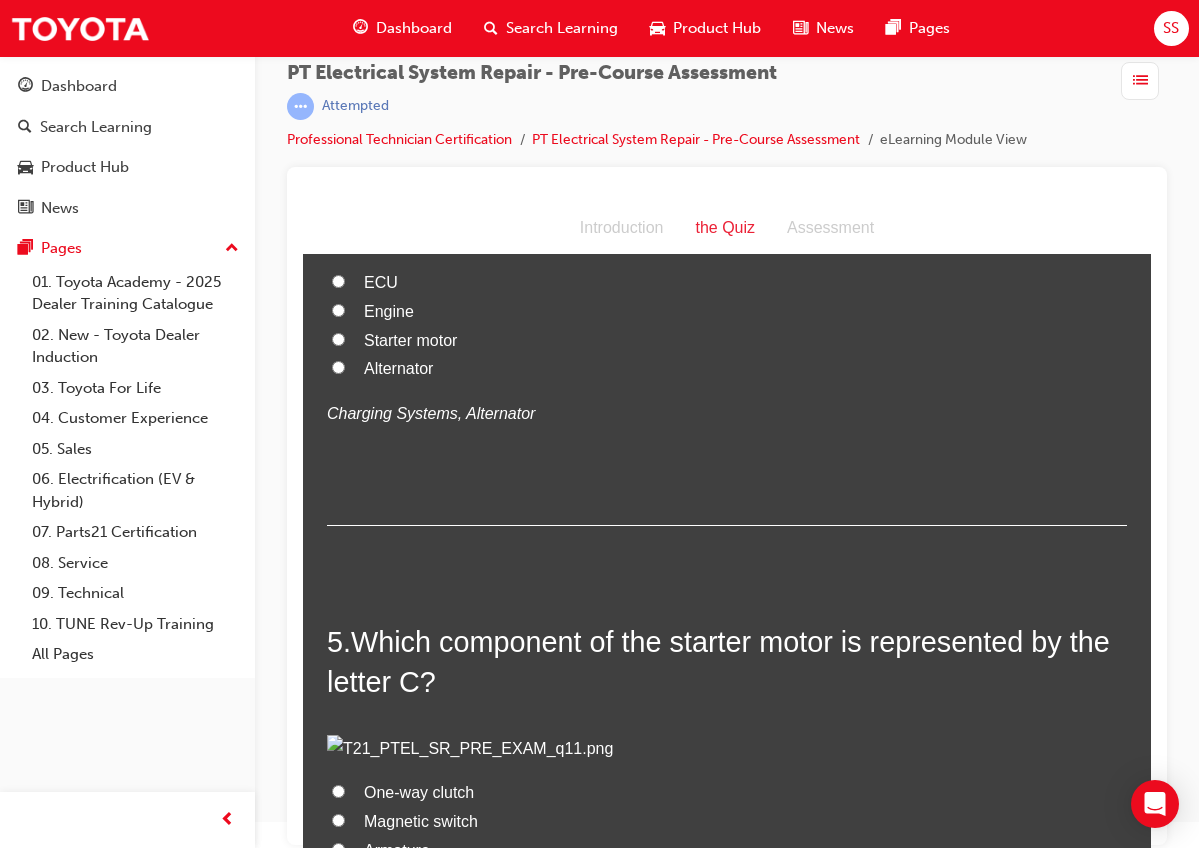 click on "Alternator" at bounding box center [398, 368] 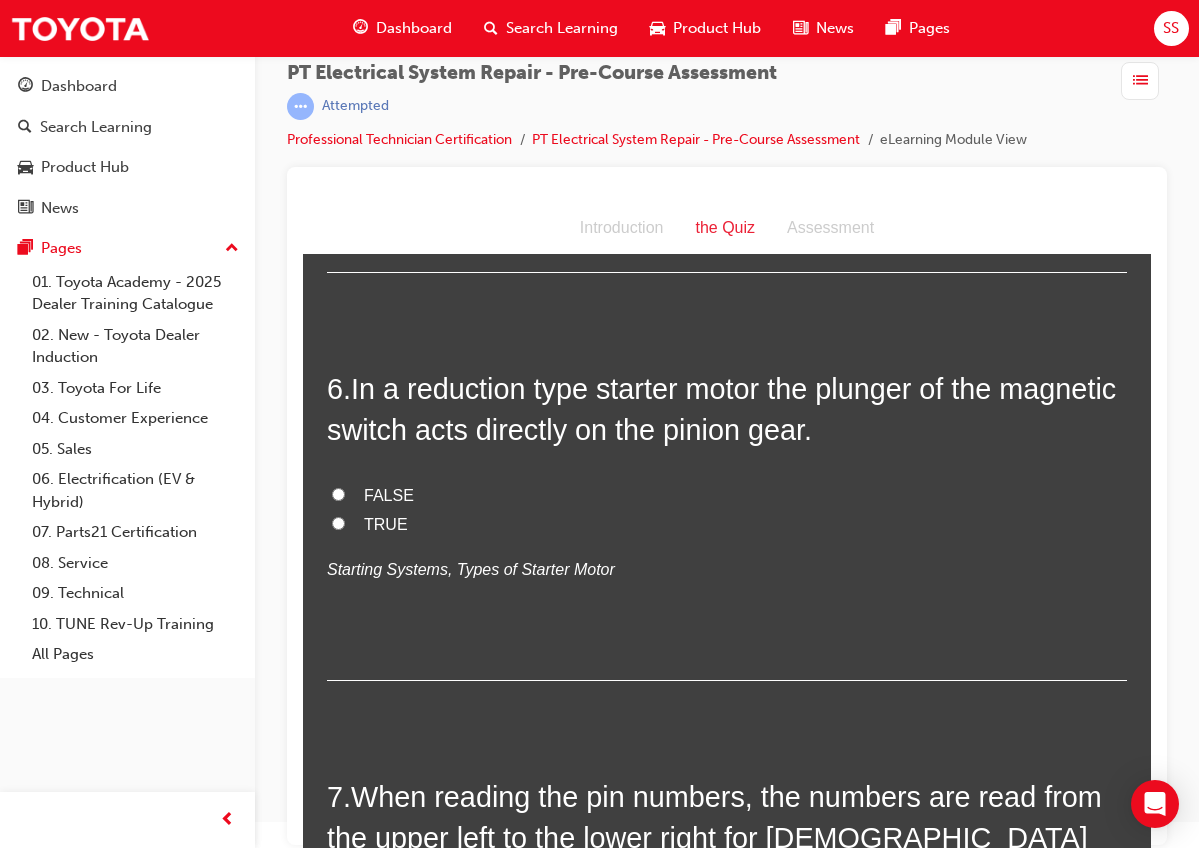scroll, scrollTop: 2442, scrollLeft: 0, axis: vertical 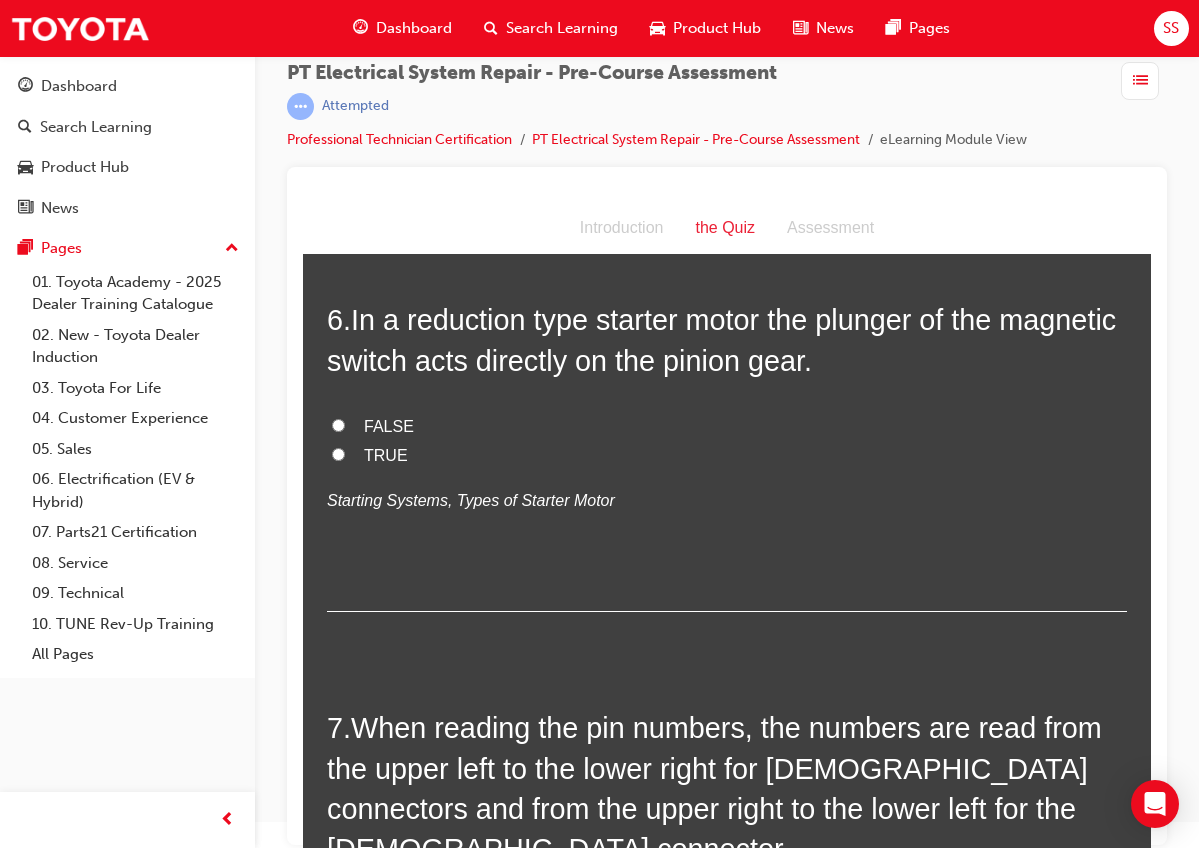 click on "Planetary gear" at bounding box center (416, 47) 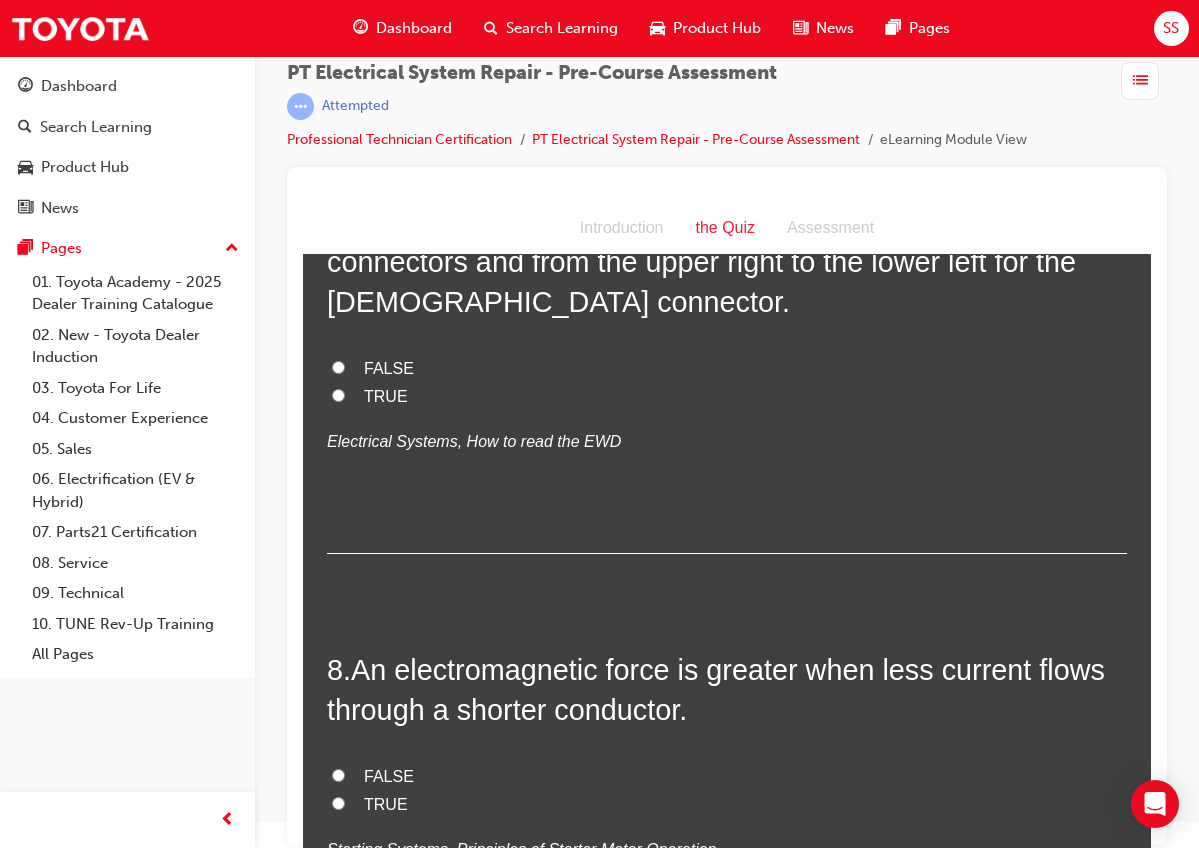scroll, scrollTop: 3035, scrollLeft: 0, axis: vertical 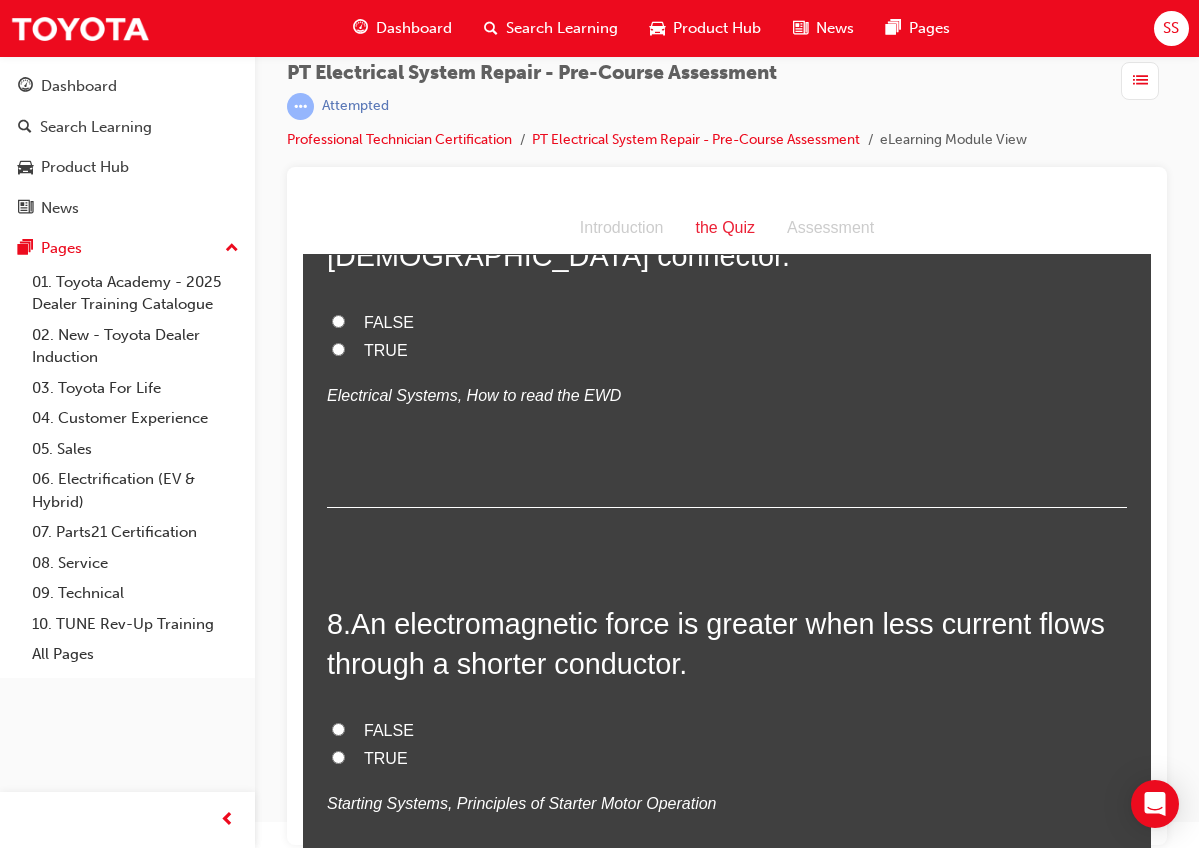 click on "FALSE" at bounding box center [389, -167] 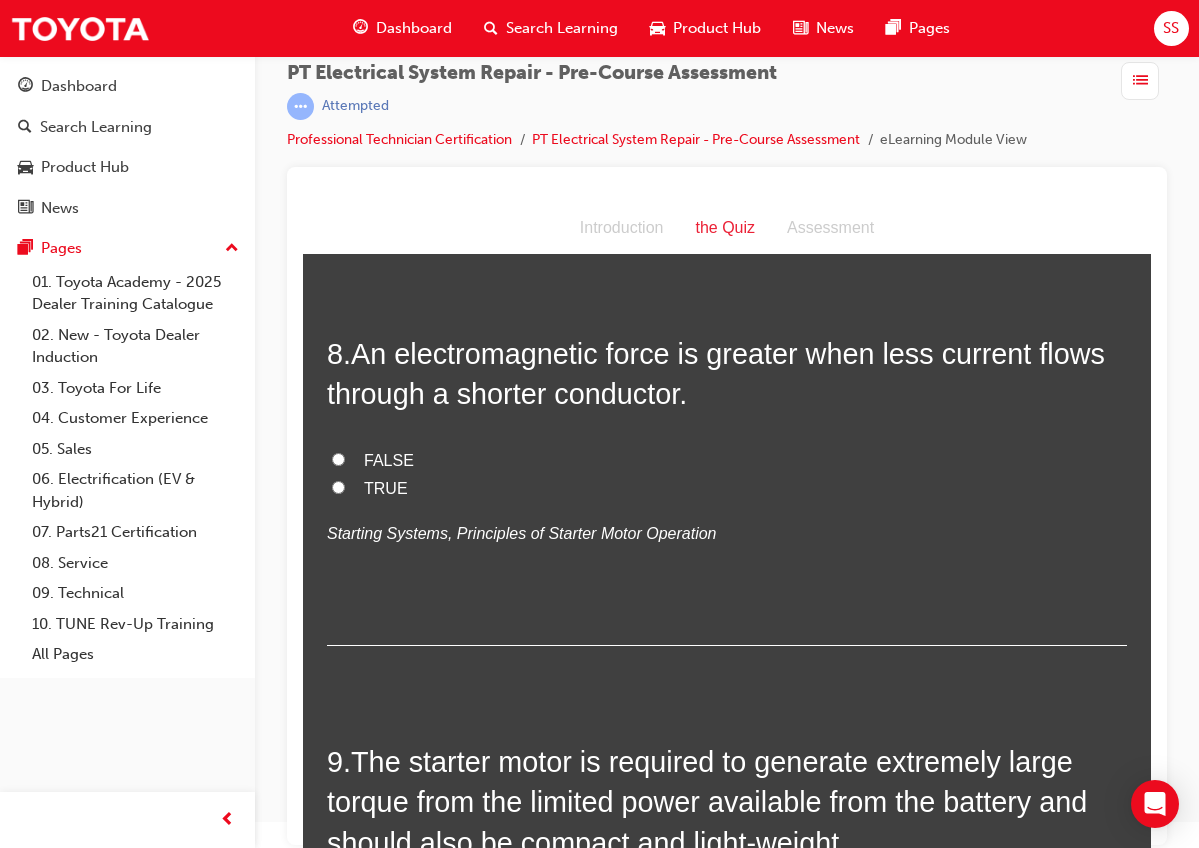 scroll, scrollTop: 3371, scrollLeft: 0, axis: vertical 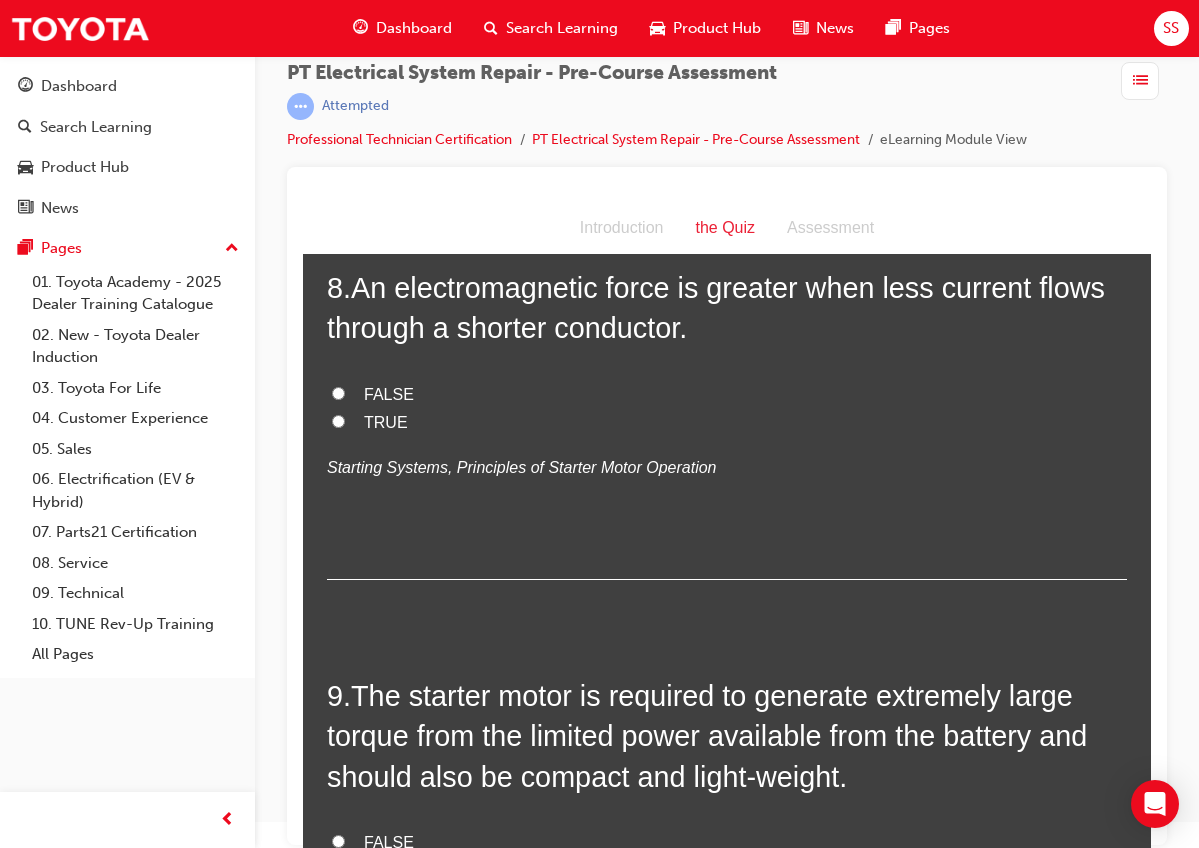 click on "TRUE" at bounding box center [386, 14] 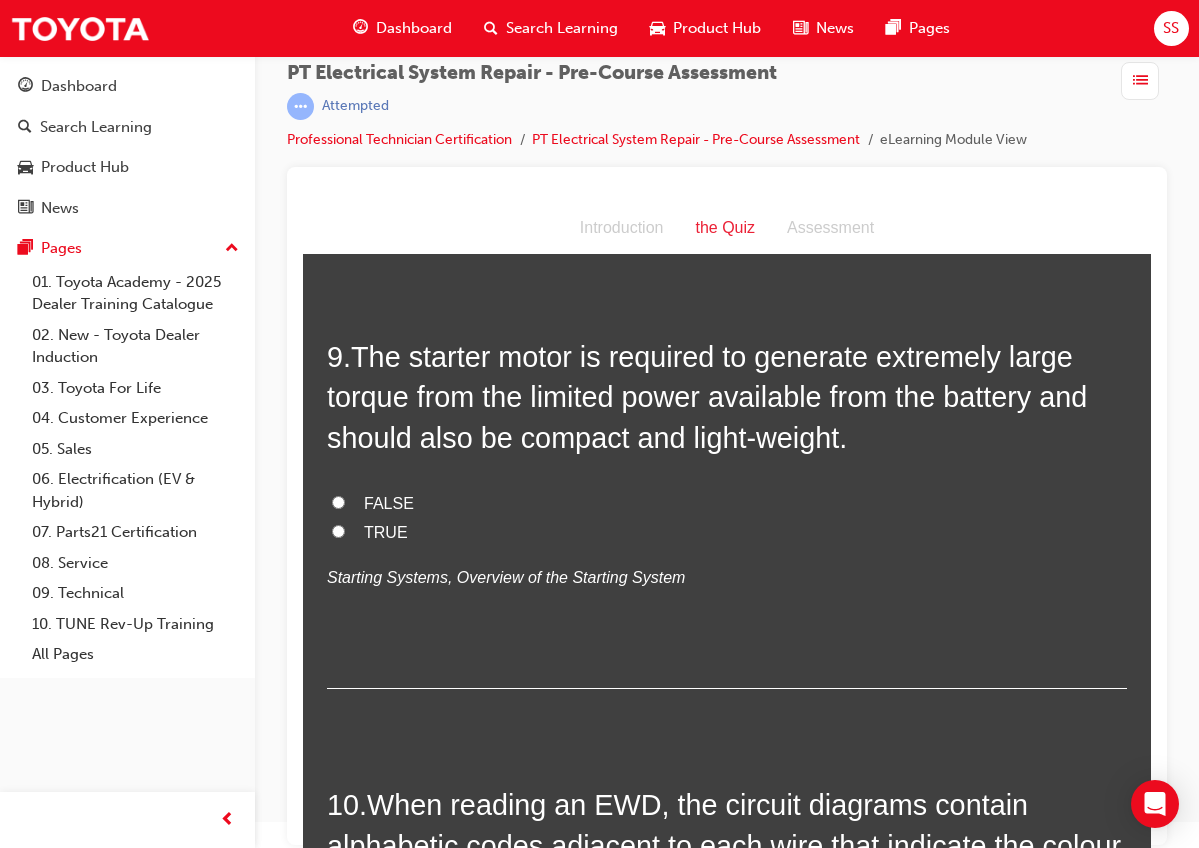 scroll, scrollTop: 3711, scrollLeft: 0, axis: vertical 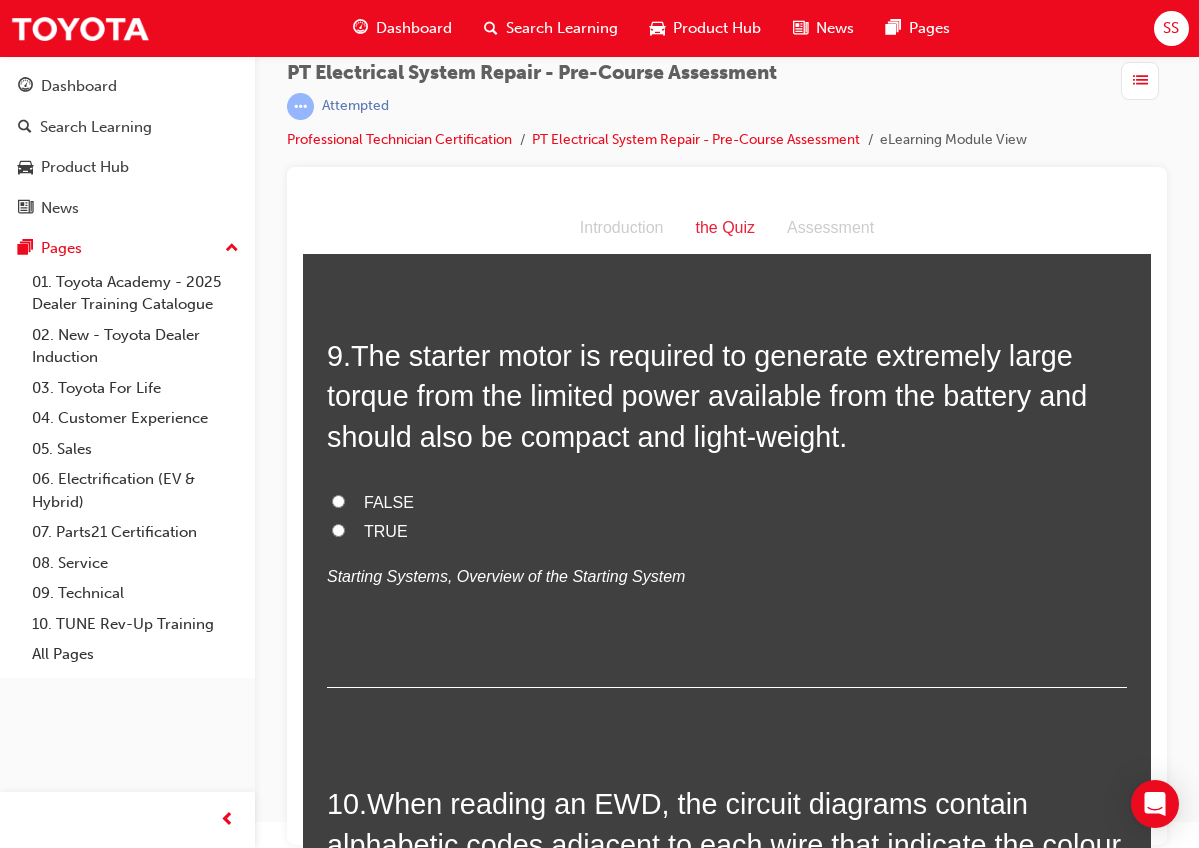click on "FALSE" at bounding box center [389, 54] 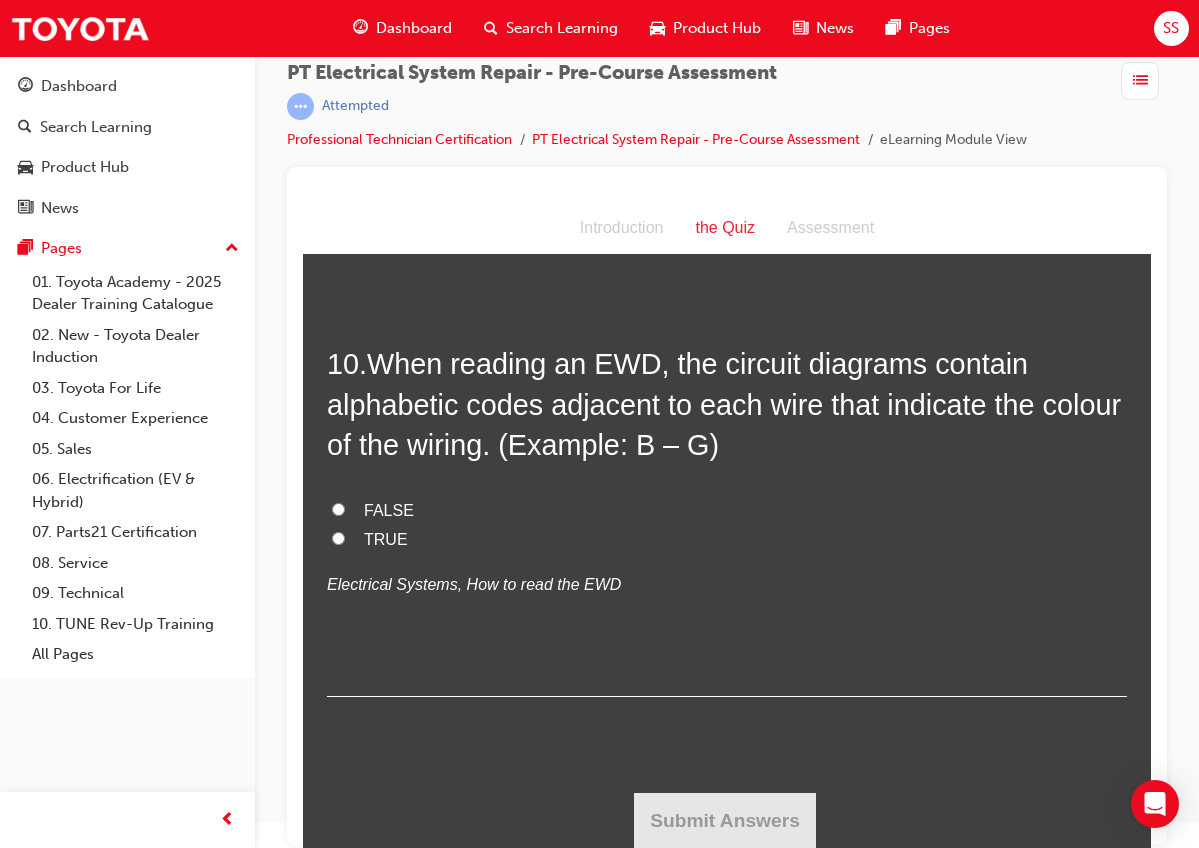 scroll, scrollTop: 4264, scrollLeft: 0, axis: vertical 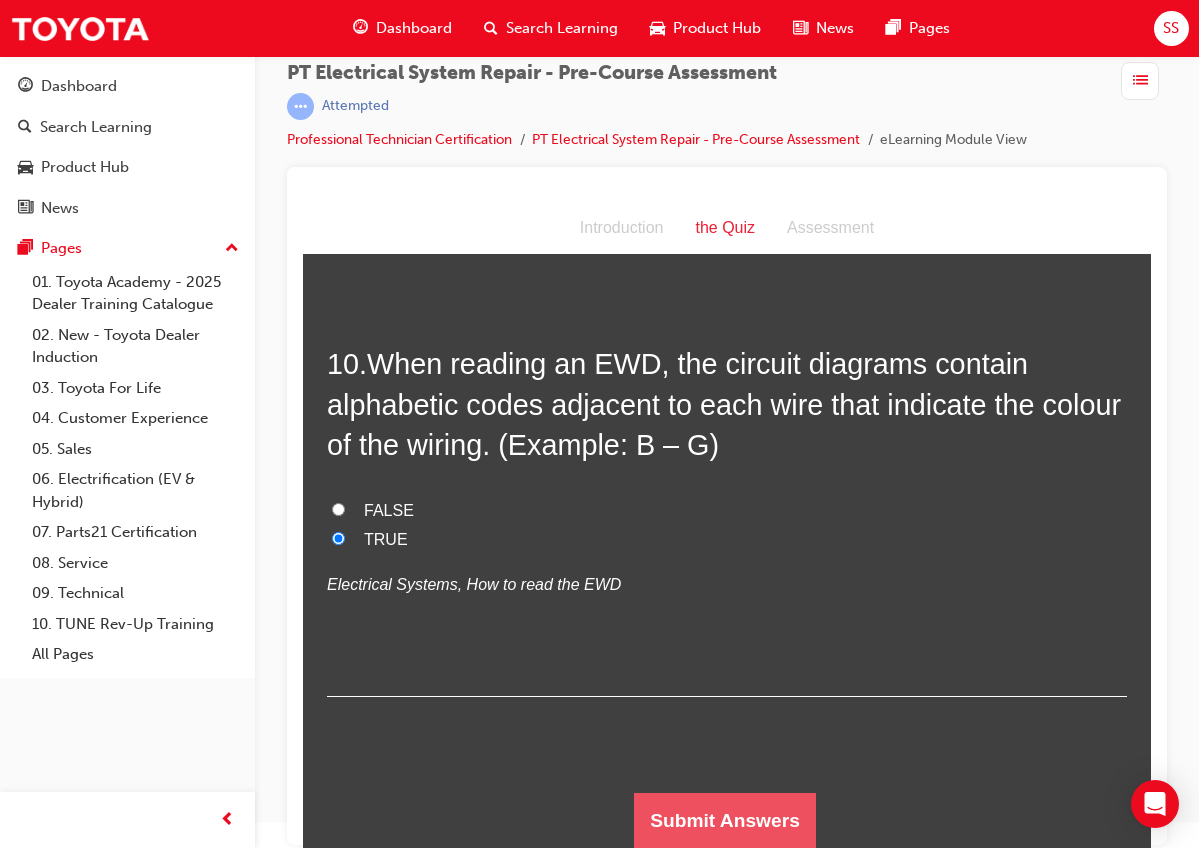 click on "Submit Answers" at bounding box center [725, 821] 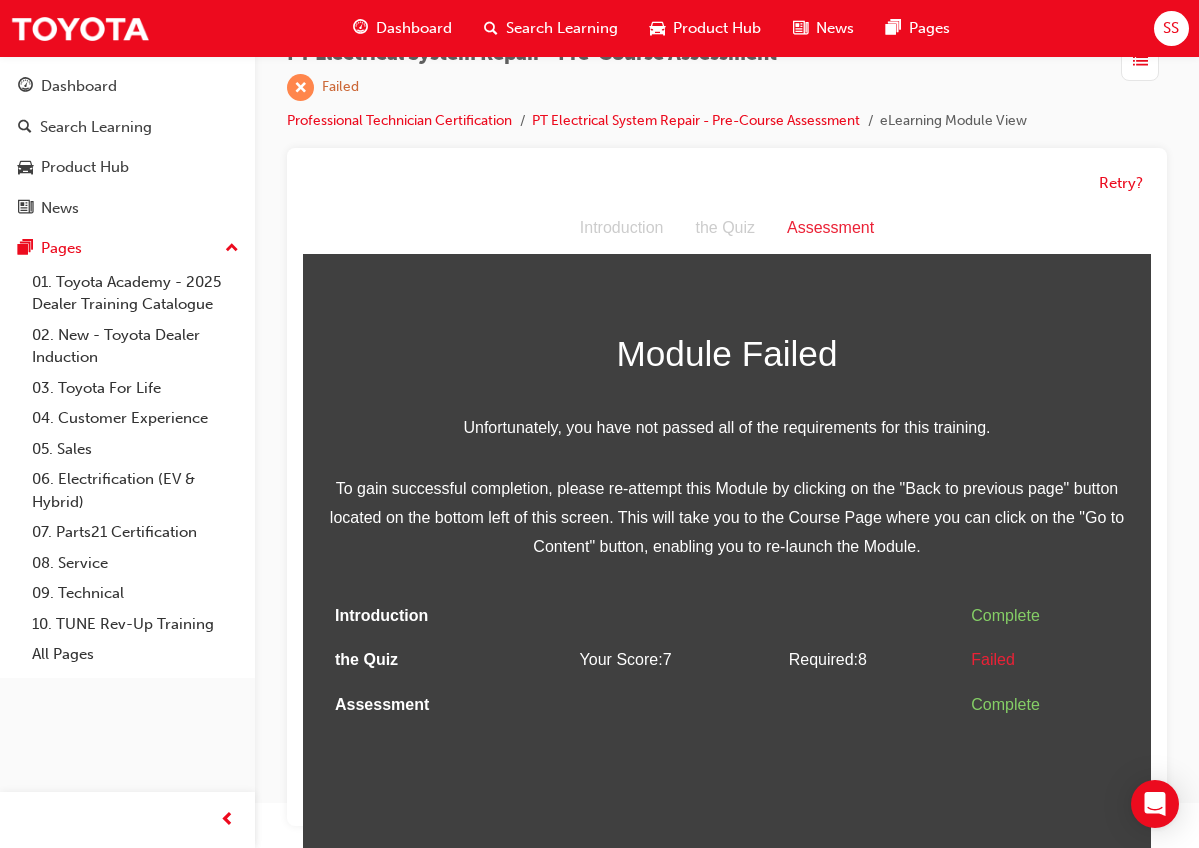 scroll, scrollTop: 44, scrollLeft: 0, axis: vertical 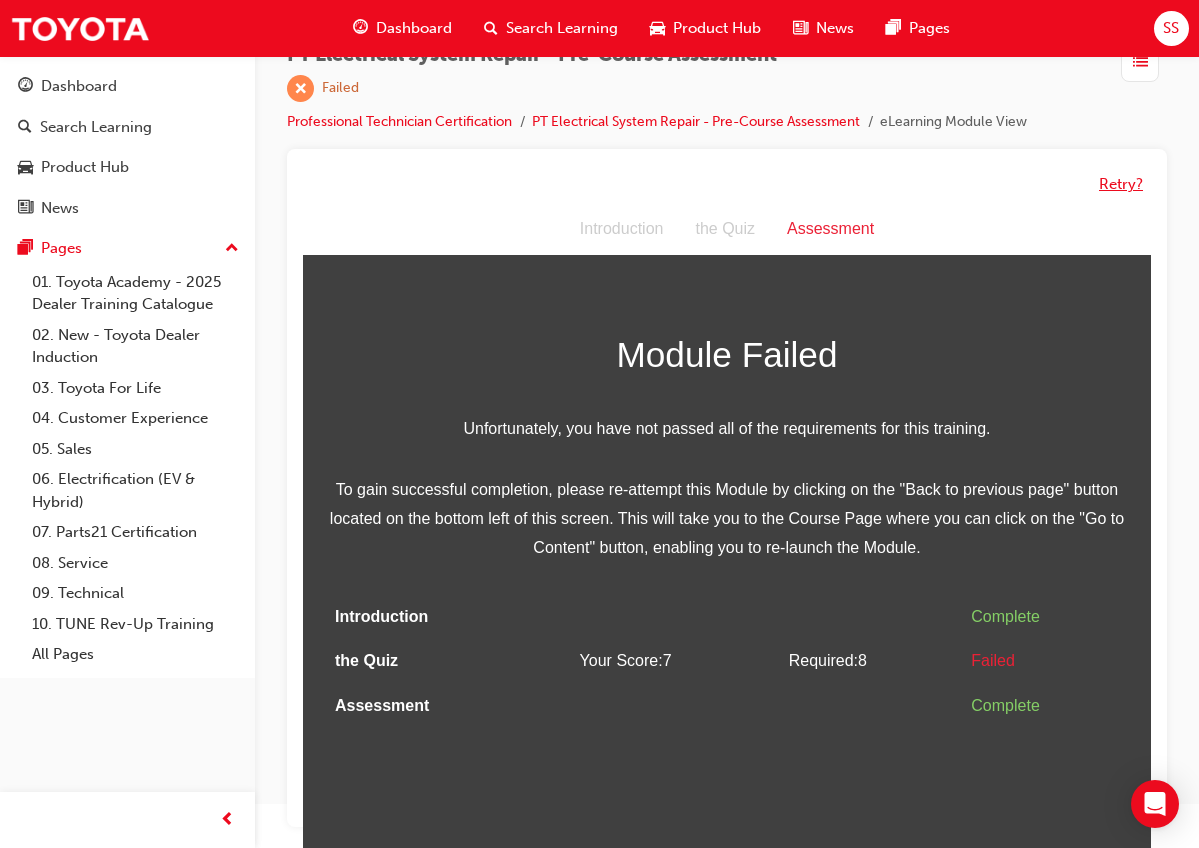 click on "Retry?" at bounding box center [1121, 184] 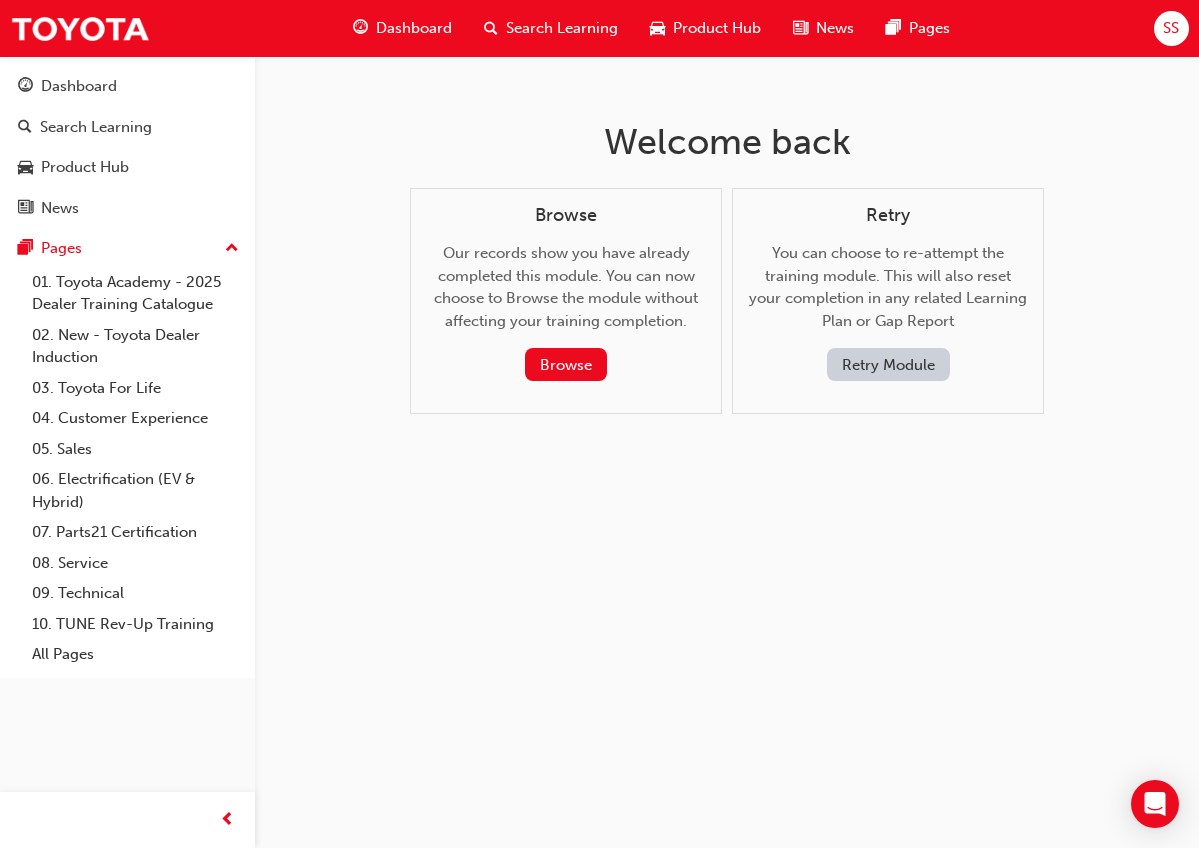 scroll, scrollTop: 0, scrollLeft: 0, axis: both 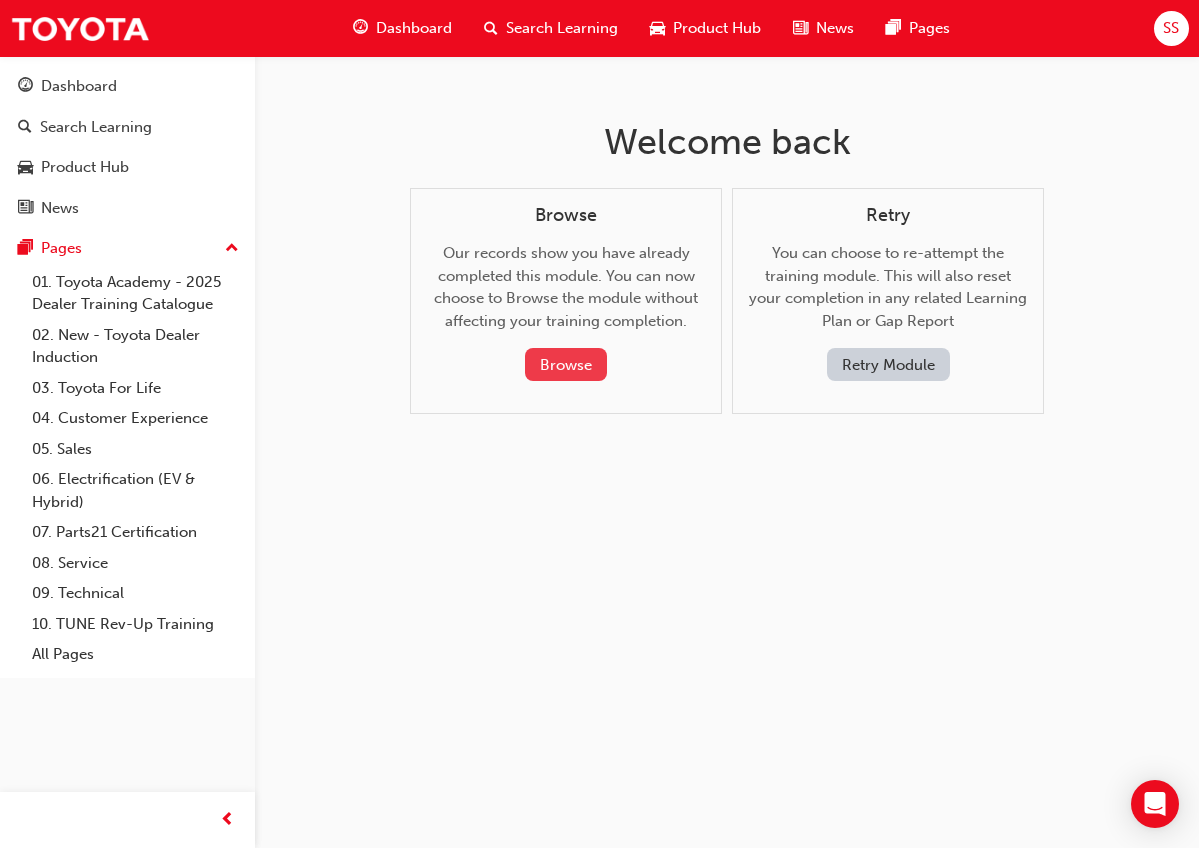 click on "Browse" at bounding box center (566, 364) 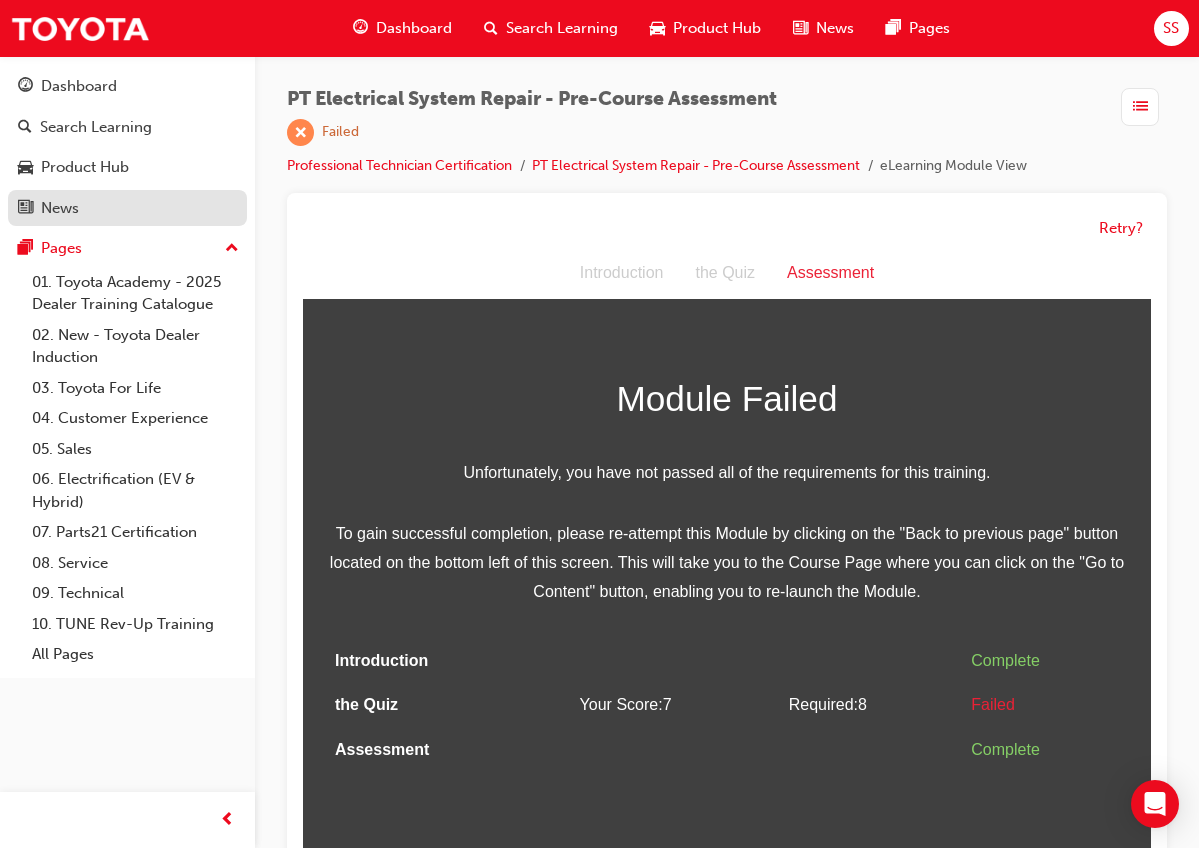 scroll, scrollTop: 0, scrollLeft: 0, axis: both 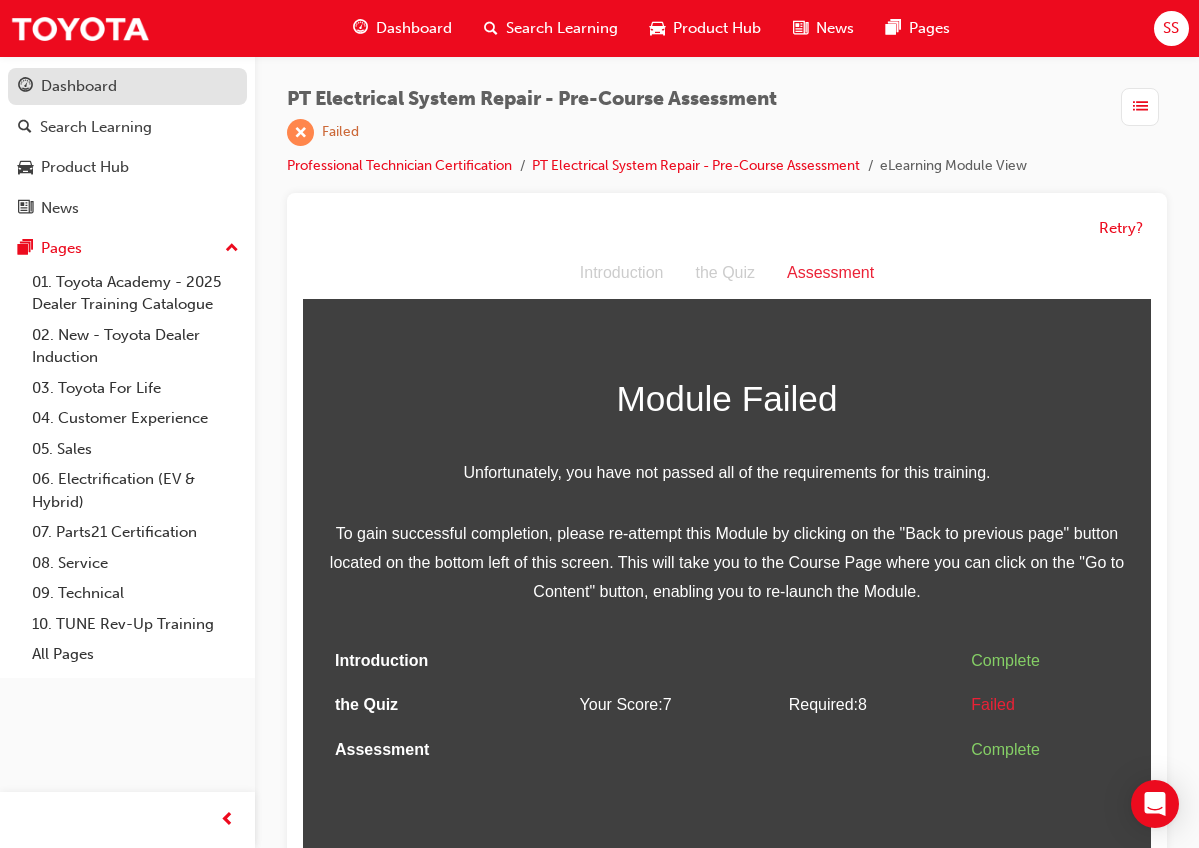 click on "Dashboard" at bounding box center (127, 86) 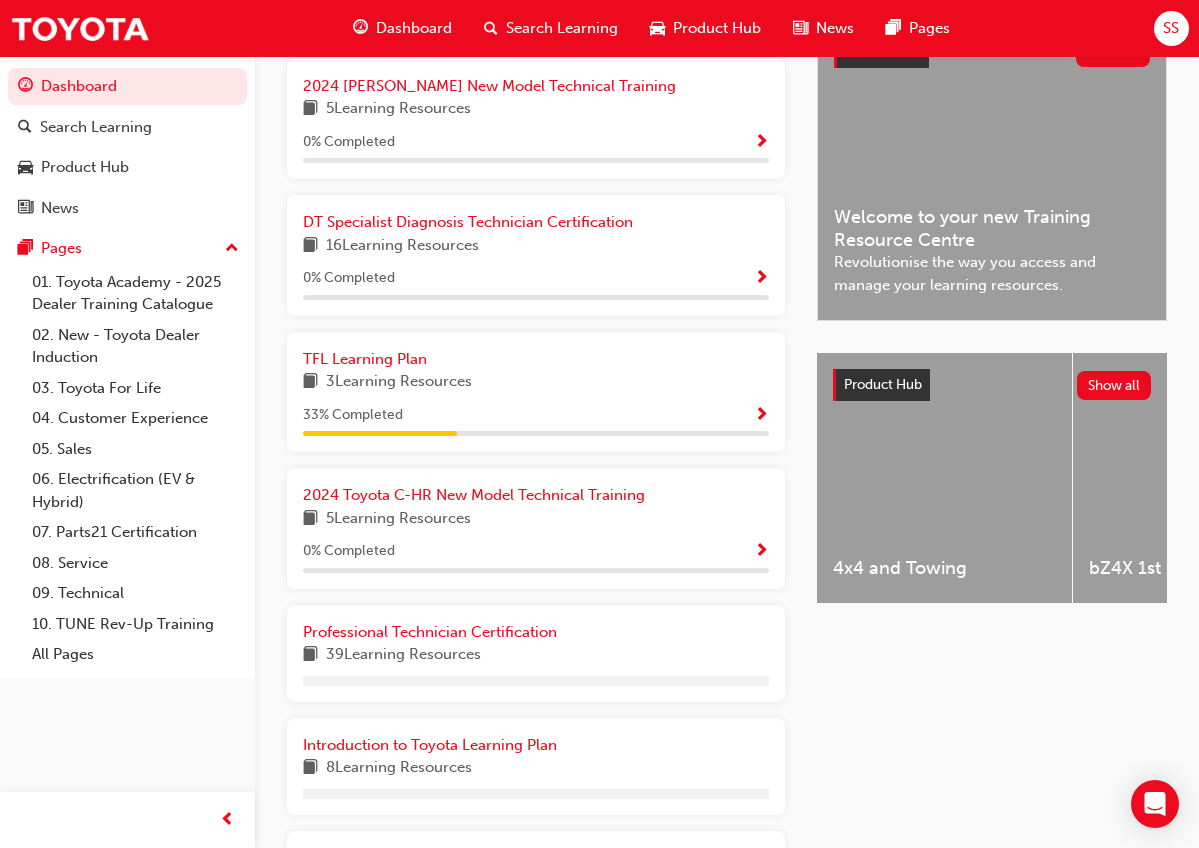 scroll, scrollTop: 525, scrollLeft: 0, axis: vertical 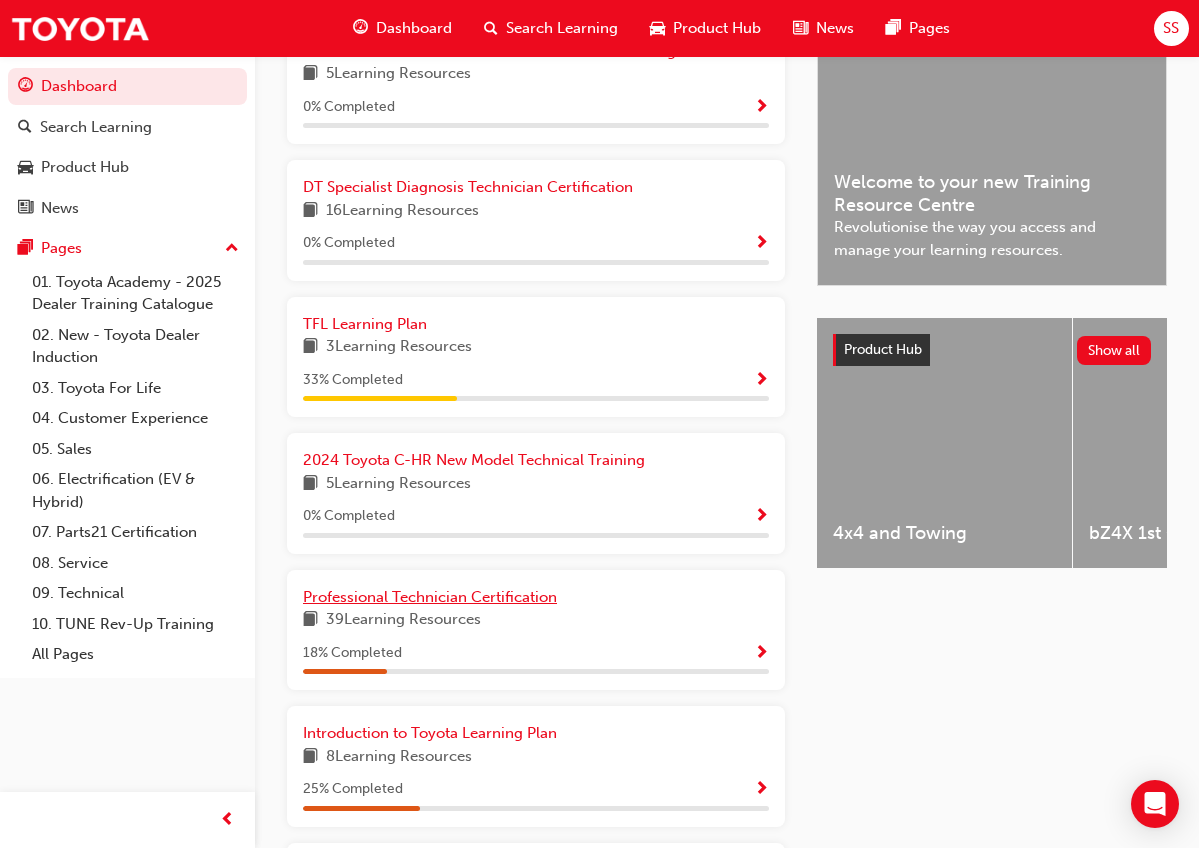 click on "Professional Technician Certification" at bounding box center (430, 597) 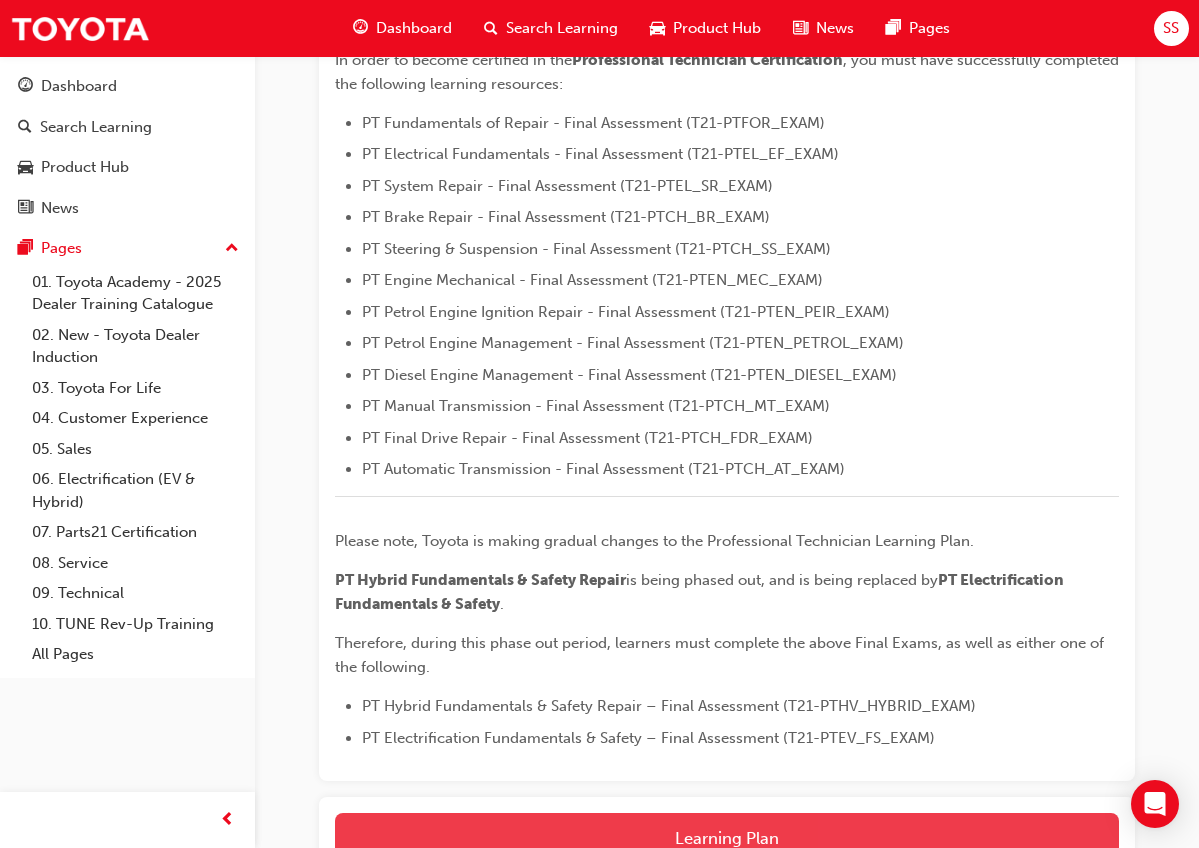 click on "Learning Plan" at bounding box center (727, 838) 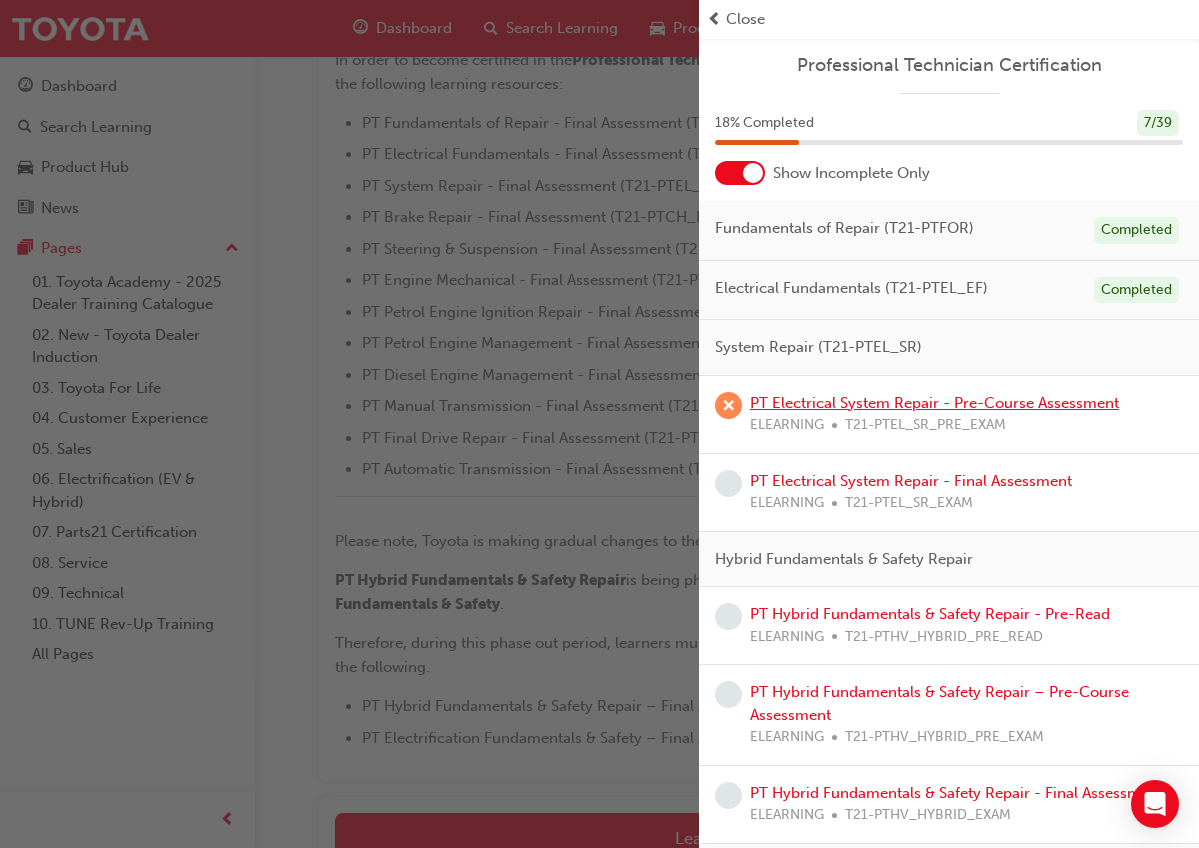 click on "PT Electrical System Repair - Pre-Course Assessment" at bounding box center [934, 403] 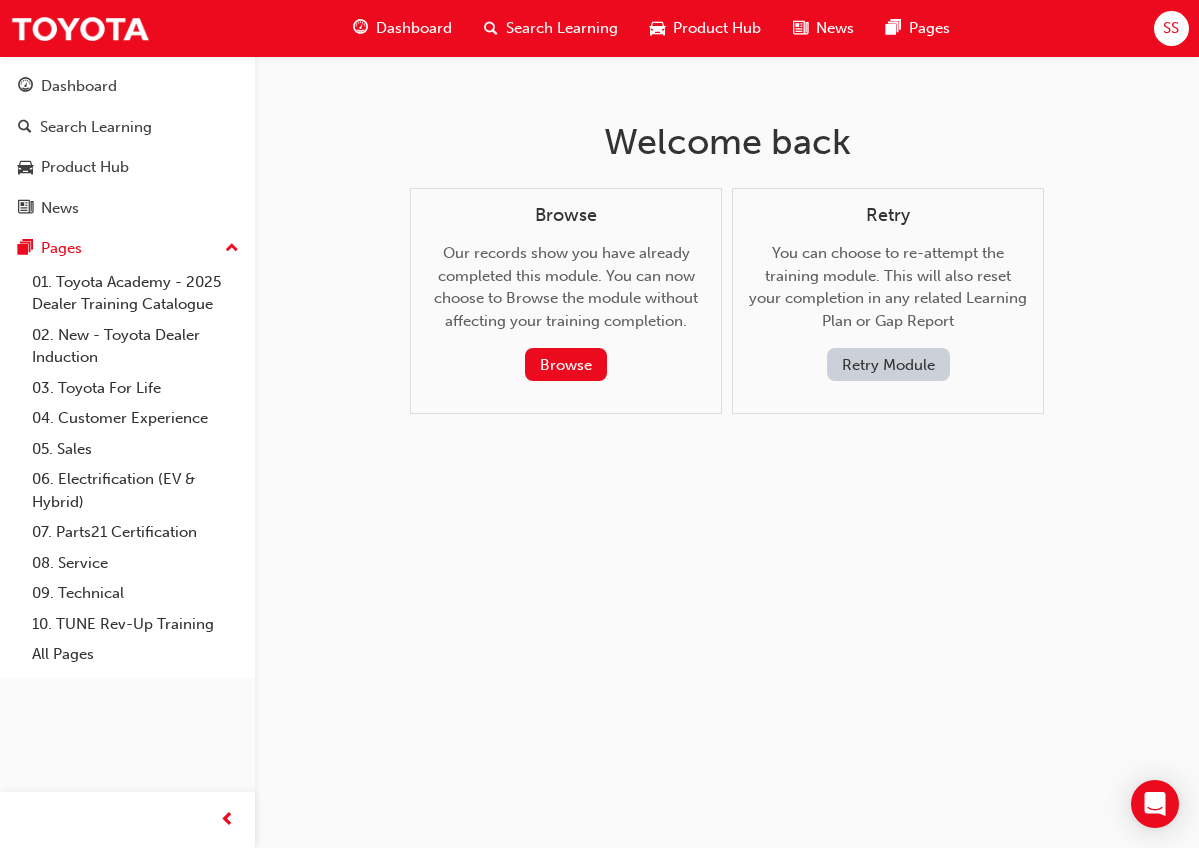 scroll, scrollTop: 0, scrollLeft: 0, axis: both 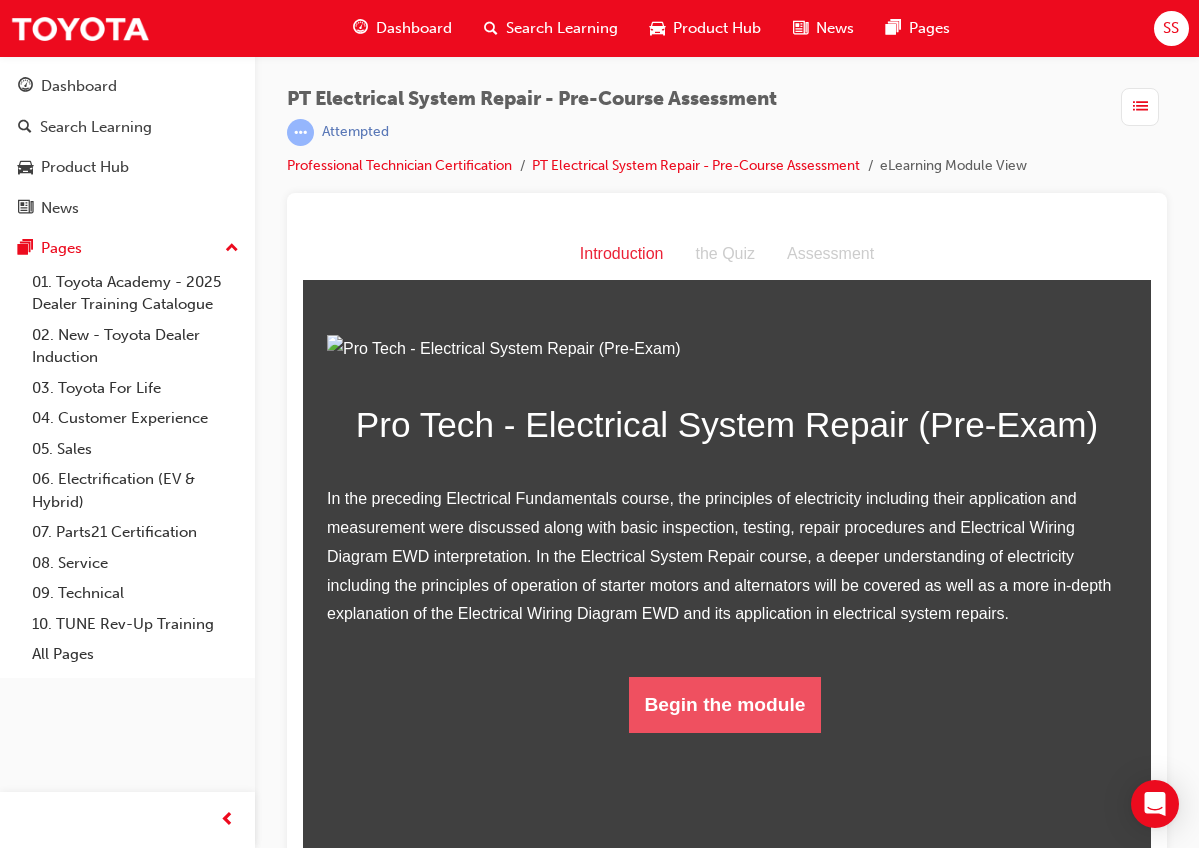 click on "Begin the module" at bounding box center (725, 705) 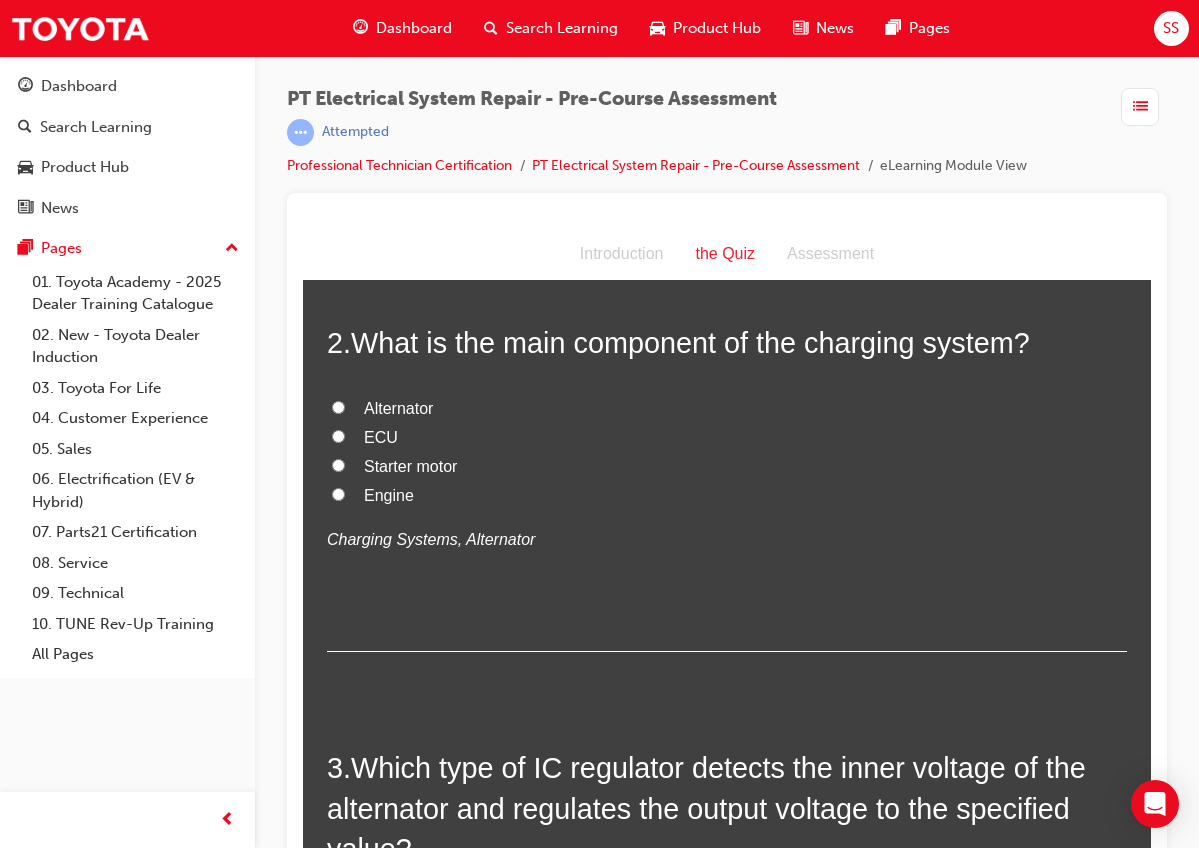 scroll, scrollTop: 586, scrollLeft: 0, axis: vertical 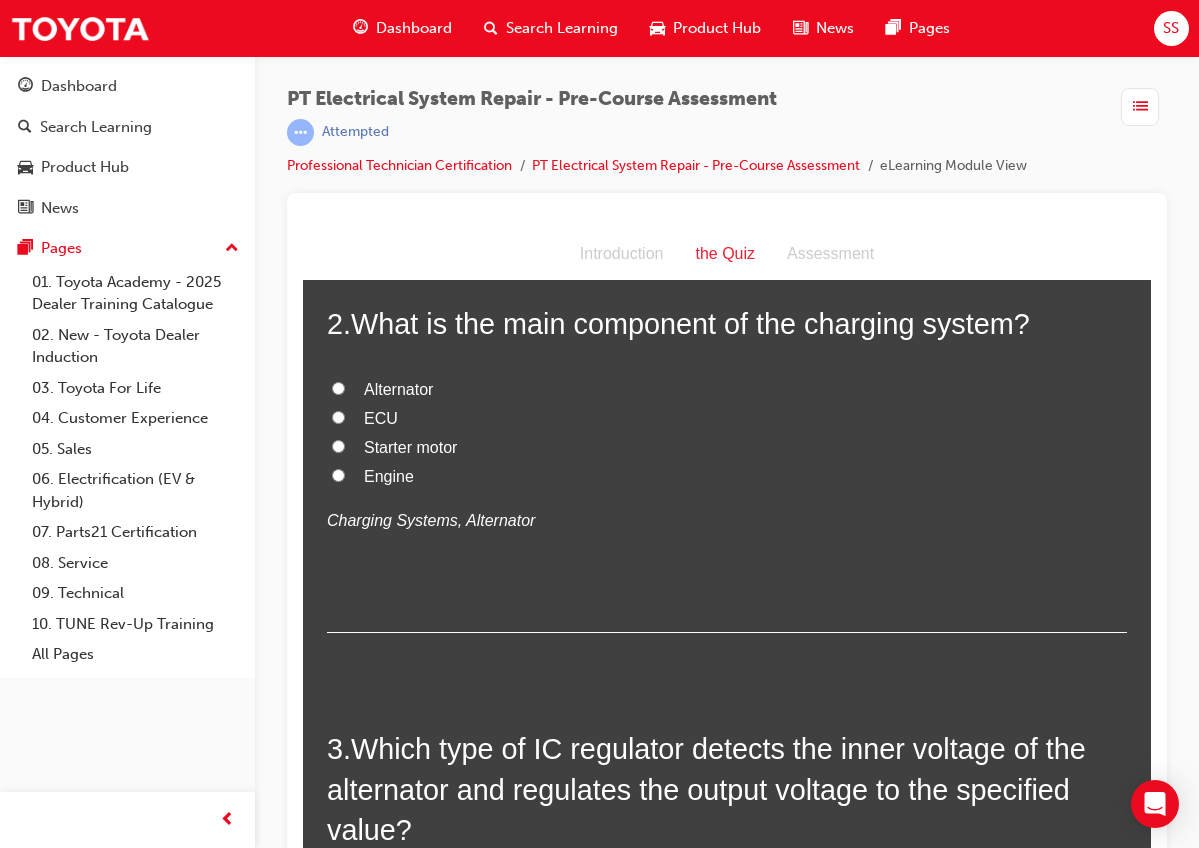 click on "2 .  What is the main component of the charging system? Alternator ECU Starter motor Engine
Charging Systems, Alternator" at bounding box center (727, 468) 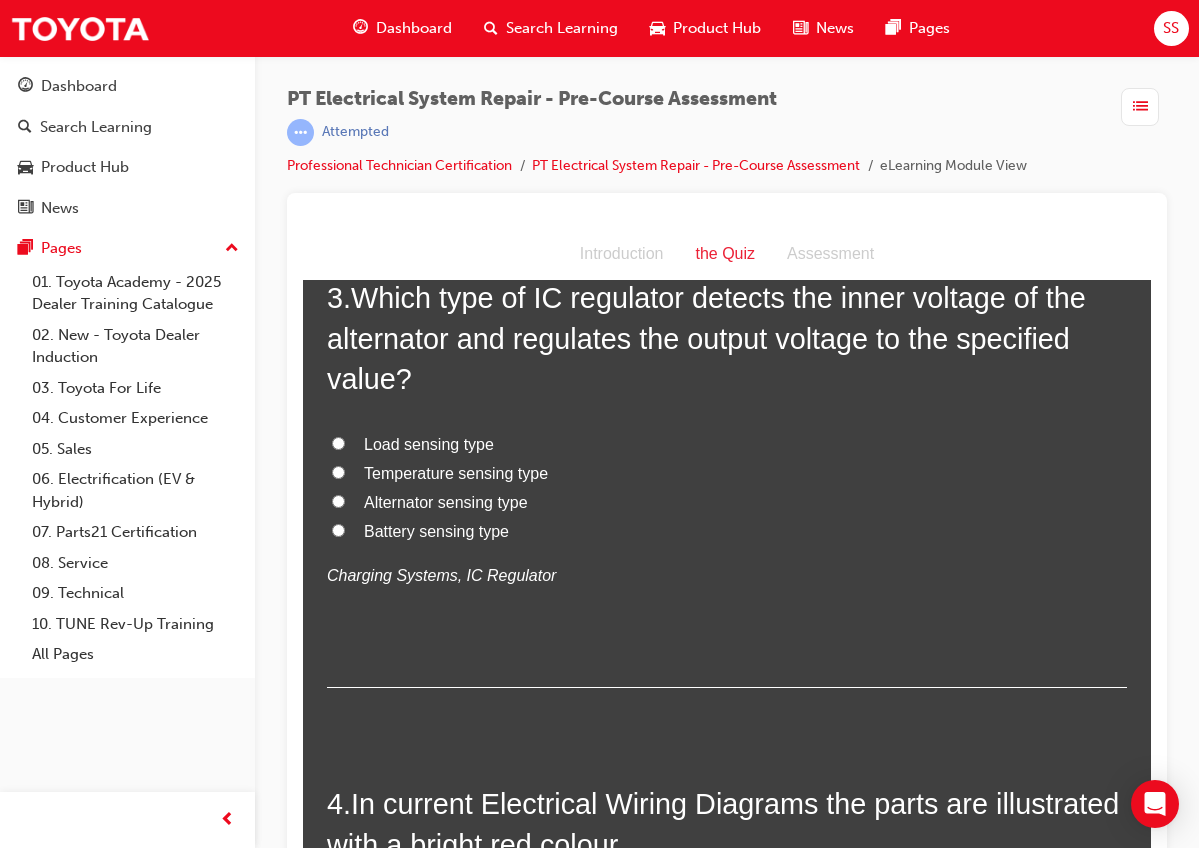 scroll, scrollTop: 1081, scrollLeft: 0, axis: vertical 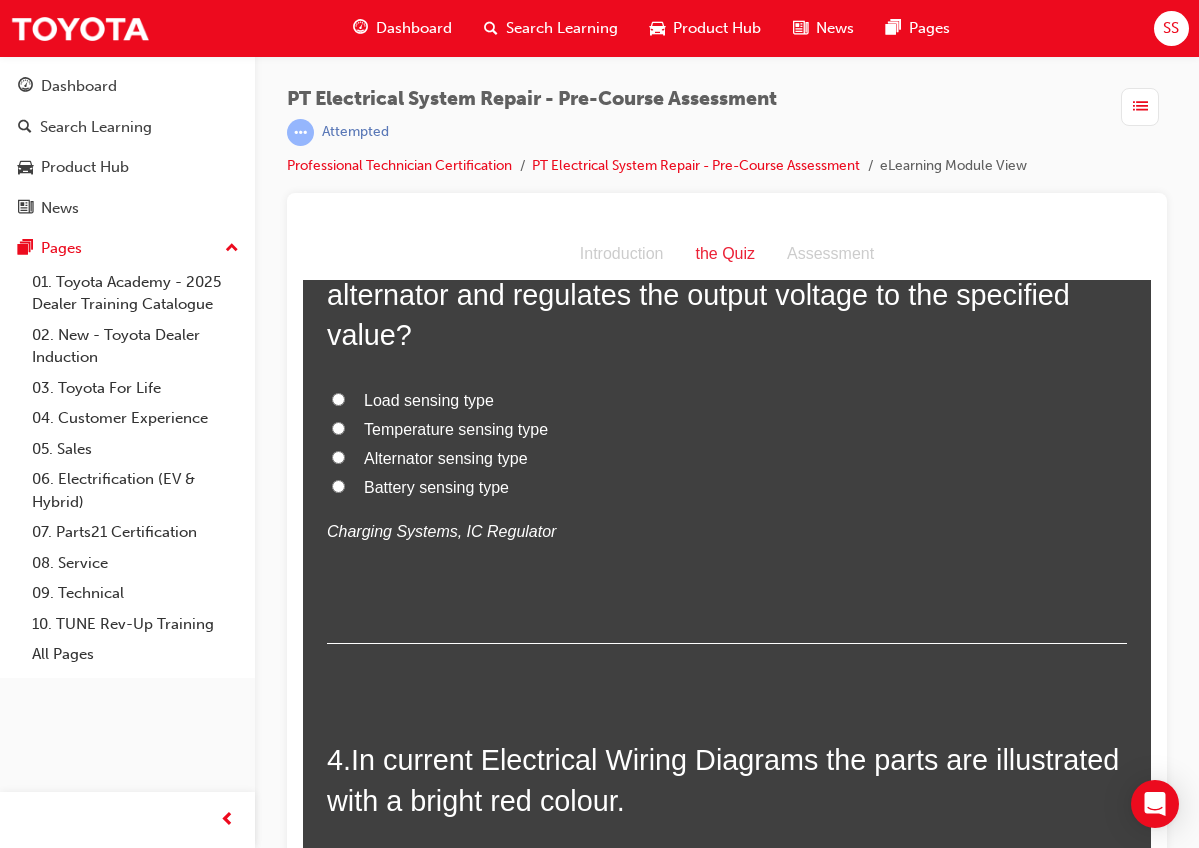 drag, startPoint x: 356, startPoint y: 544, endPoint x: 512, endPoint y: 783, distance: 285.40674 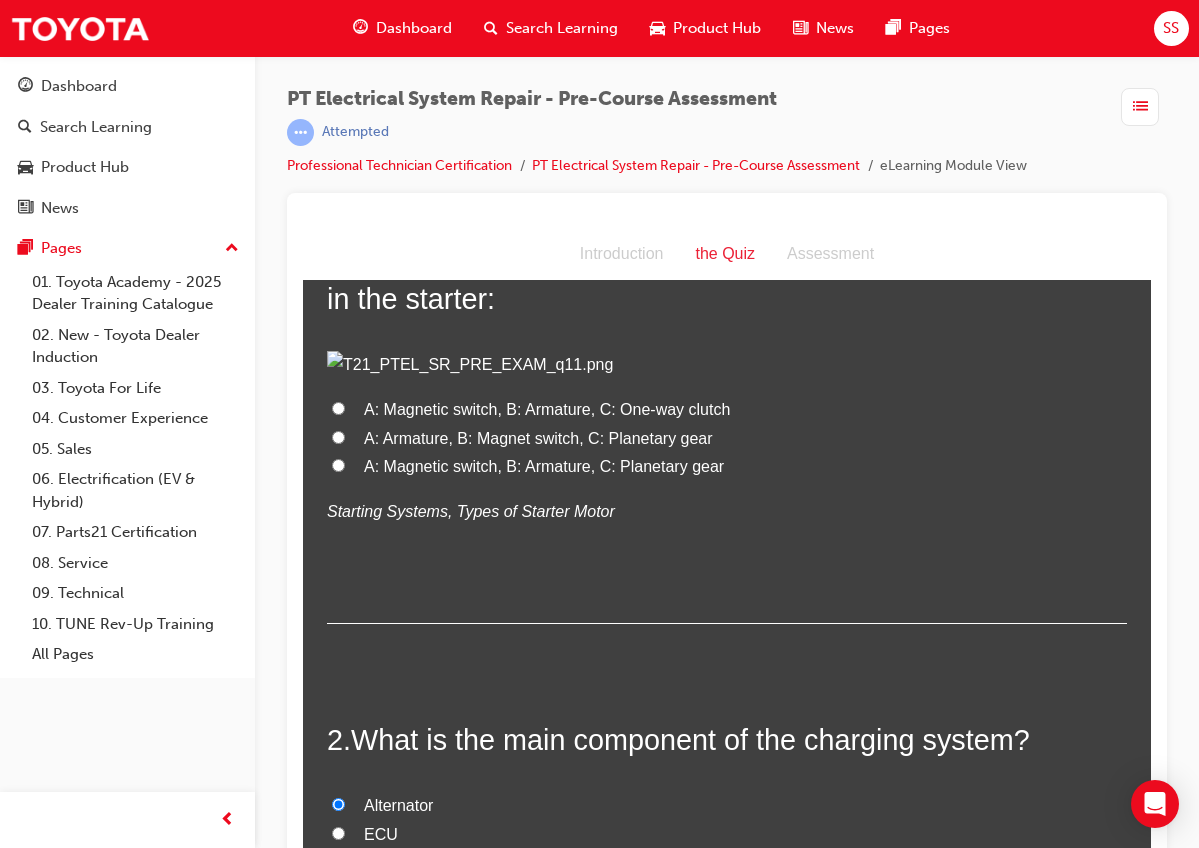 scroll, scrollTop: 171, scrollLeft: 0, axis: vertical 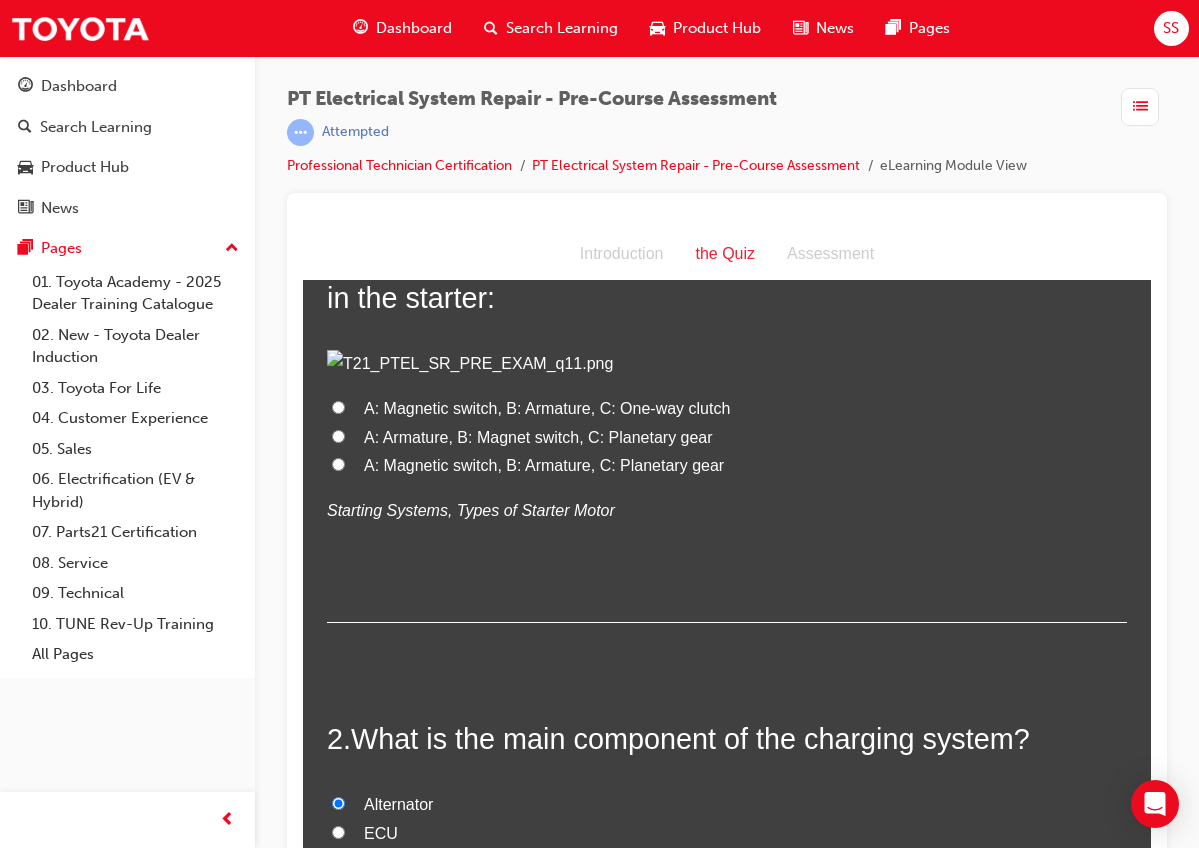click on "A: Magnetic switch, B: Armature, C: Planetary gear" at bounding box center (727, 466) 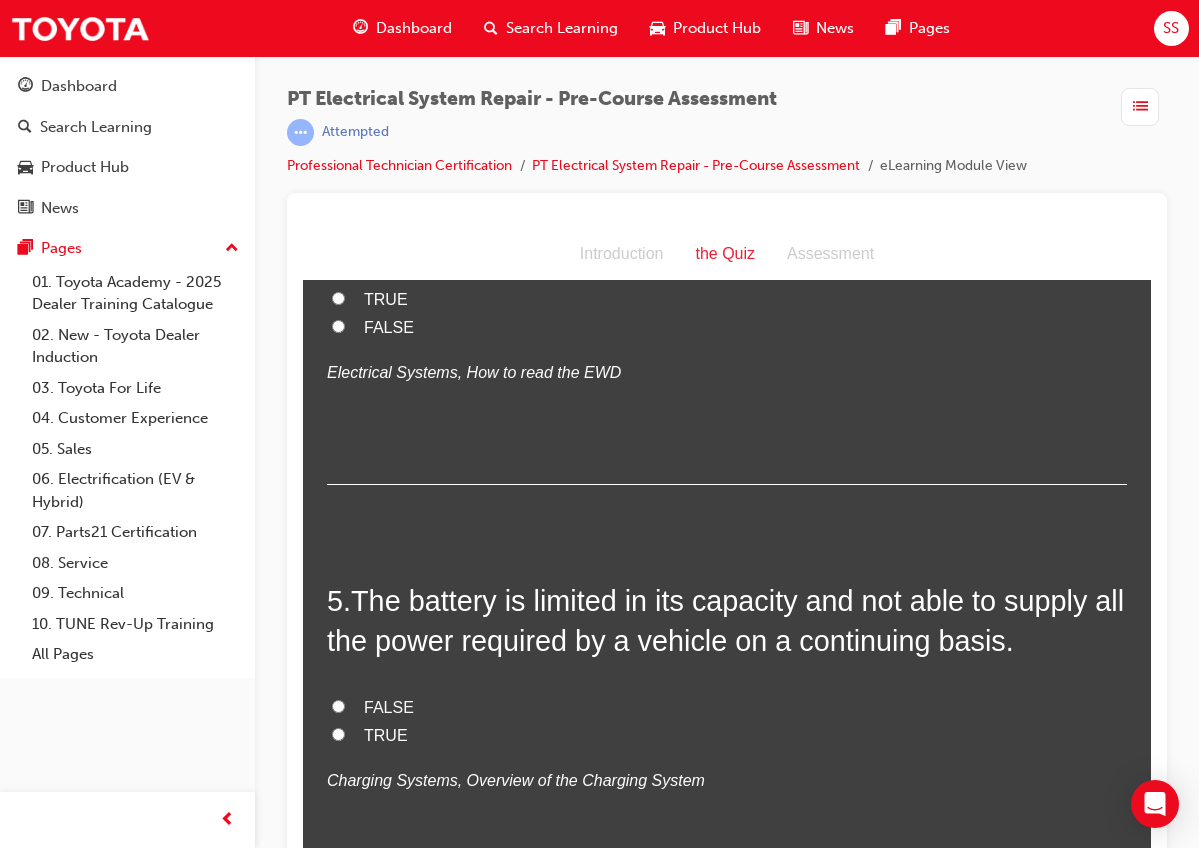 scroll, scrollTop: 1700, scrollLeft: 0, axis: vertical 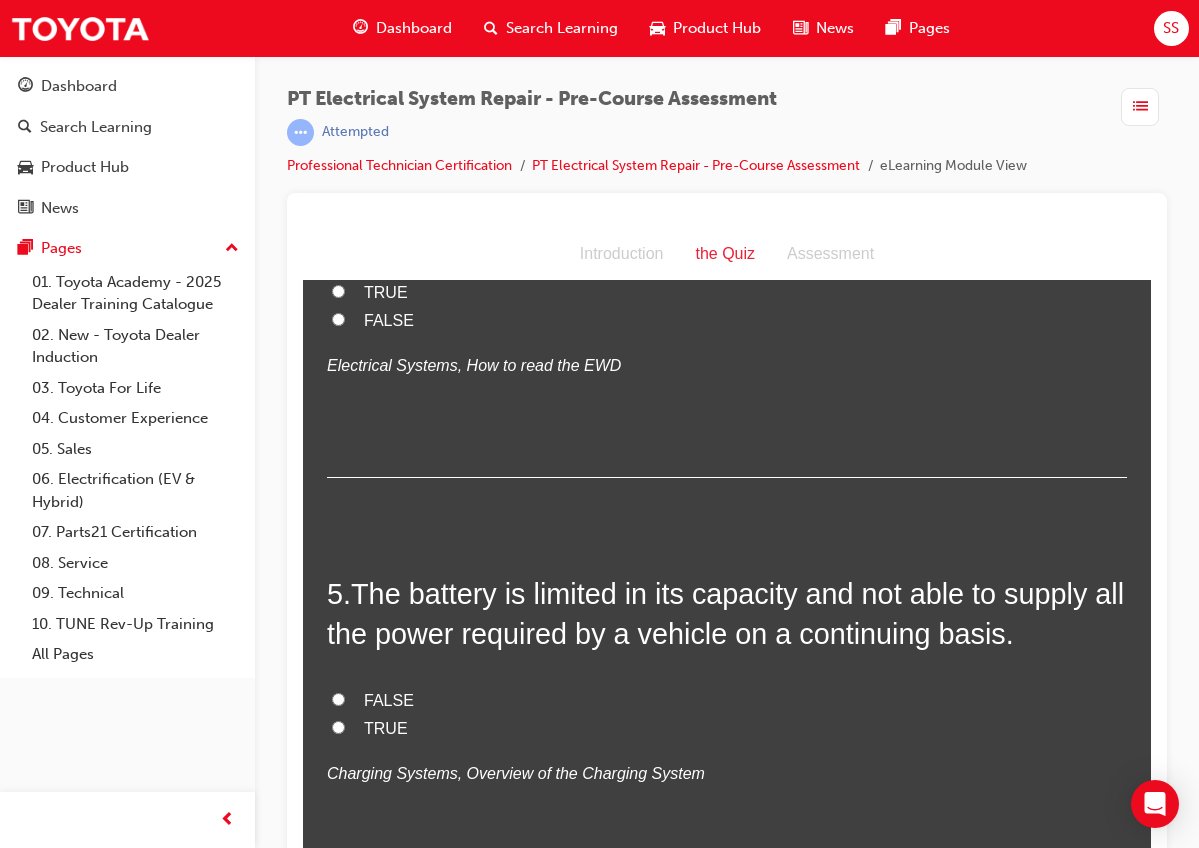 click on "In current Electrical Wiring Diagrams the parts are illustrated with a bright red colour." at bounding box center [723, 161] 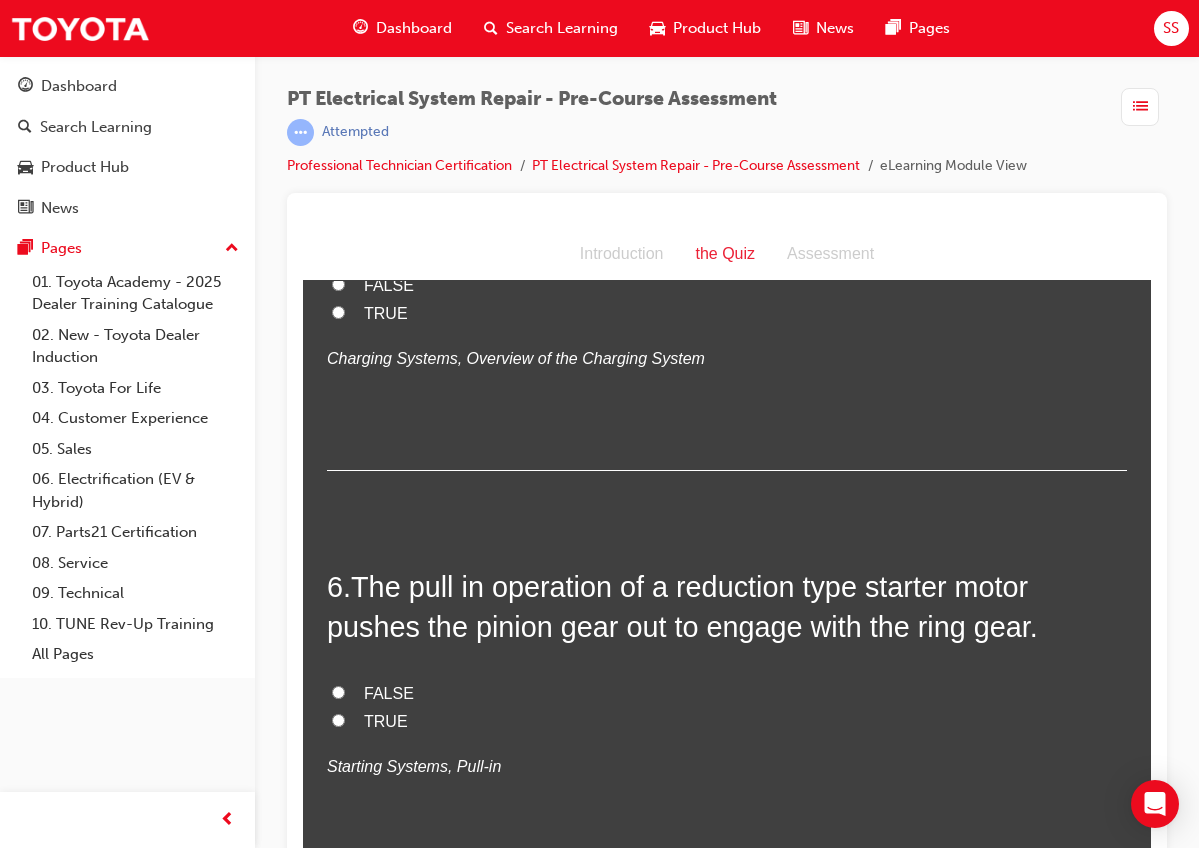 scroll, scrollTop: 2131, scrollLeft: 0, axis: vertical 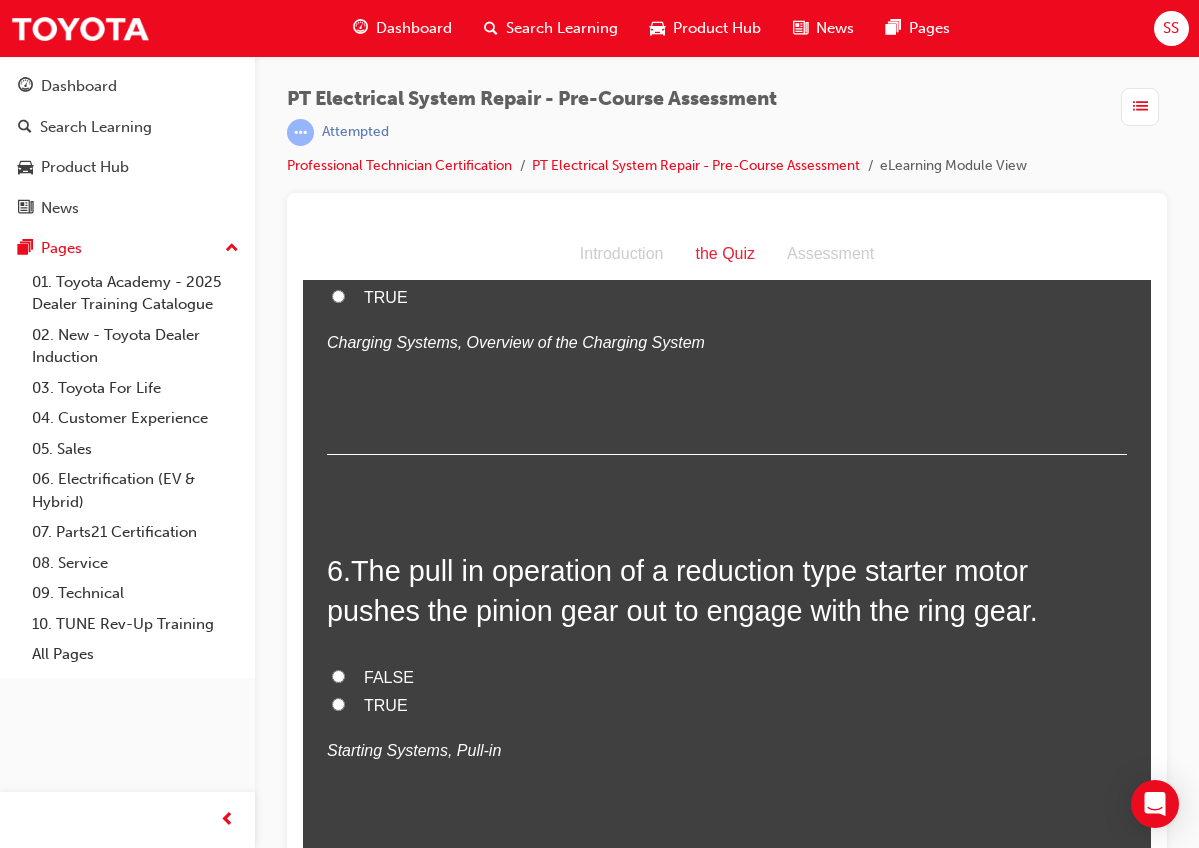 drag, startPoint x: 356, startPoint y: 568, endPoint x: 469, endPoint y: 714, distance: 184.62123 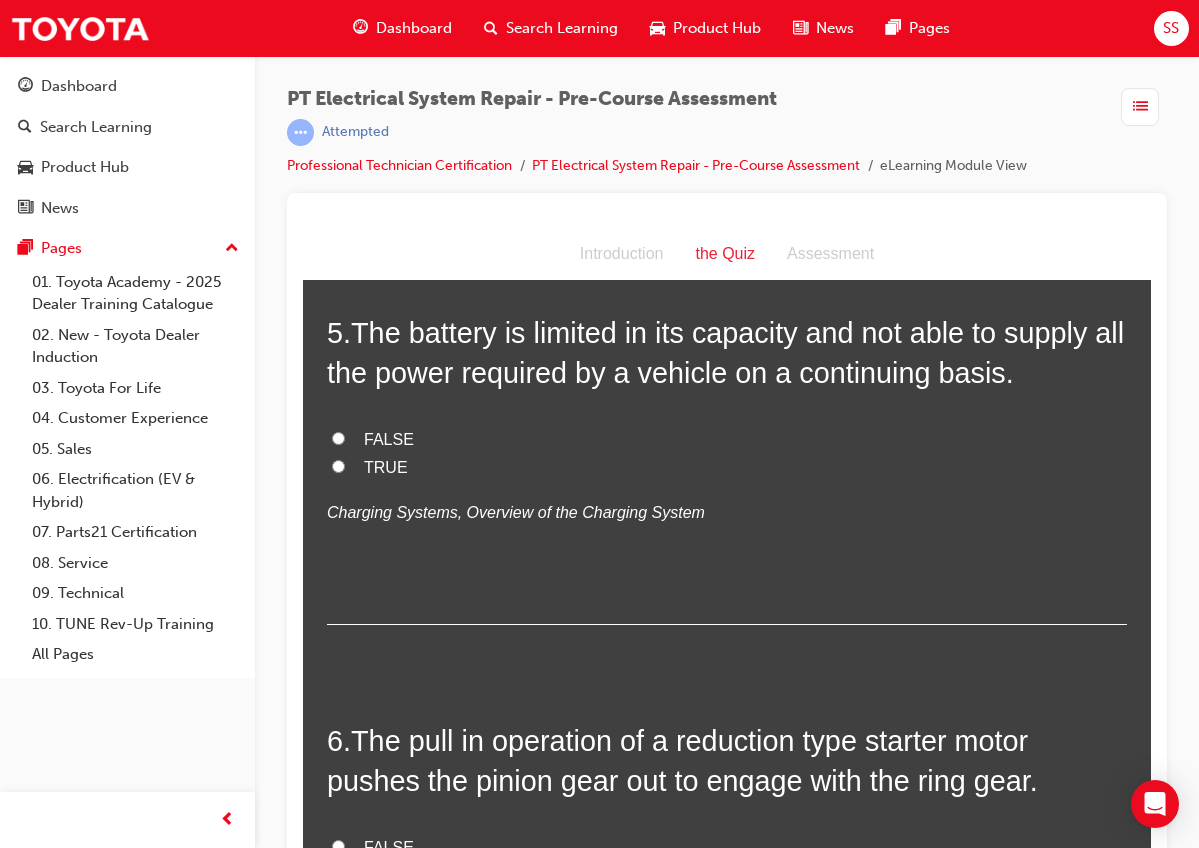 scroll, scrollTop: 1892, scrollLeft: 0, axis: vertical 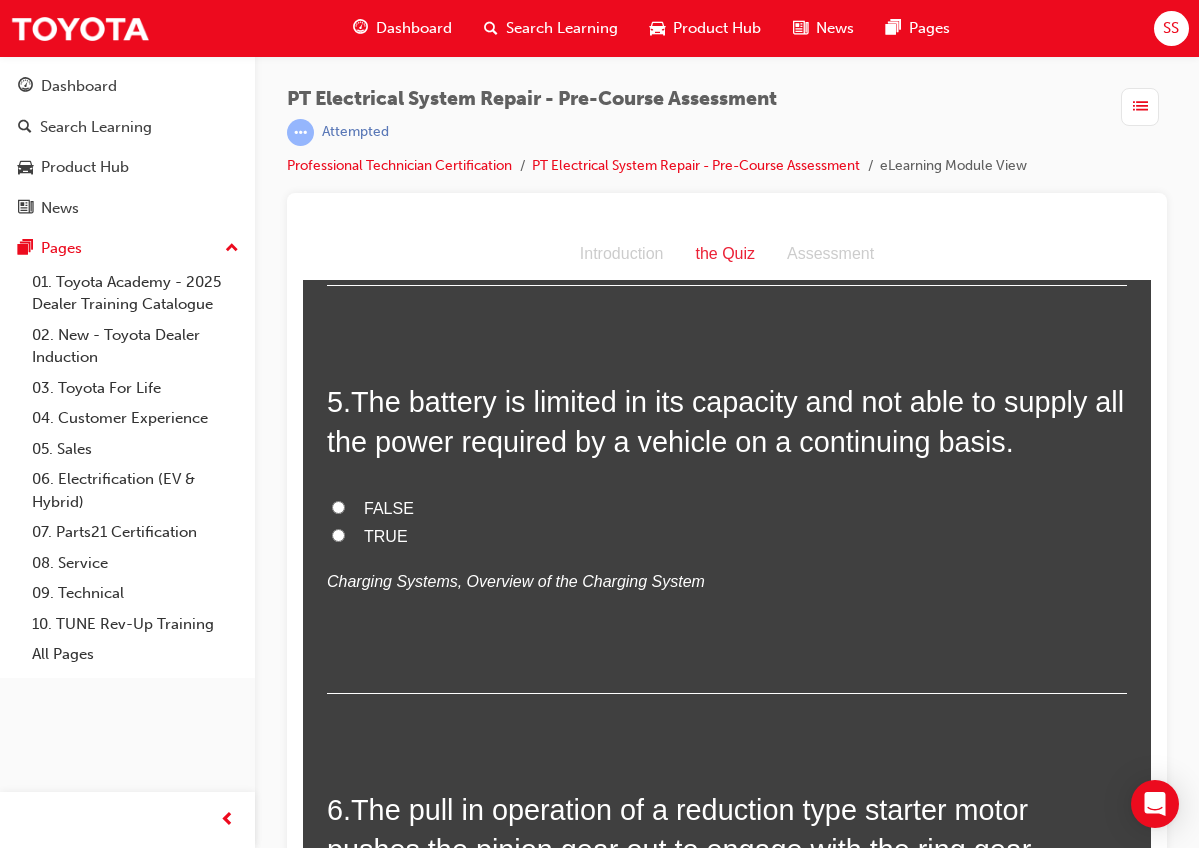 click on "FALSE" at bounding box center [389, 128] 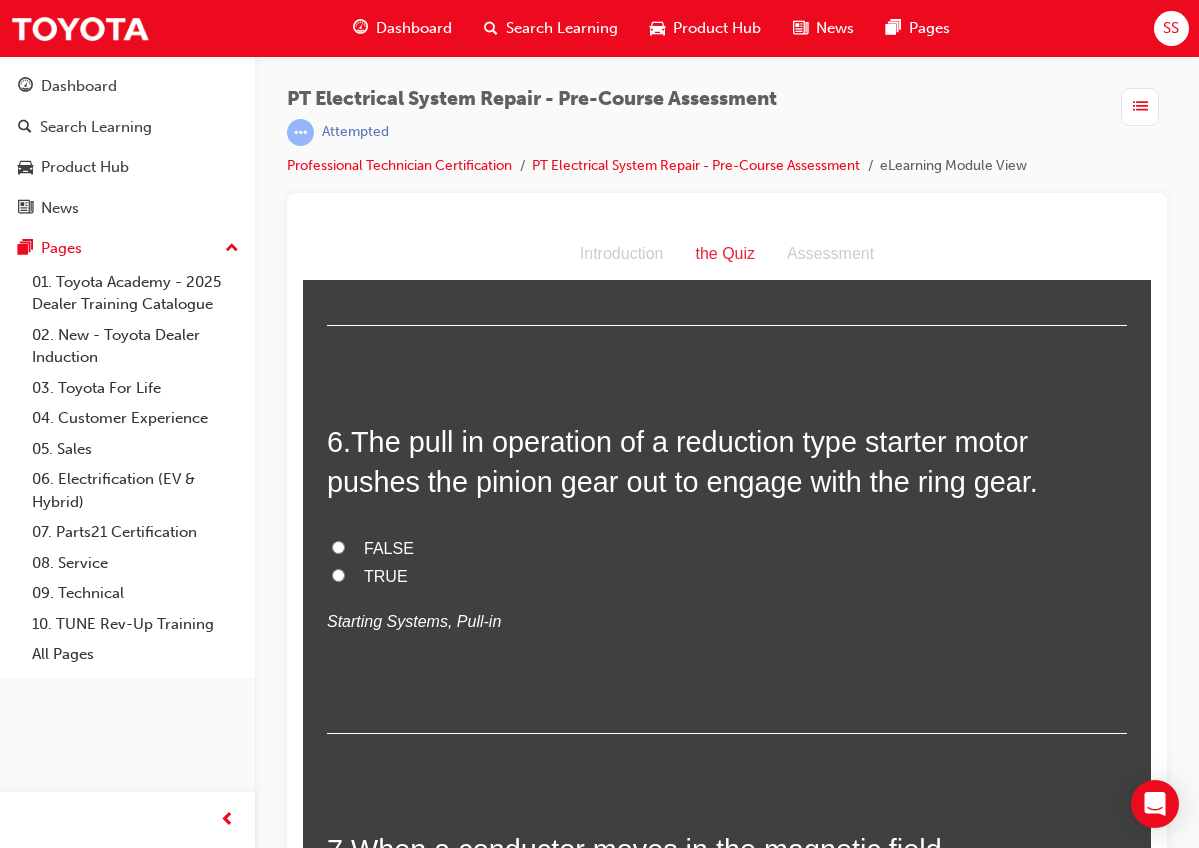 scroll, scrollTop: 2234, scrollLeft: 0, axis: vertical 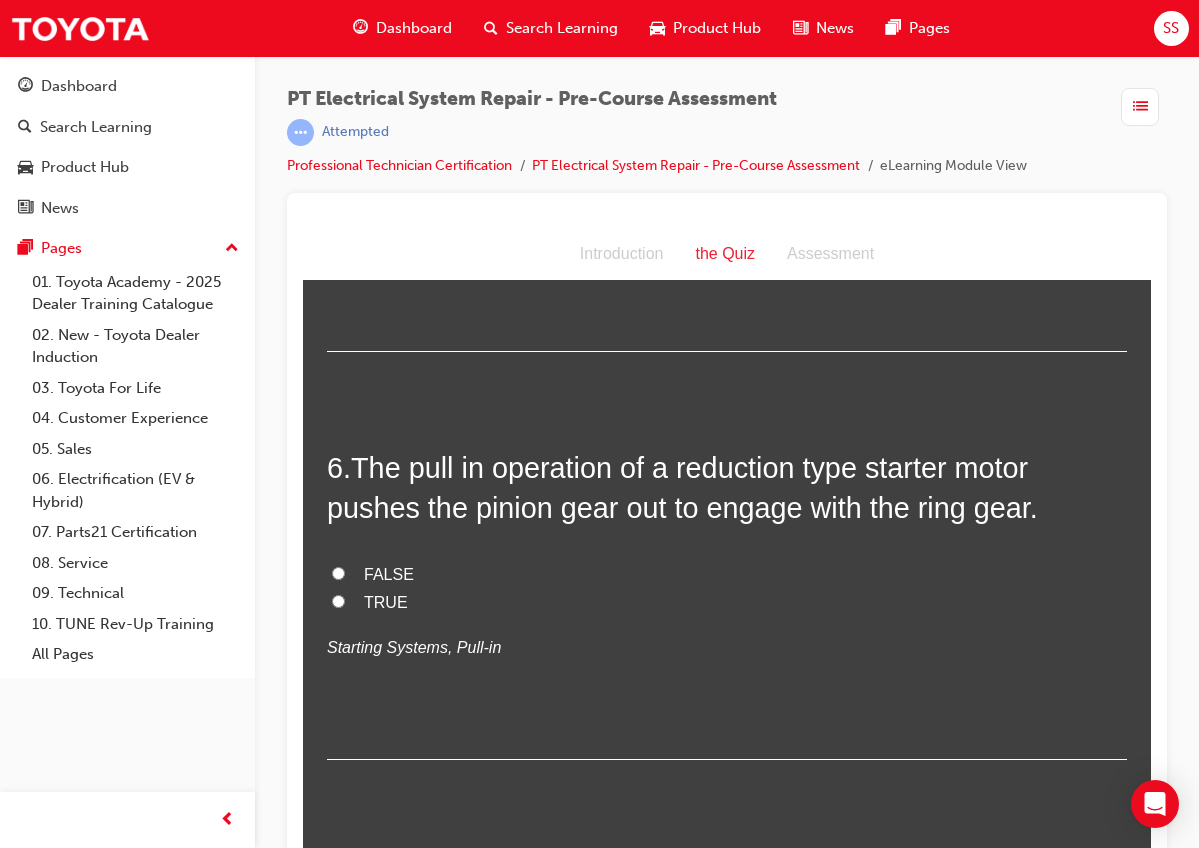 drag, startPoint x: 348, startPoint y: 464, endPoint x: 462, endPoint y: 633, distance: 203.85535 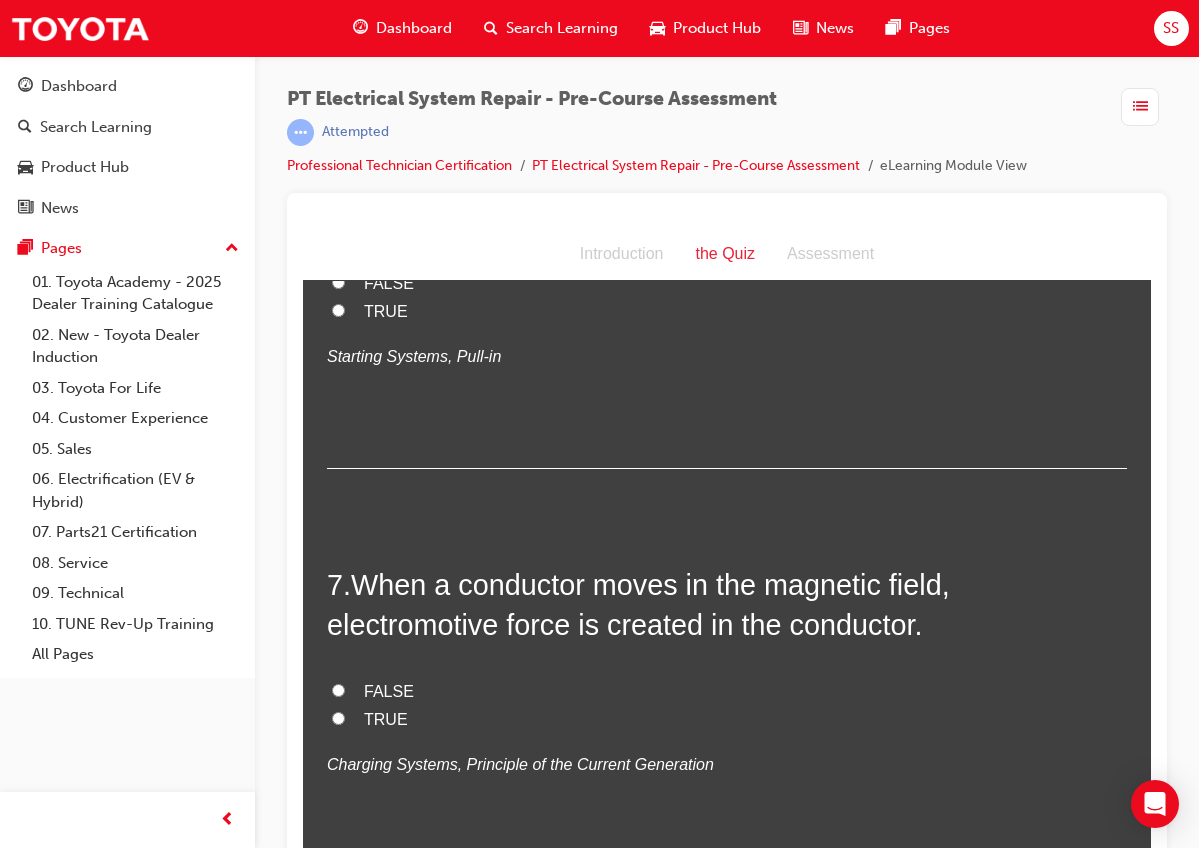 scroll, scrollTop: 2545, scrollLeft: 0, axis: vertical 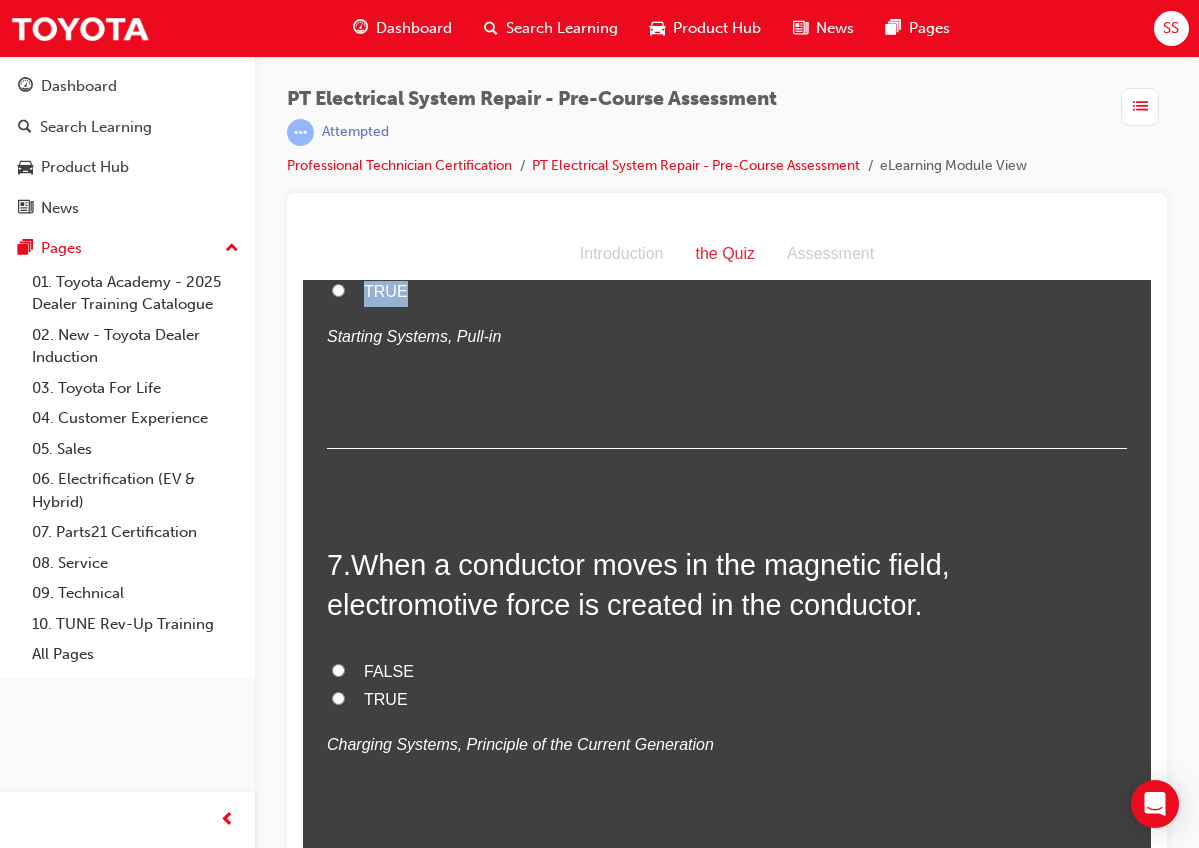 drag, startPoint x: 366, startPoint y: 558, endPoint x: 433, endPoint y: 642, distance: 107.44766 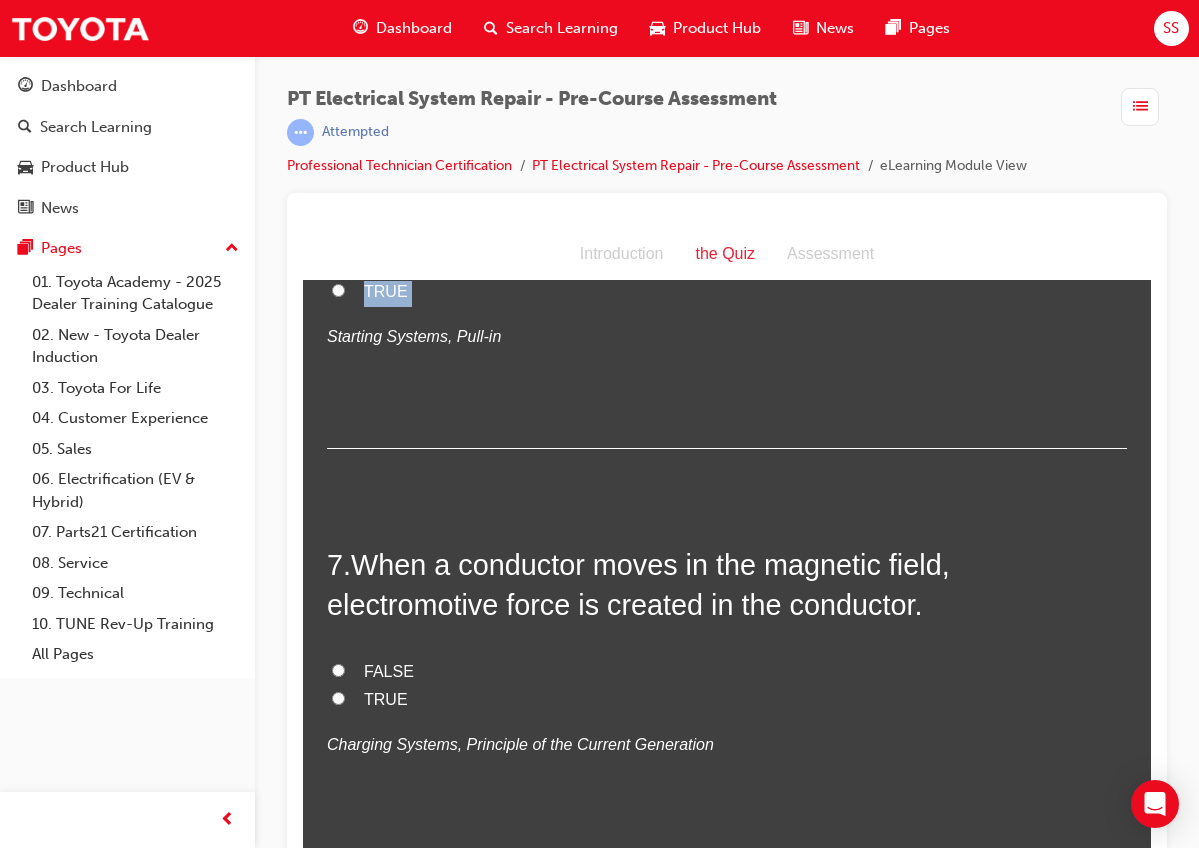 drag, startPoint x: 350, startPoint y: 577, endPoint x: 433, endPoint y: 726, distance: 170.5579 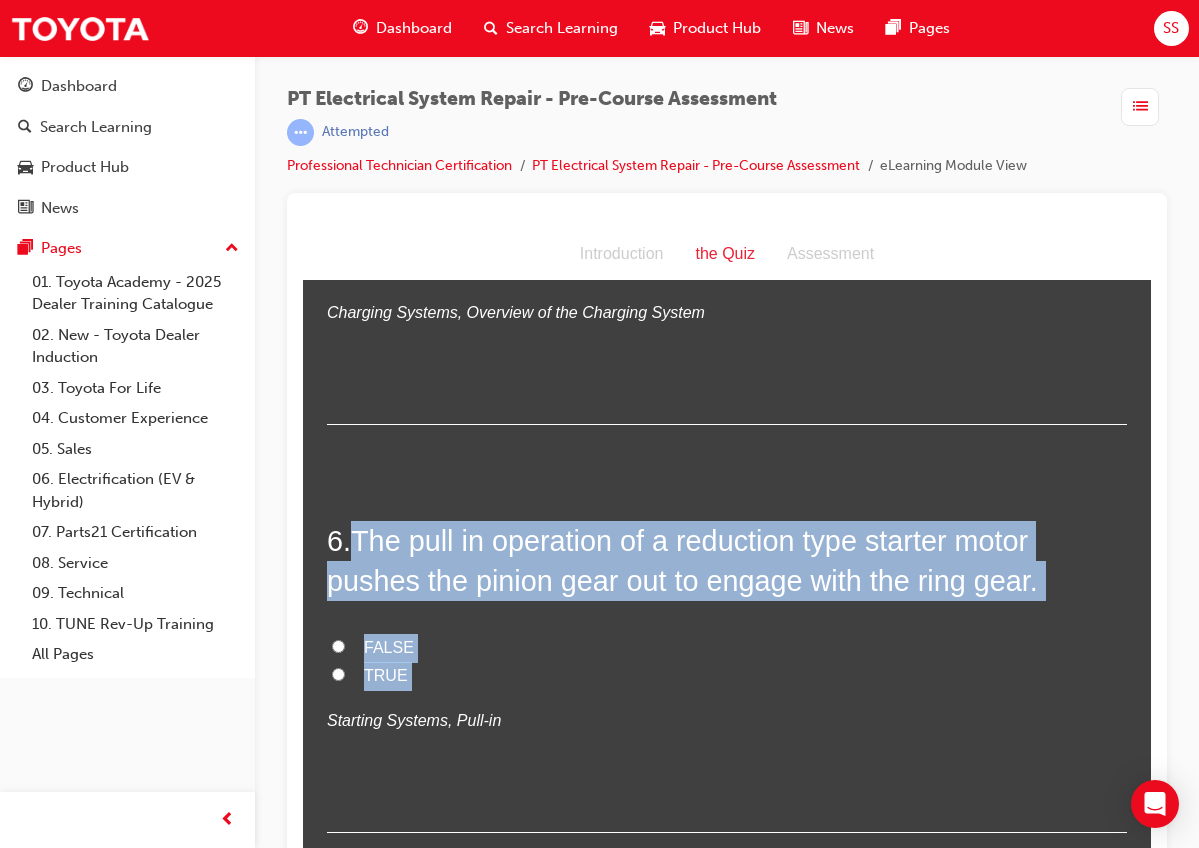 scroll, scrollTop: 2155, scrollLeft: 0, axis: vertical 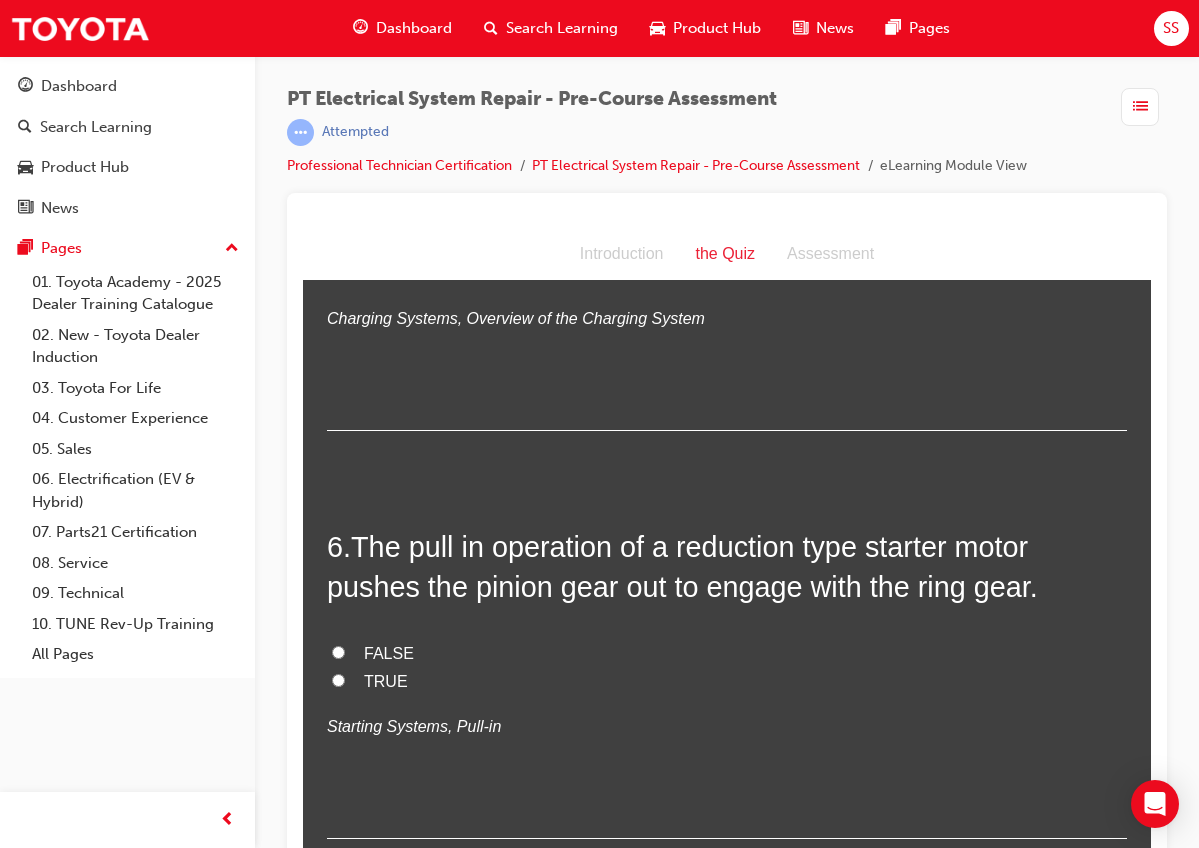 click on "TRUE" at bounding box center [386, 273] 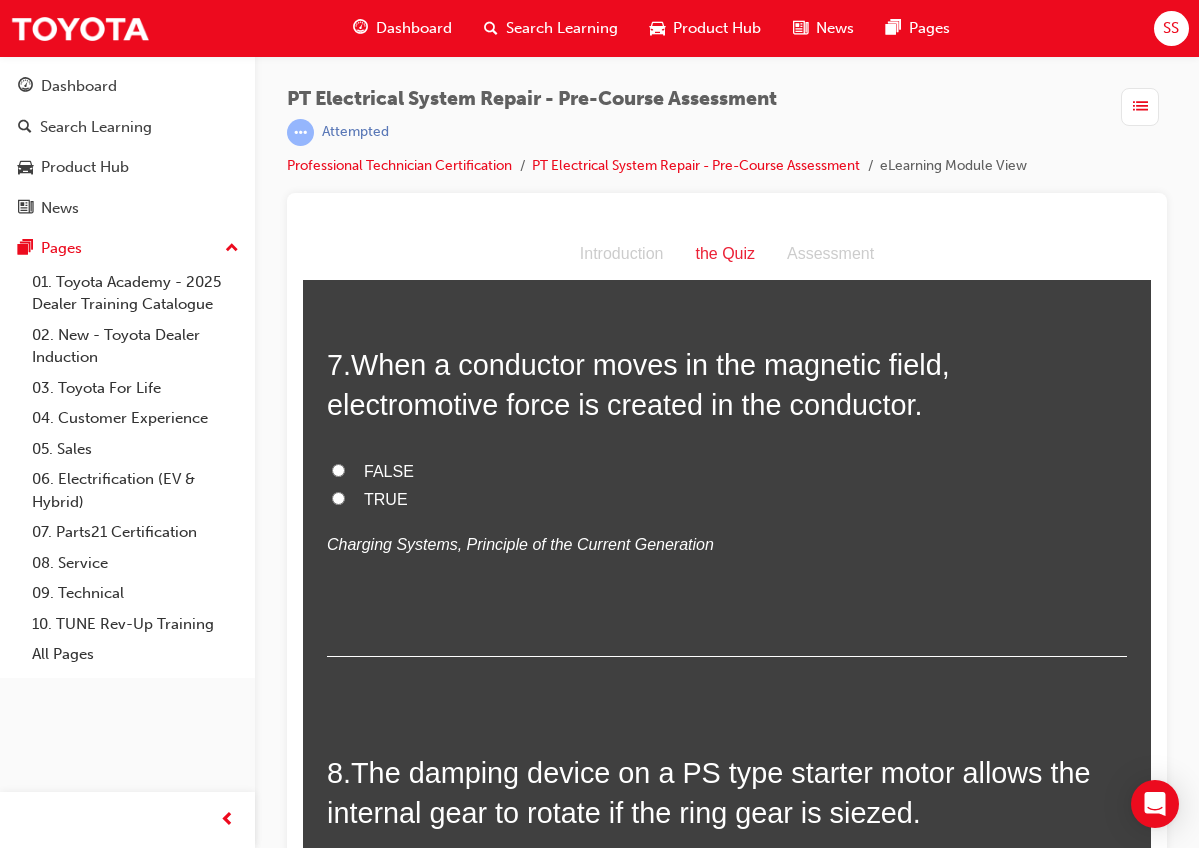 scroll, scrollTop: 2746, scrollLeft: 0, axis: vertical 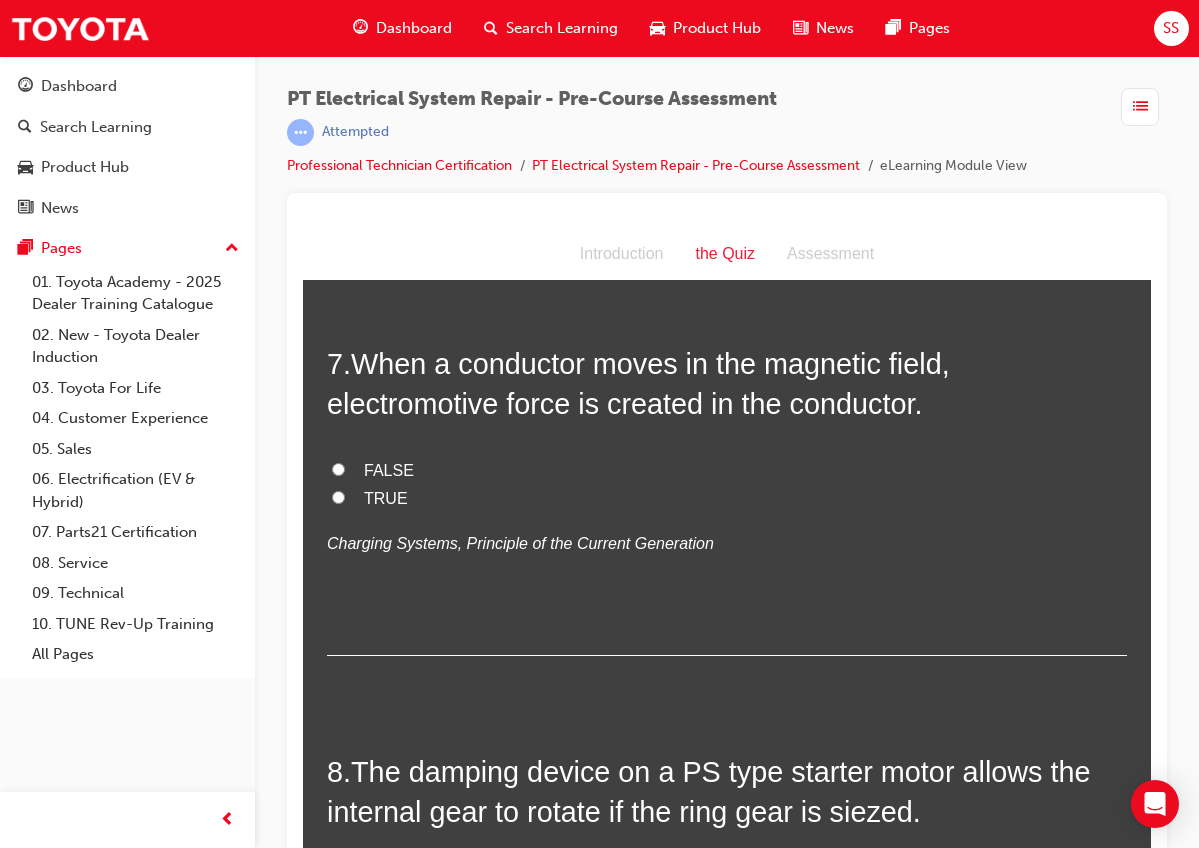 click on "TRUE" at bounding box center (727, 91) 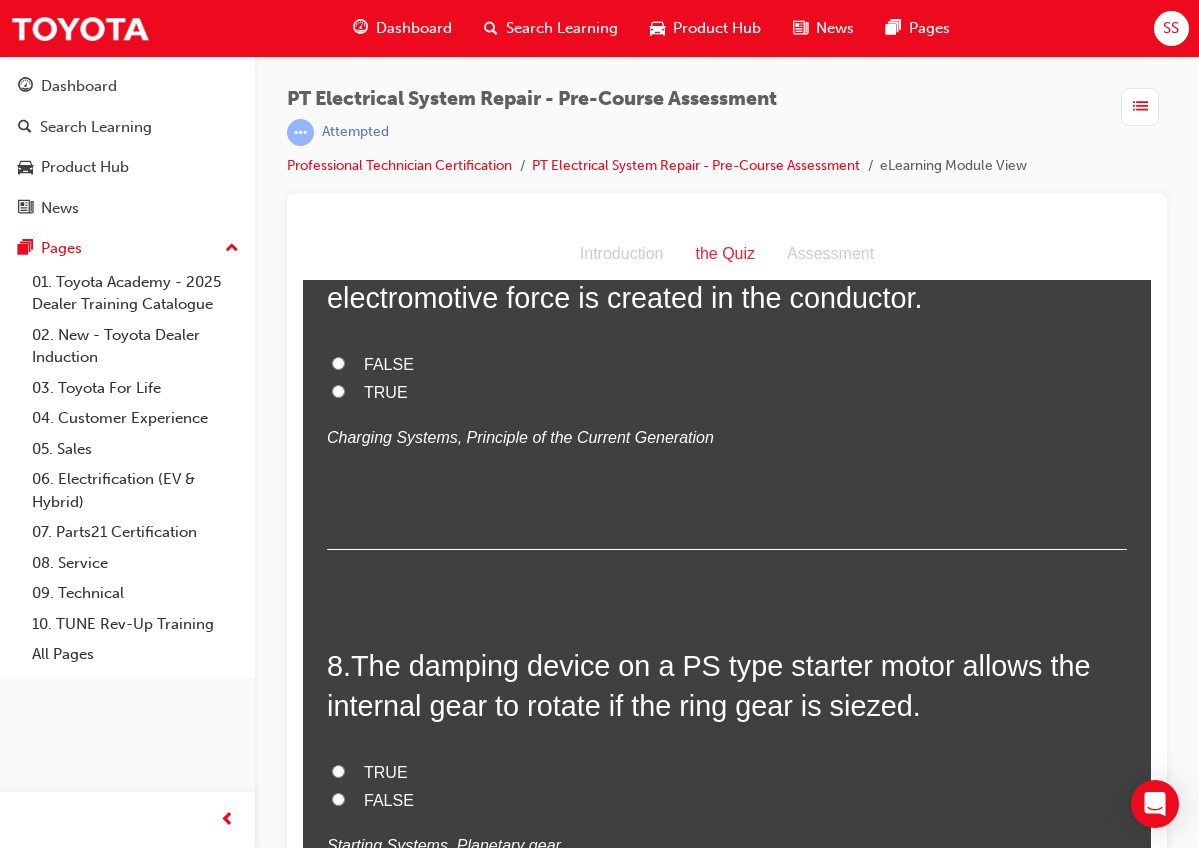 scroll, scrollTop: 2857, scrollLeft: 0, axis: vertical 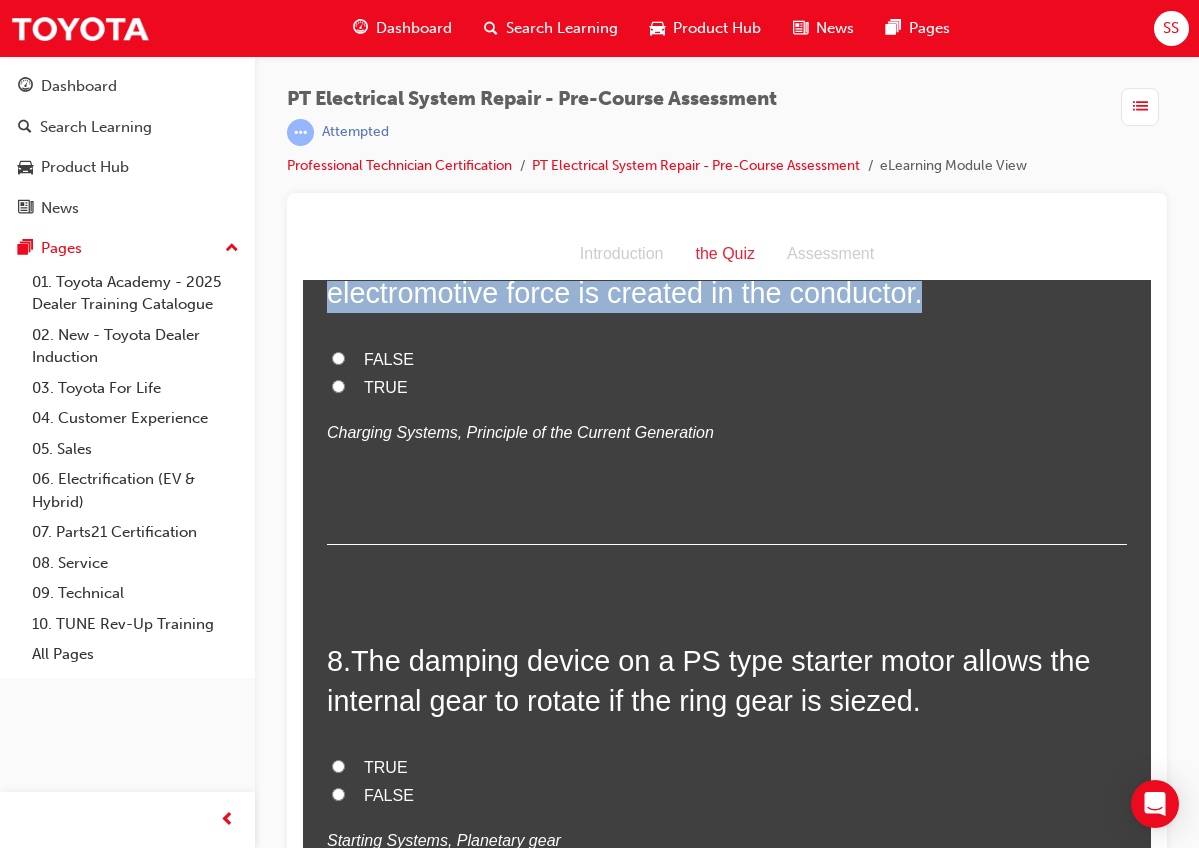 drag, startPoint x: 360, startPoint y: 640, endPoint x: 396, endPoint y: 717, distance: 85 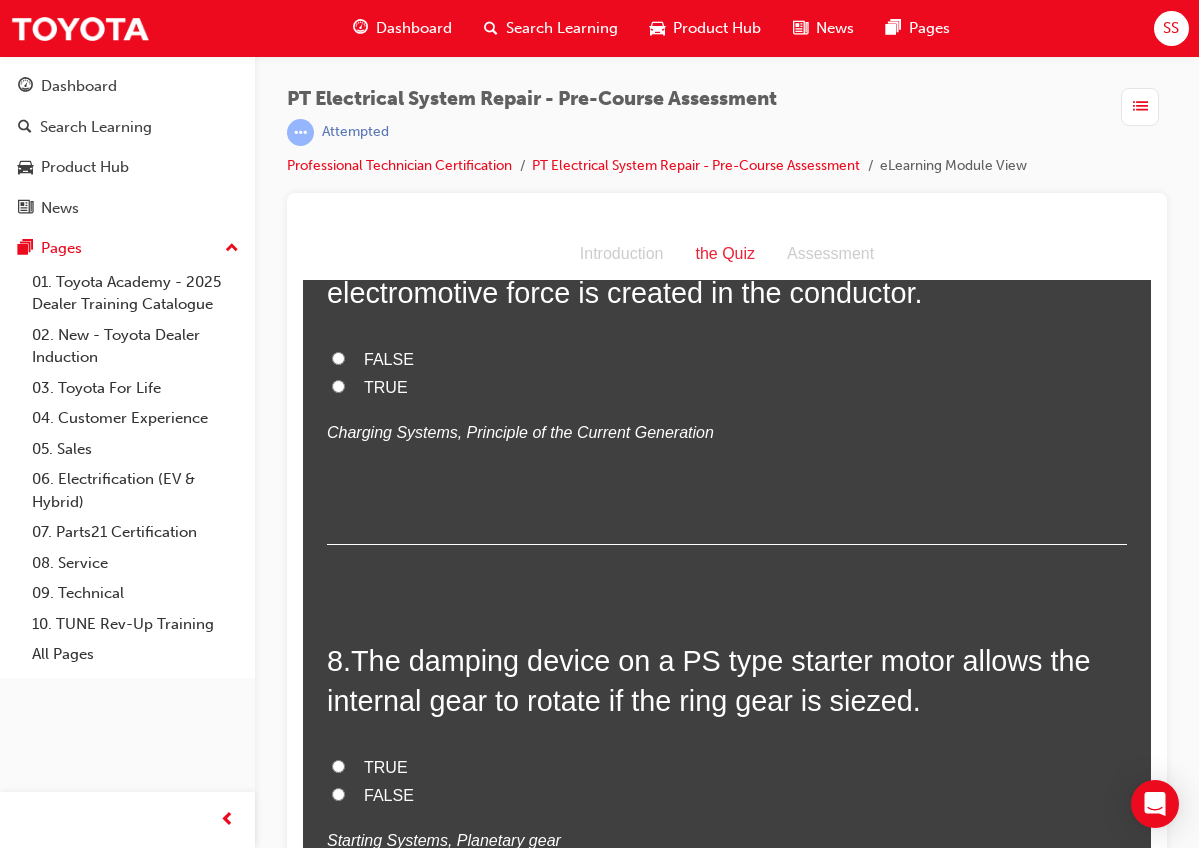 click on "When a conductor moves in the magnetic field, electromotive force is created in the conductor." at bounding box center (638, 273) 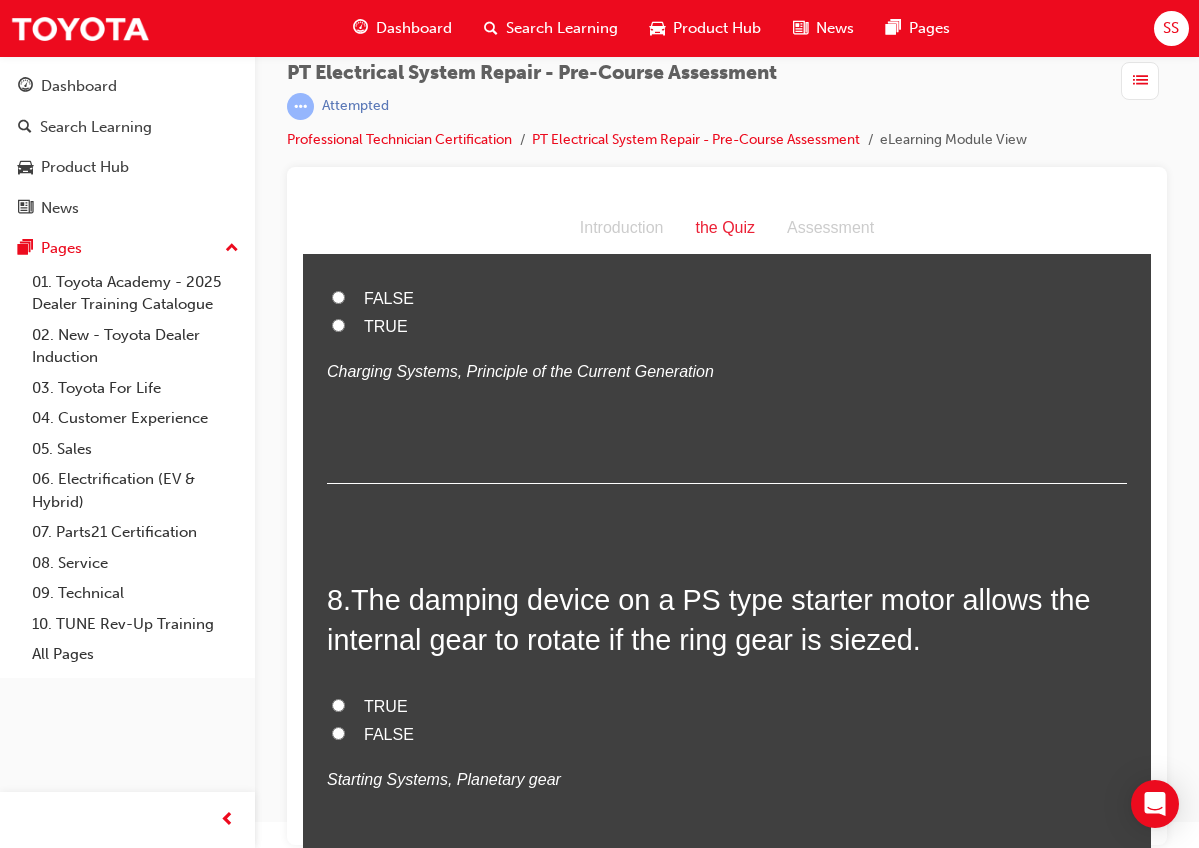 scroll, scrollTop: 2926, scrollLeft: 0, axis: vertical 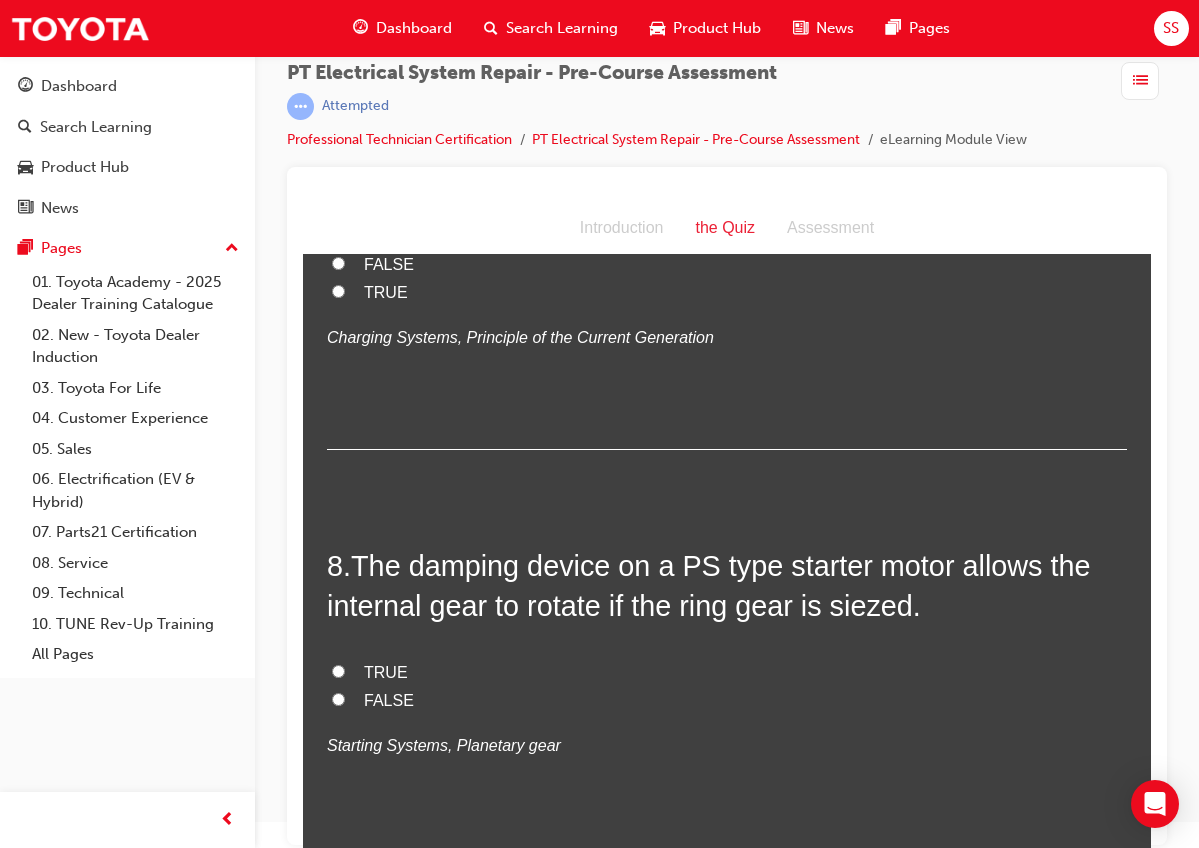 drag, startPoint x: 362, startPoint y: 635, endPoint x: 437, endPoint y: 701, distance: 99.90495 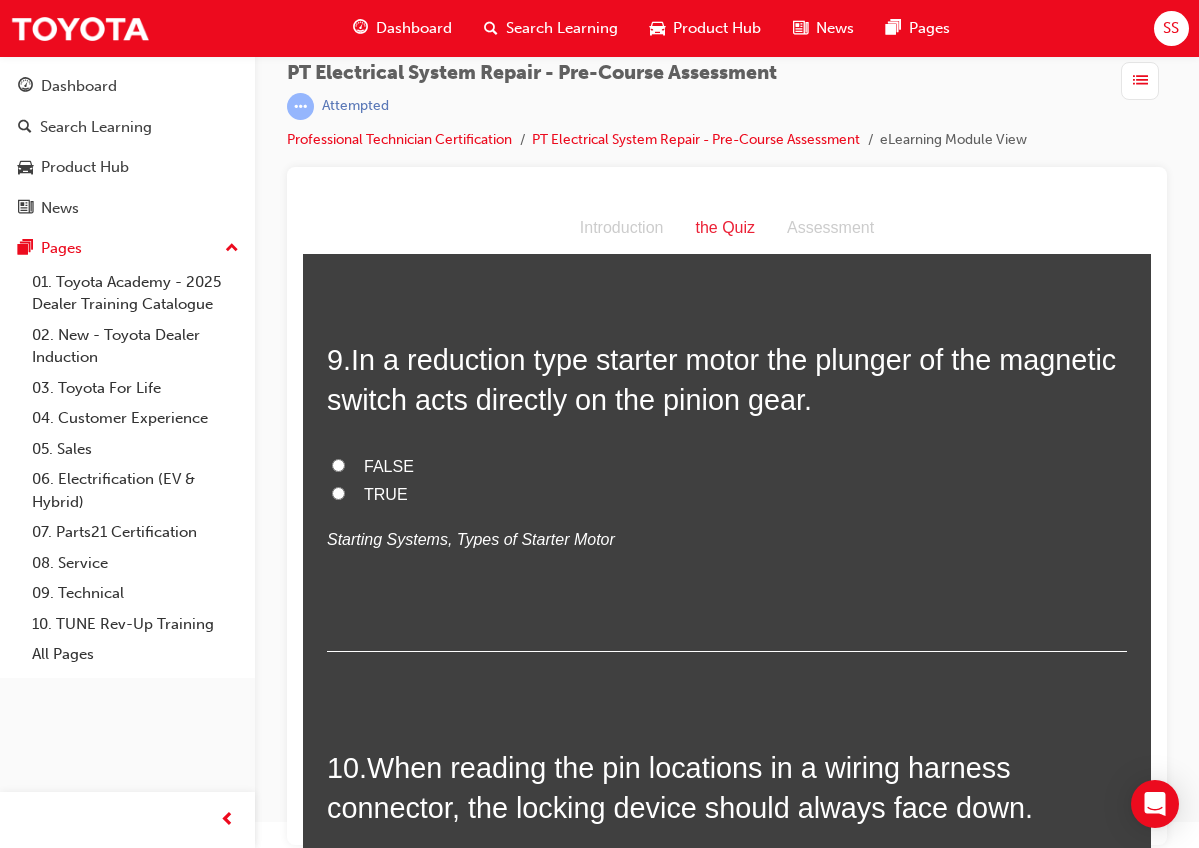 scroll, scrollTop: 3541, scrollLeft: 0, axis: vertical 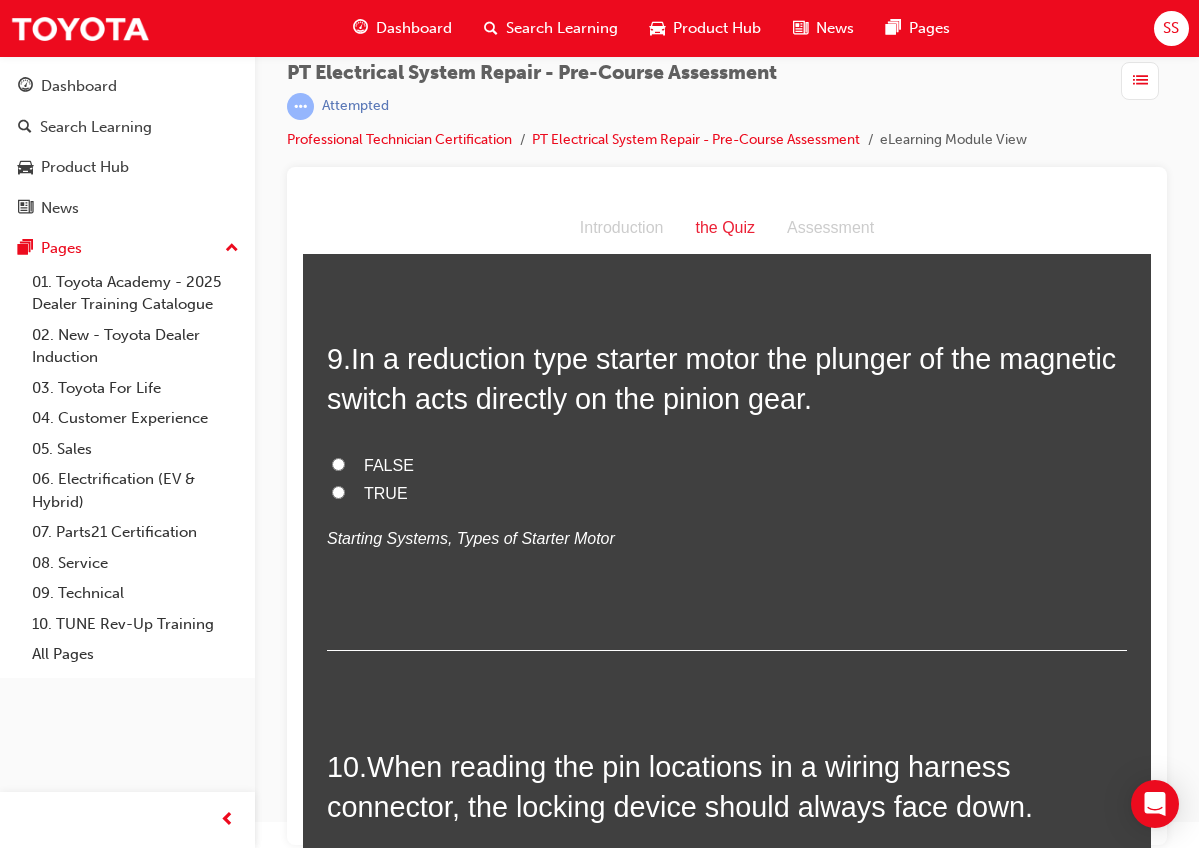 click on "TRUE" at bounding box center [386, 57] 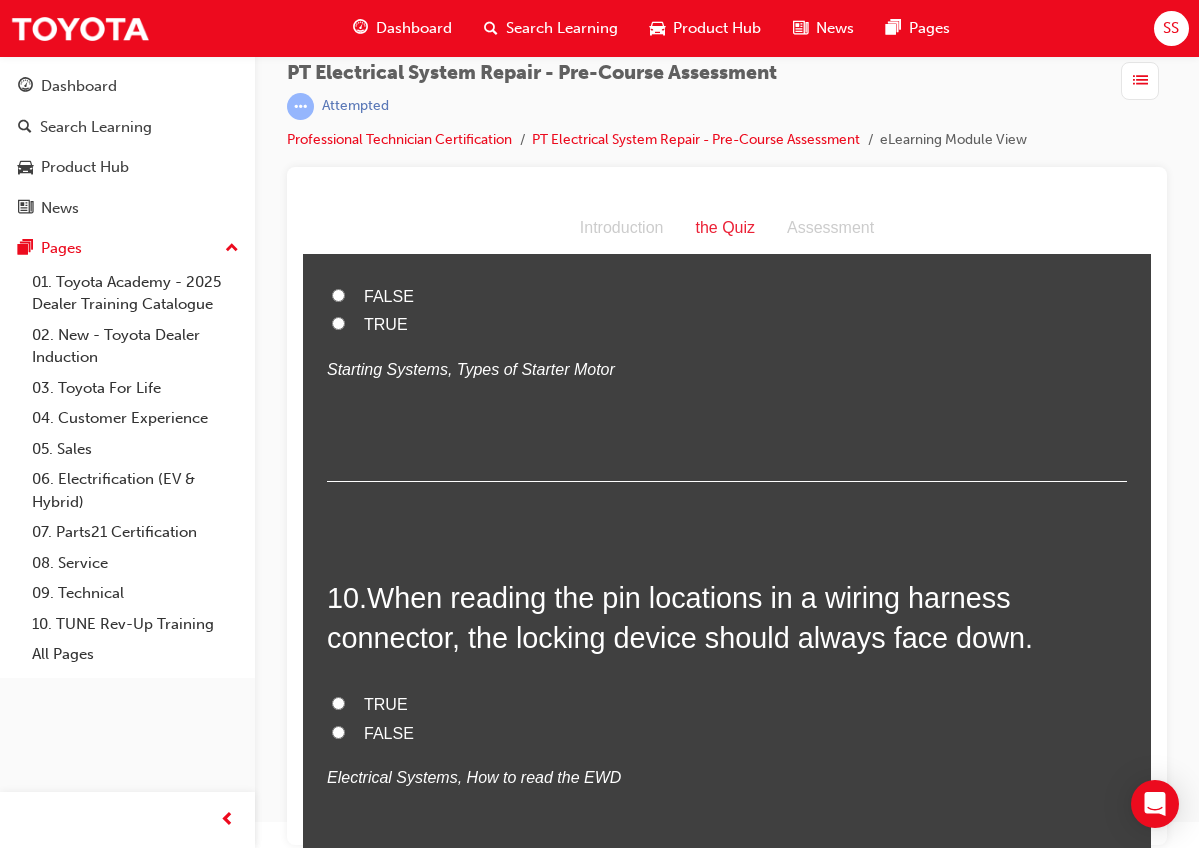 scroll, scrollTop: 3712, scrollLeft: 0, axis: vertical 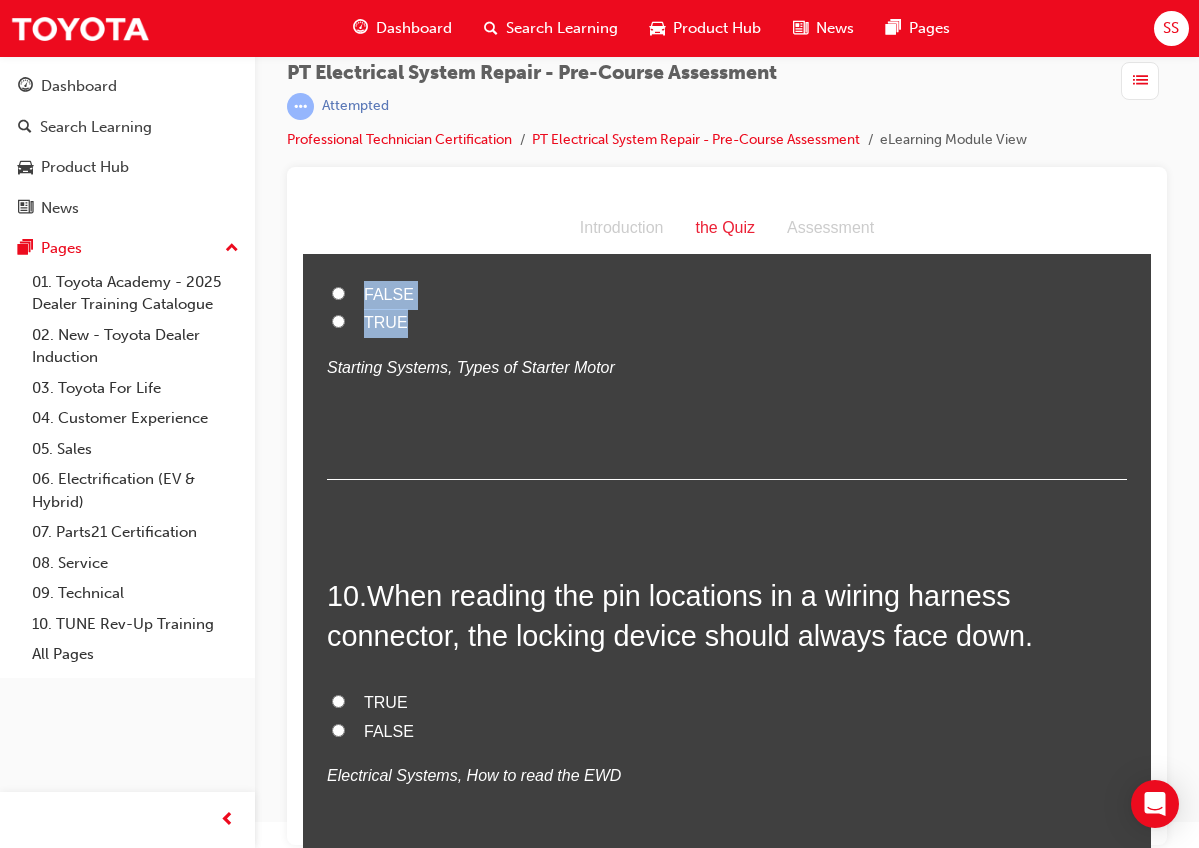 drag, startPoint x: 362, startPoint y: 587, endPoint x: 423, endPoint y: 725, distance: 150.88075 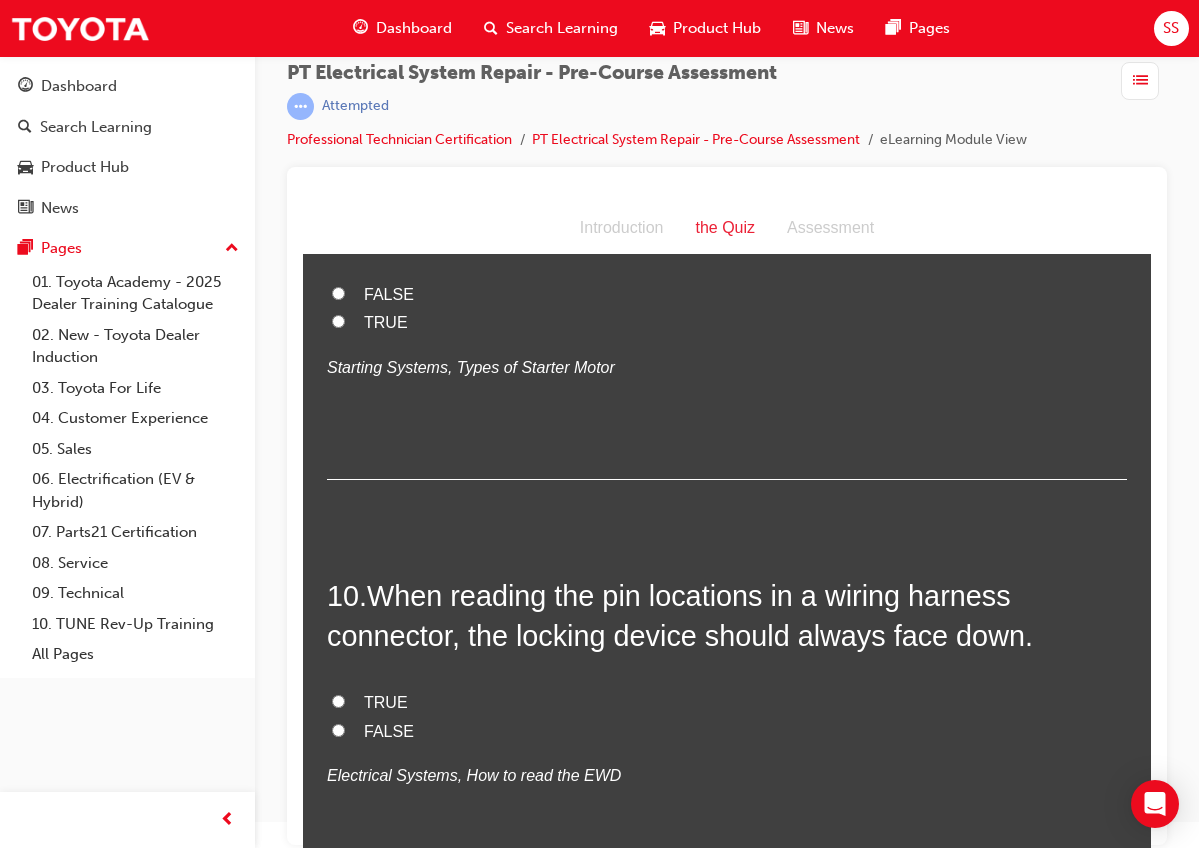 click on "1 .  Select the correct statement that describes component parts in the starter:
A: Magnetic switch, B: Armature, C: One-way clutch A: Armature, B: Magnet switch, C: Planetary gear A: Magnetic switch, B: Armature, C: Planetary gear
Starting Systems, Types of Starter Motor 2 .  What is the main component of the charging system? Alternator ECU Starter motor Engine
Charging Systems, Alternator 3 .  Which type of IC regulator detects the inner voltage of the alternator and regulates the output voltage to the specified value? Load sensing type Temperature sensing type Alternator sensing type Battery sensing type
Charging Systems, IC Regulator 4 .  In current Electrical Wiring Diagrams the parts are illustrated with a bright red colour.
TRUE FALSE
Electrical Systems, How to read the EWD 5 .  The battery is limited in its capacity and not able to supply all the power required by a vehicle on a continuing basis. FALSE TRUE
Charging Systems, Overview of the Charging System 6 .  FALSE TRUE
7 ." at bounding box center [727, -1221] 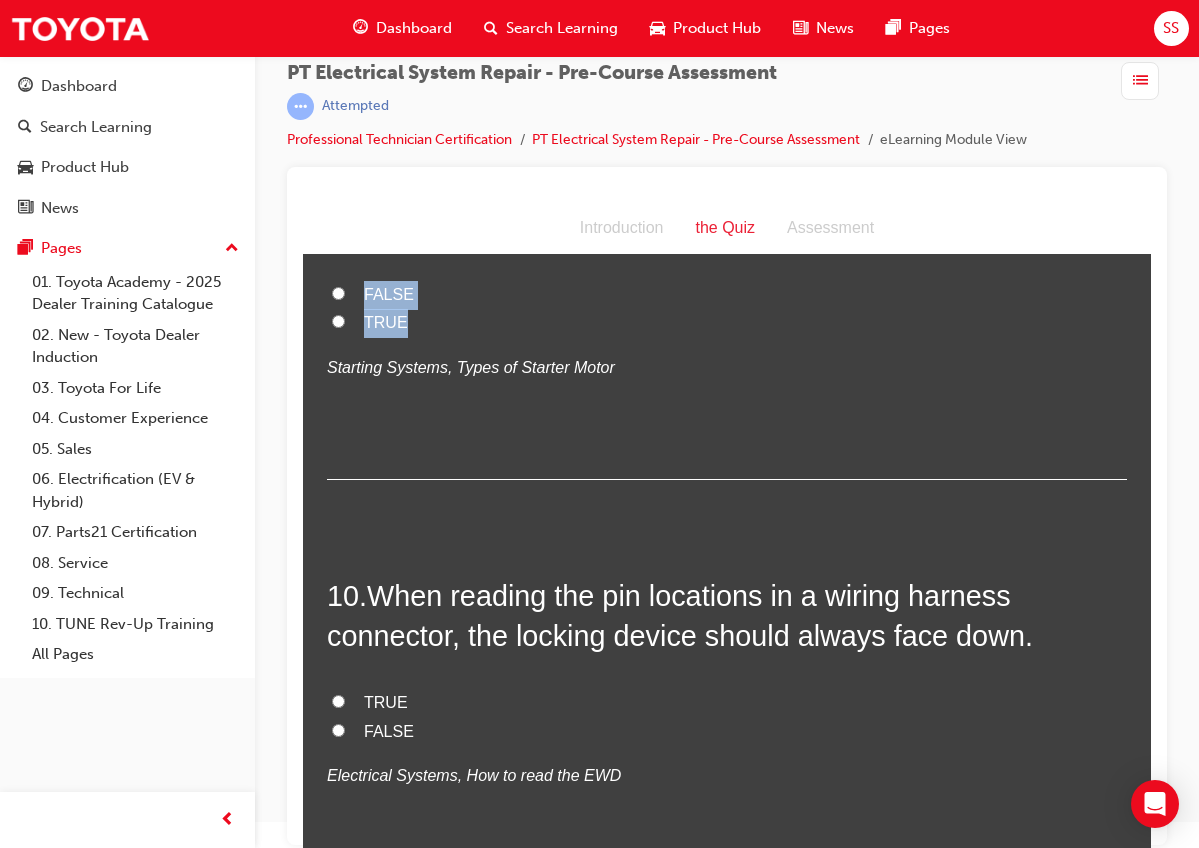 drag, startPoint x: 350, startPoint y: 570, endPoint x: 466, endPoint y: 721, distance: 190.4127 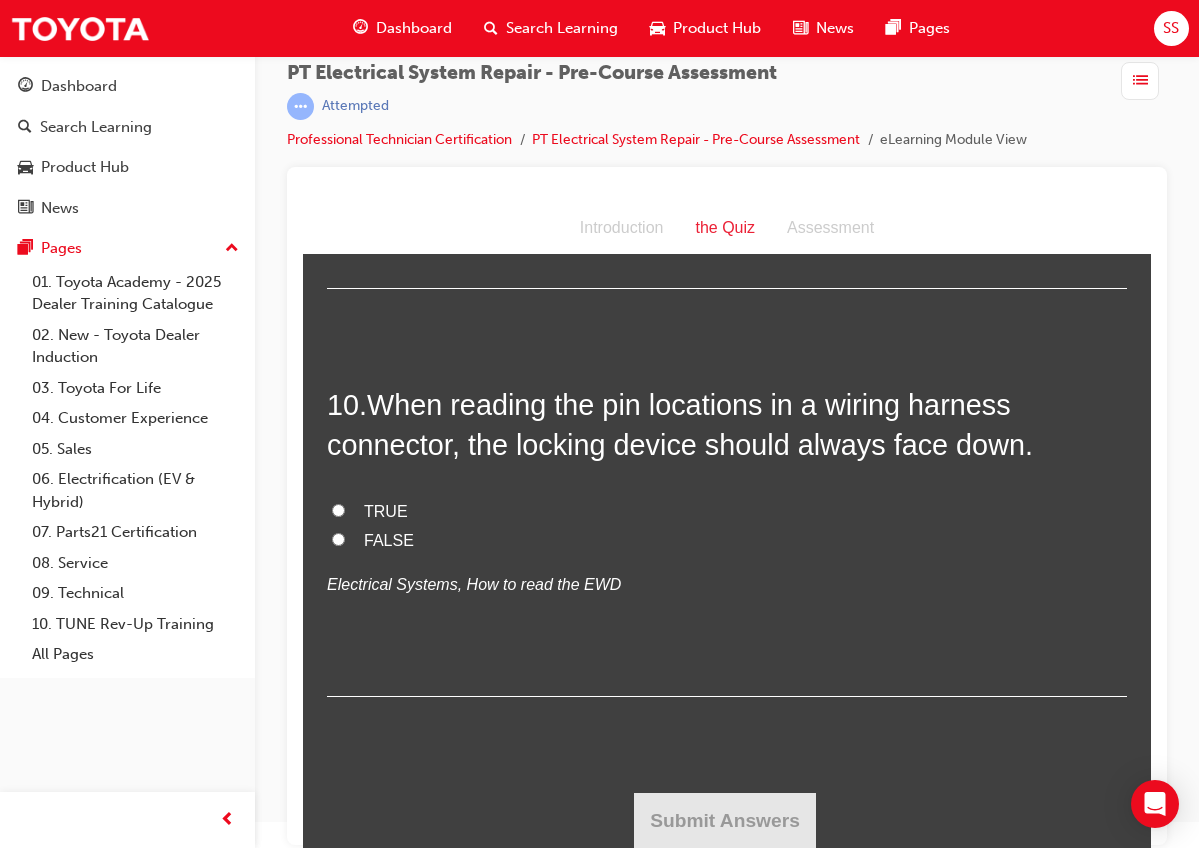 scroll, scrollTop: 4026, scrollLeft: 0, axis: vertical 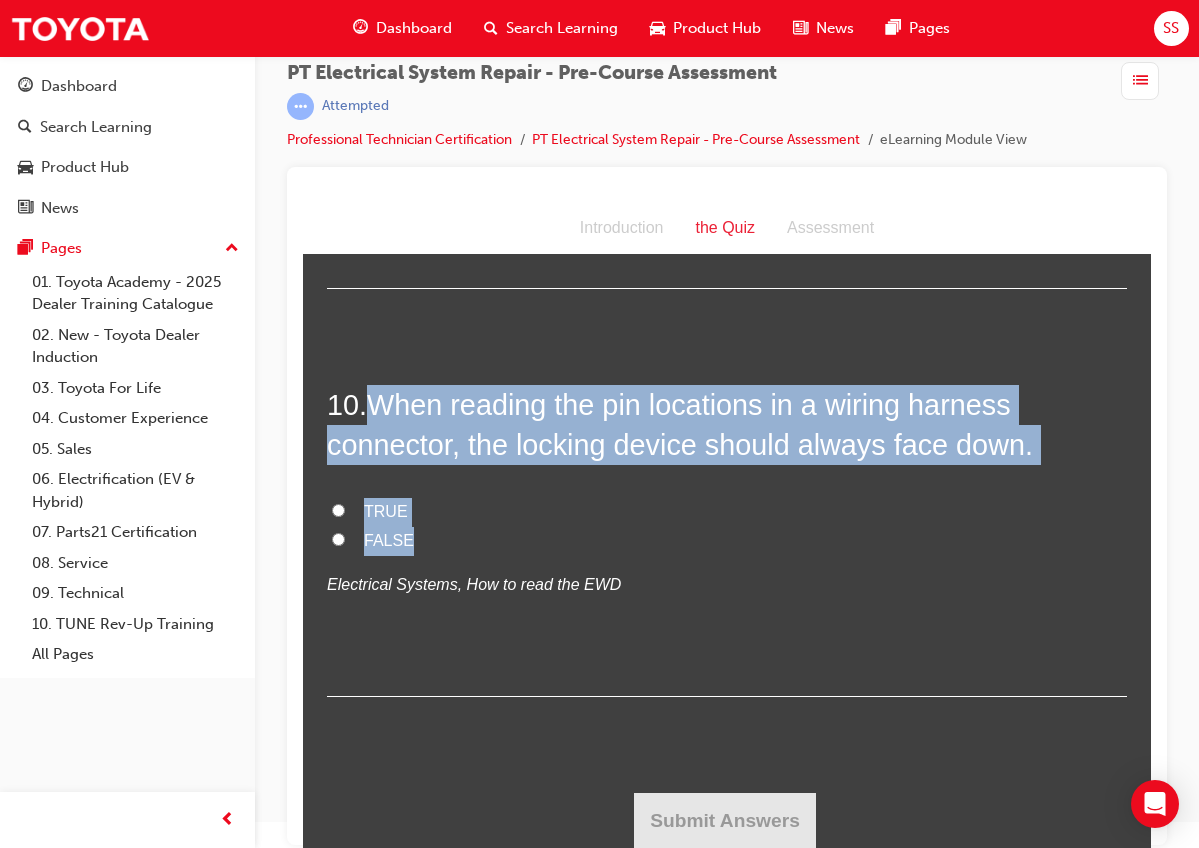 drag, startPoint x: 368, startPoint y: 471, endPoint x: 433, endPoint y: 615, distance: 157.99051 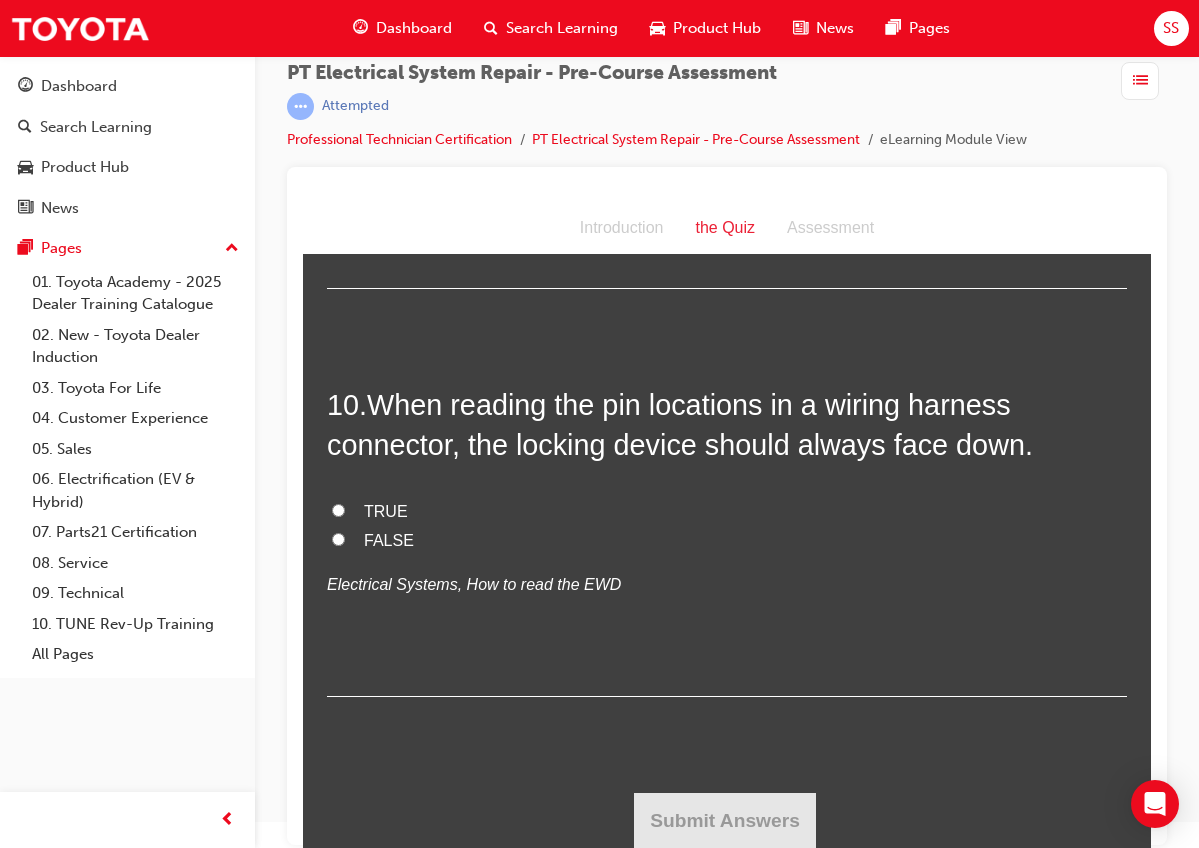 click on "9 .  In a reduction type starter motor the plunger of the magnetic switch acts directly on the pinion gear. FALSE TRUE
Starting Systems, Types of Starter Motor" at bounding box center [727, 133] 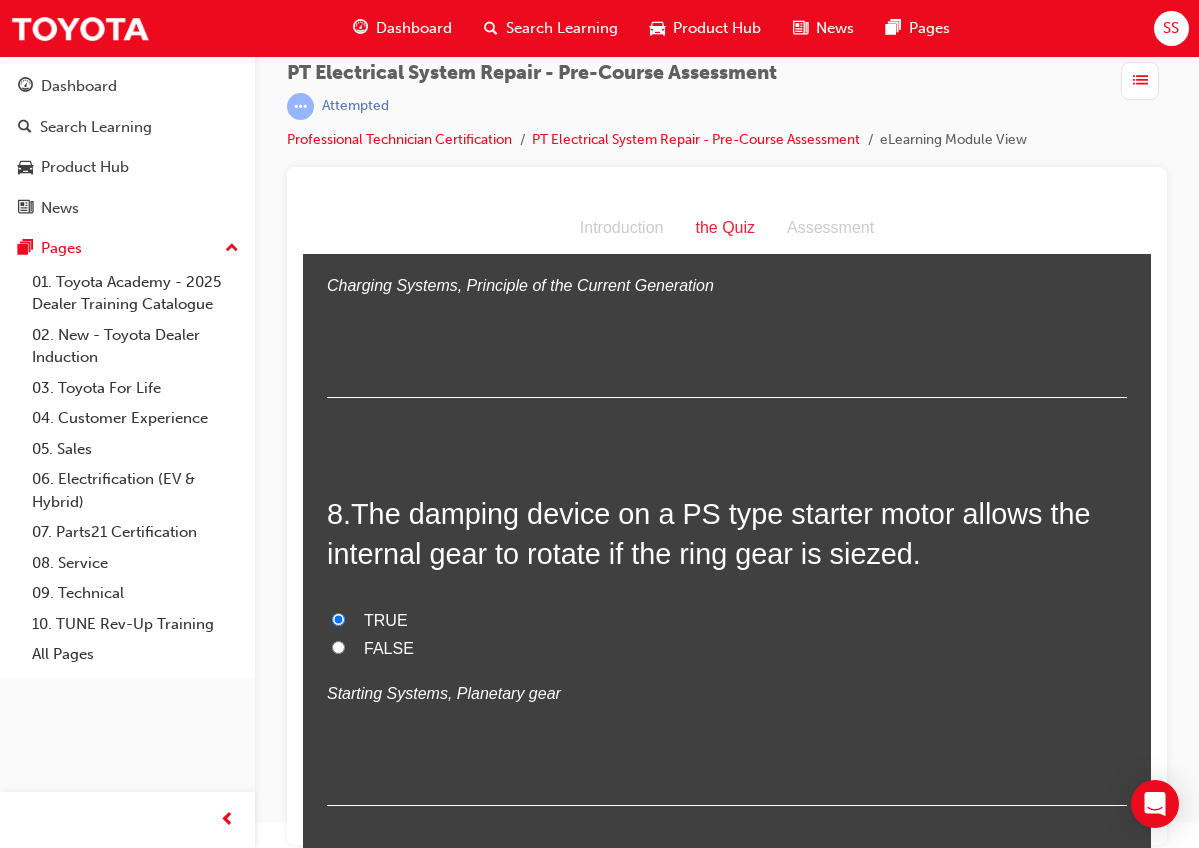 scroll, scrollTop: 2975, scrollLeft: 0, axis: vertical 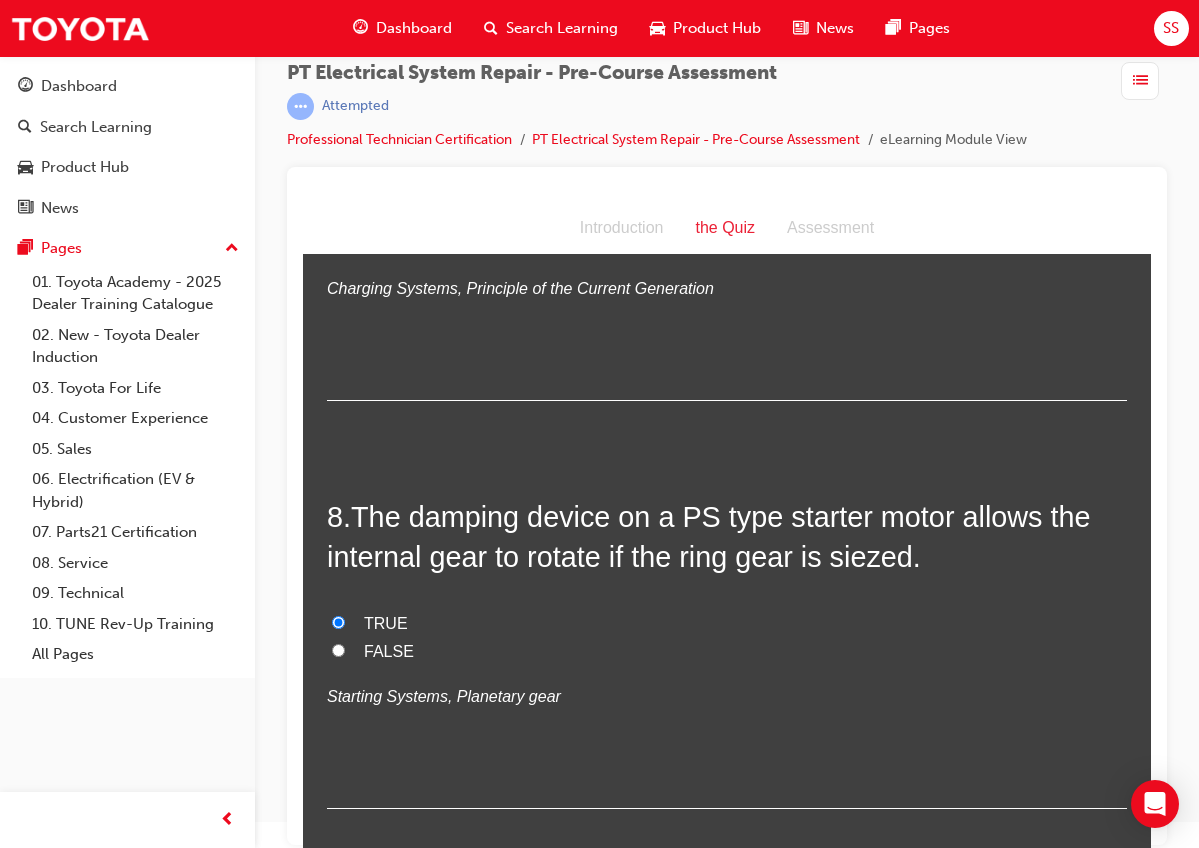 click on "FALSE" at bounding box center (389, 215) 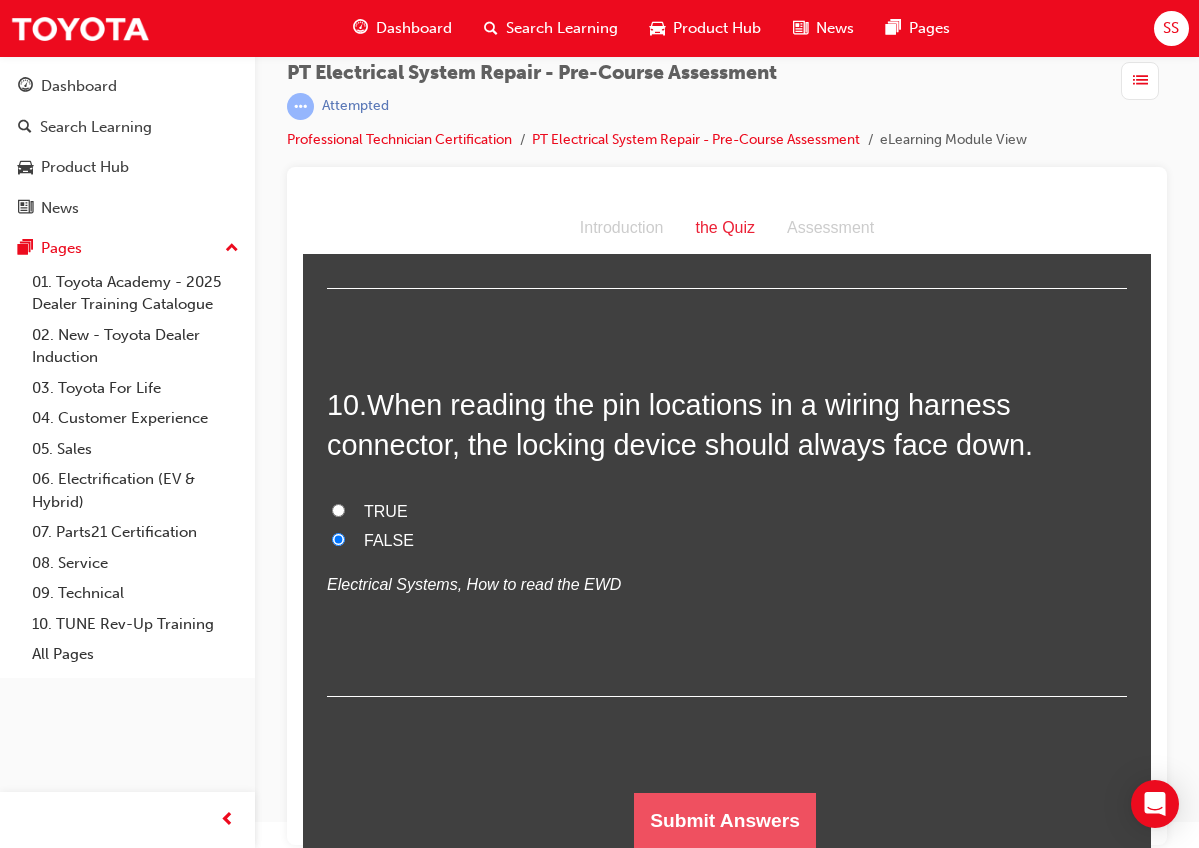 scroll, scrollTop: 4302, scrollLeft: 0, axis: vertical 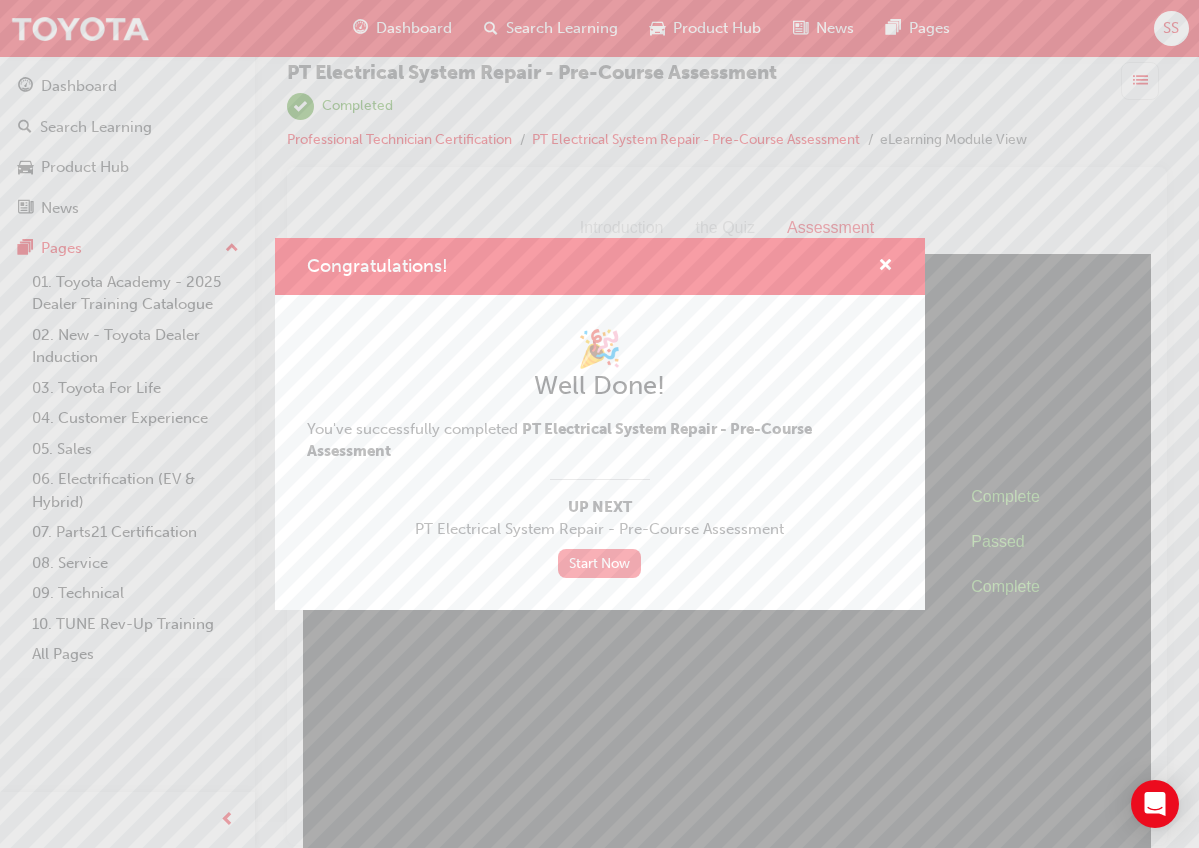 click on "Start Now" at bounding box center [600, 563] 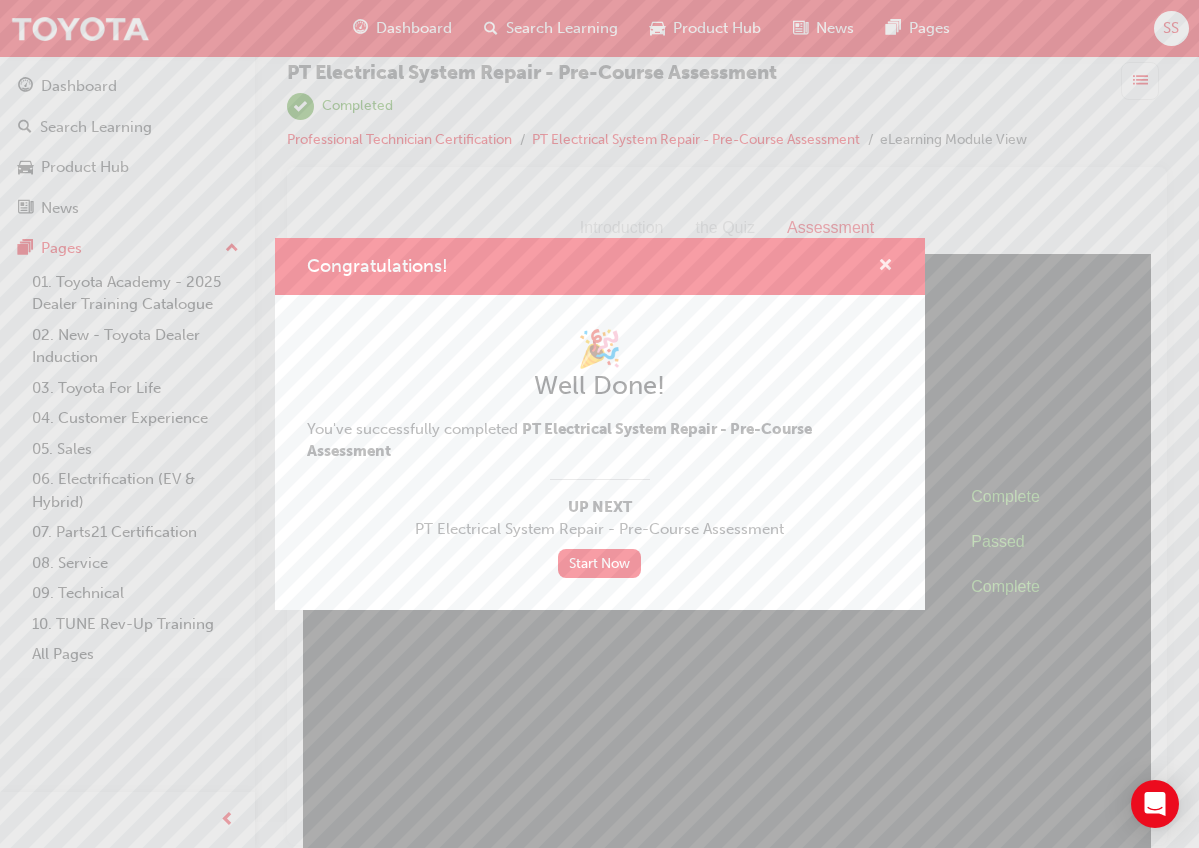 click at bounding box center [885, 267] 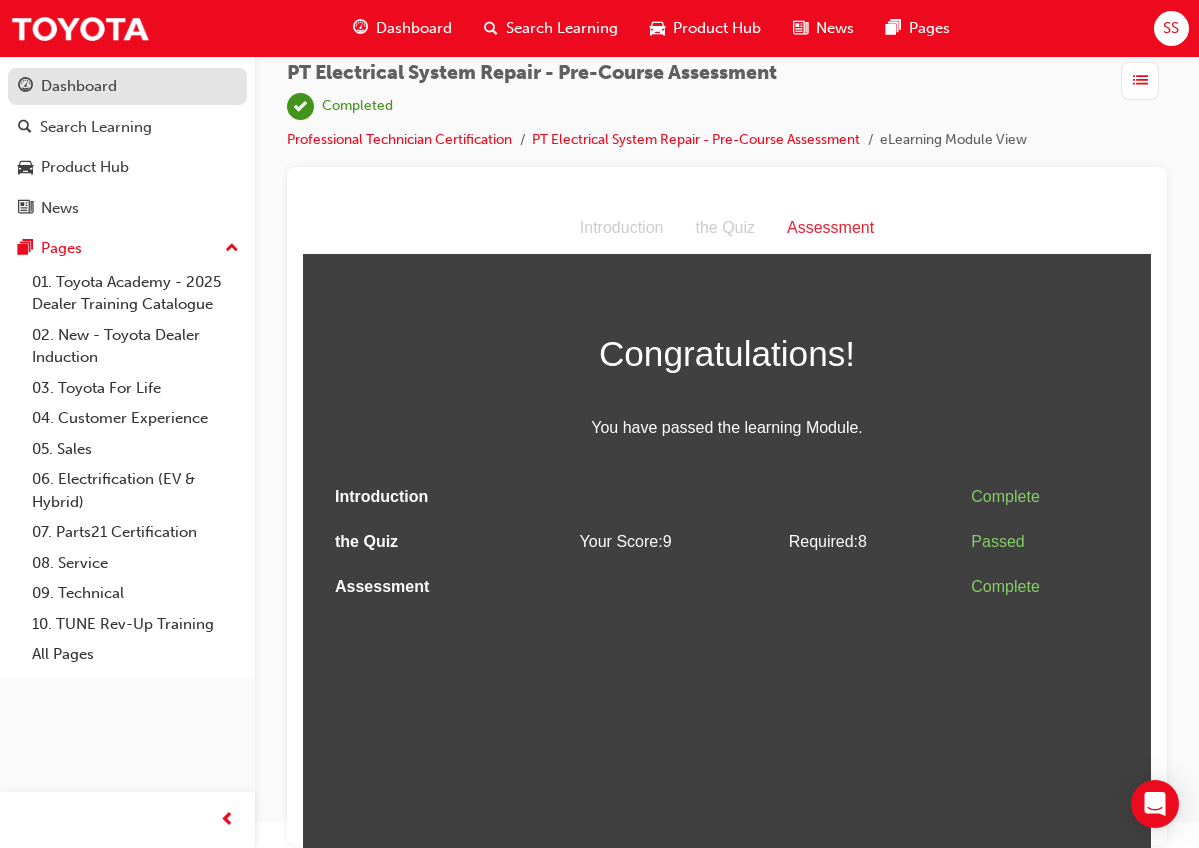 click on "Dashboard" at bounding box center (79, 86) 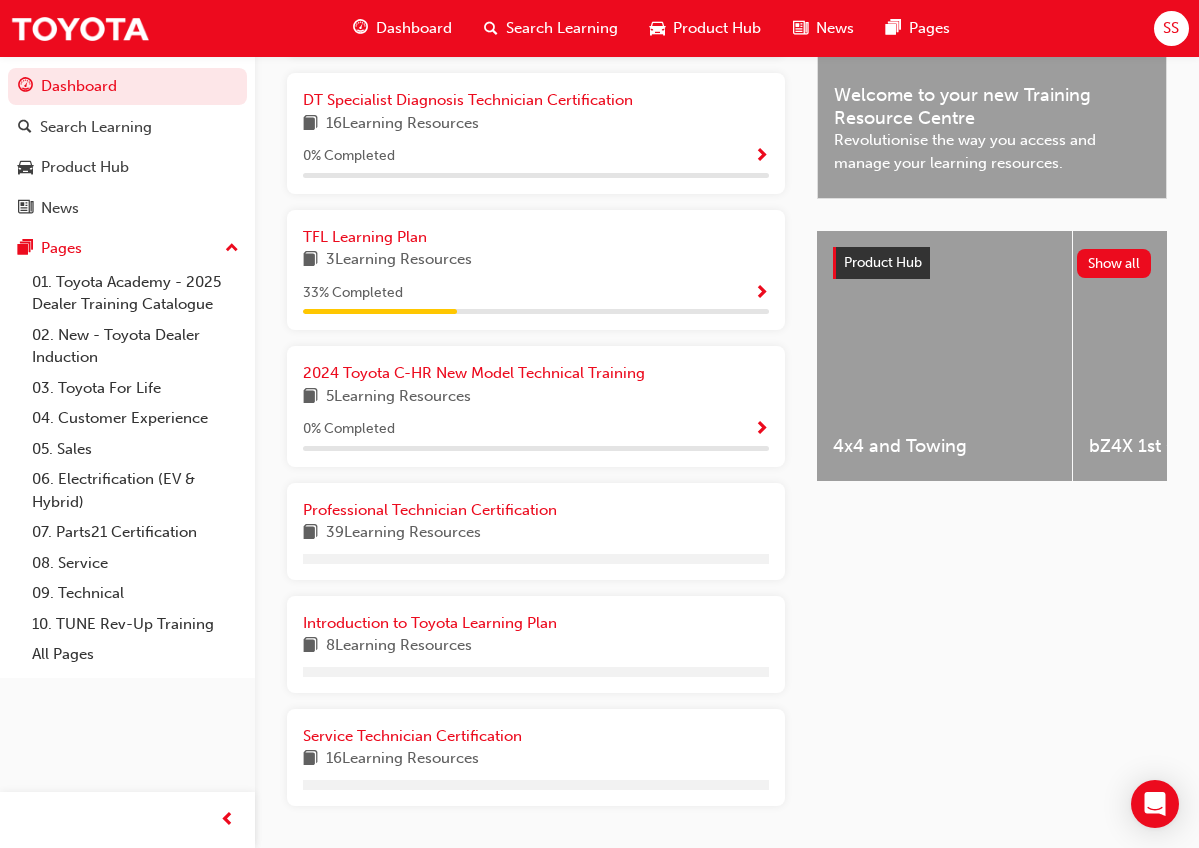 scroll, scrollTop: 617, scrollLeft: 0, axis: vertical 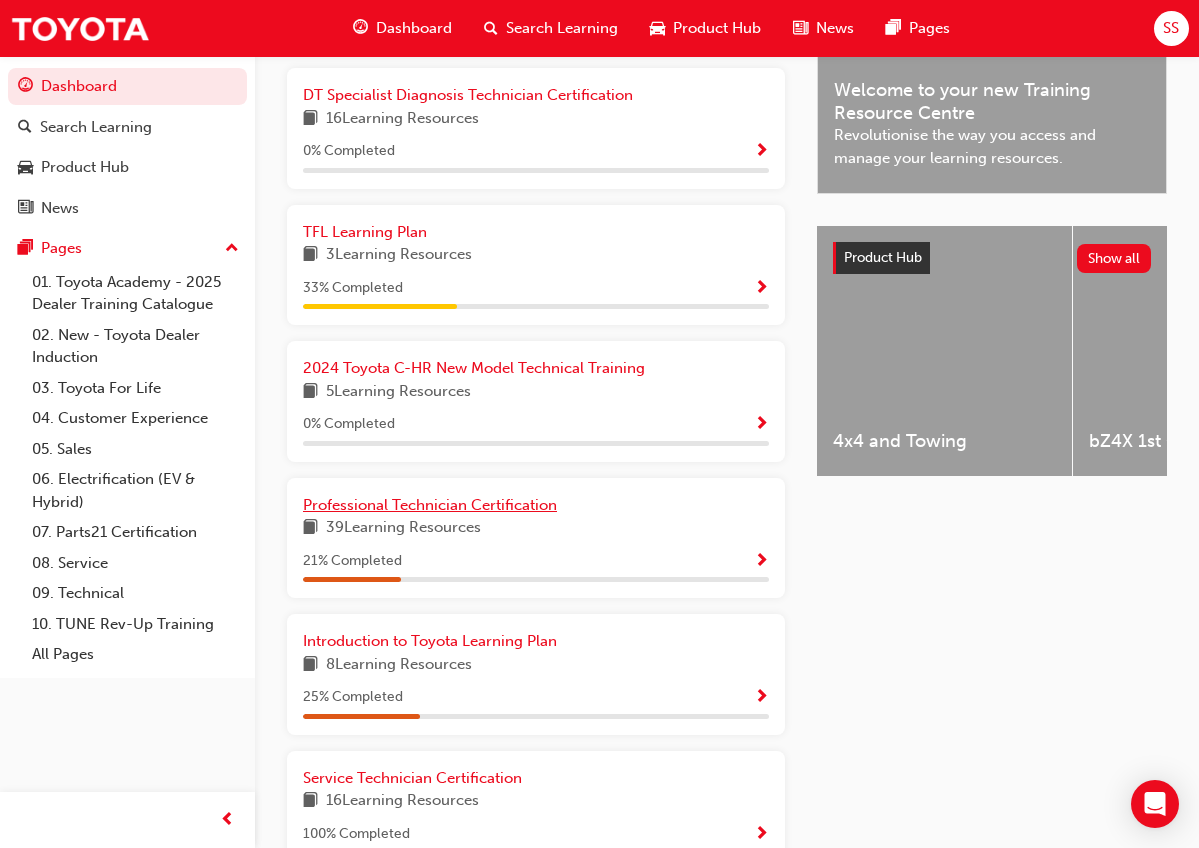 click on "Professional Technician Certification" at bounding box center [430, 505] 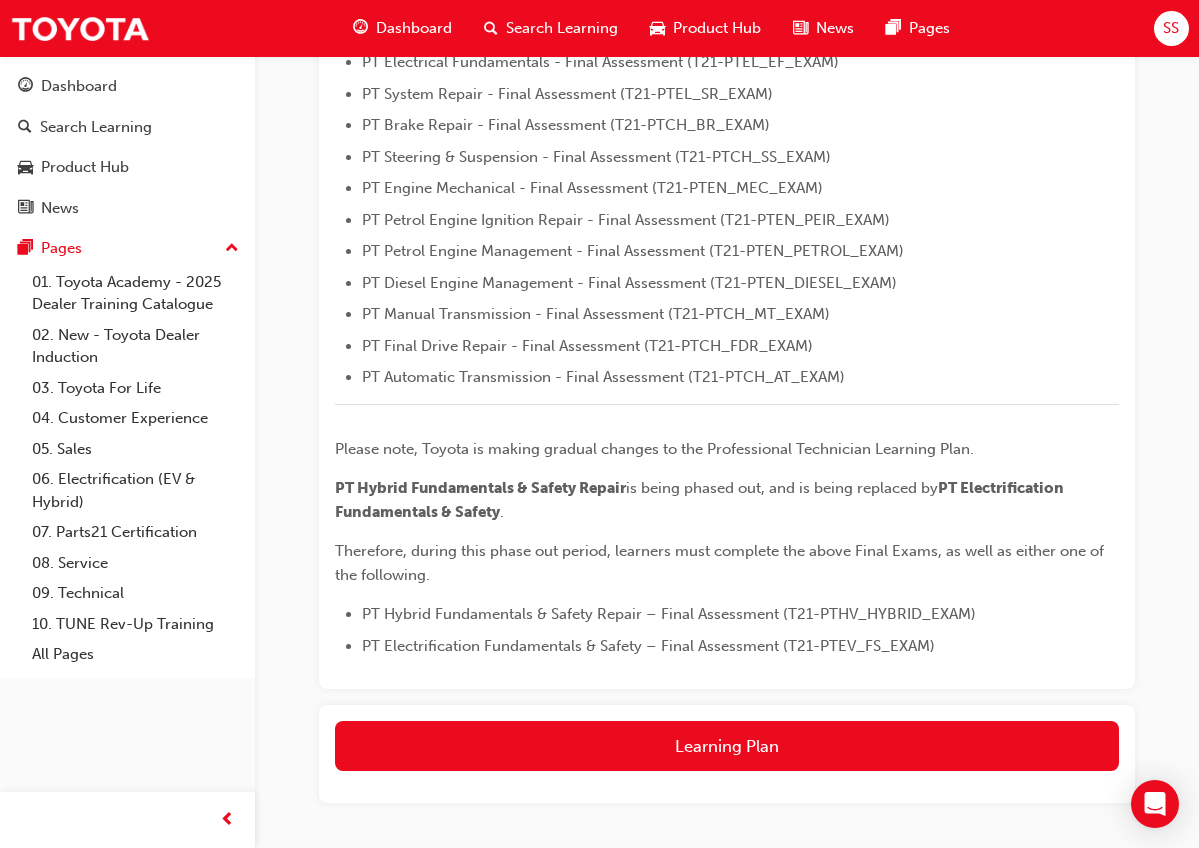 click on "Learning Plan" at bounding box center (727, 754) 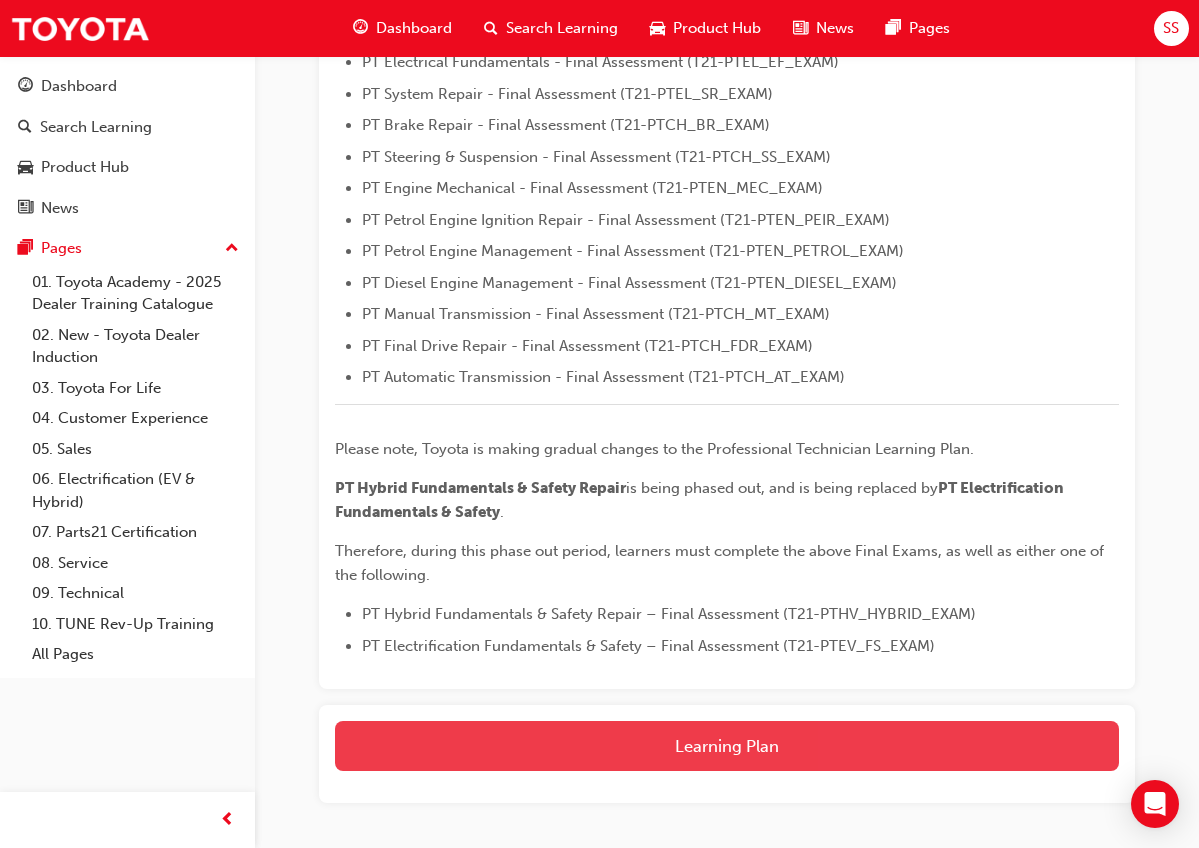 click on "Learning Plan" at bounding box center (727, 746) 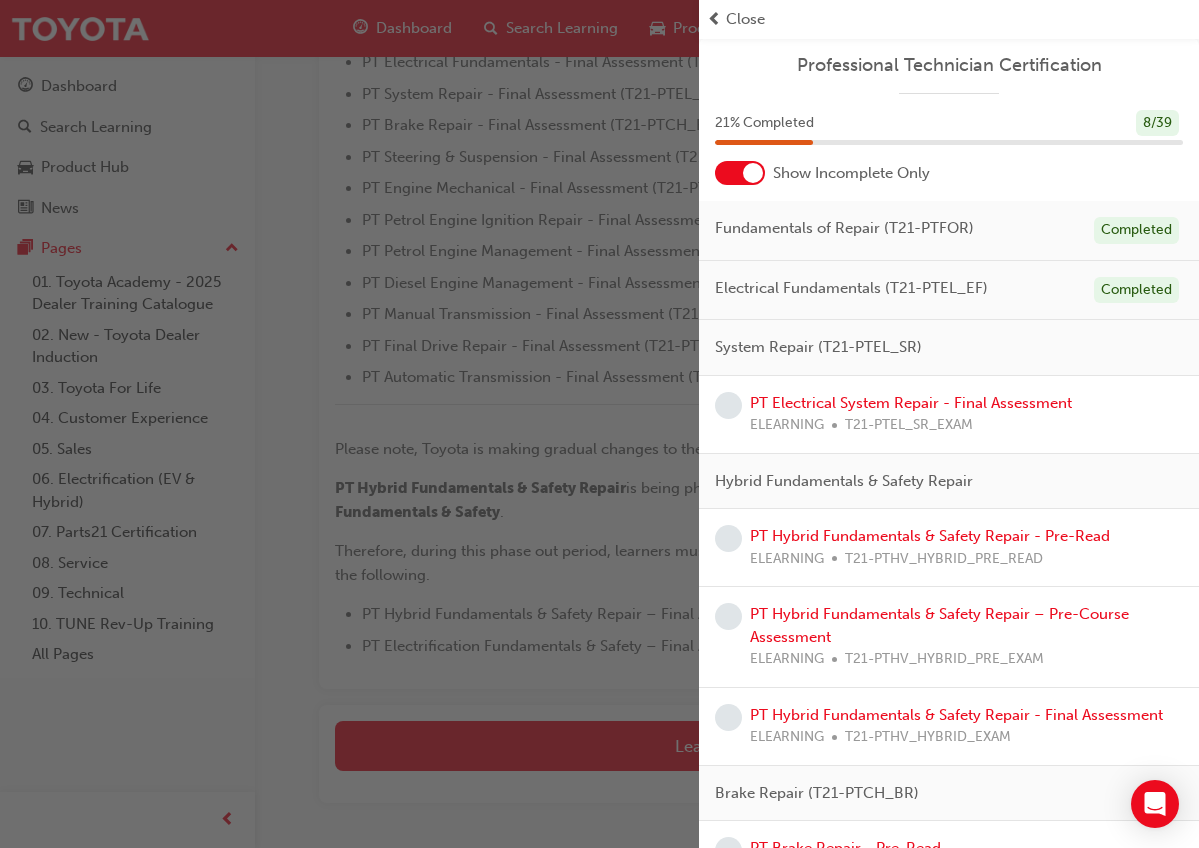 scroll, scrollTop: 0, scrollLeft: 0, axis: both 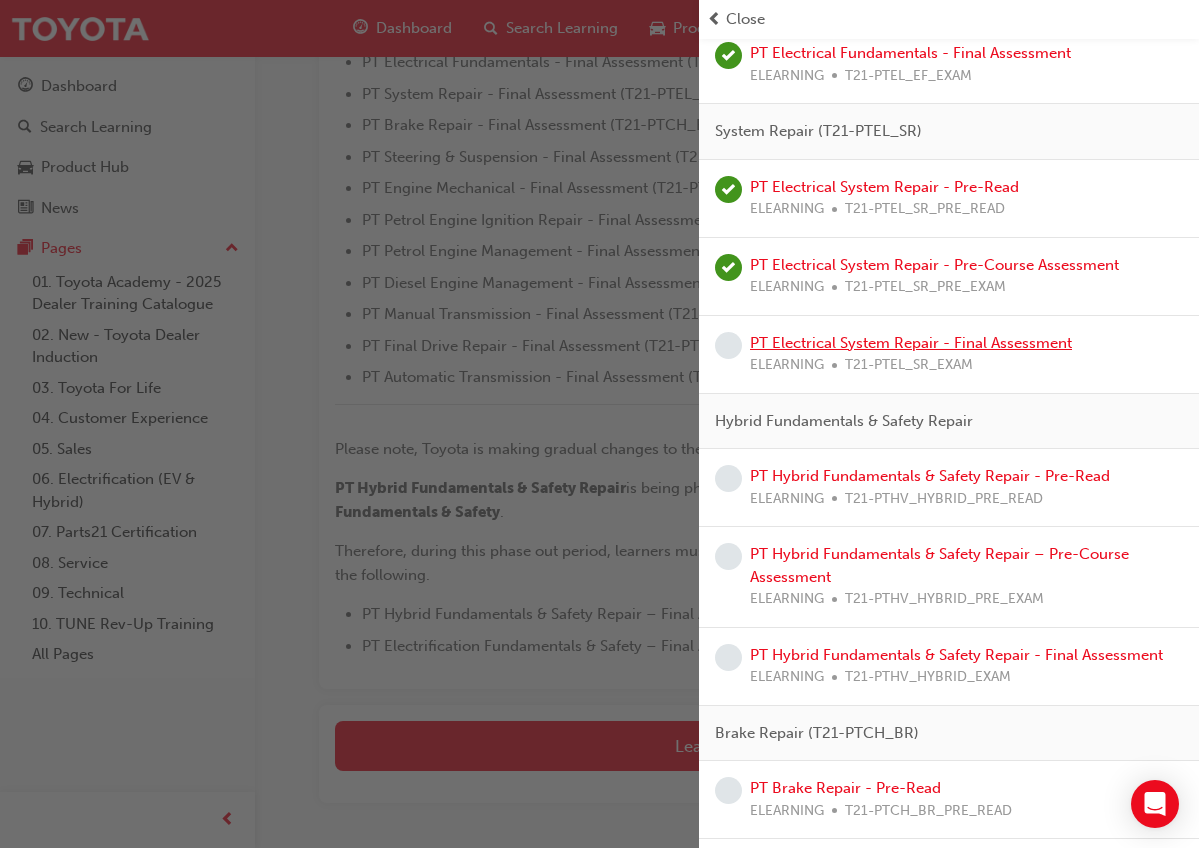 click on "PT Electrical System Repair - Final Assessment" at bounding box center (911, 343) 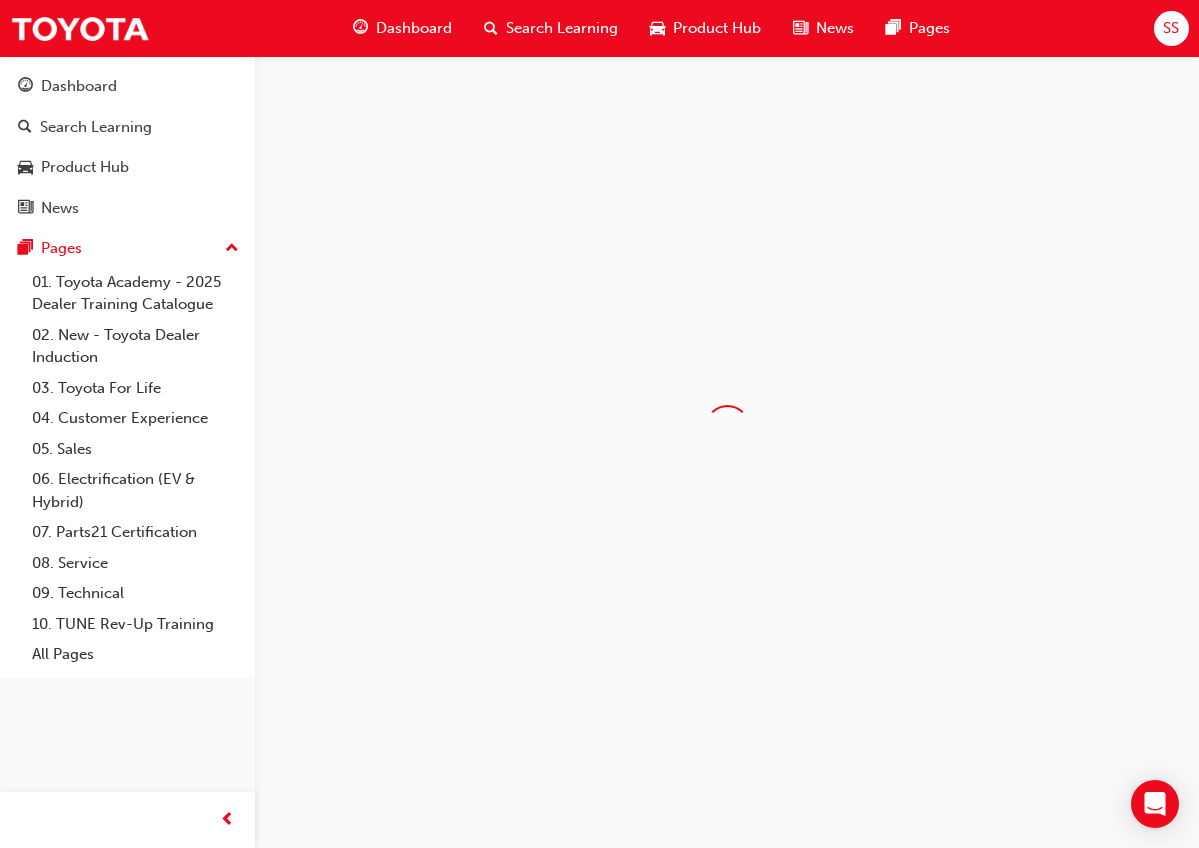 scroll, scrollTop: 0, scrollLeft: 0, axis: both 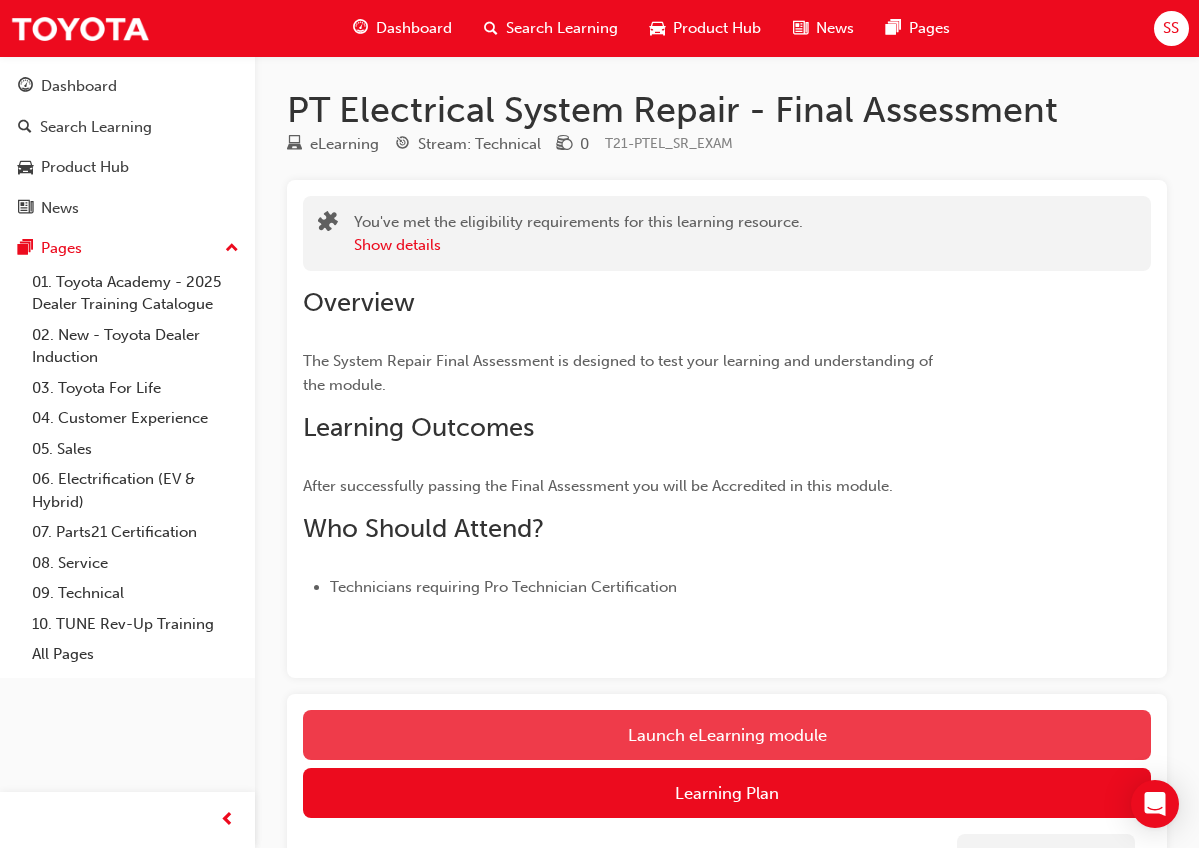 click on "Launch eLearning module" at bounding box center [727, 735] 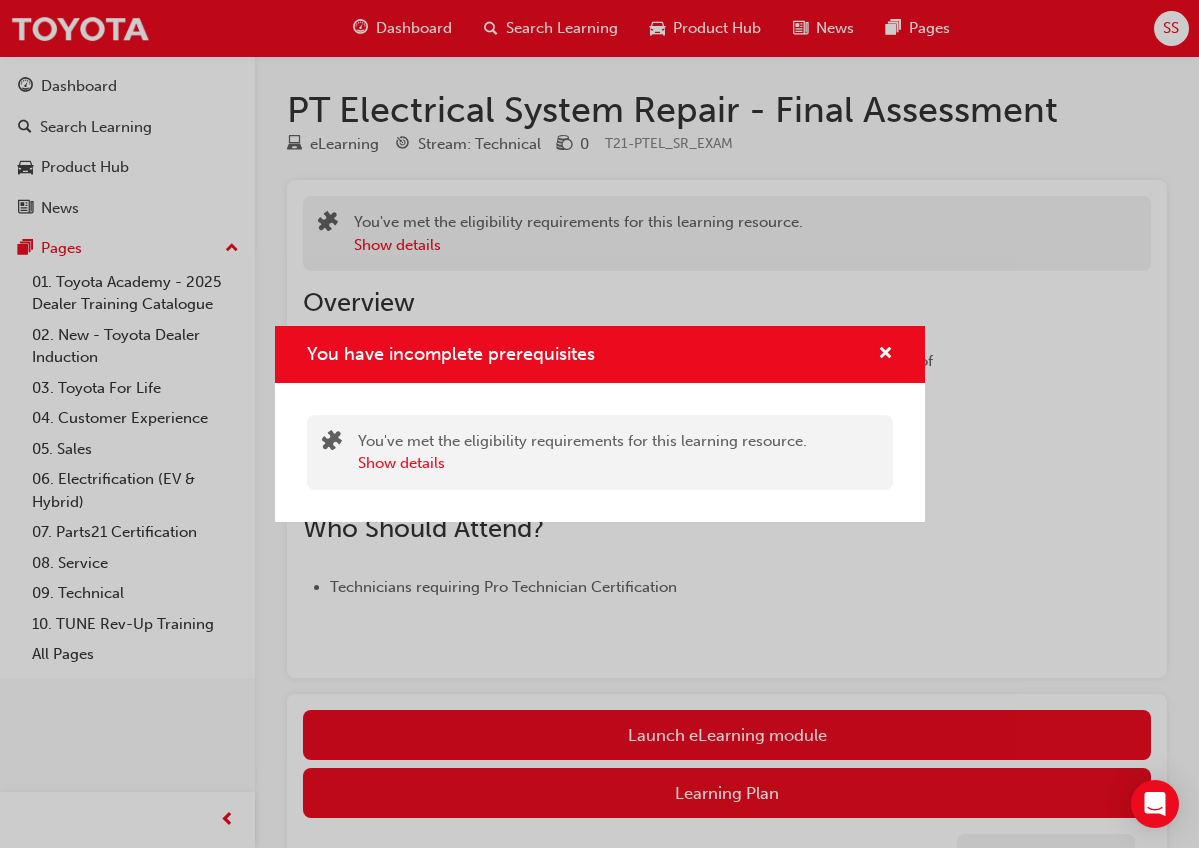 click on "You have incomplete prerequisites" at bounding box center [600, 354] 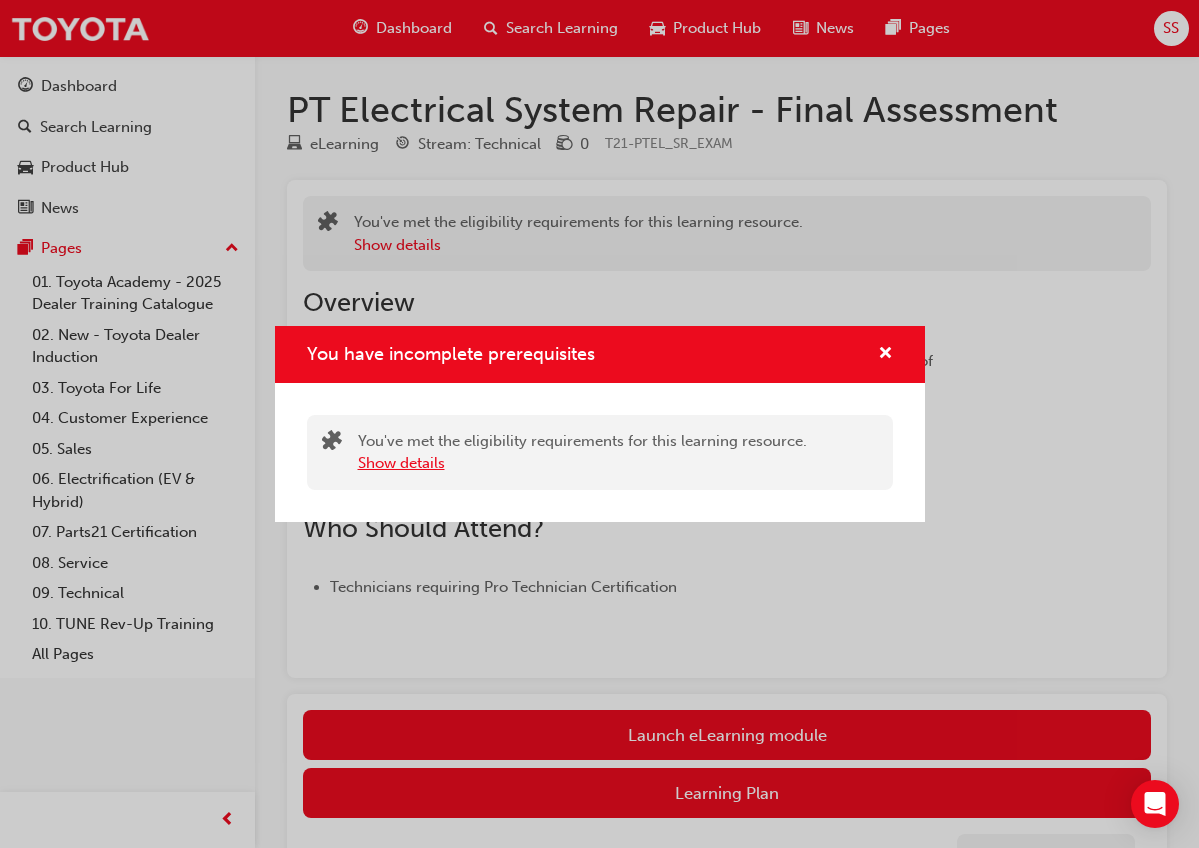 click on "Show details" at bounding box center [401, 463] 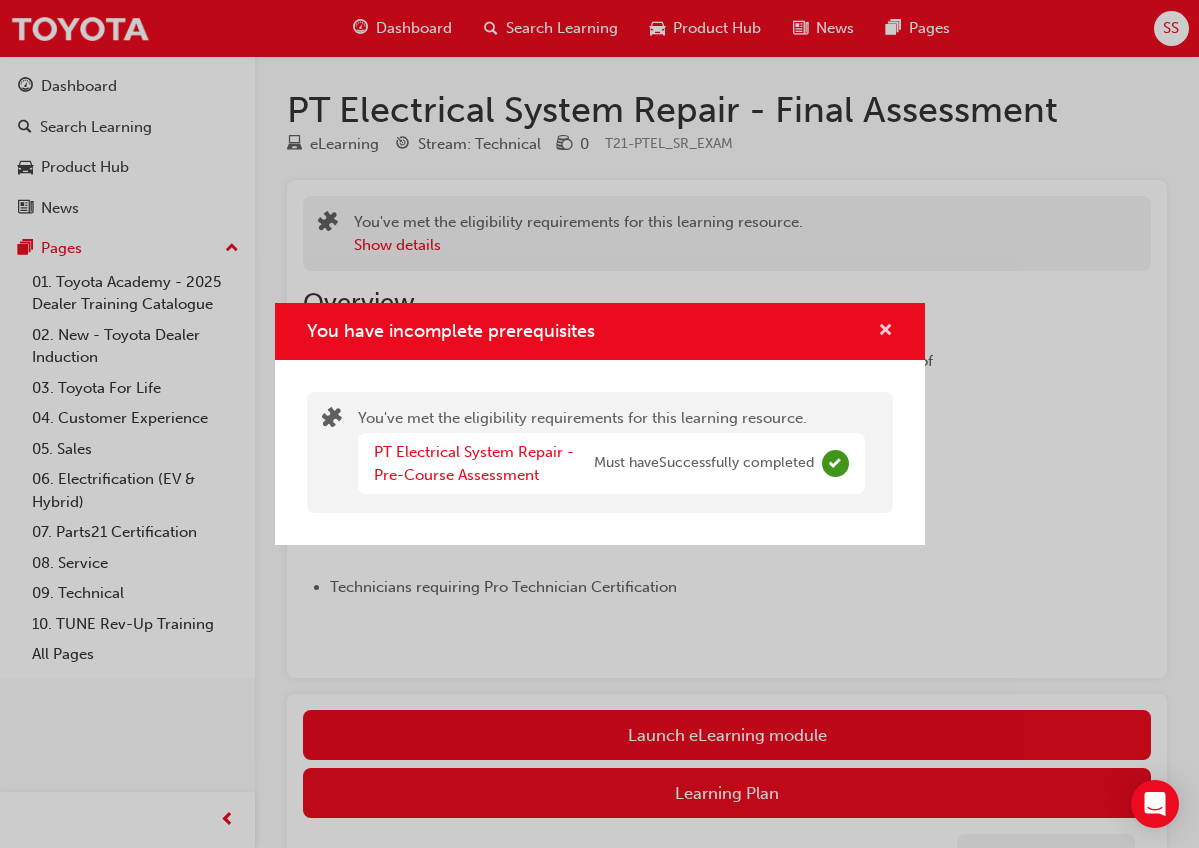 click at bounding box center [885, 332] 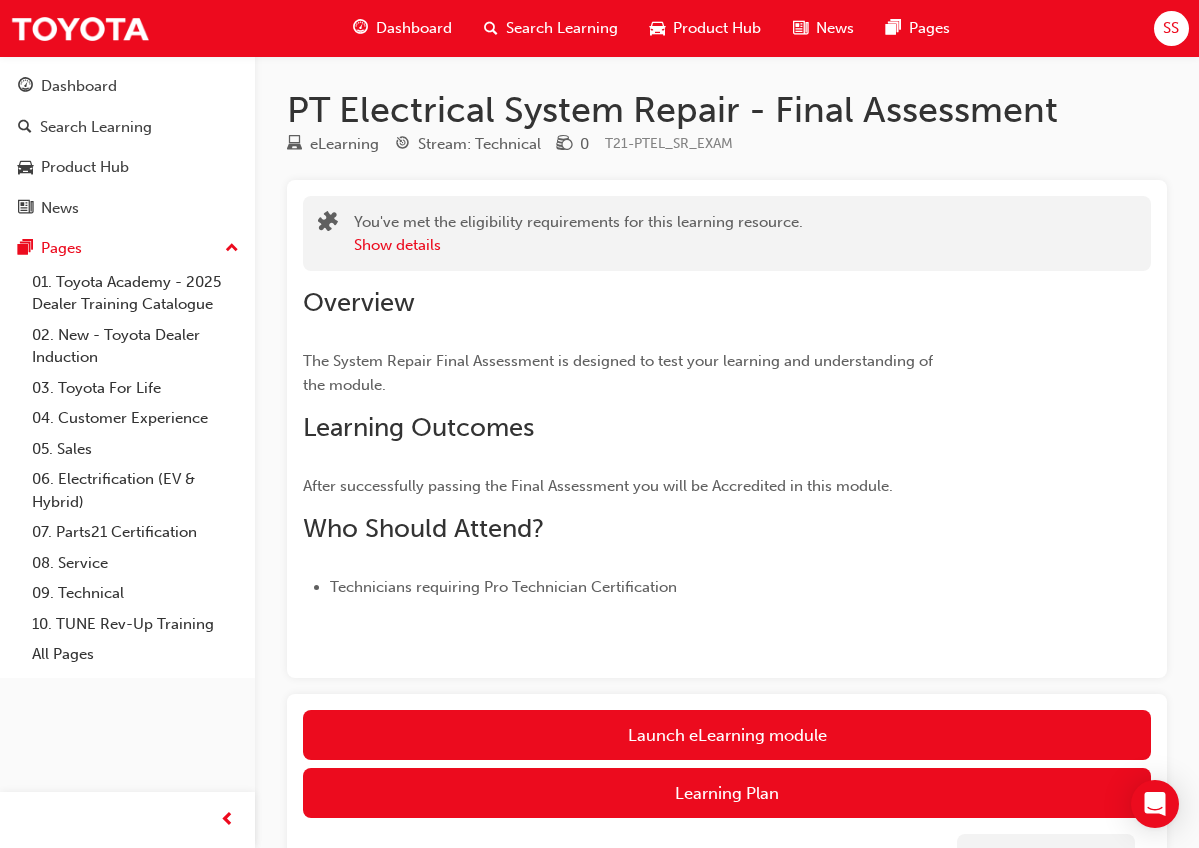 click on "SS" at bounding box center (1171, 28) 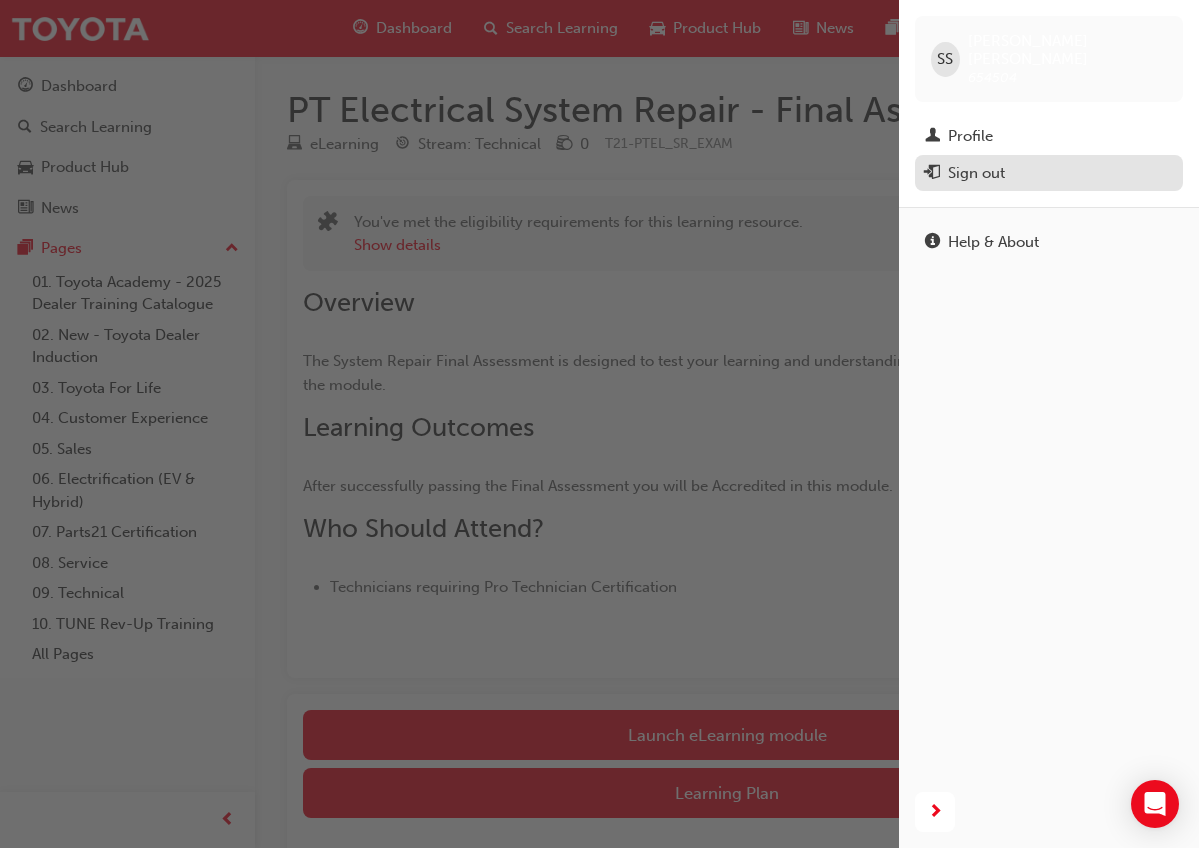 click on "Sign out" at bounding box center (1049, 173) 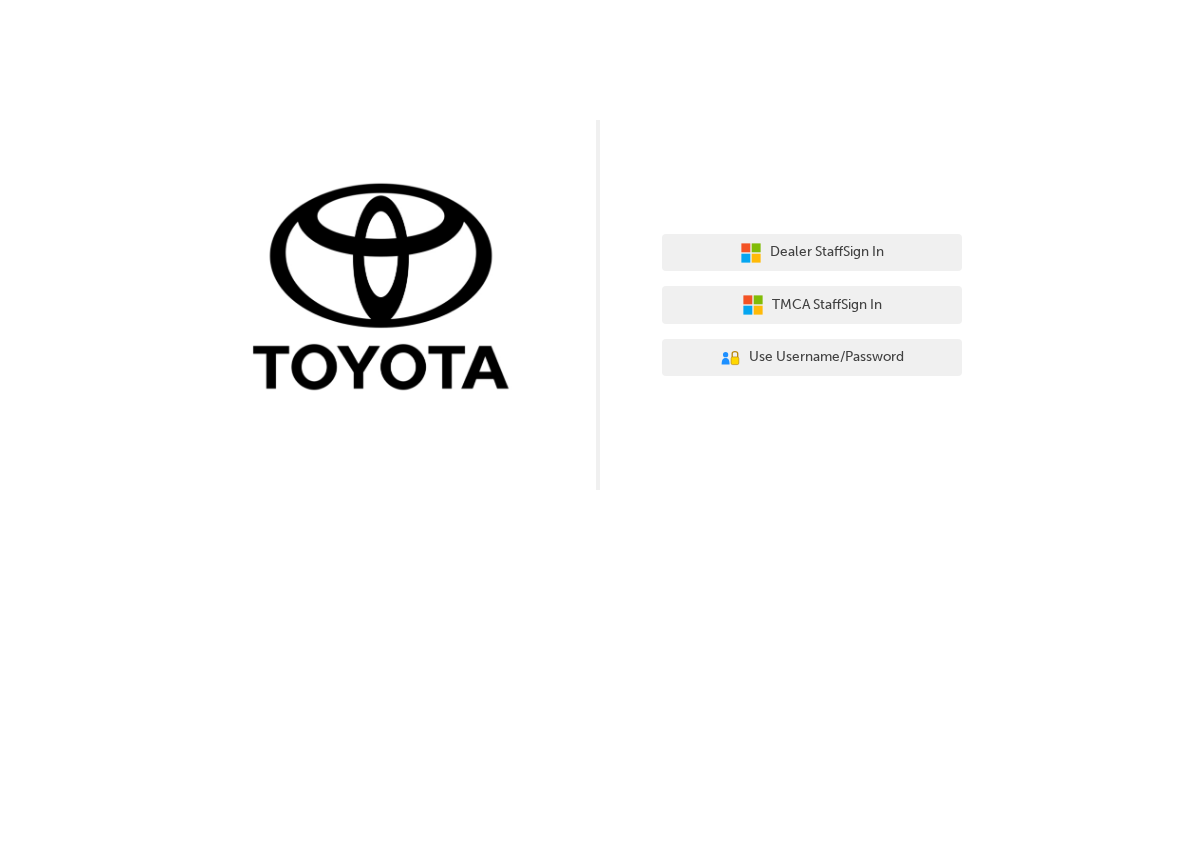 scroll, scrollTop: 0, scrollLeft: 0, axis: both 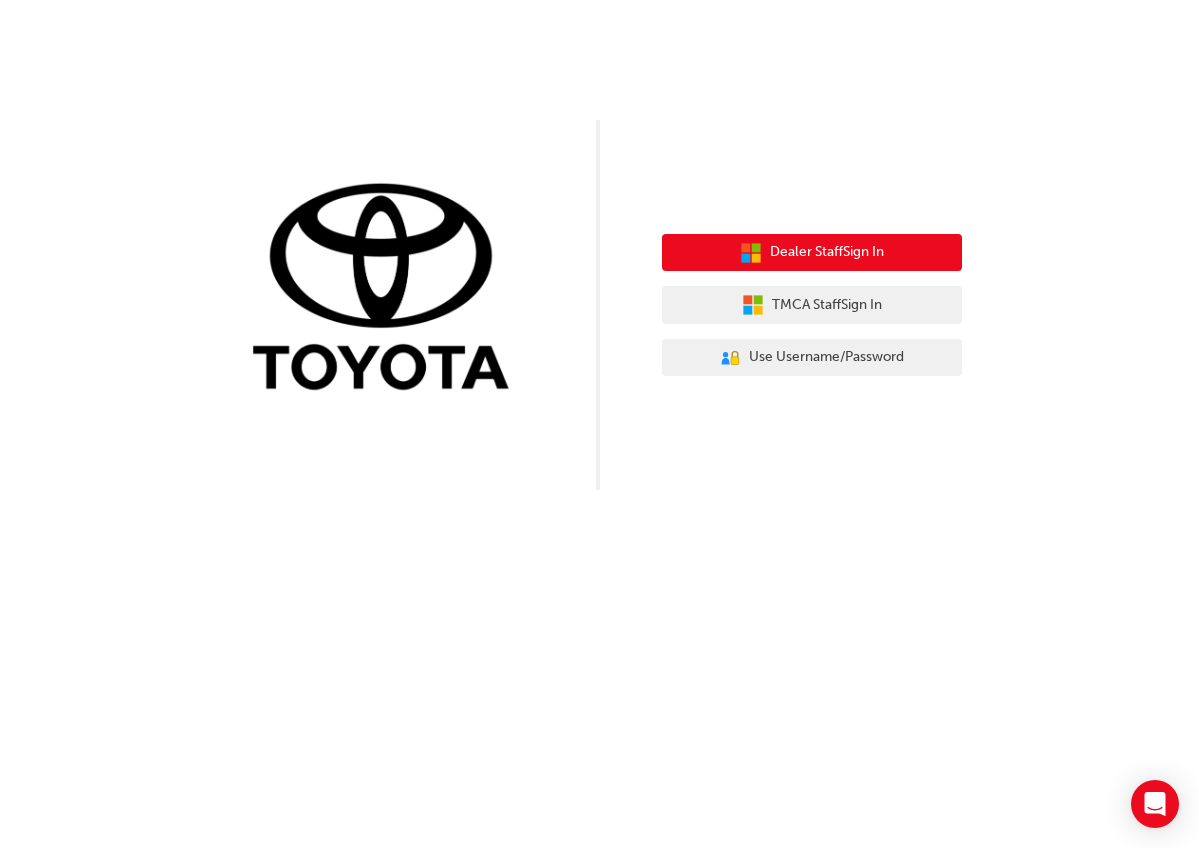 click on "Dealer Staff  Sign In" at bounding box center [812, 253] 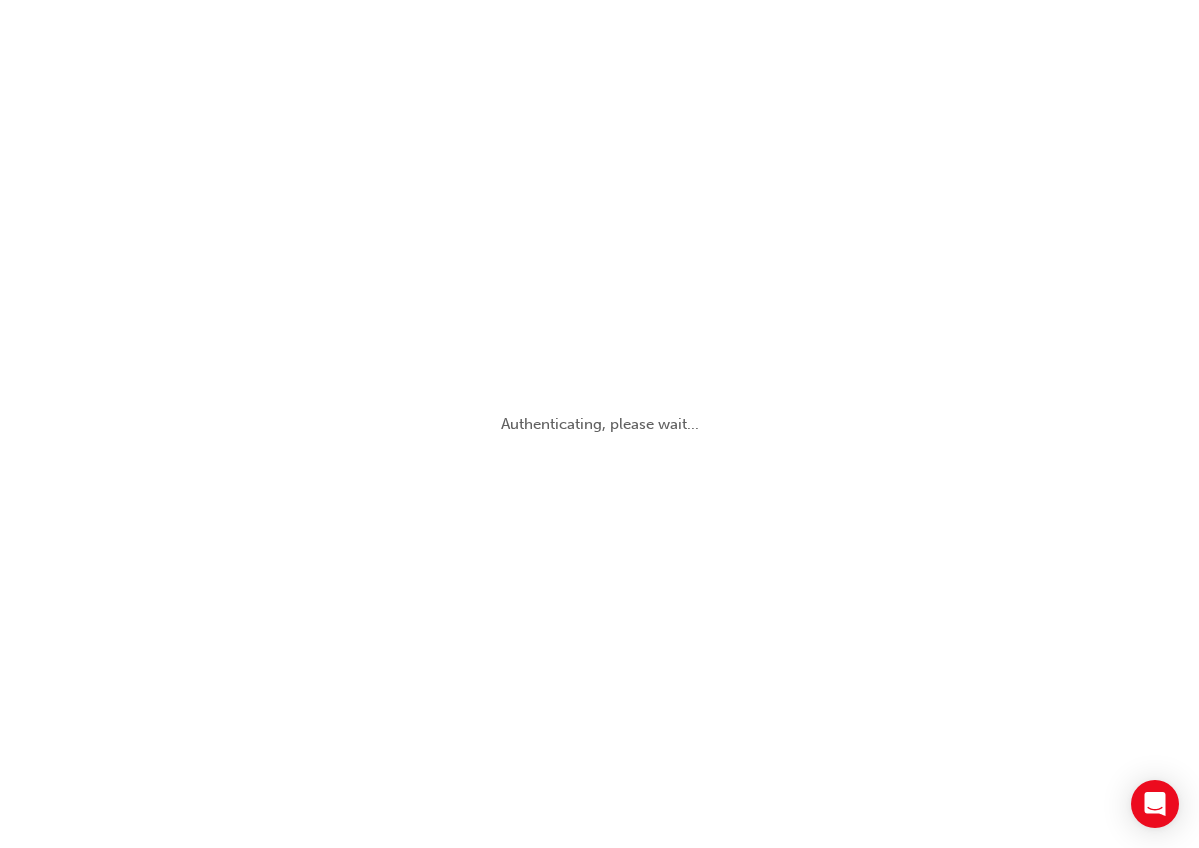 scroll, scrollTop: 0, scrollLeft: 0, axis: both 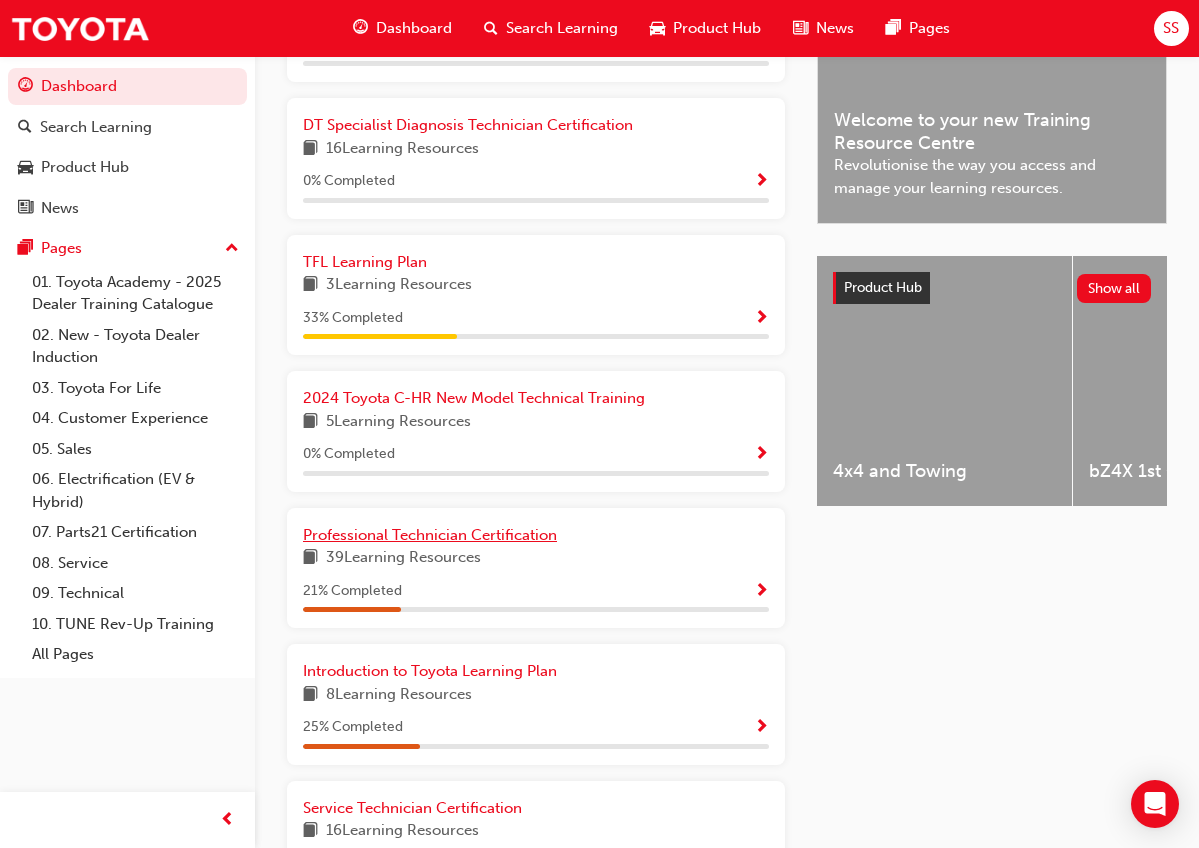 click on "Professional Technician Certification" at bounding box center [430, 535] 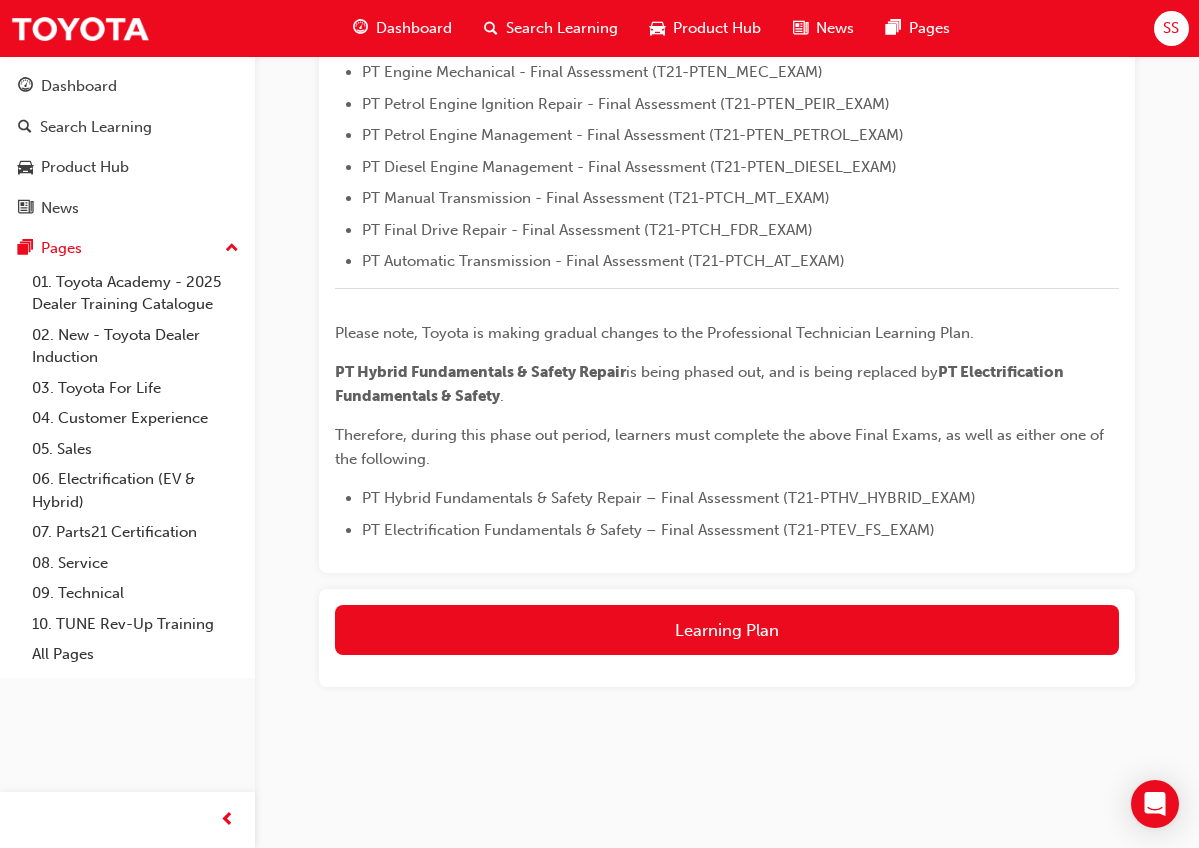 scroll, scrollTop: 732, scrollLeft: 0, axis: vertical 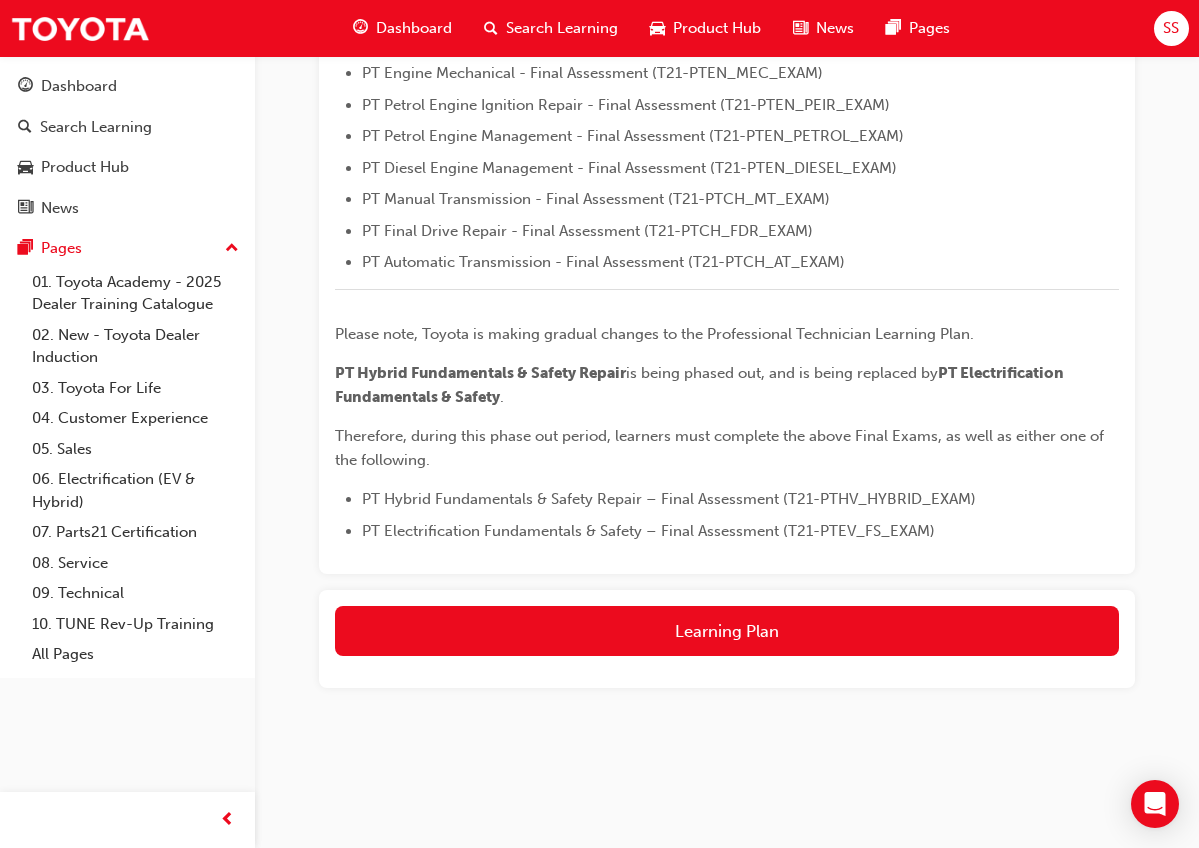 click on "Learning Plan" at bounding box center [727, 639] 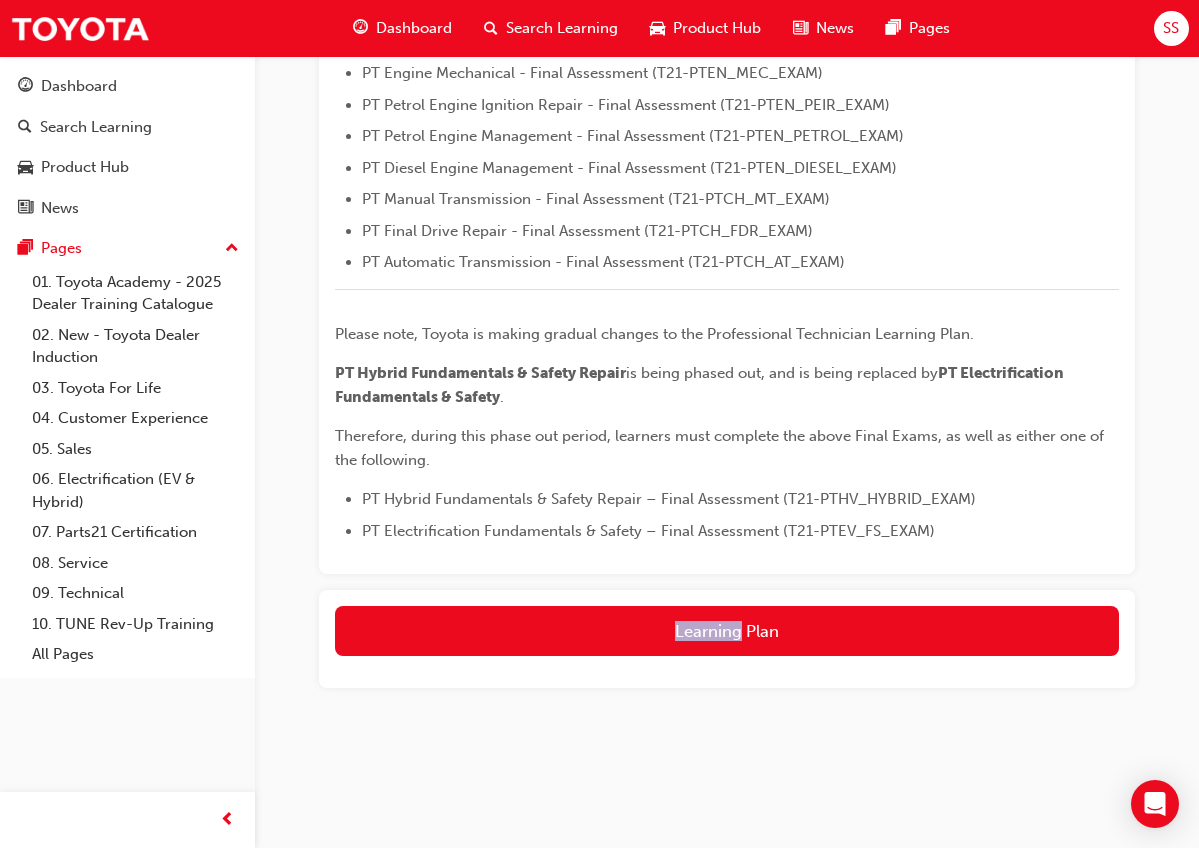 click on "Learning Plan" at bounding box center [727, 639] 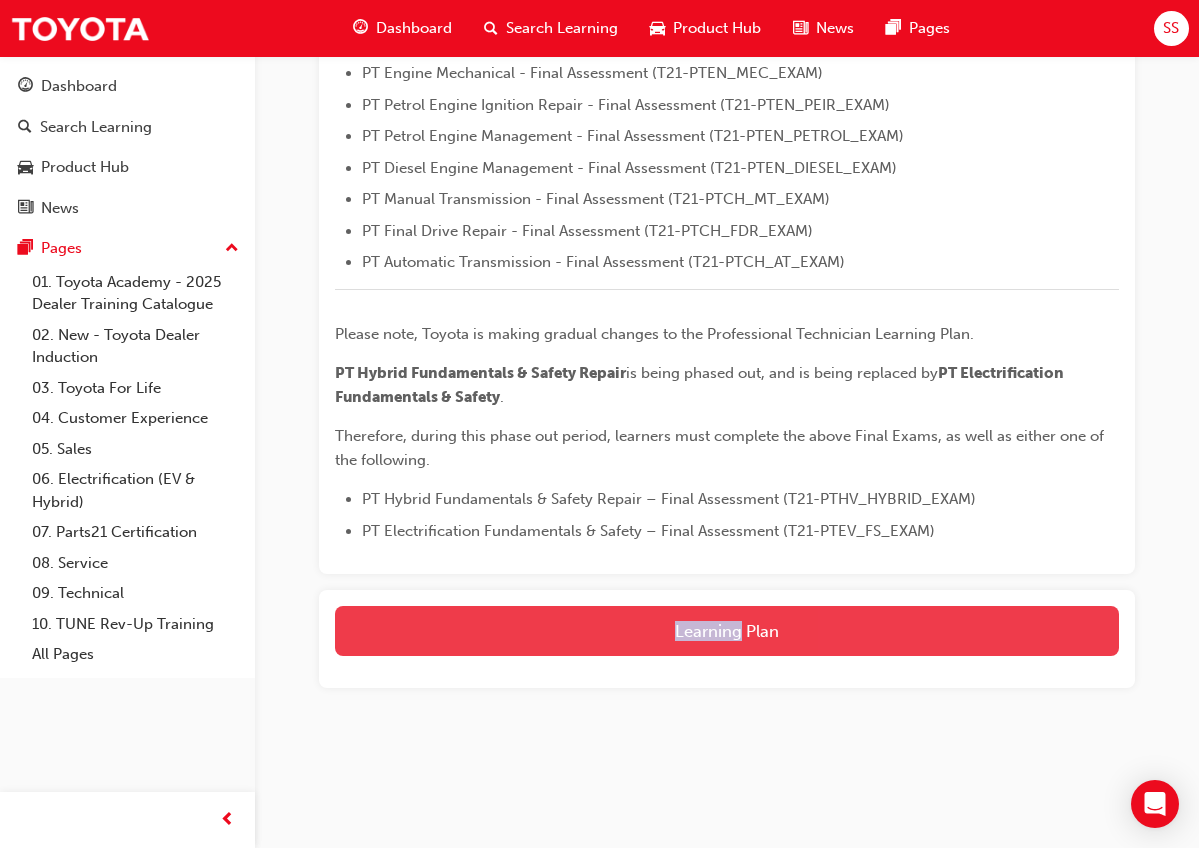 click on "Learning Plan" at bounding box center (727, 631) 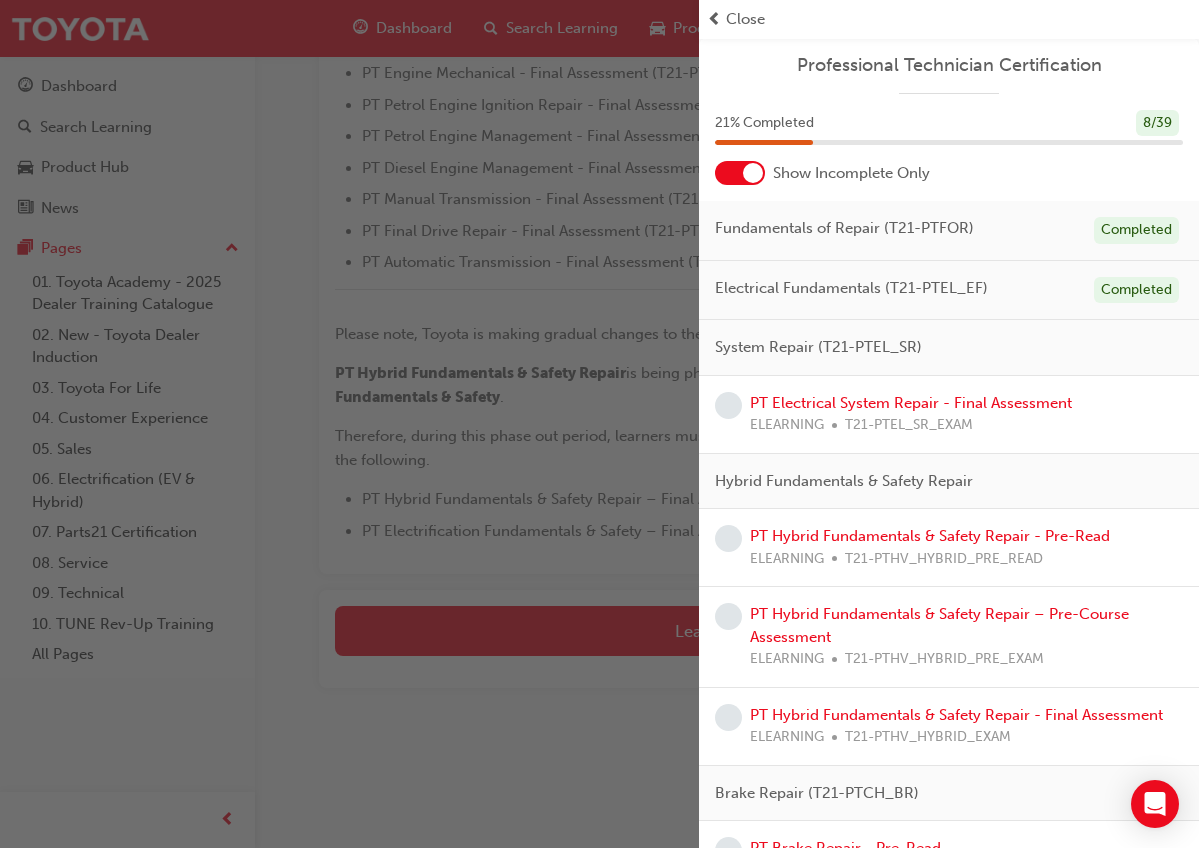 click on "System Repair (T21-PTEL_SR)" at bounding box center [818, 347] 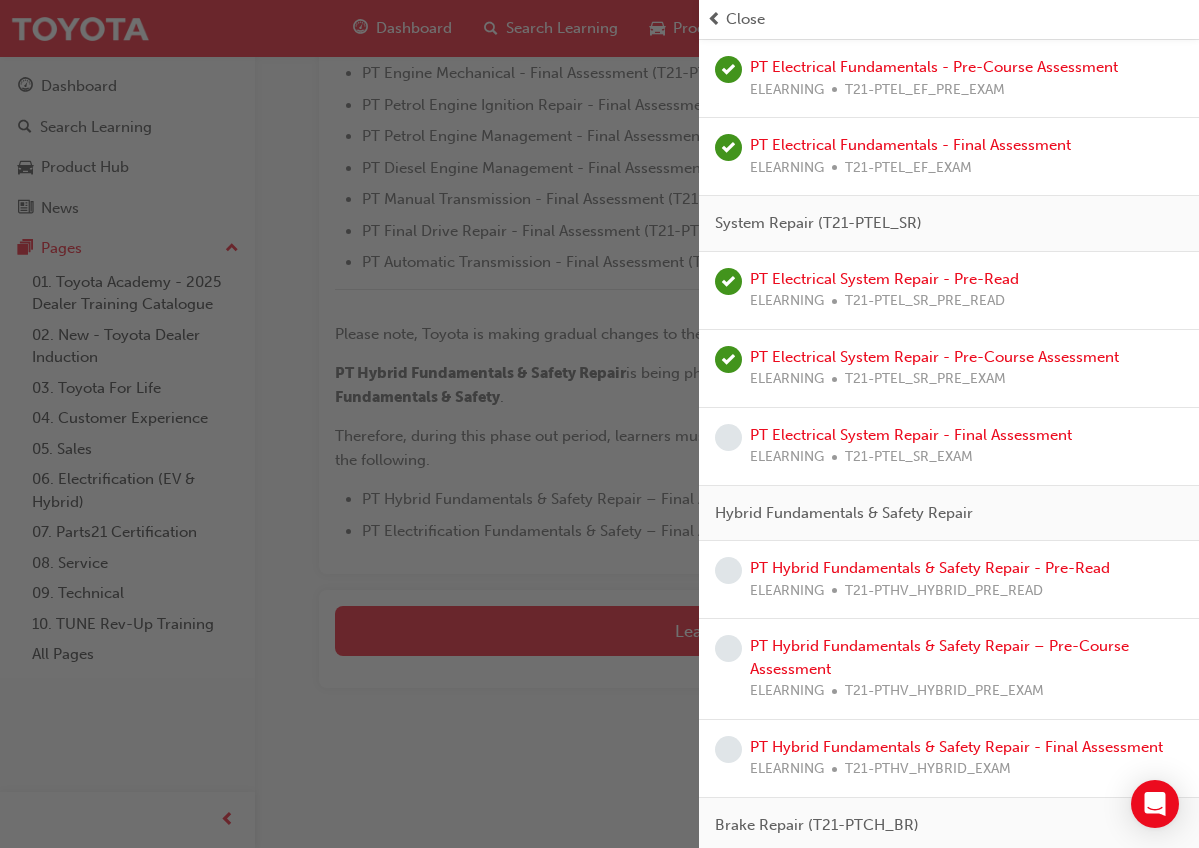 scroll, scrollTop: 611, scrollLeft: 0, axis: vertical 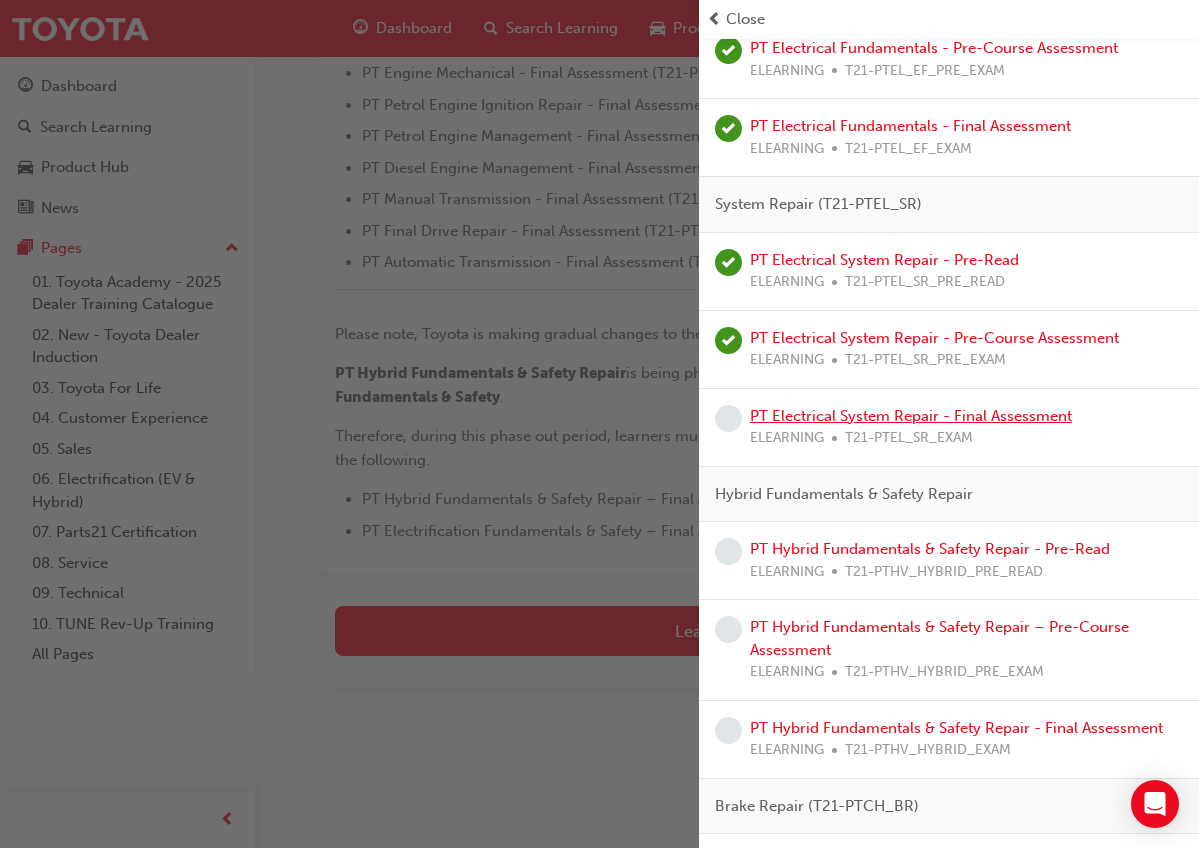 click on "PT Electrical System Repair - Final Assessment" at bounding box center [911, 416] 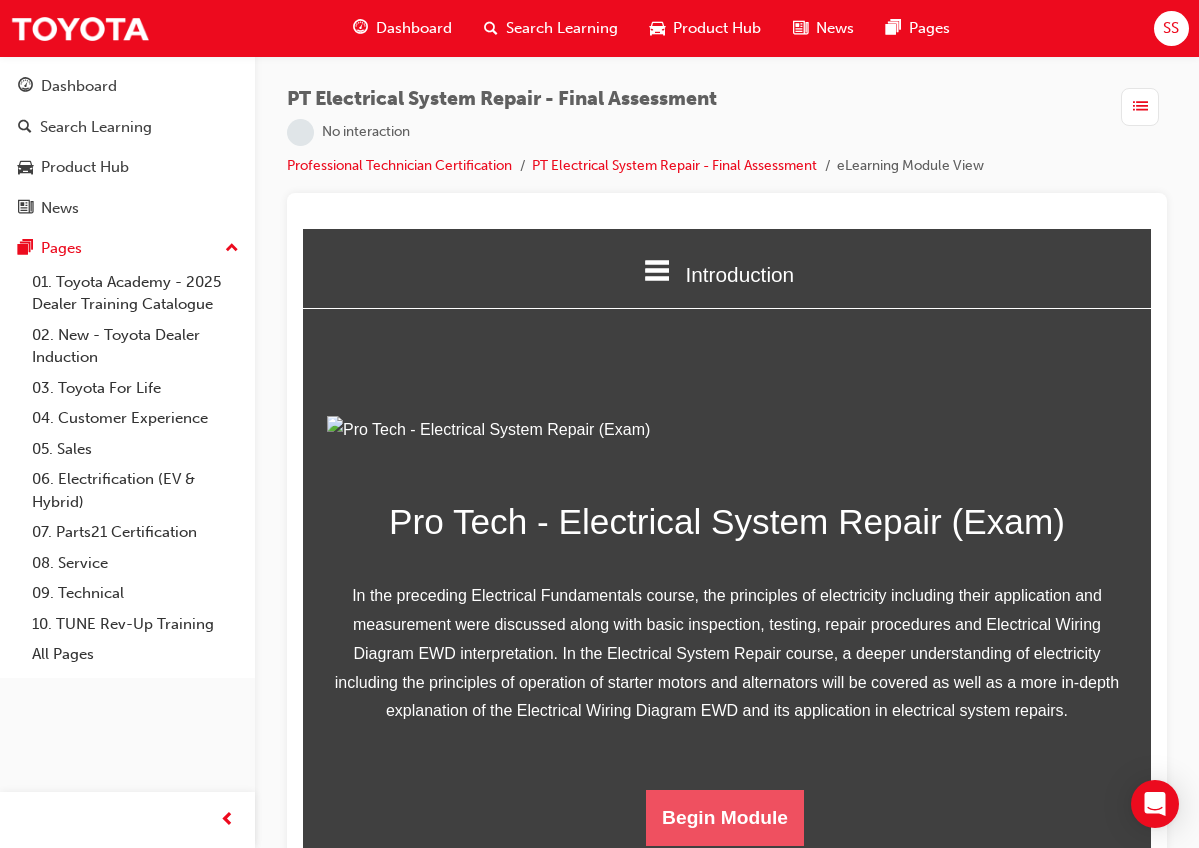 scroll, scrollTop: 186, scrollLeft: 0, axis: vertical 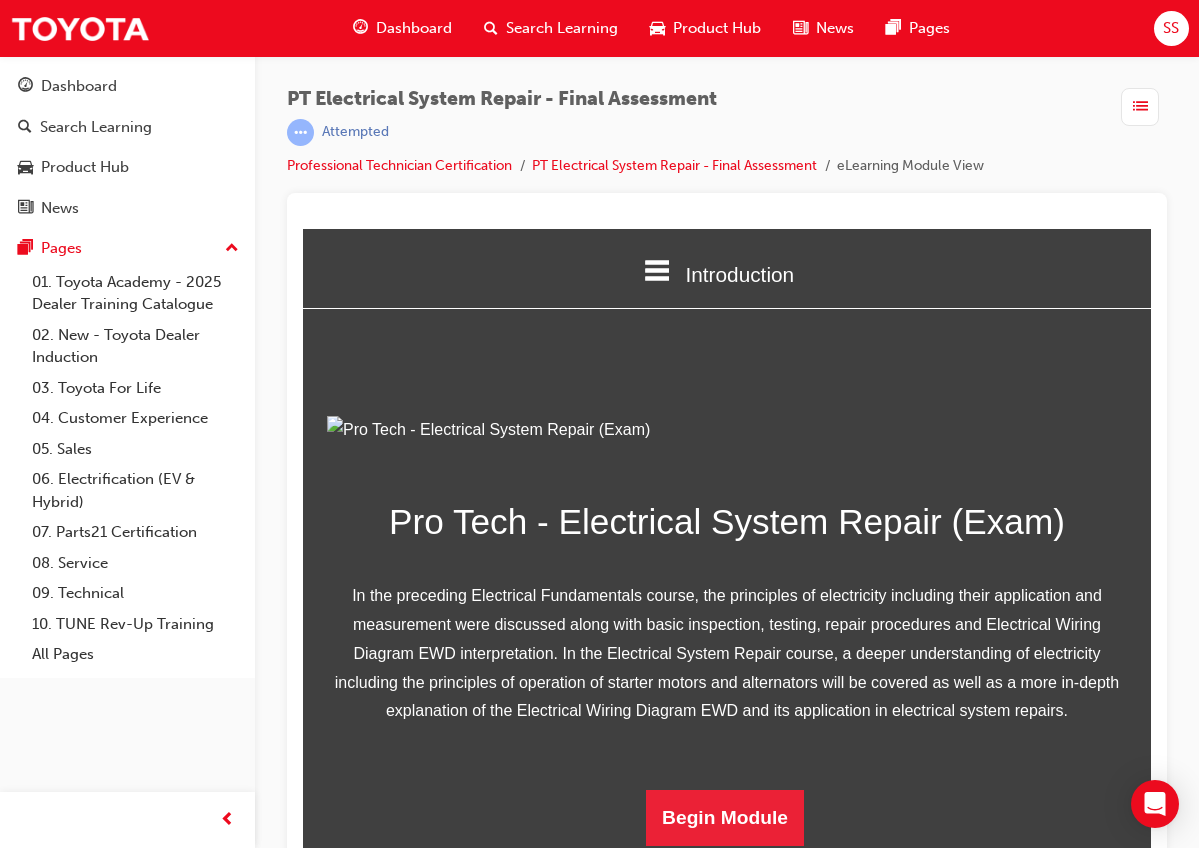 click on "Pro Tech - Electrical System Repair (Exam) In the preceding Electrical Fundamentals course, the principles of electricity including their application and measurement were discussed along with basic inspection, testing, repair procedures and Electrical Wiring Diagram EWD interpretation. In the Electrical System Repair course, a deeper understanding of electricity including the principles of operation of starter motors and alternators will be covered as well as a more in-depth explanation of the Electrical Wiring Diagram EWD and its application in electrical system repairs. Begin Module" at bounding box center (727, 631) 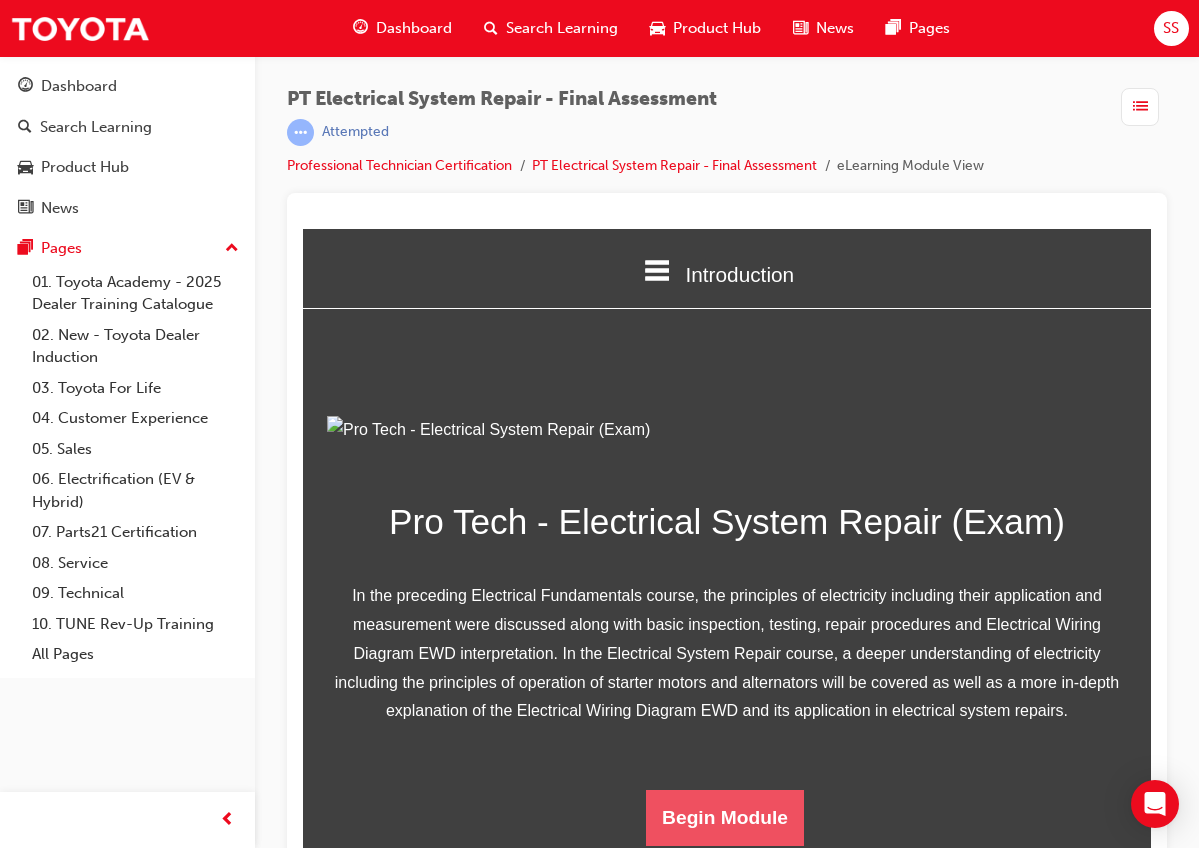 click on "Begin Module" at bounding box center [725, 818] 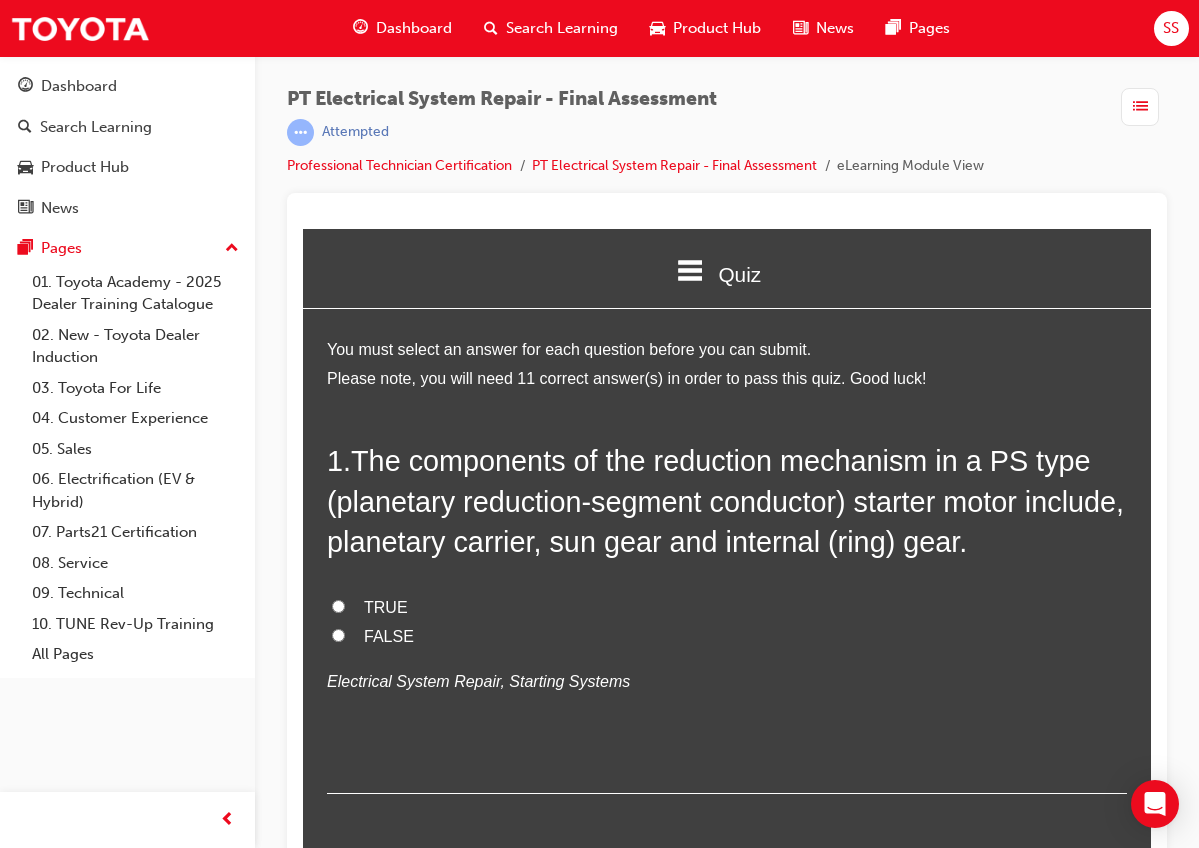 scroll, scrollTop: 0, scrollLeft: 0, axis: both 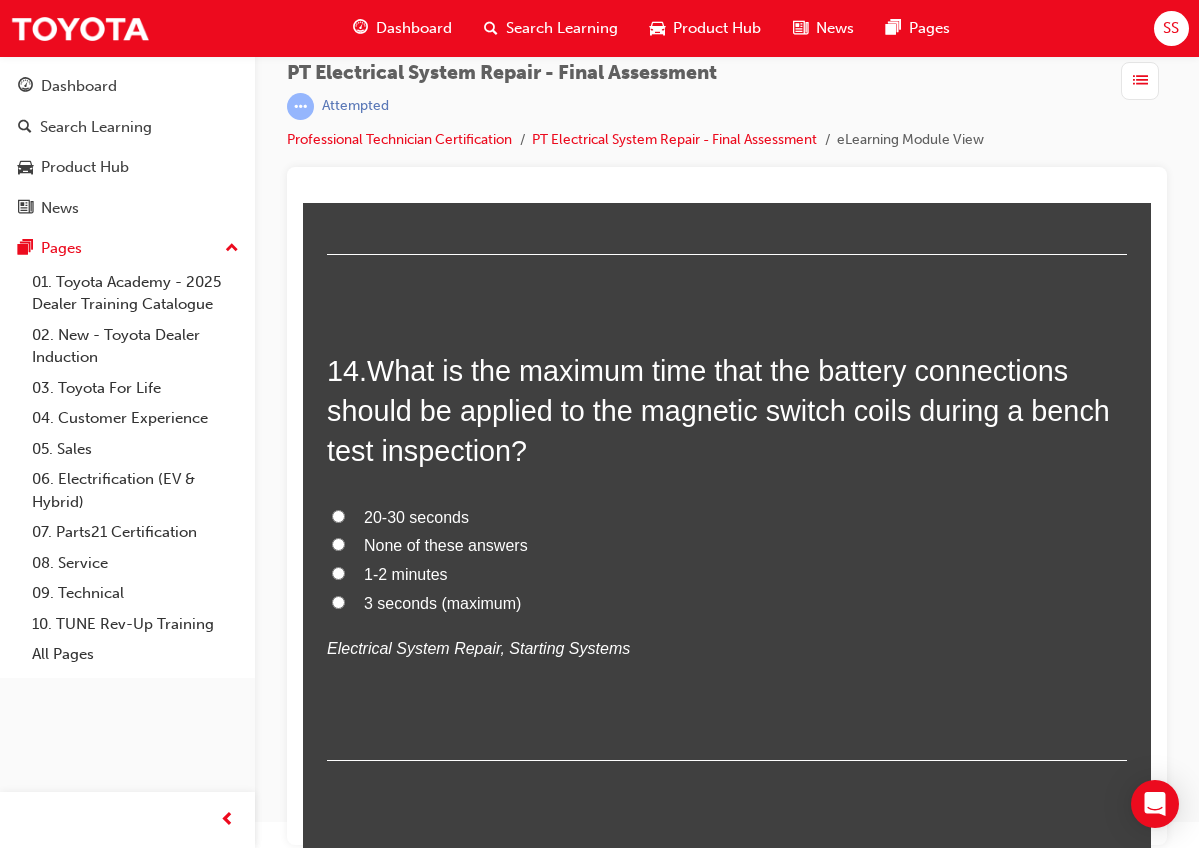 drag, startPoint x: 57, startPoint y: 222, endPoint x: 364, endPoint y: 506, distance: 418.21646 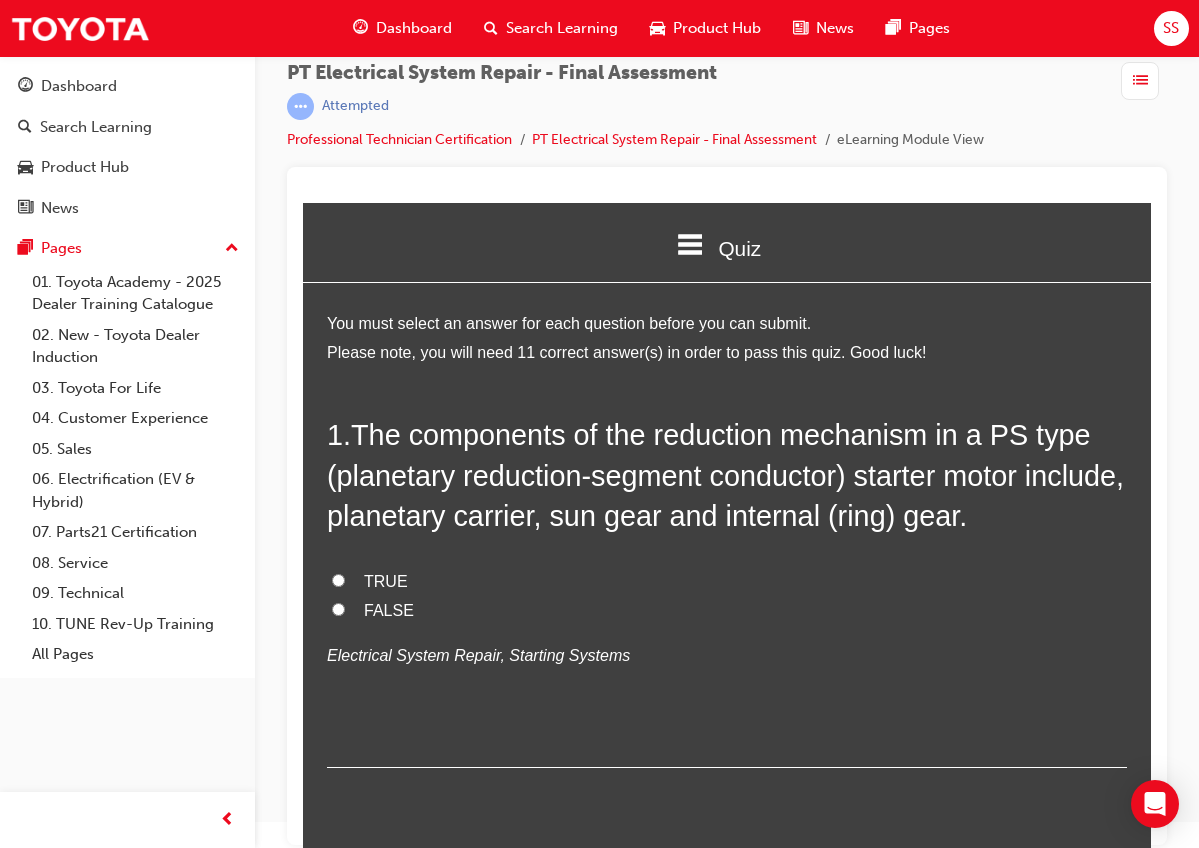 scroll, scrollTop: 0, scrollLeft: 0, axis: both 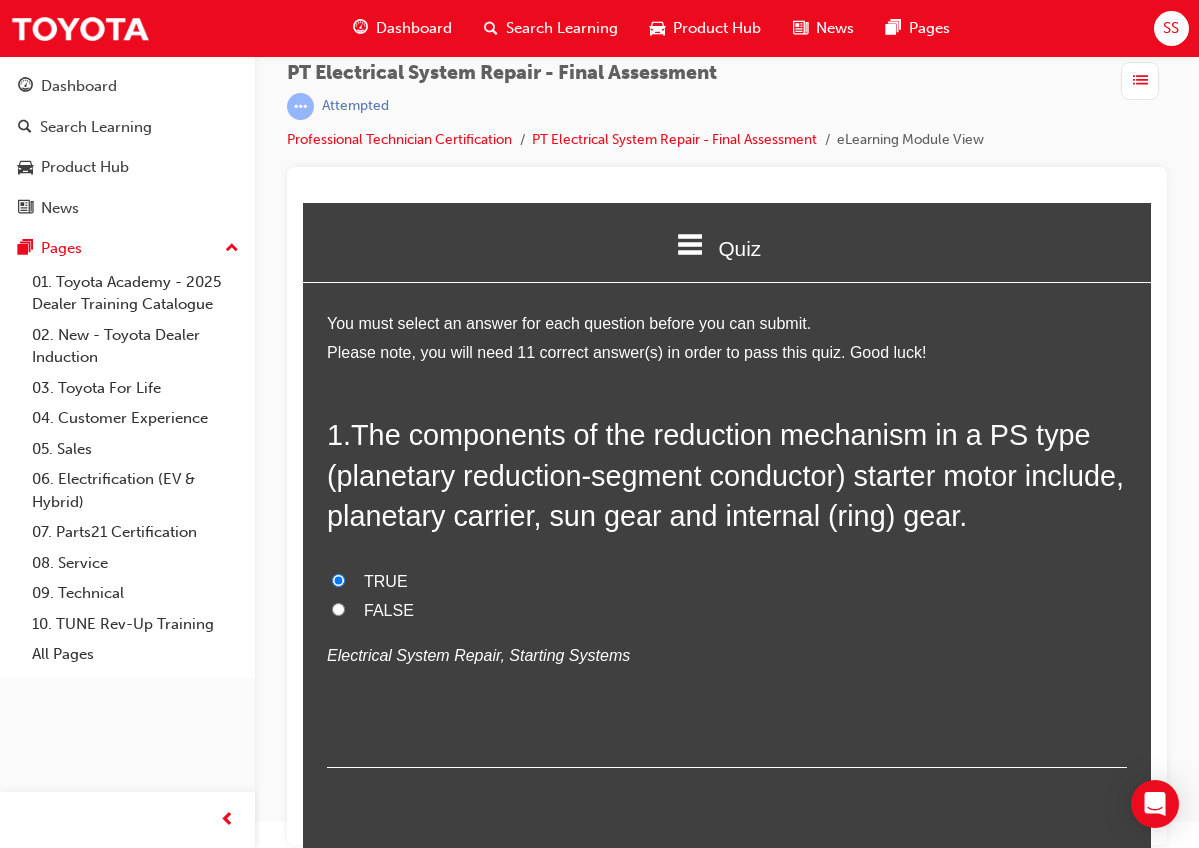 radio on "true" 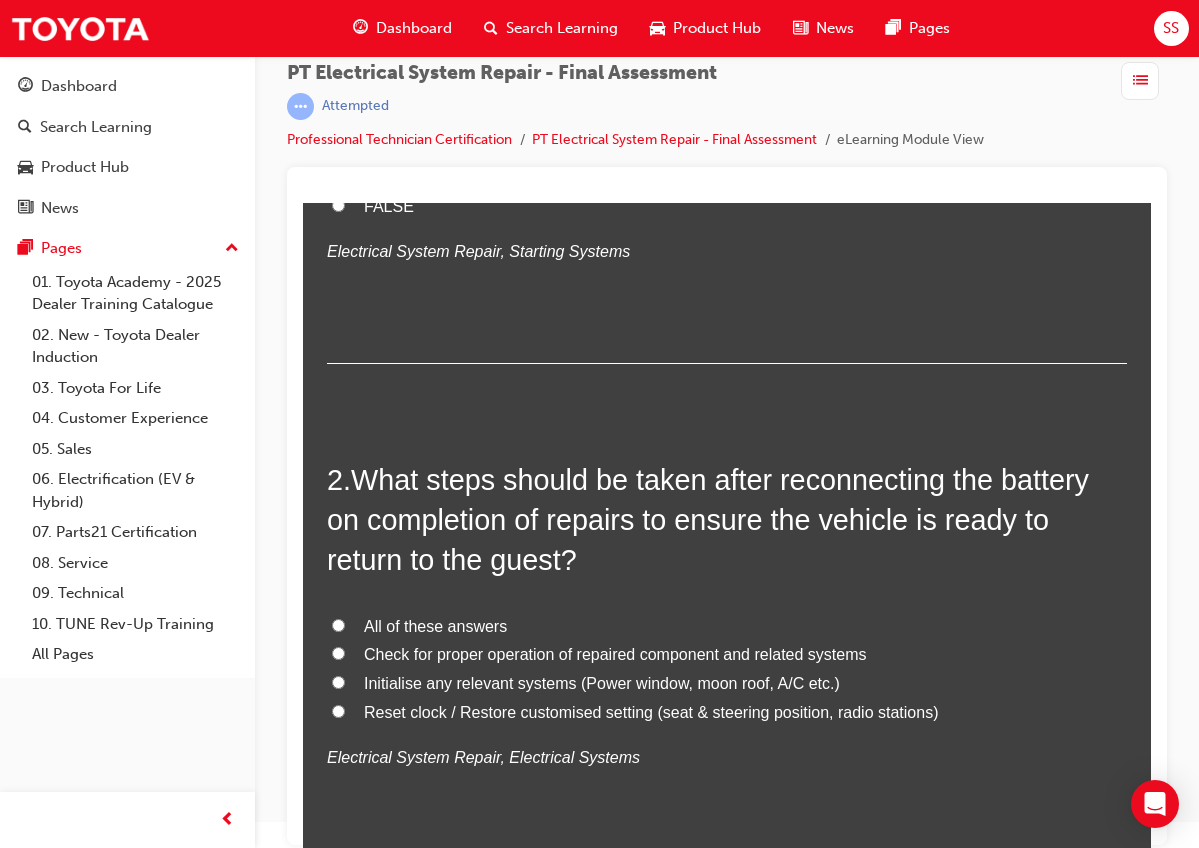 scroll, scrollTop: 406, scrollLeft: 0, axis: vertical 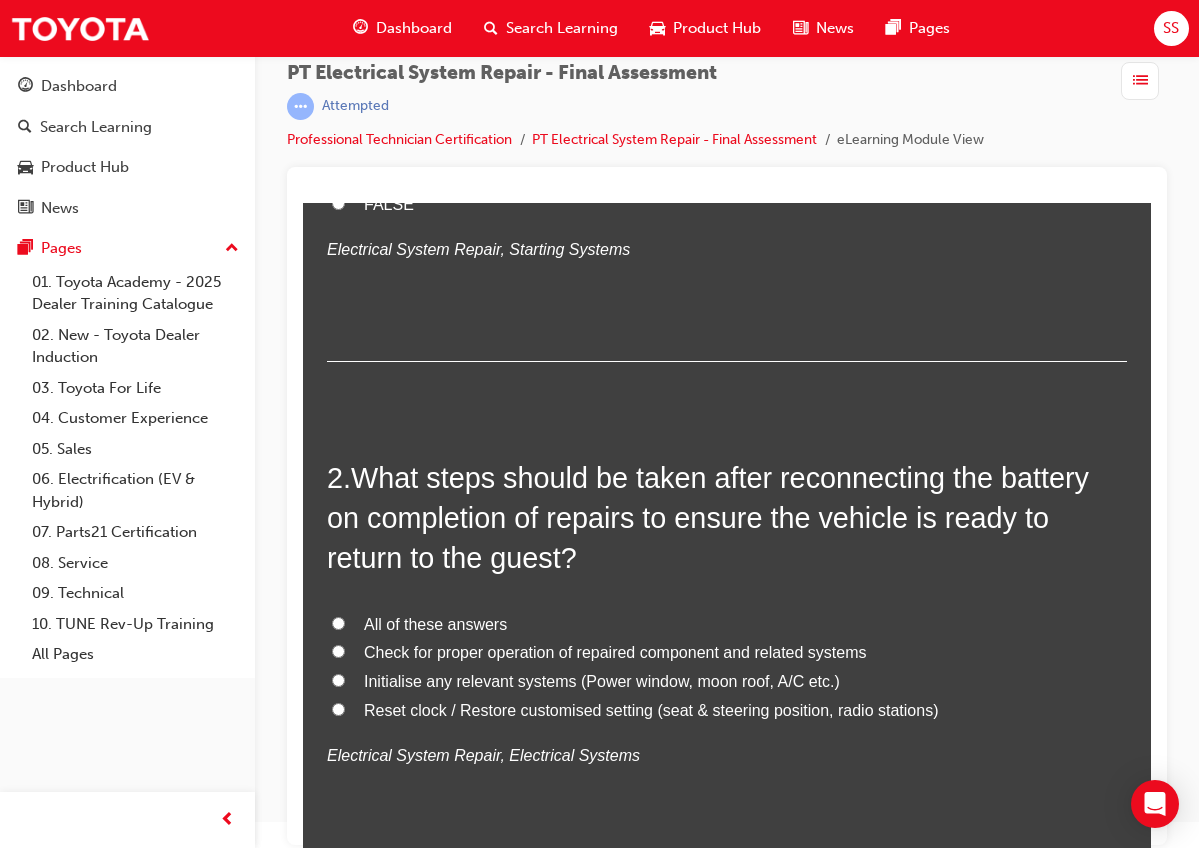 click on "All of these answers" at bounding box center (435, 624) 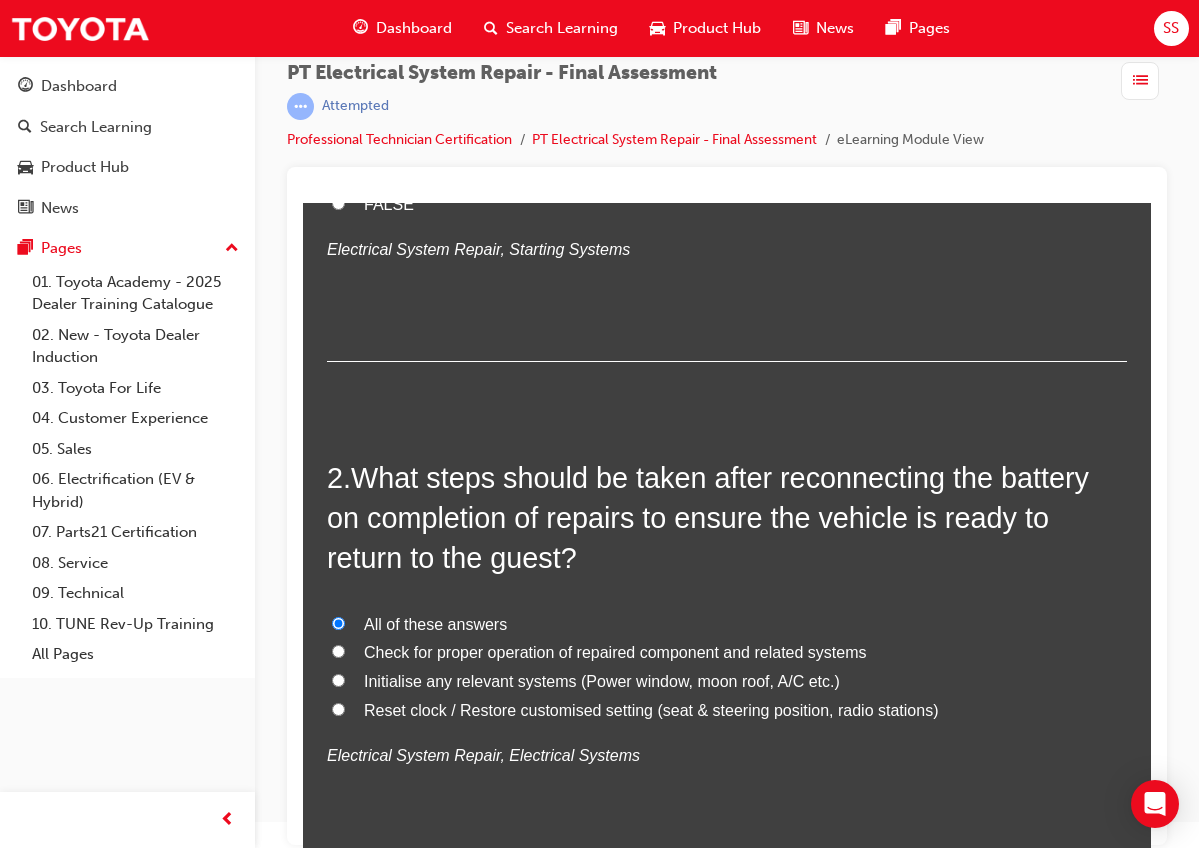 radio on "true" 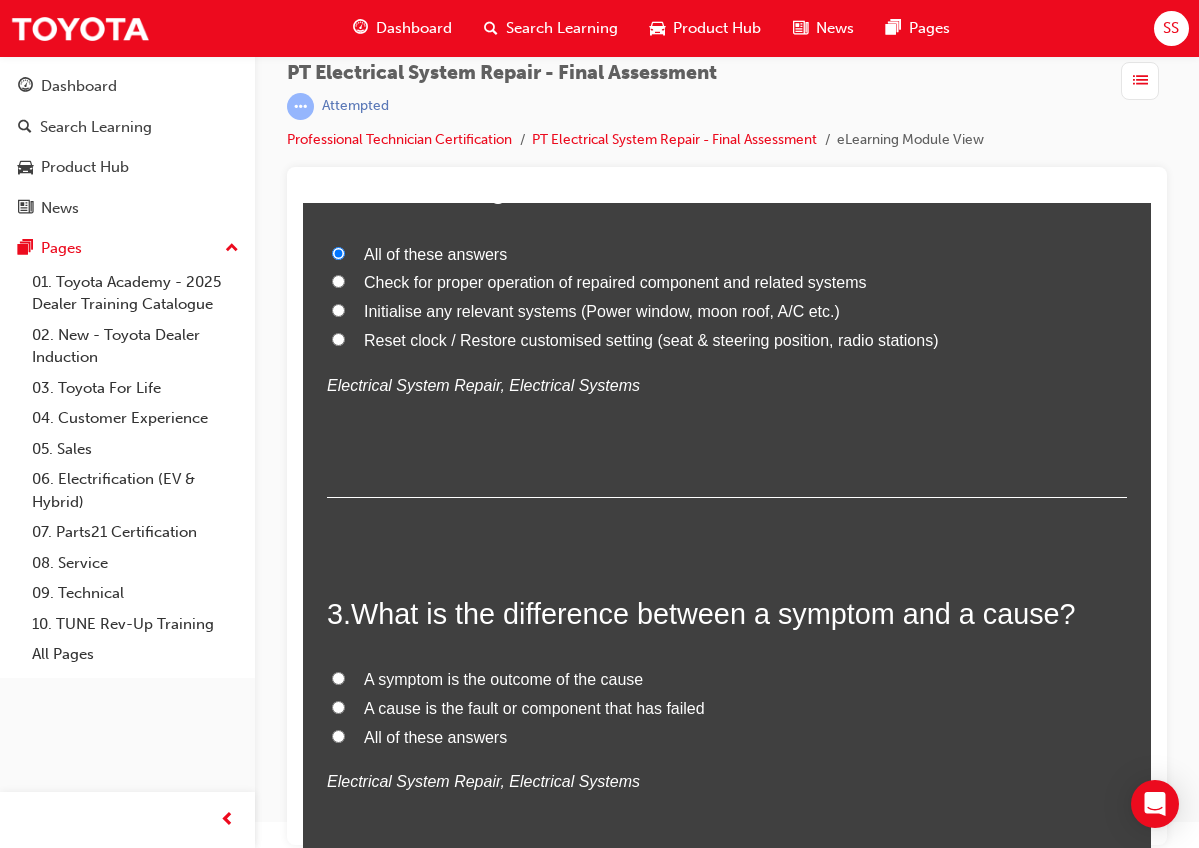 scroll, scrollTop: 780, scrollLeft: 0, axis: vertical 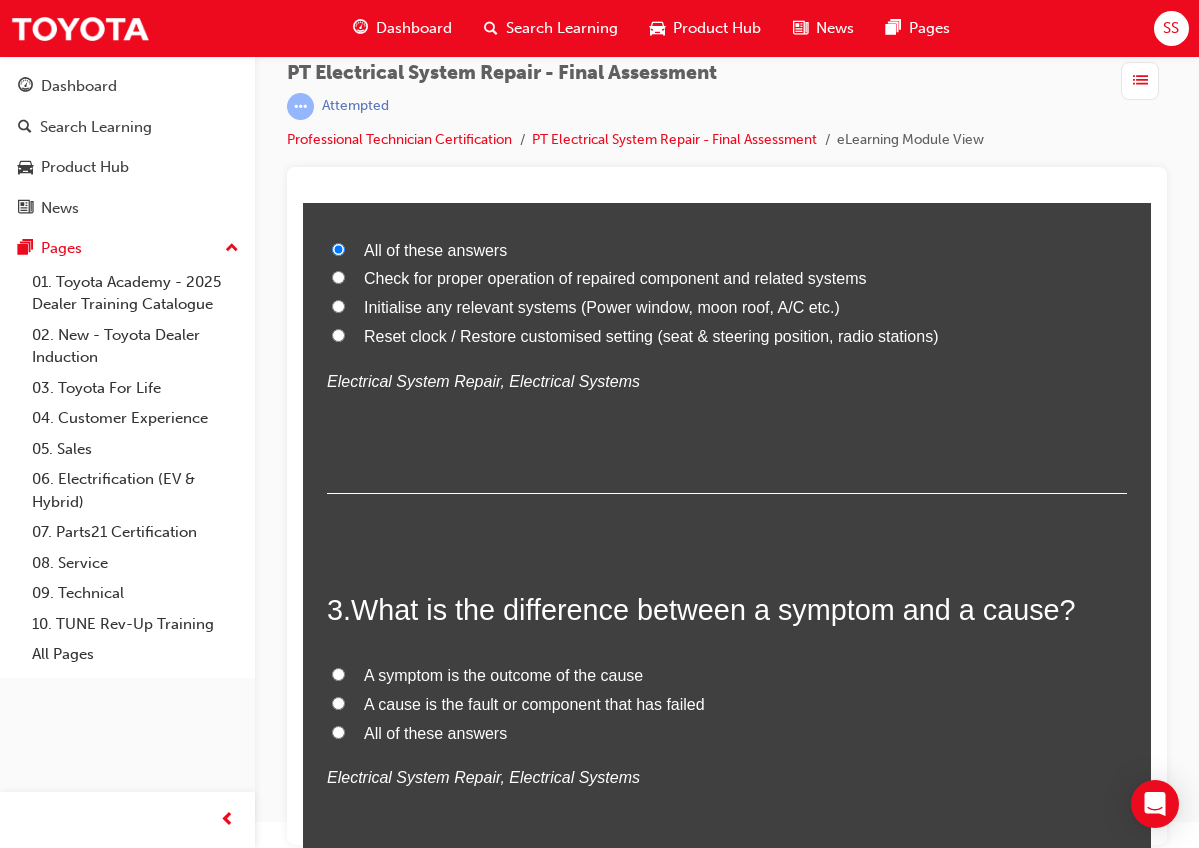 click on "All of these answers" at bounding box center (727, 734) 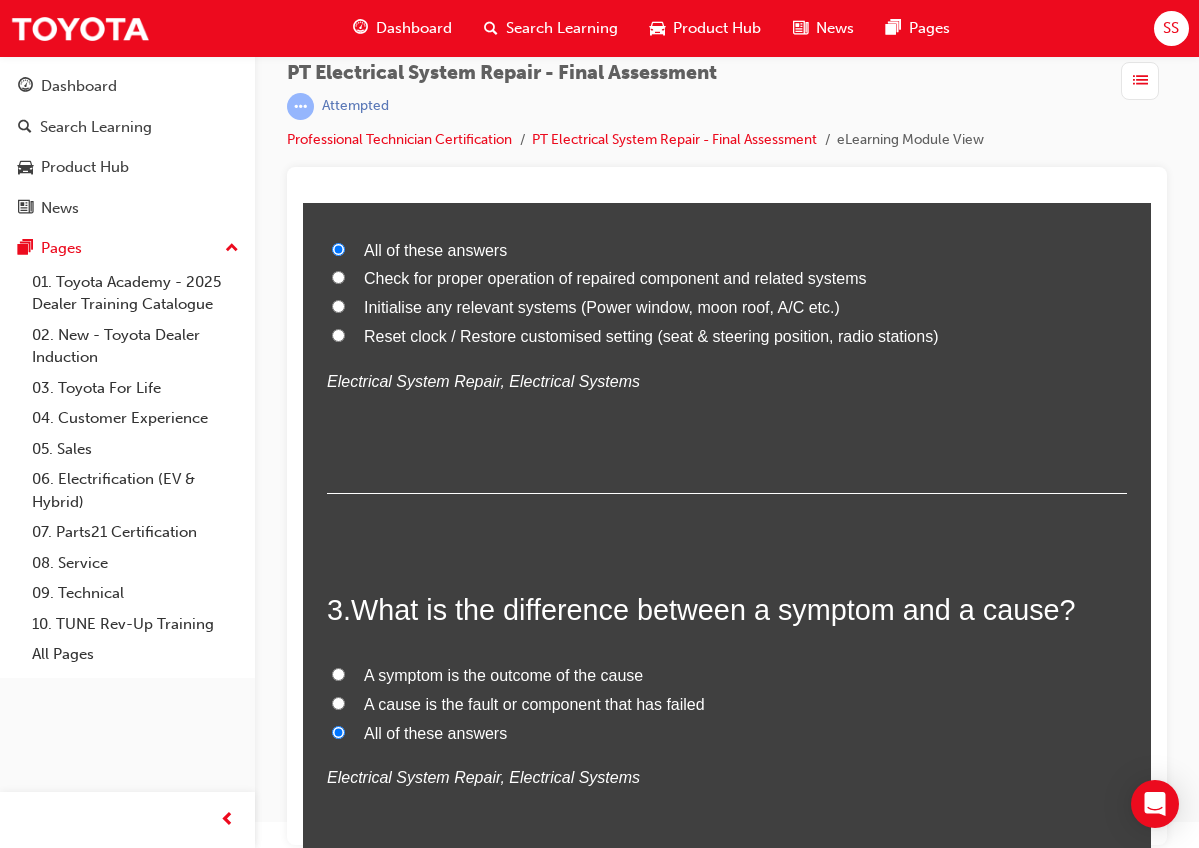 radio on "true" 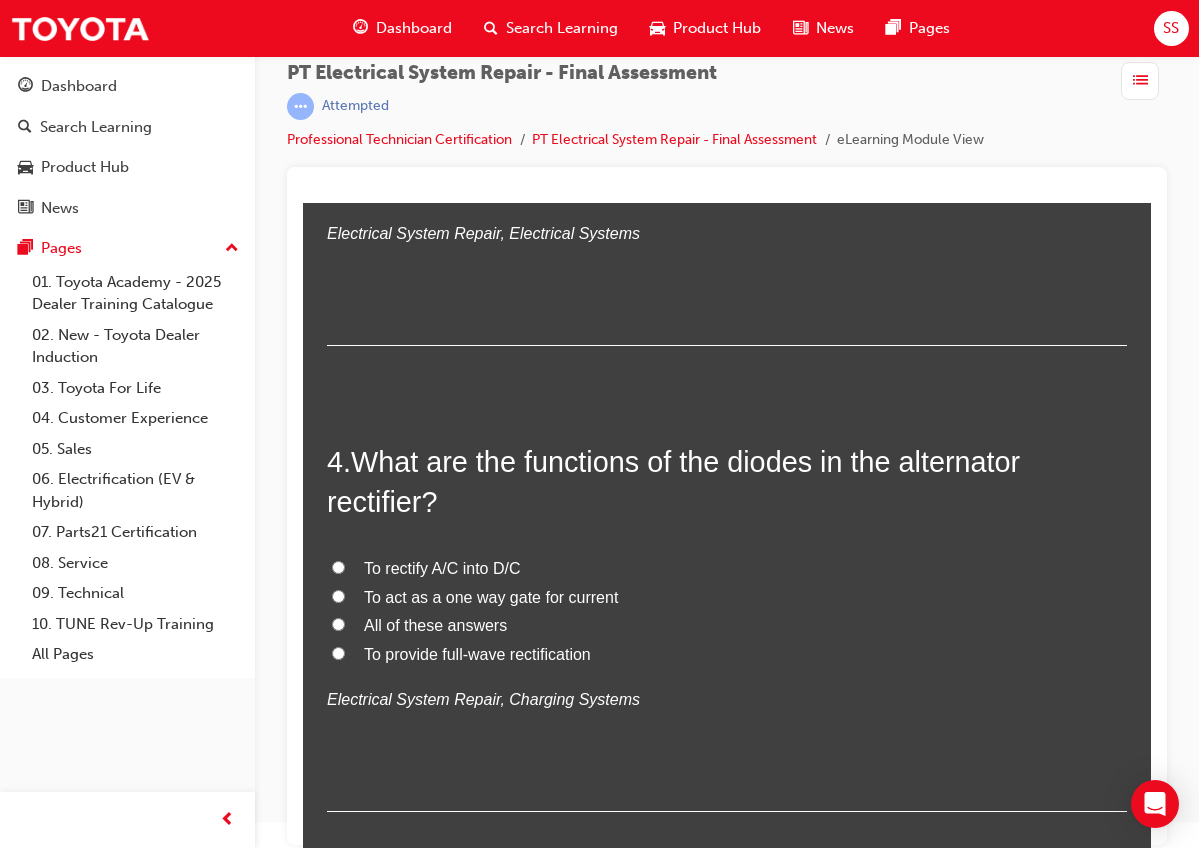 scroll, scrollTop: 1325, scrollLeft: 0, axis: vertical 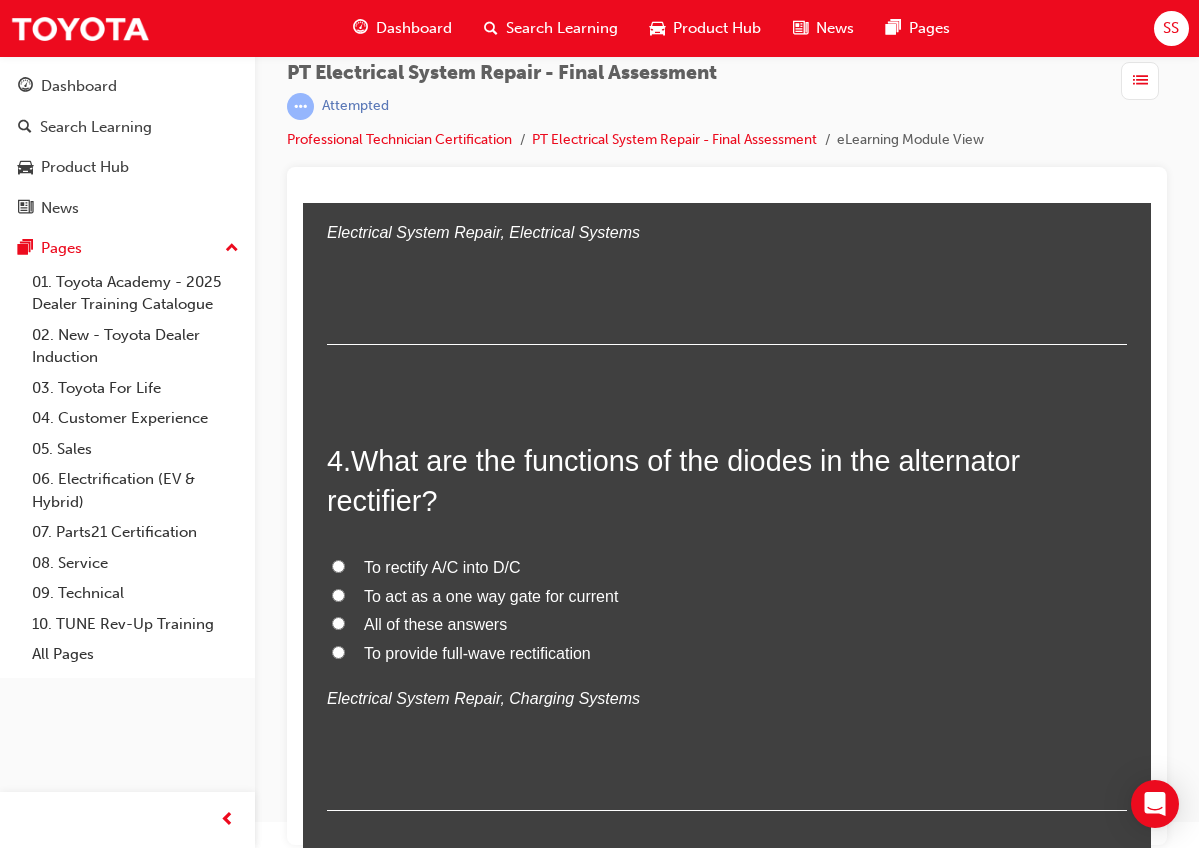 click on "All of these answers" at bounding box center [435, 624] 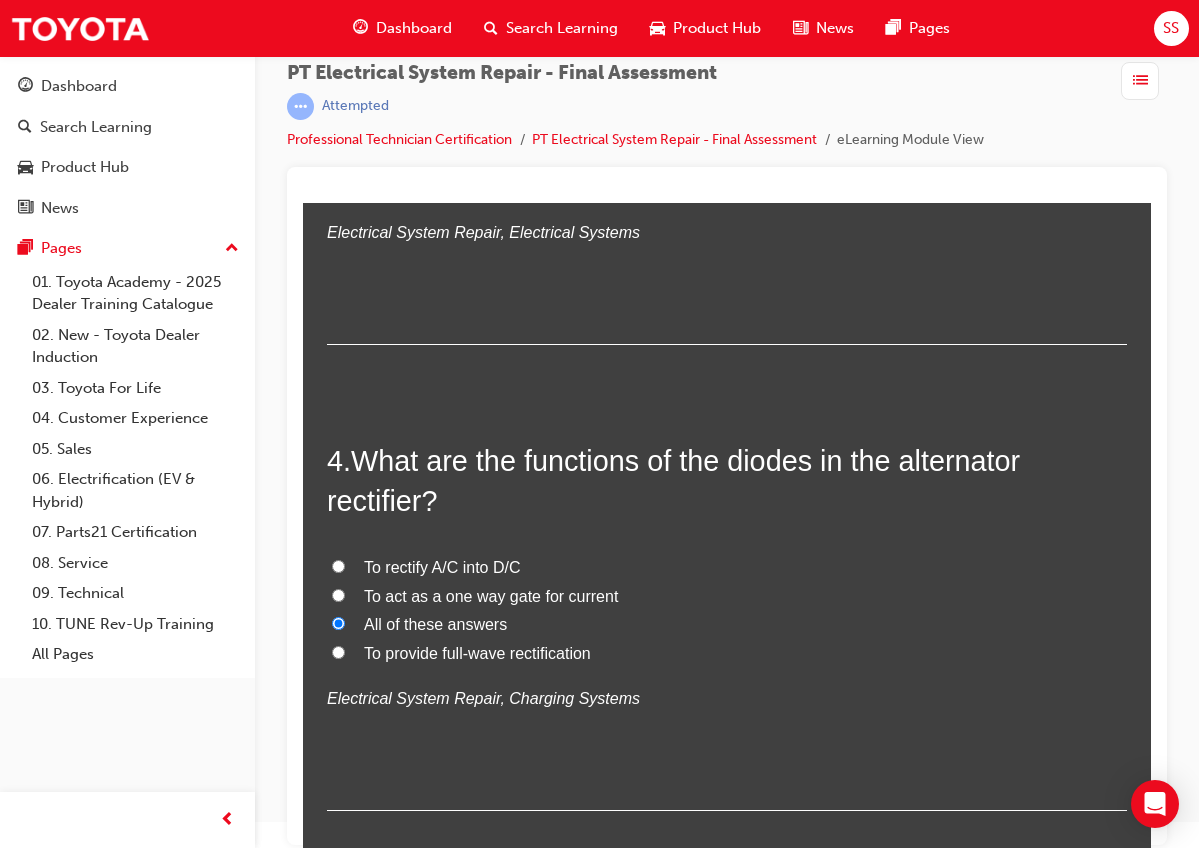 radio on "true" 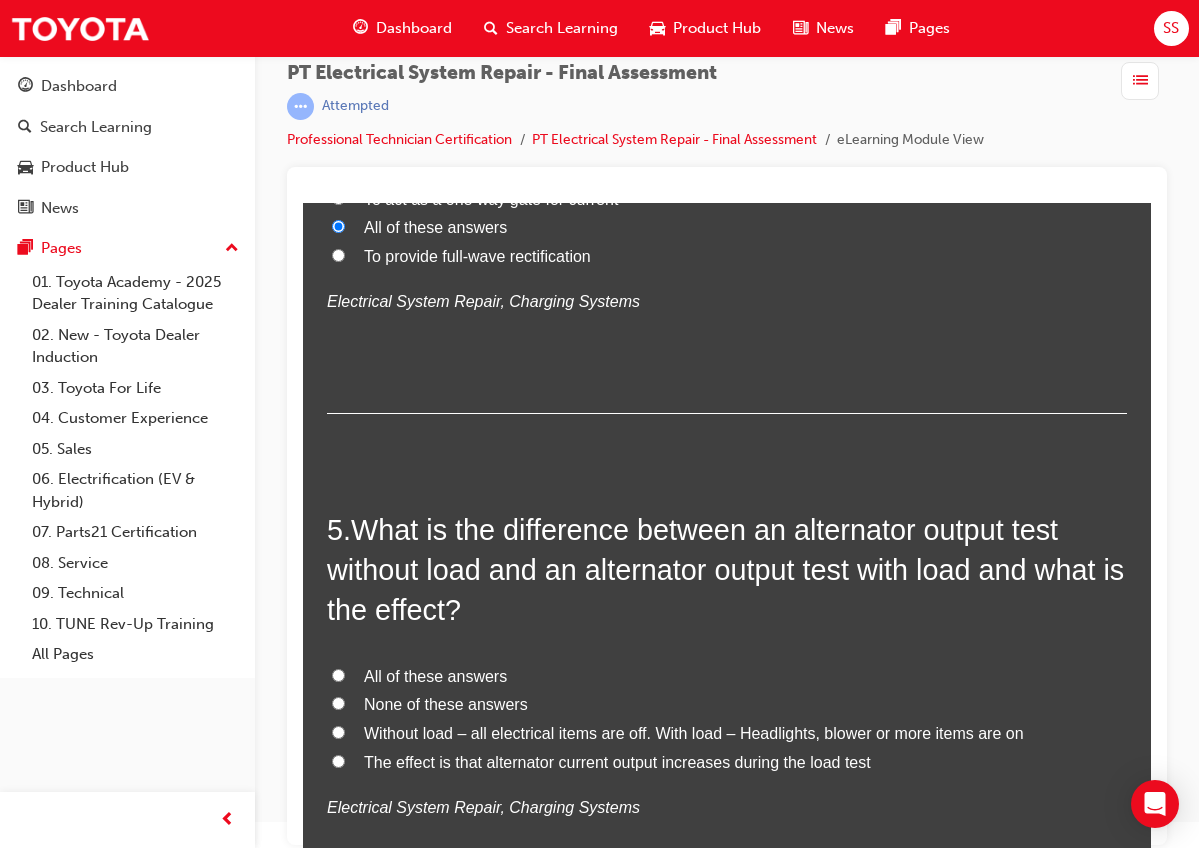 scroll, scrollTop: 1792, scrollLeft: 0, axis: vertical 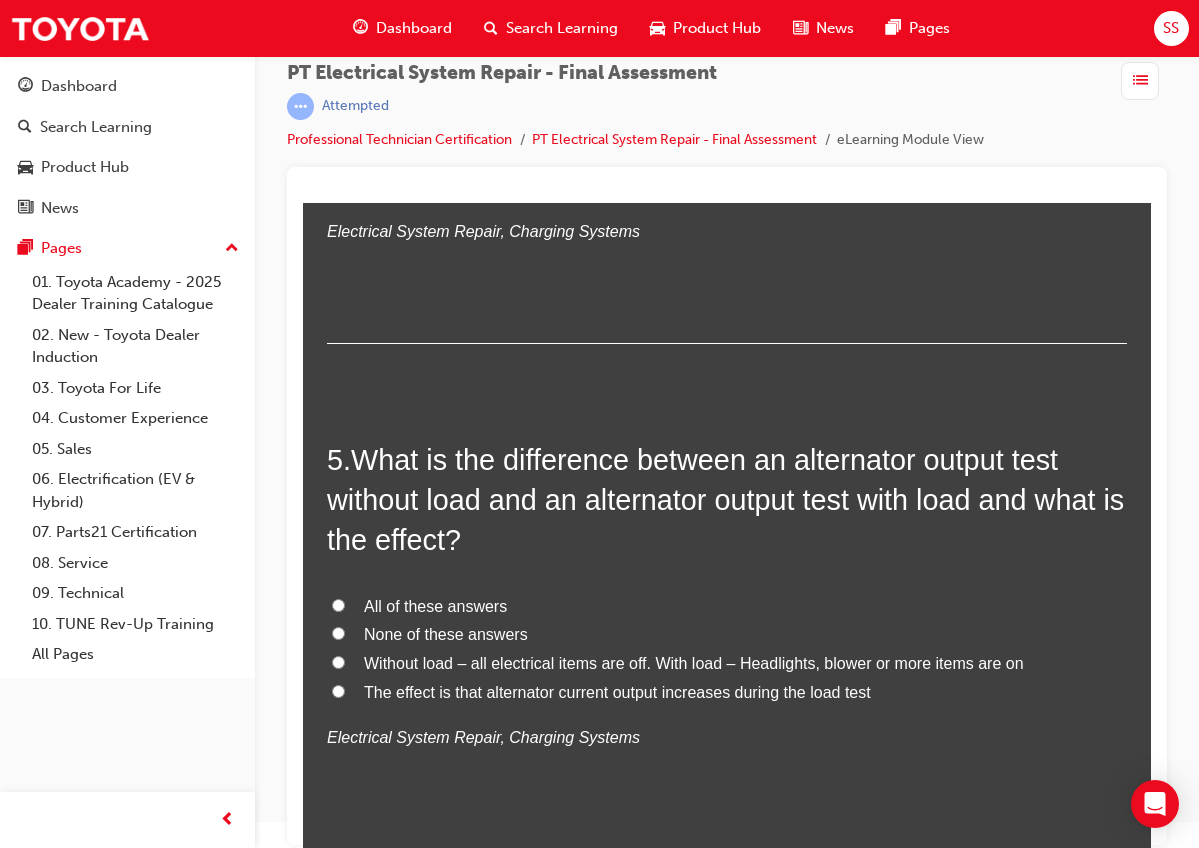 click on "All of these answers" at bounding box center (435, 606) 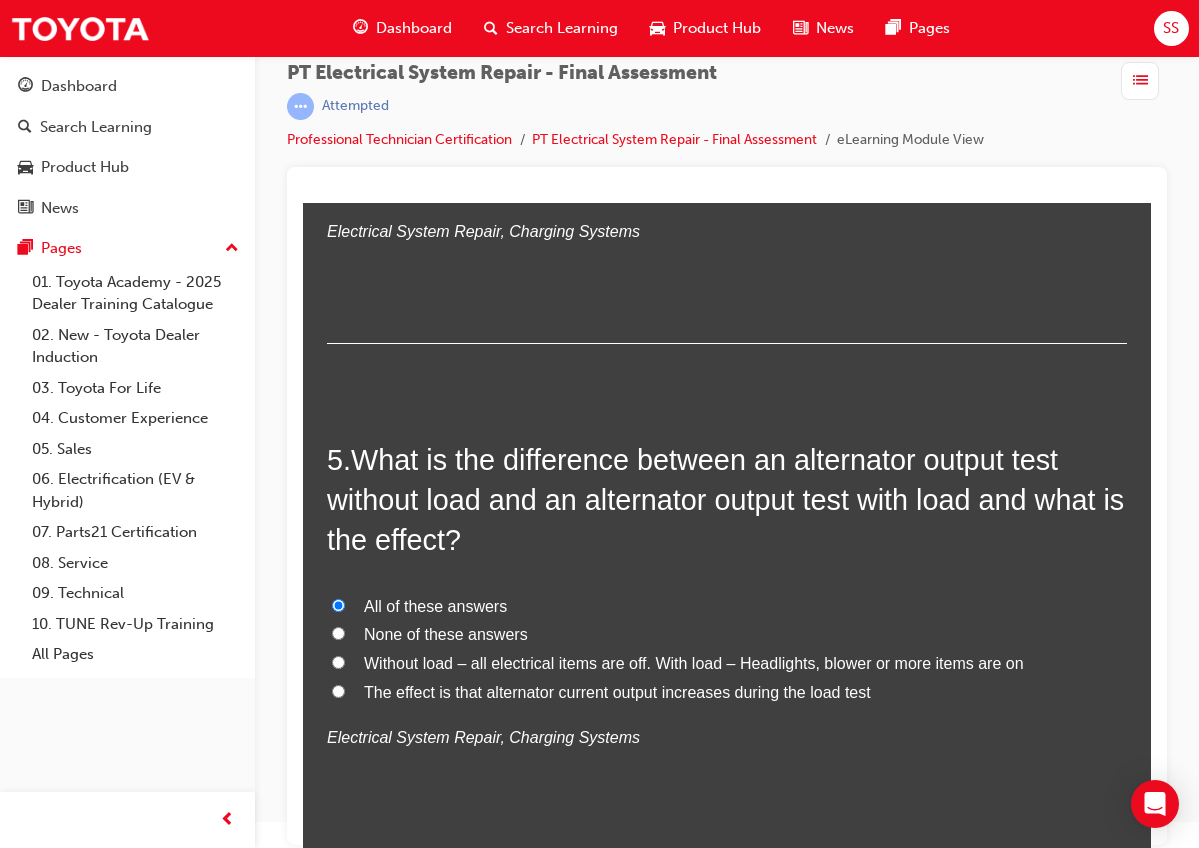radio on "true" 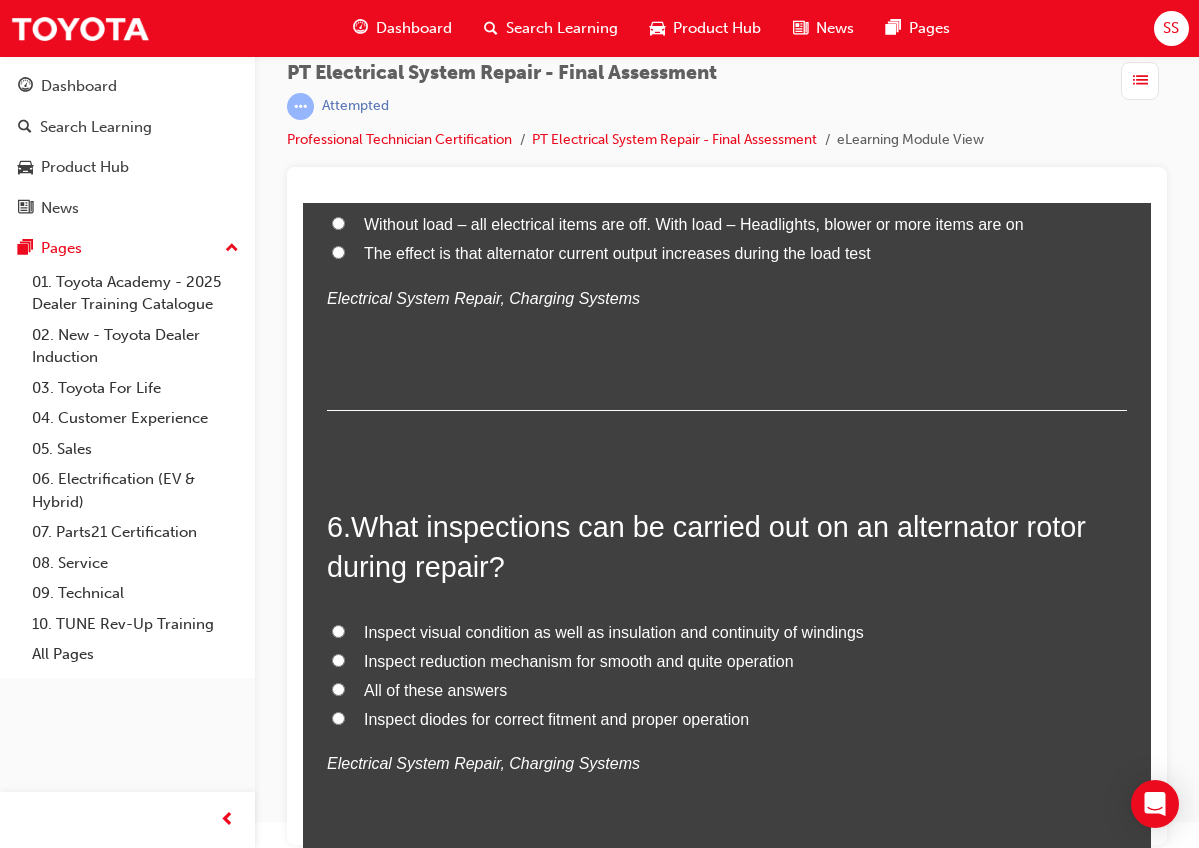scroll, scrollTop: 2232, scrollLeft: 0, axis: vertical 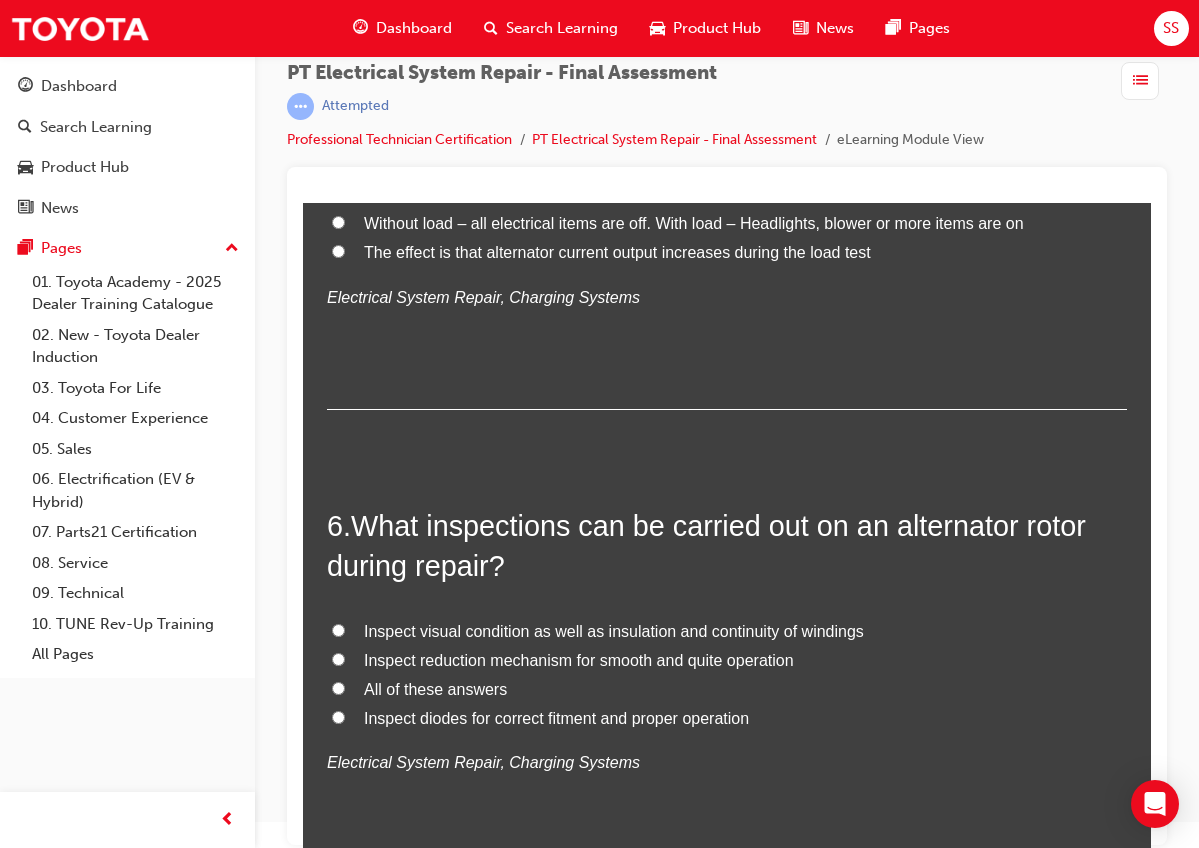 click on "Inspect visual condition as well as insulation and continuity of windings" at bounding box center (614, 631) 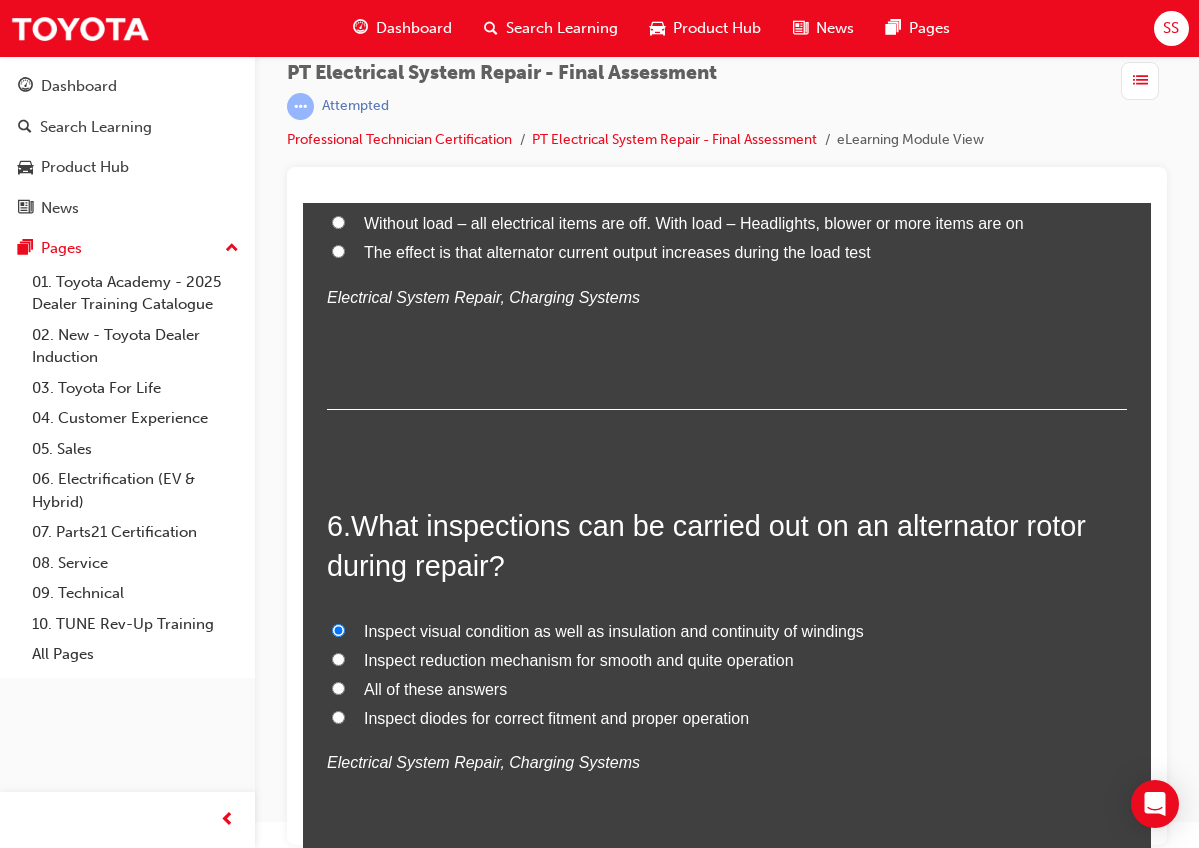 radio on "true" 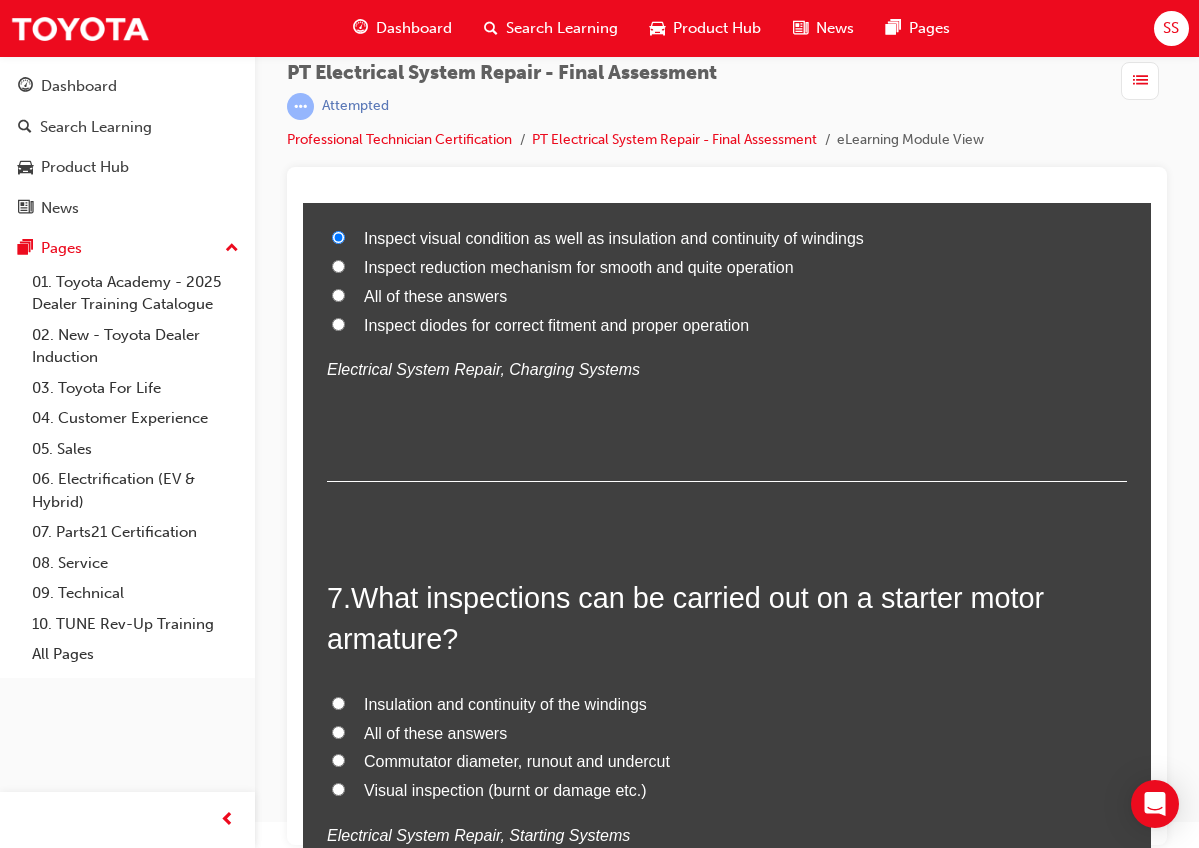 scroll, scrollTop: 2676, scrollLeft: 0, axis: vertical 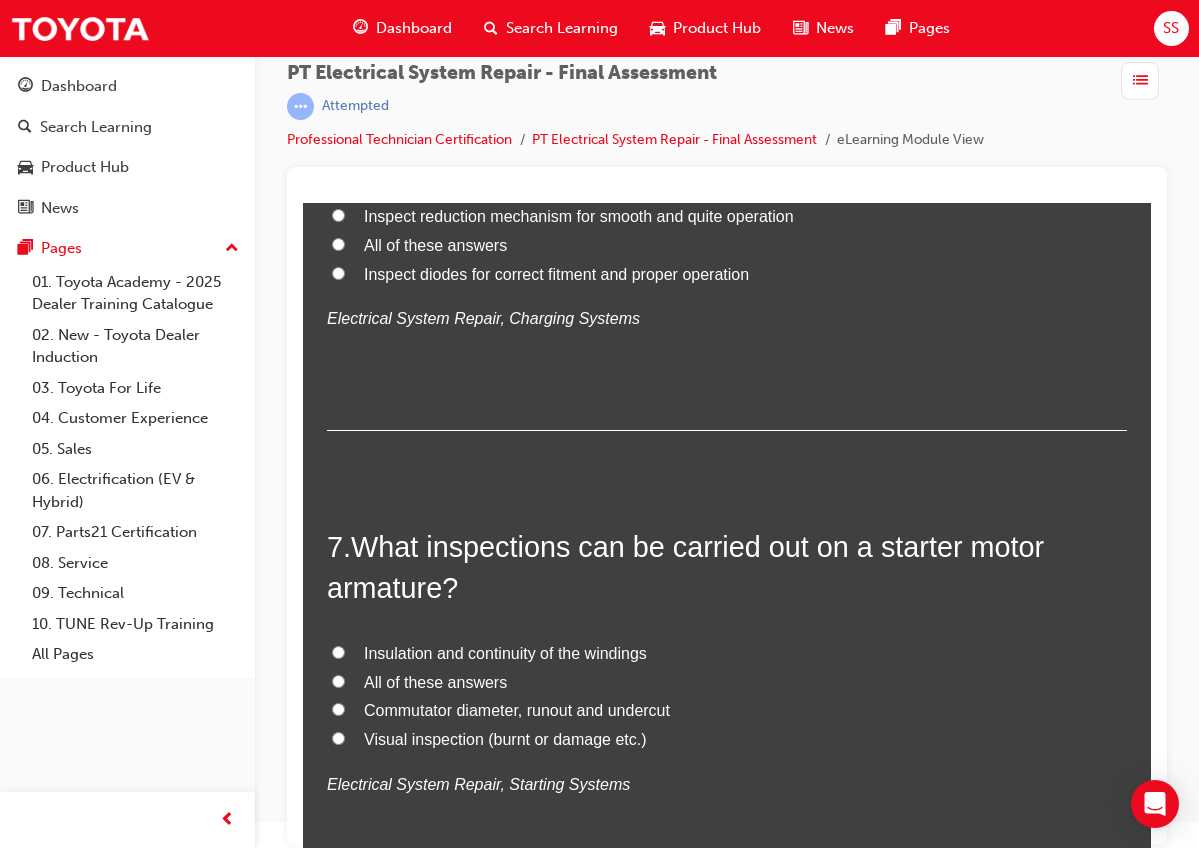 click on "All of these answers" at bounding box center (435, 682) 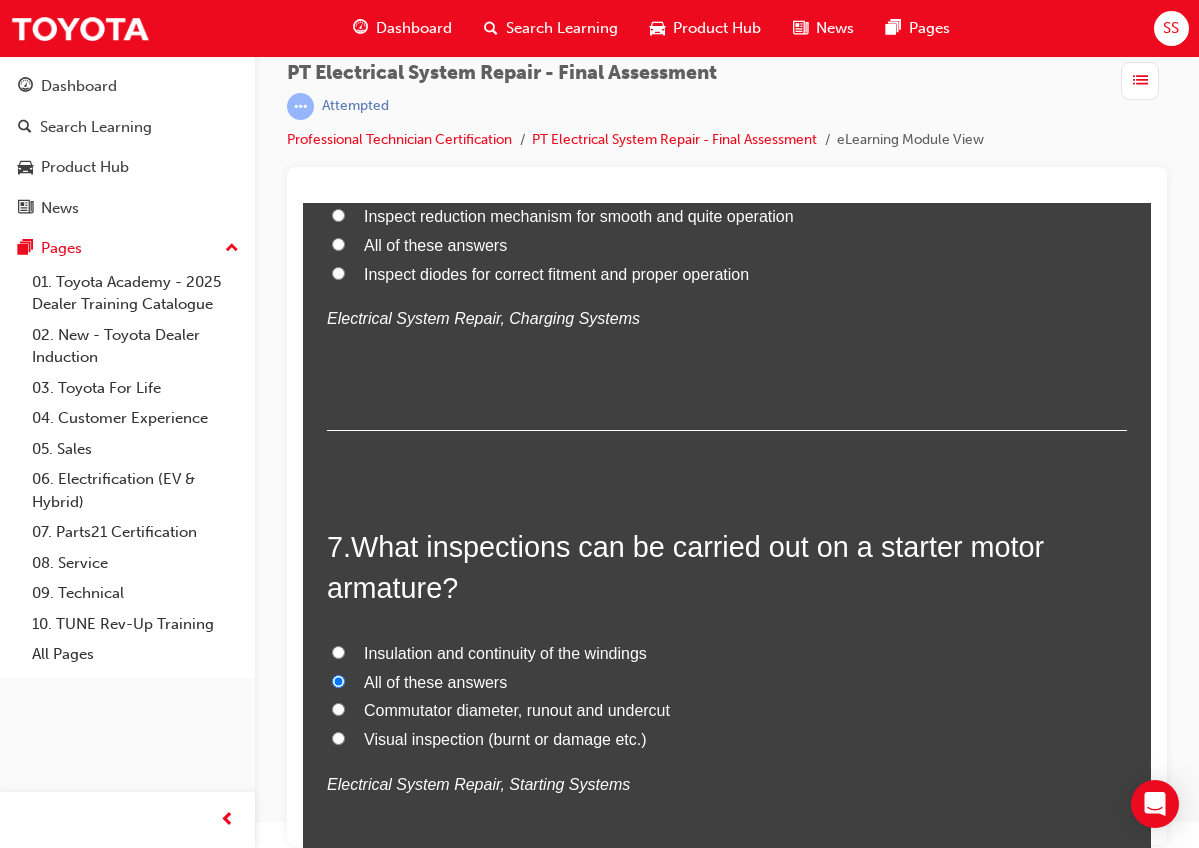 radio on "true" 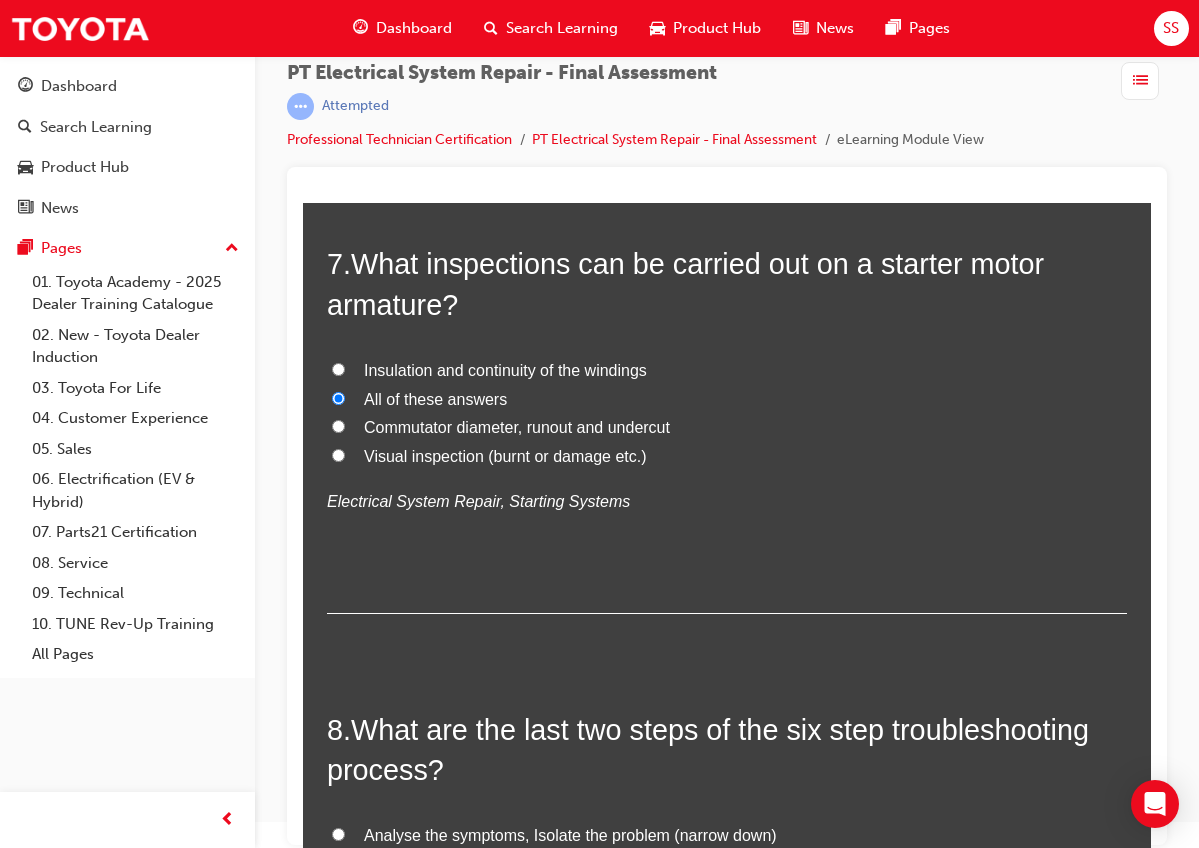 scroll, scrollTop: 3112, scrollLeft: 0, axis: vertical 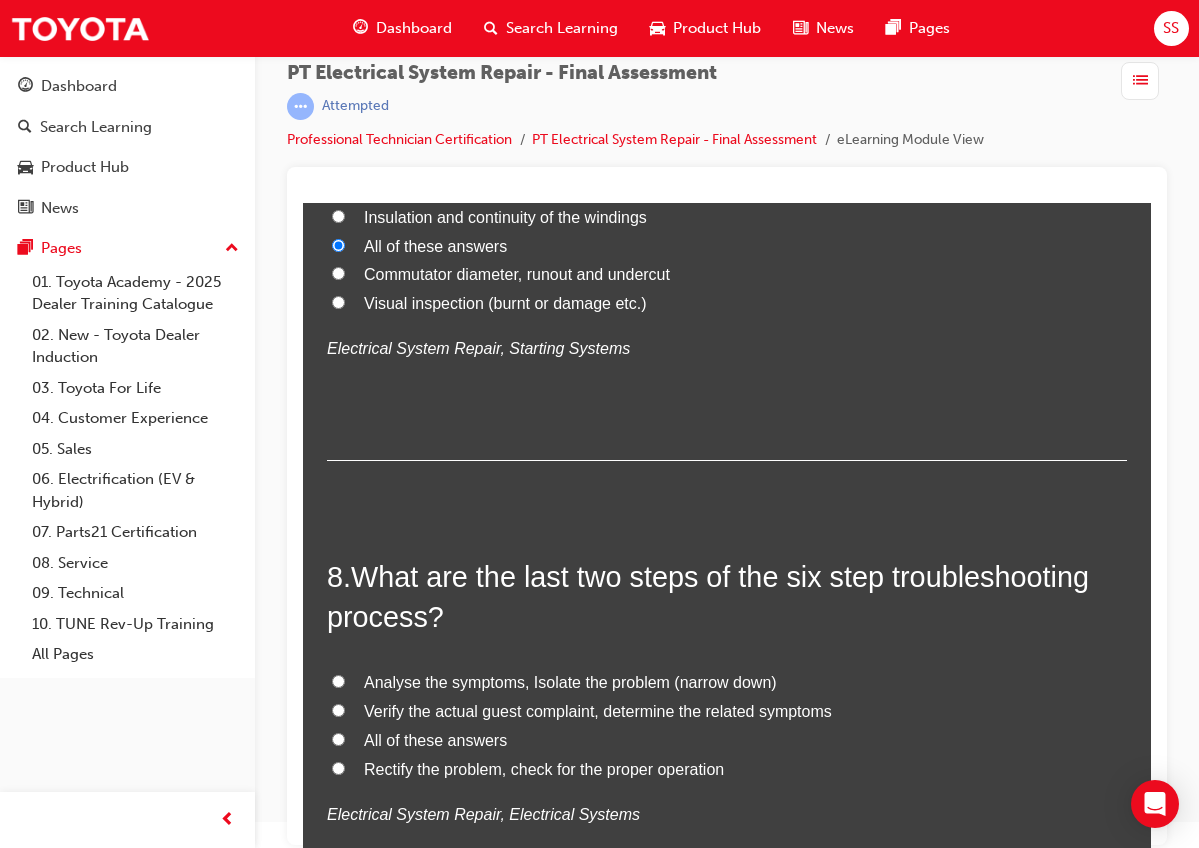 click on "Rectify the problem, check for the proper operation" at bounding box center [544, 769] 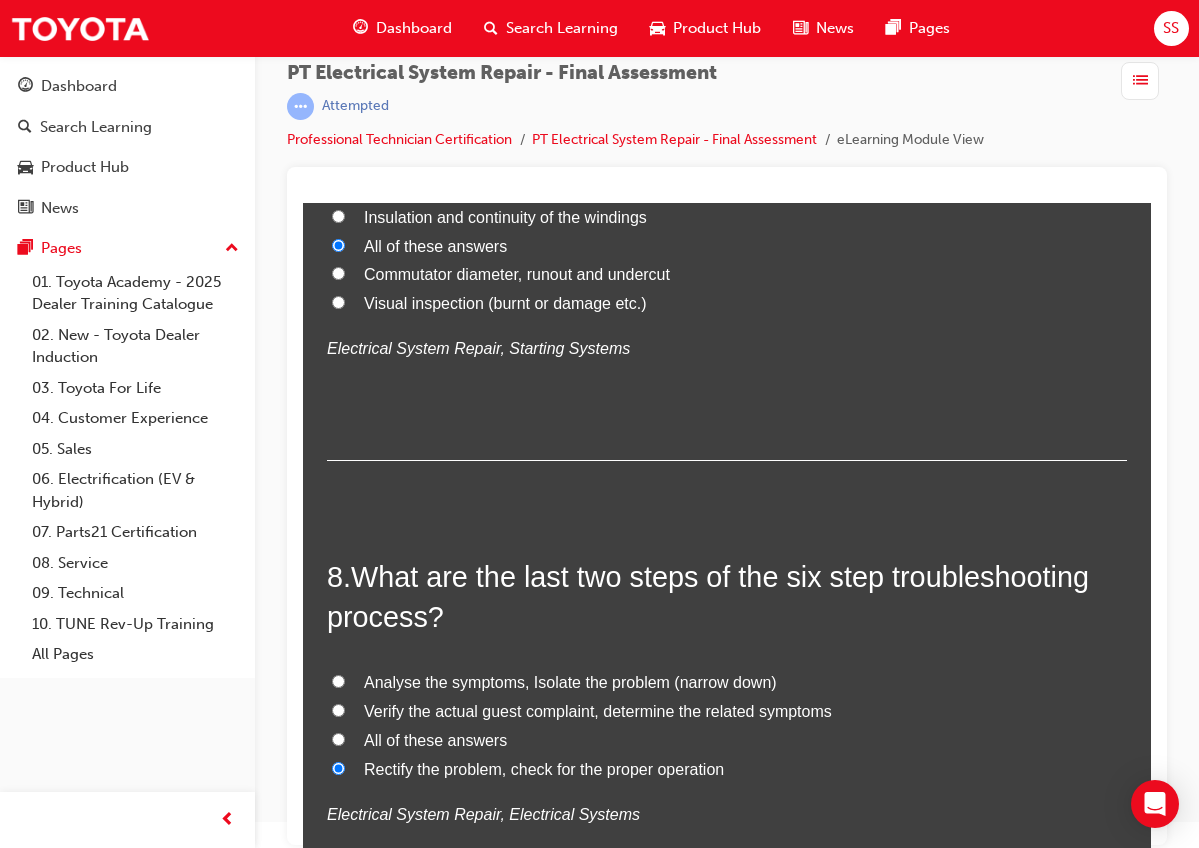 radio on "true" 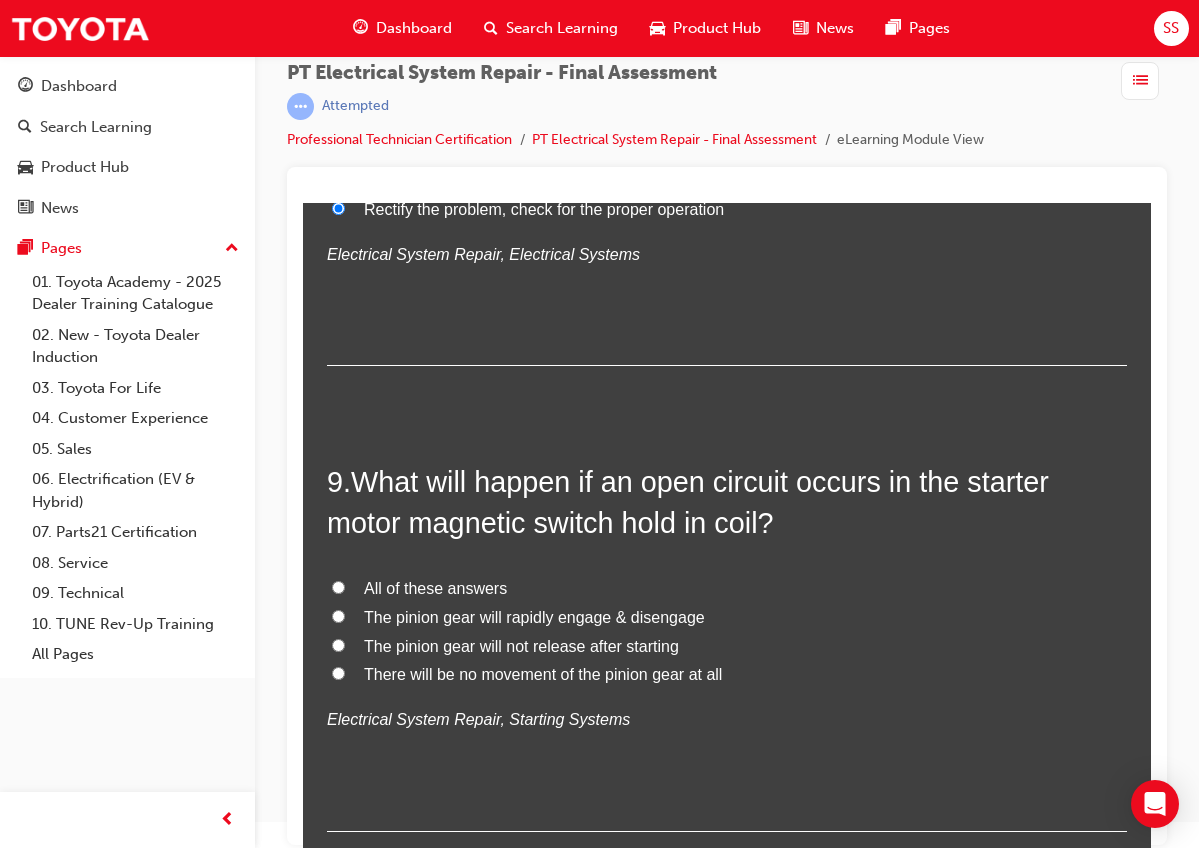 scroll, scrollTop: 3674, scrollLeft: 0, axis: vertical 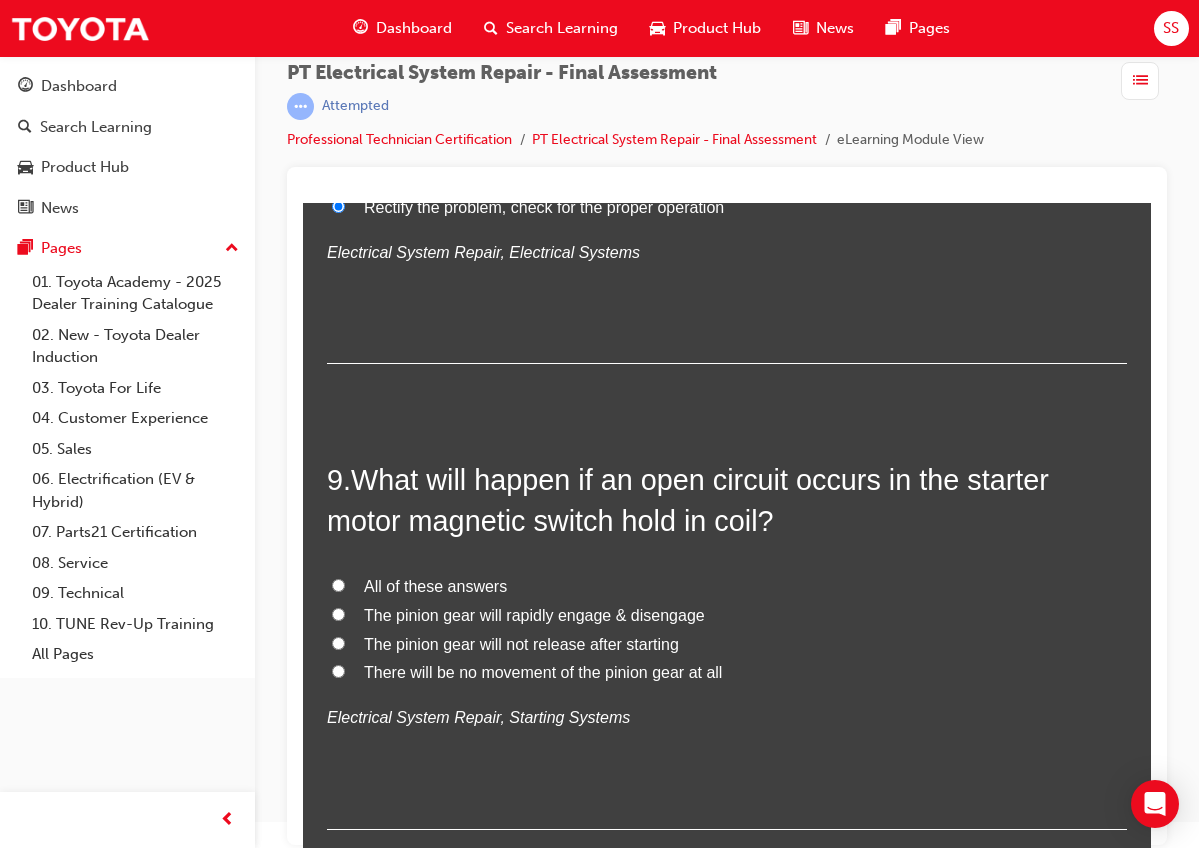 click on "There will be no movement of the pinion gear at all" at bounding box center [543, 672] 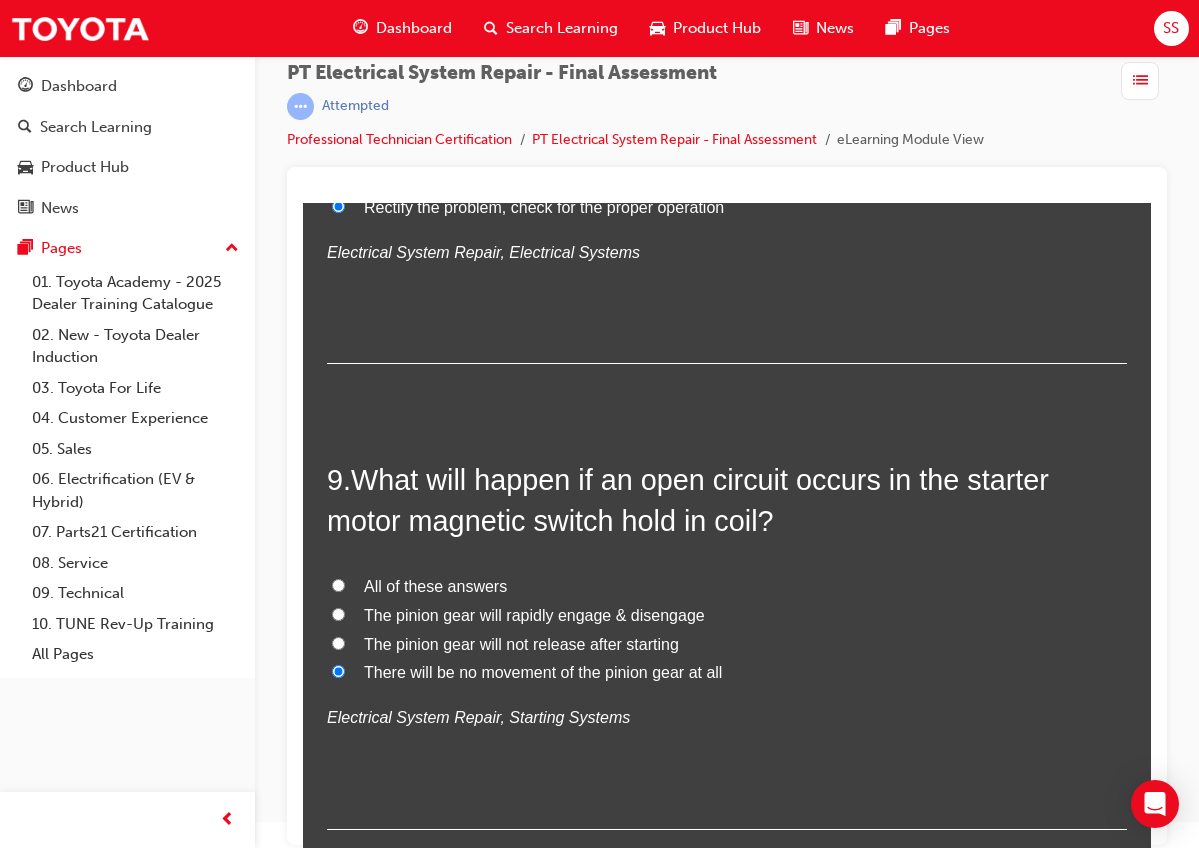 radio on "true" 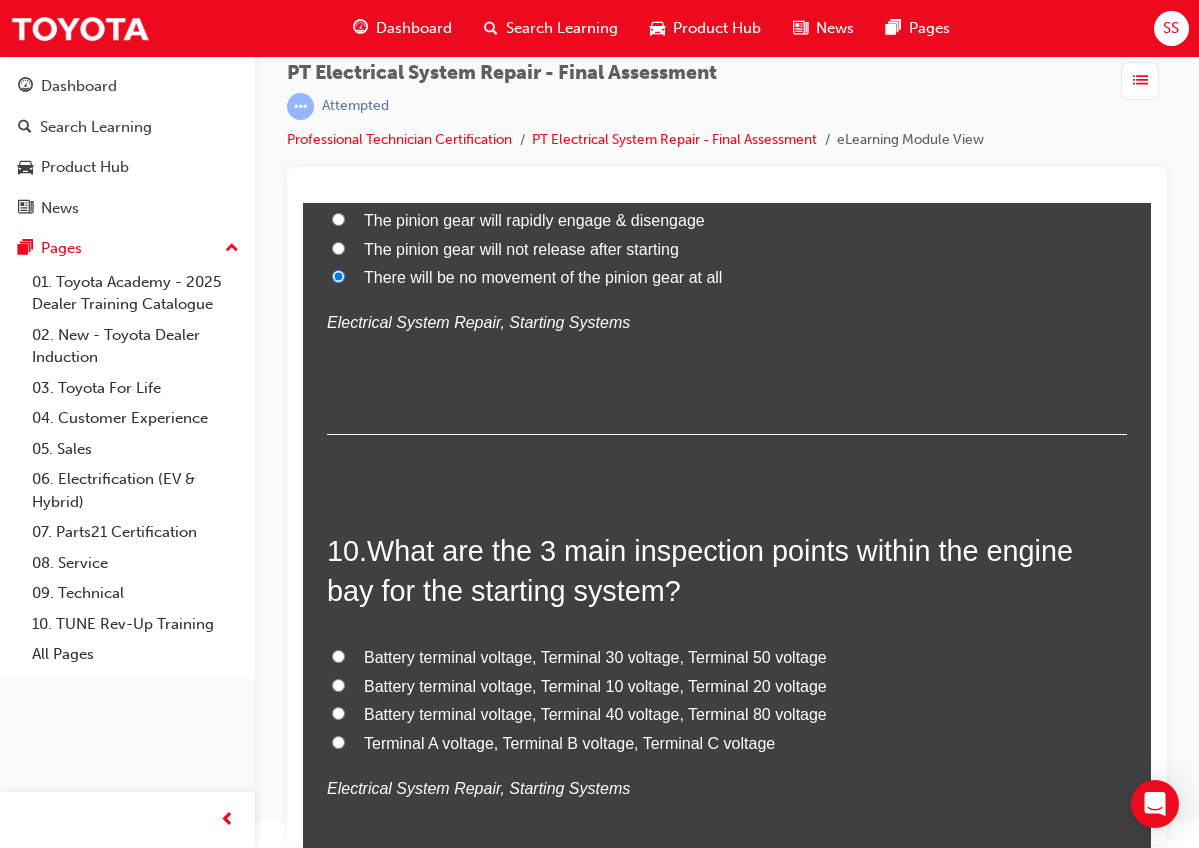scroll, scrollTop: 4117, scrollLeft: 0, axis: vertical 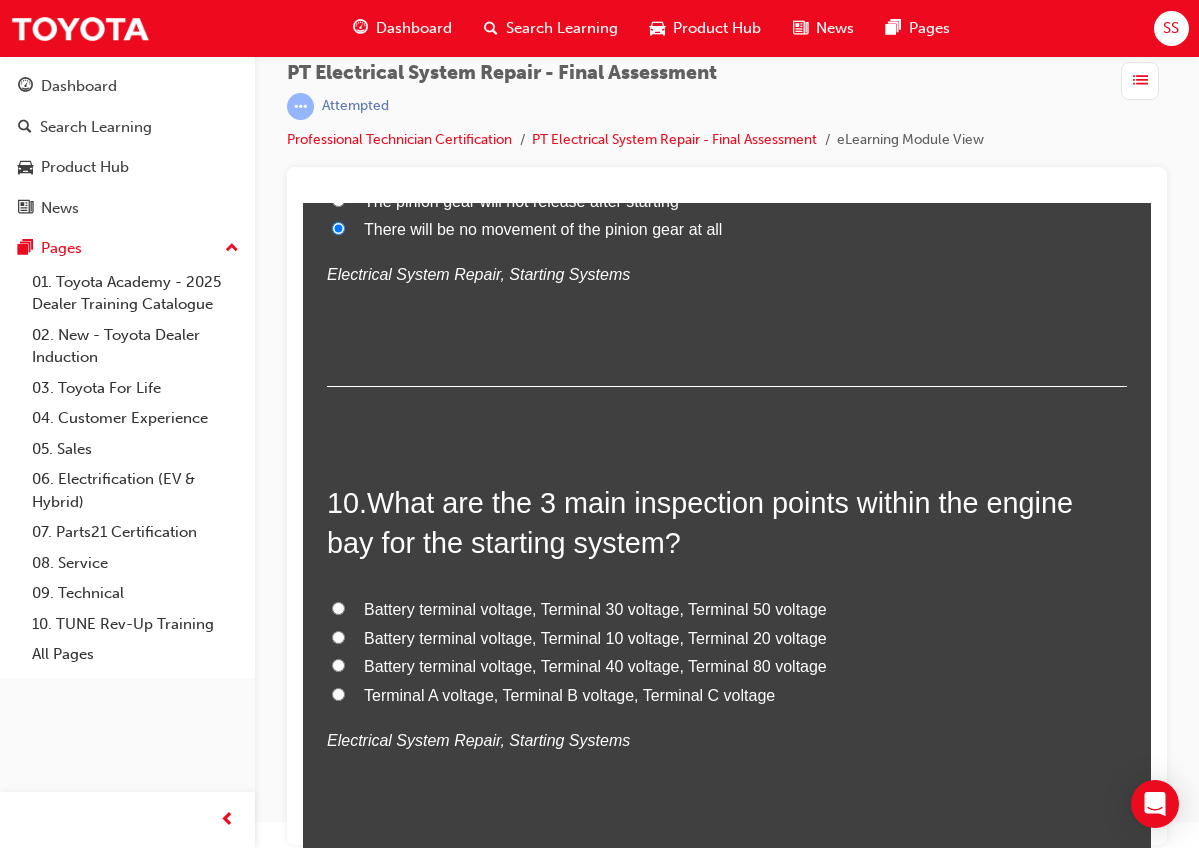 click on "Battery terminal voltage, Terminal 30 voltage, Terminal 50 voltage" at bounding box center [595, 609] 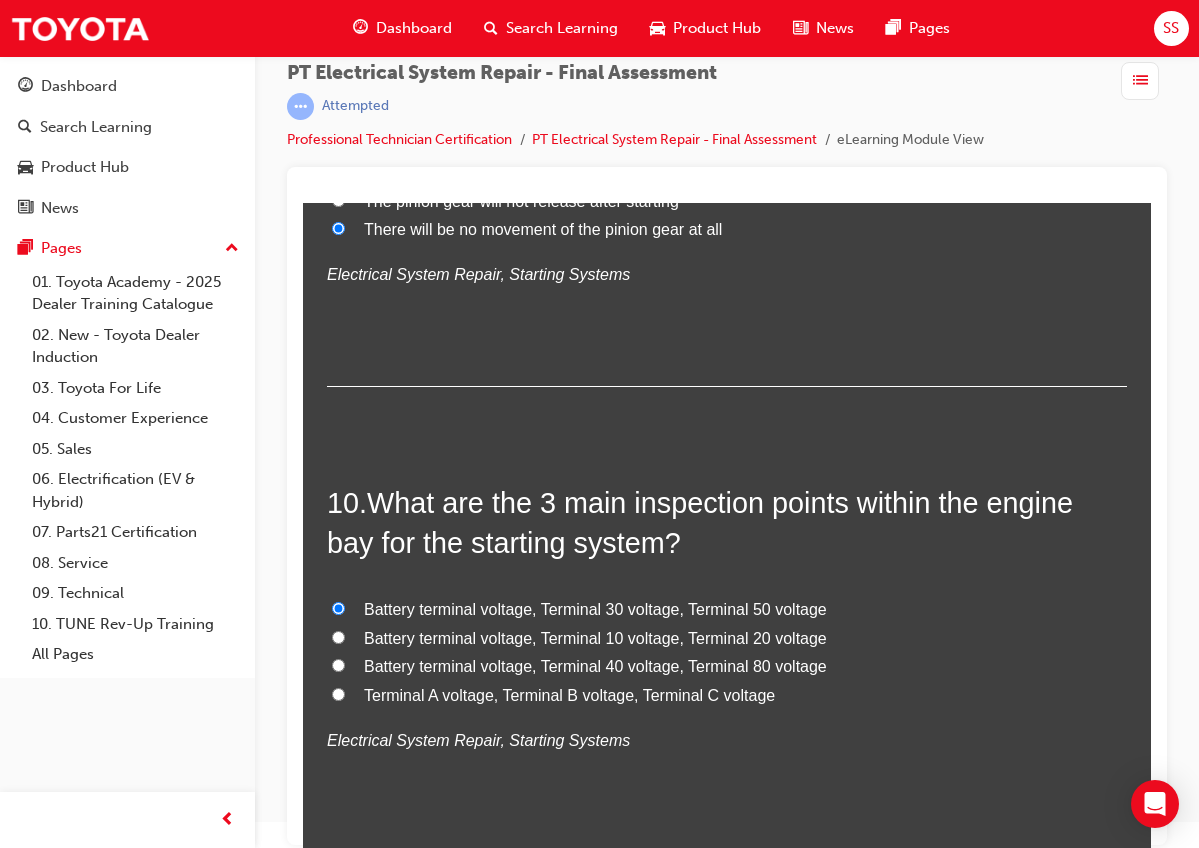 radio on "true" 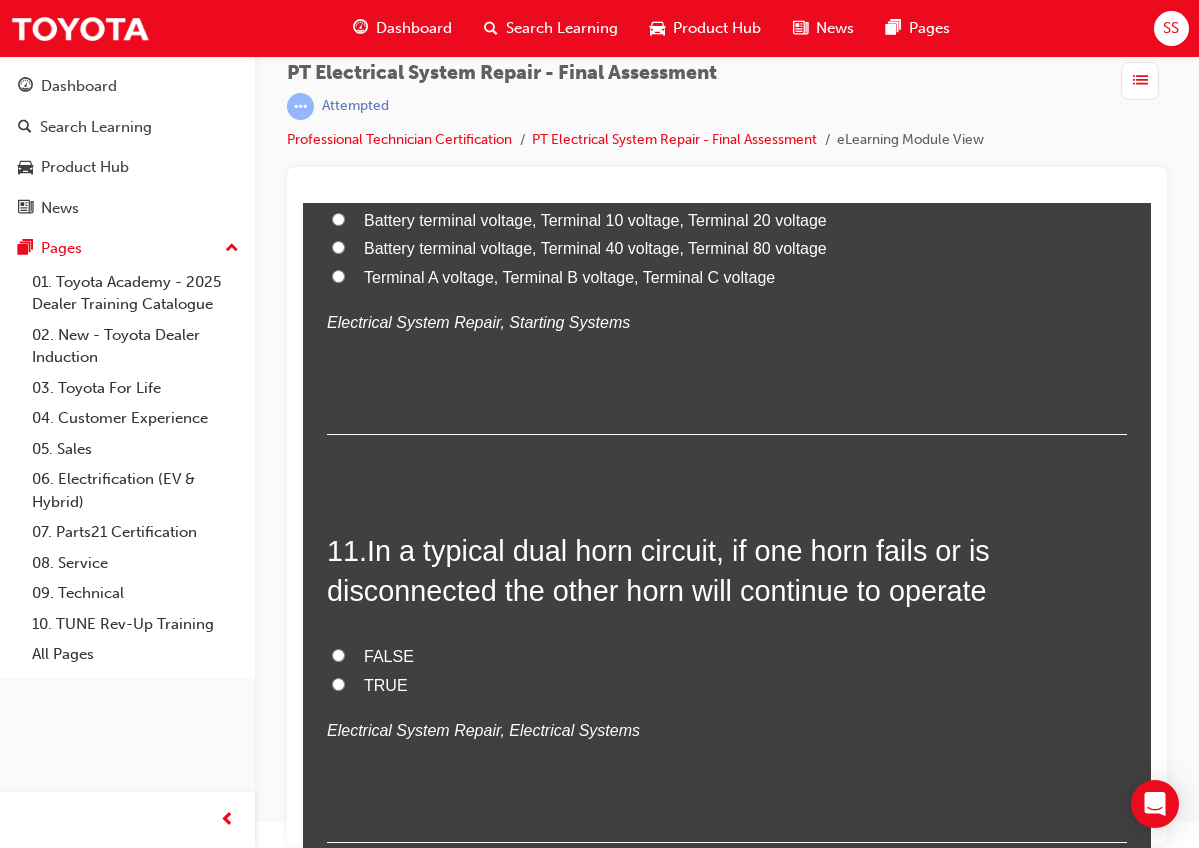 scroll, scrollTop: 4545, scrollLeft: 0, axis: vertical 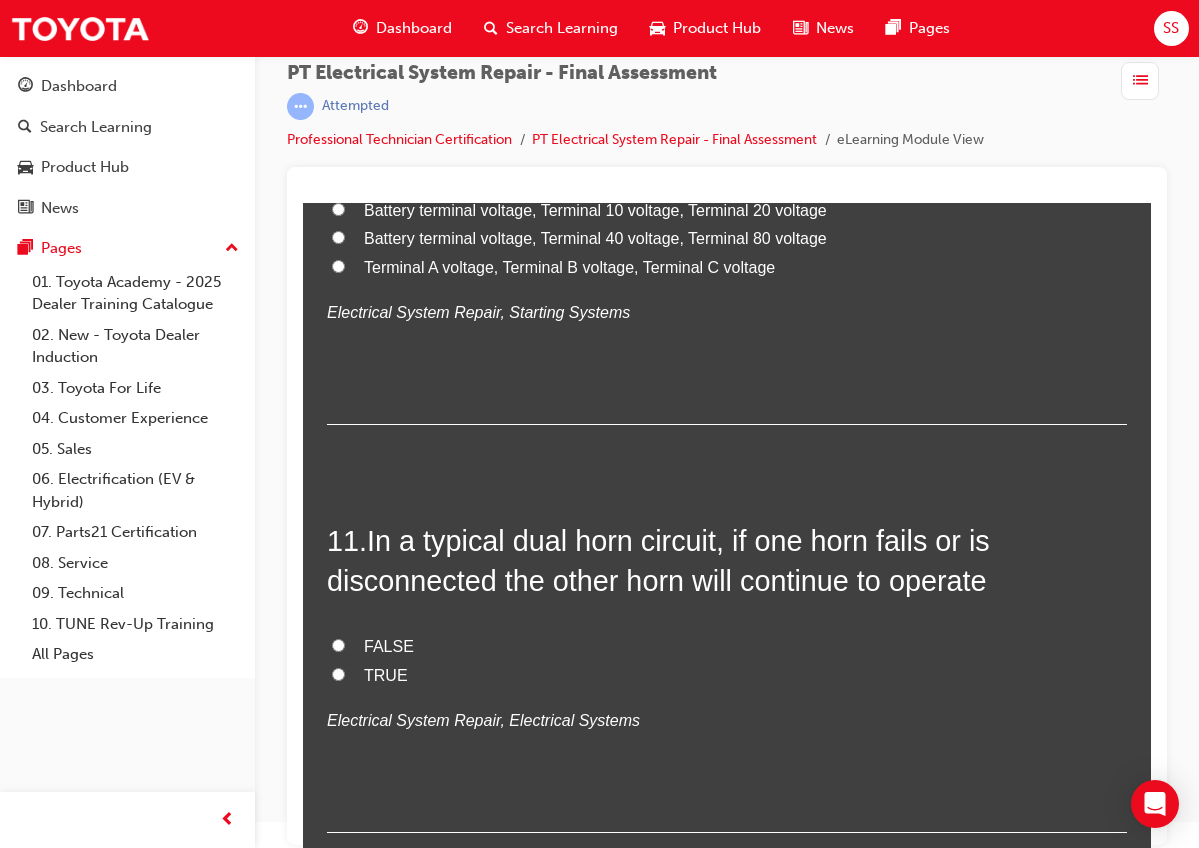 click on "TRUE" at bounding box center [386, 675] 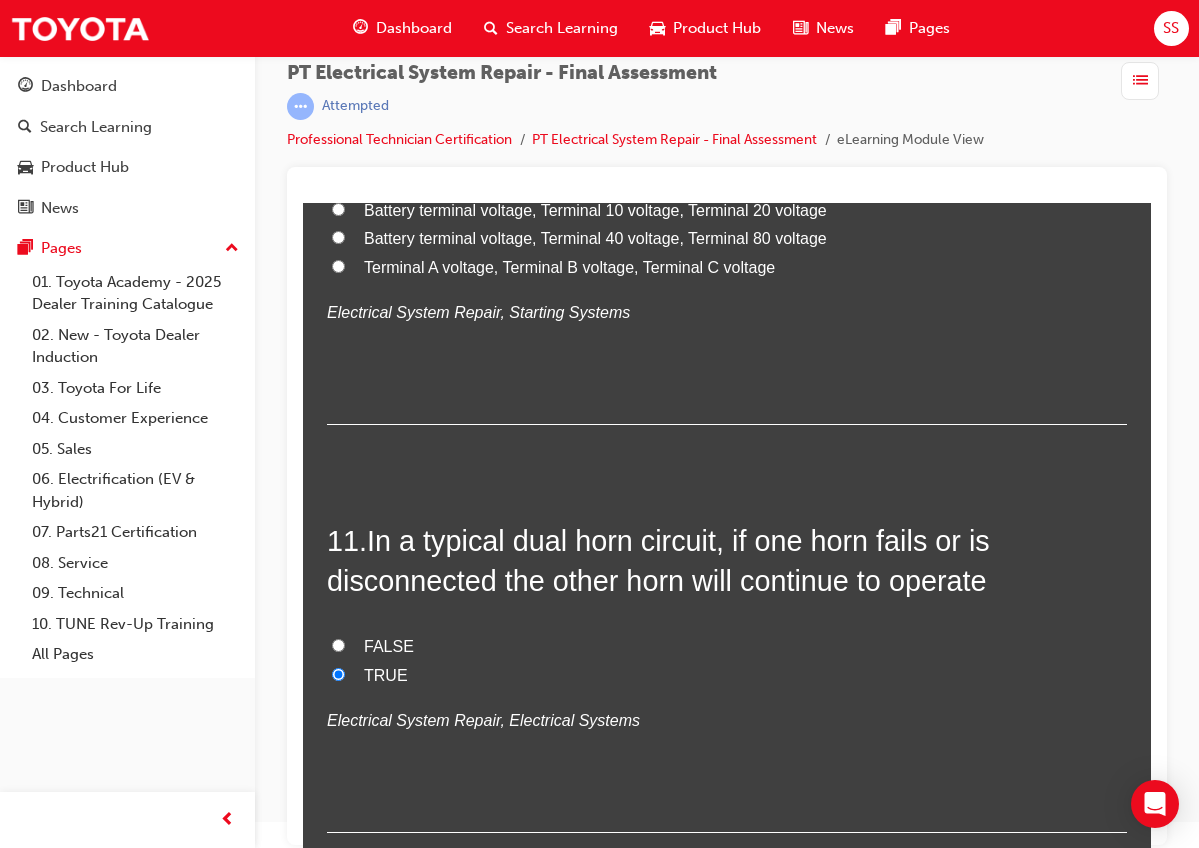 radio on "true" 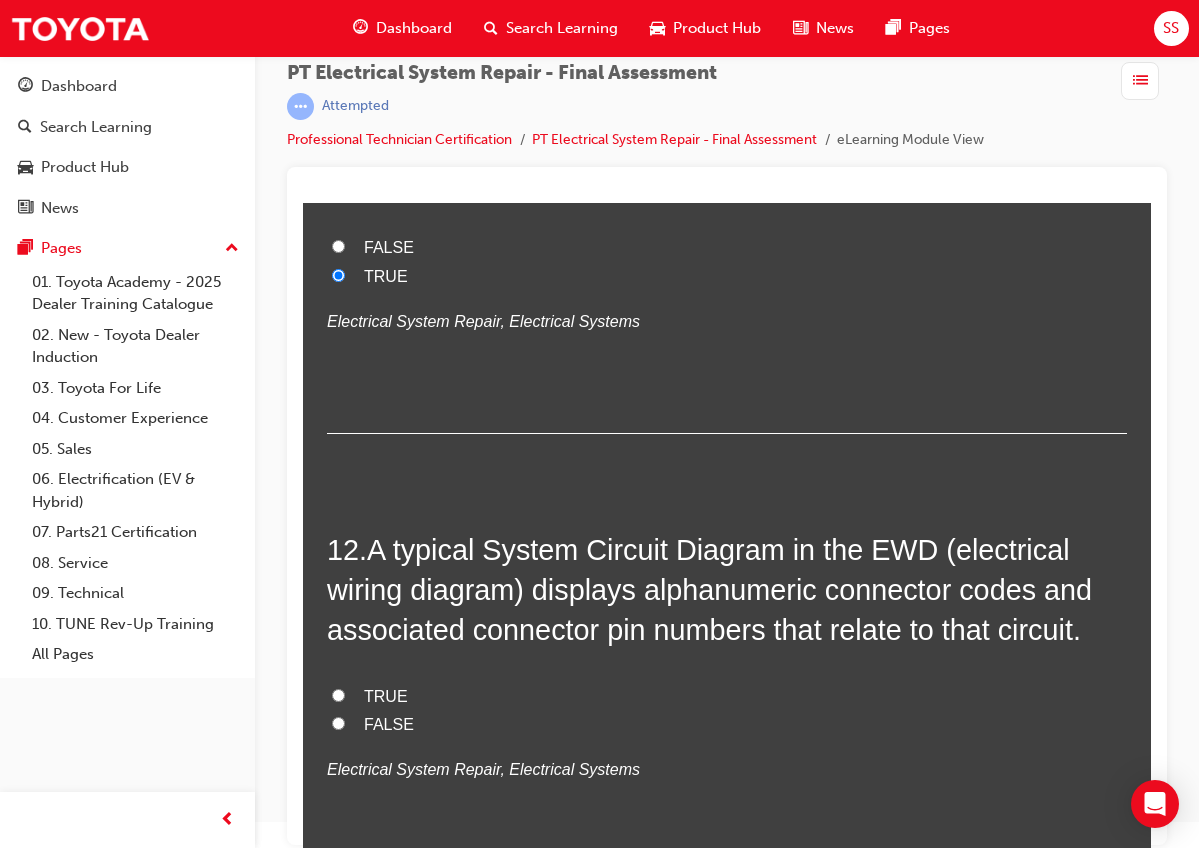 scroll, scrollTop: 4954, scrollLeft: 0, axis: vertical 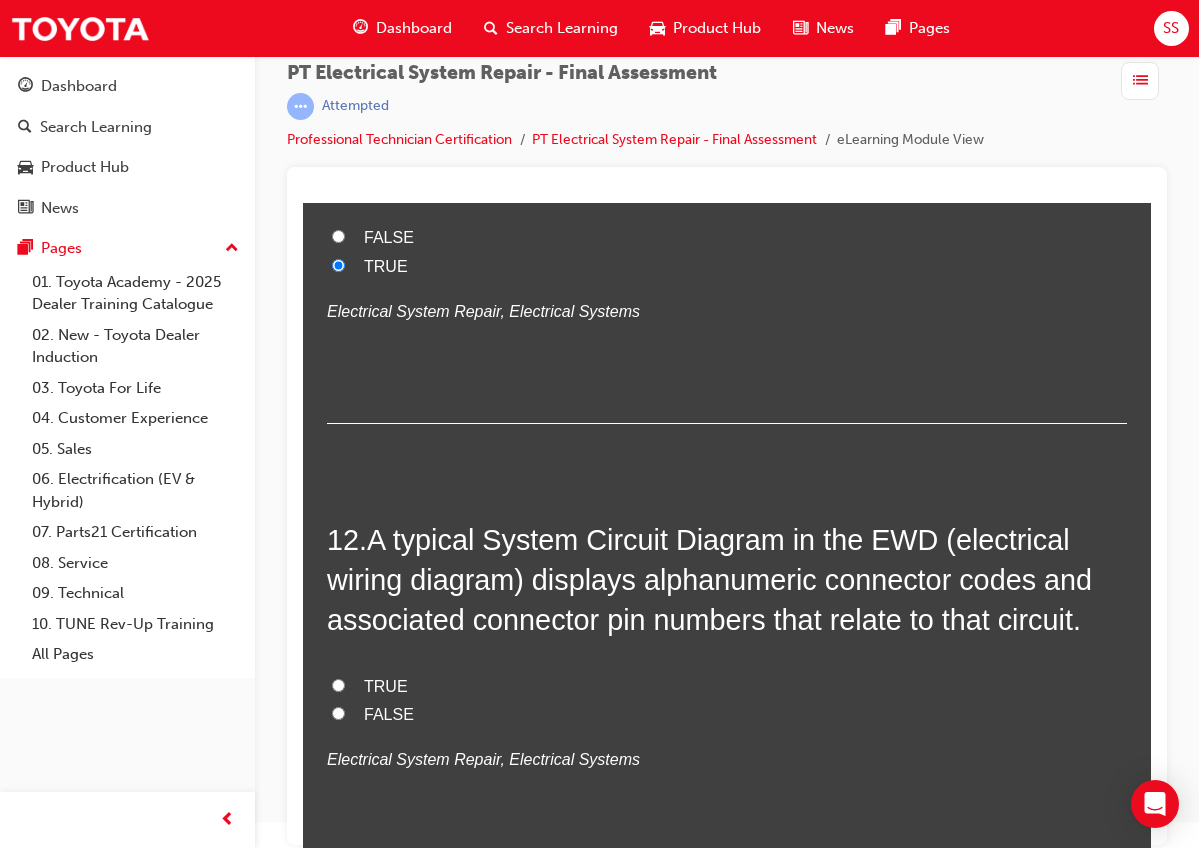 click on "TRUE" at bounding box center (386, 686) 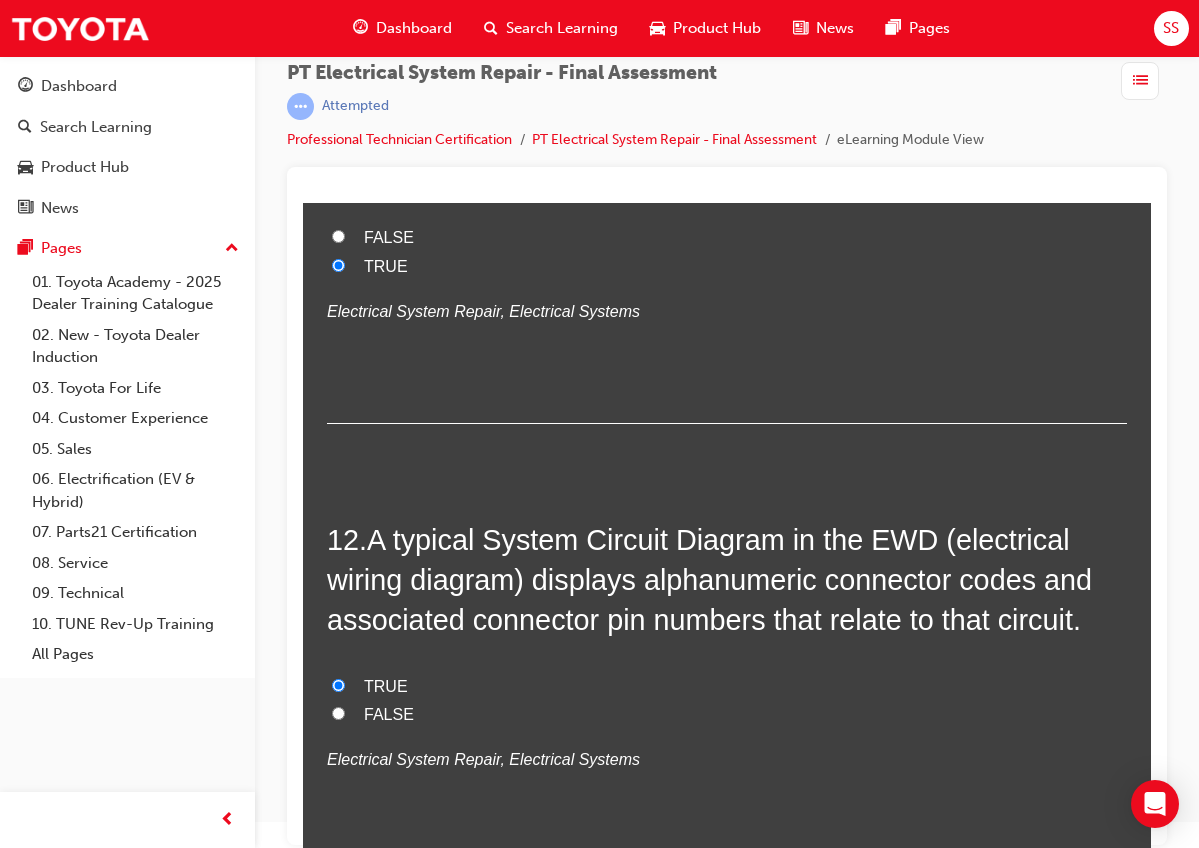 radio on "true" 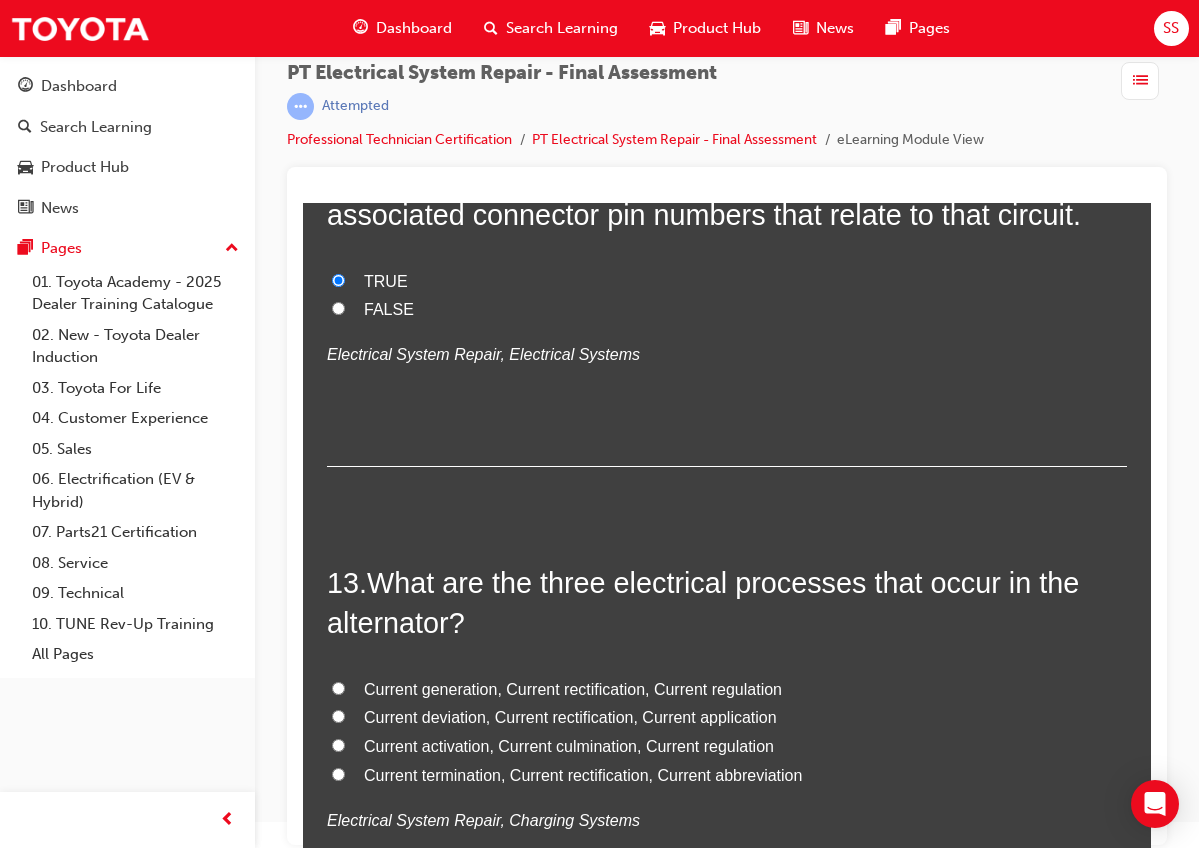 scroll, scrollTop: 5355, scrollLeft: 0, axis: vertical 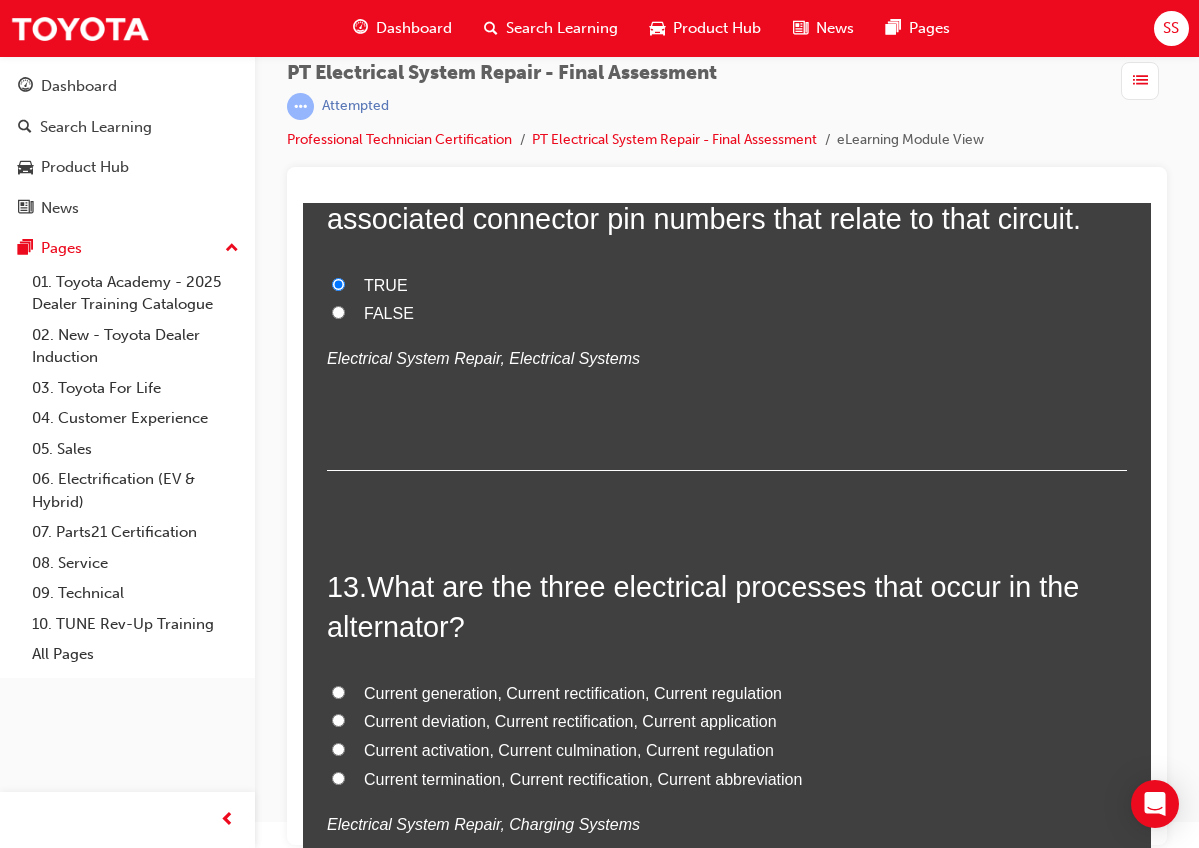 click on "Current generation, Current rectification, Current regulation" at bounding box center (573, 693) 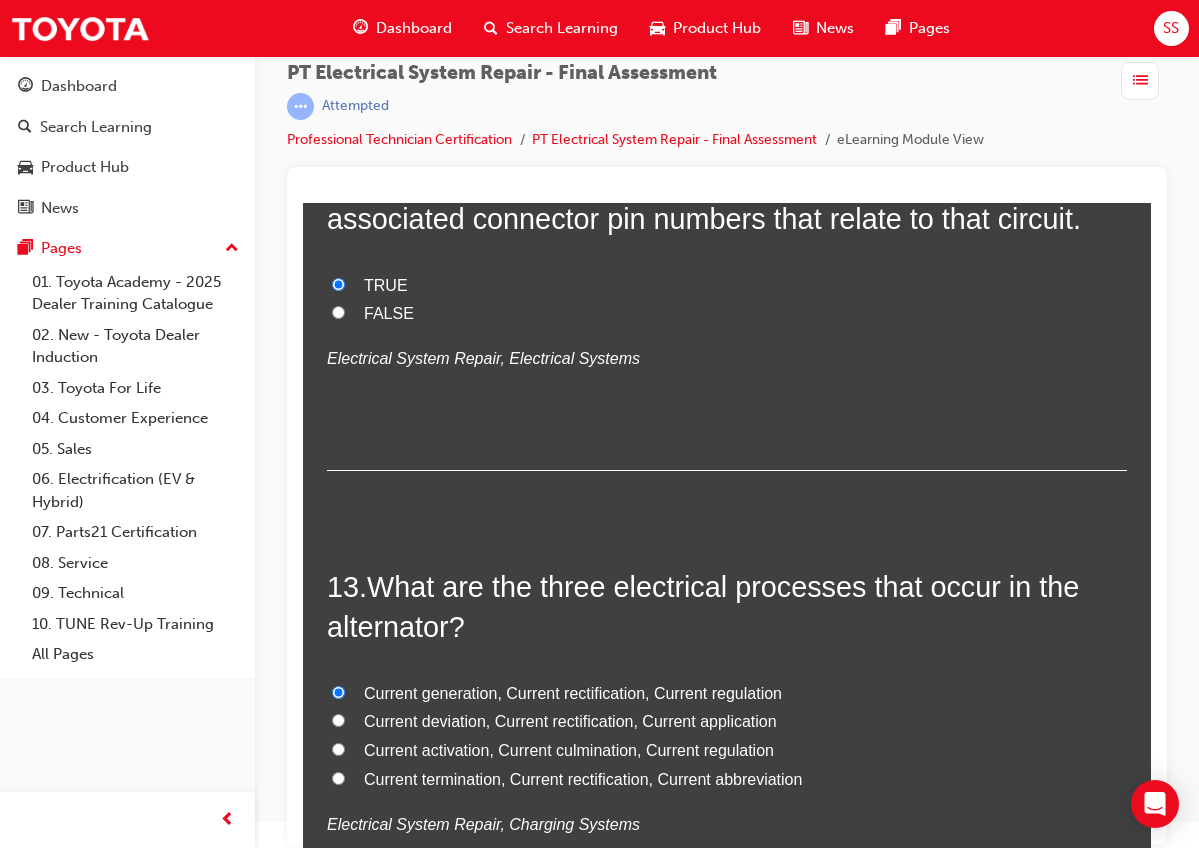 radio on "true" 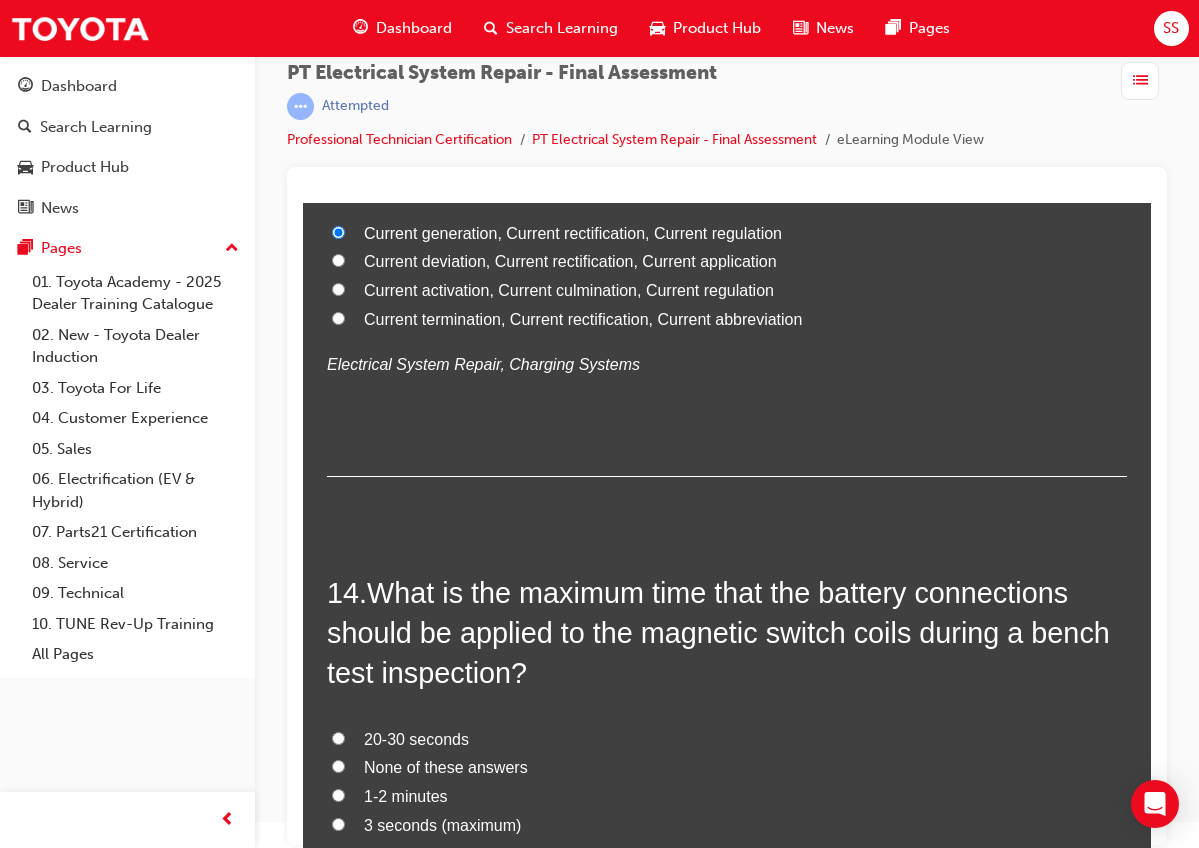 scroll, scrollTop: 5818, scrollLeft: 0, axis: vertical 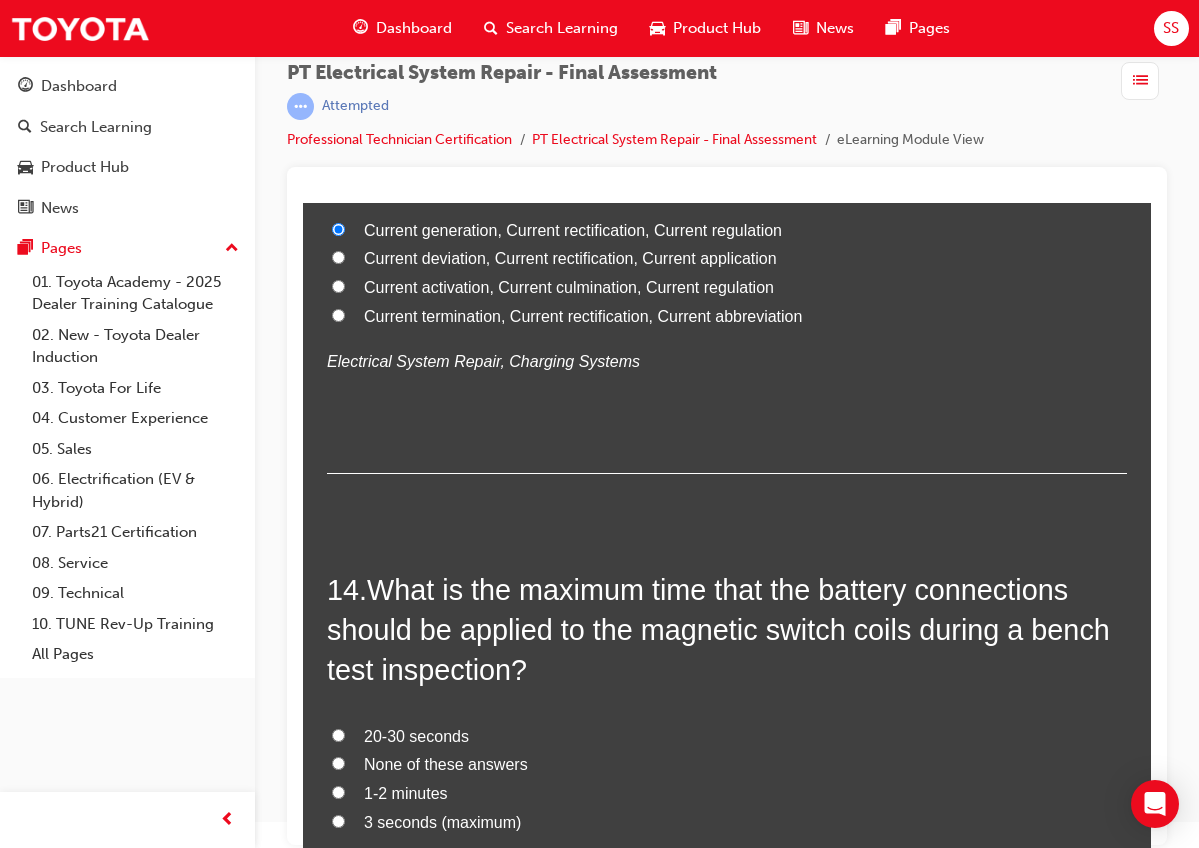 click on "3 seconds (maximum)" at bounding box center (727, 823) 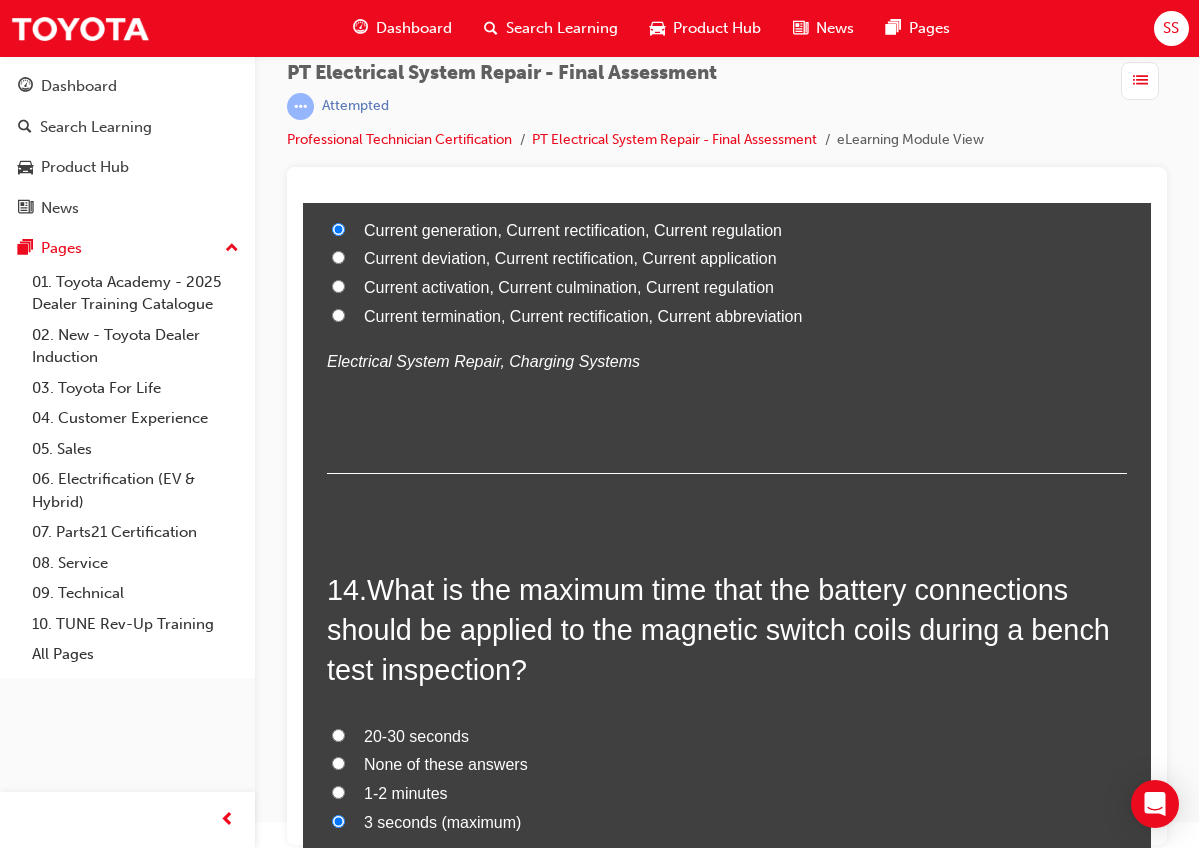 radio on "true" 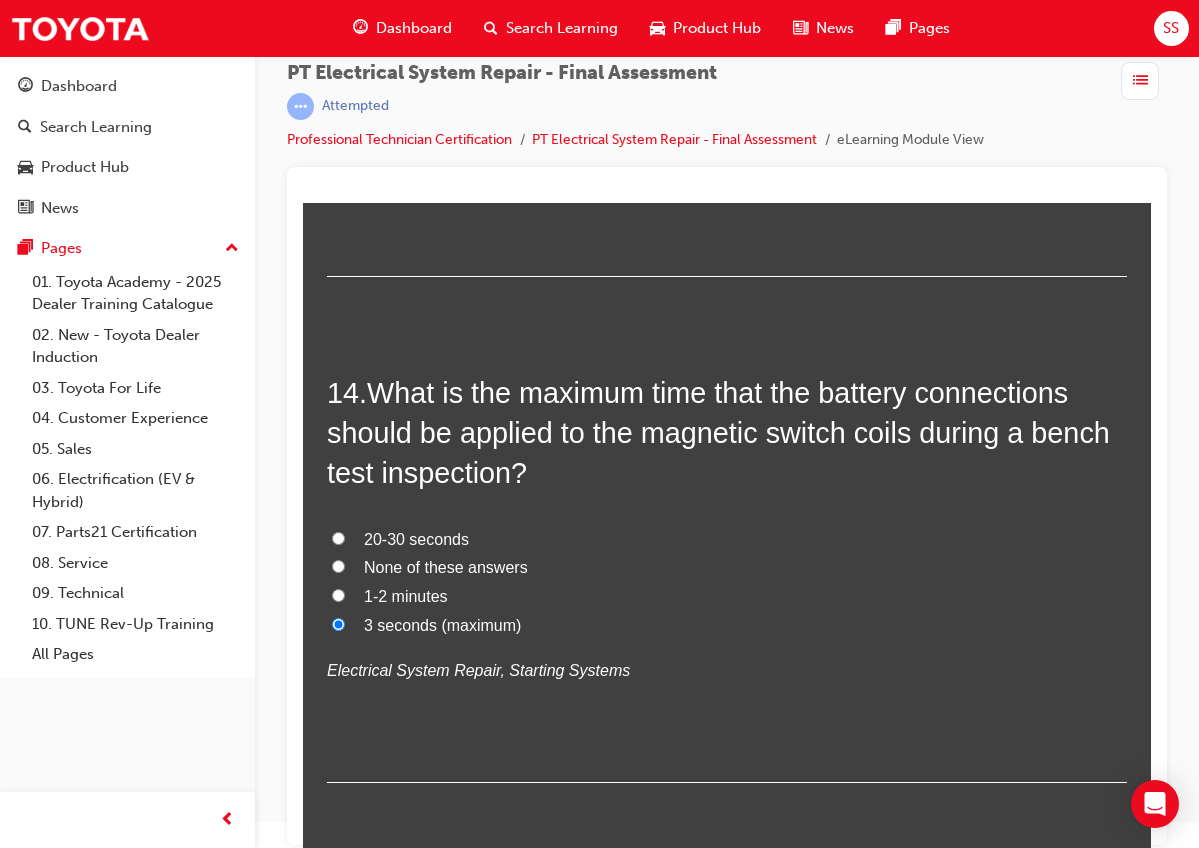 scroll, scrollTop: 6021, scrollLeft: 0, axis: vertical 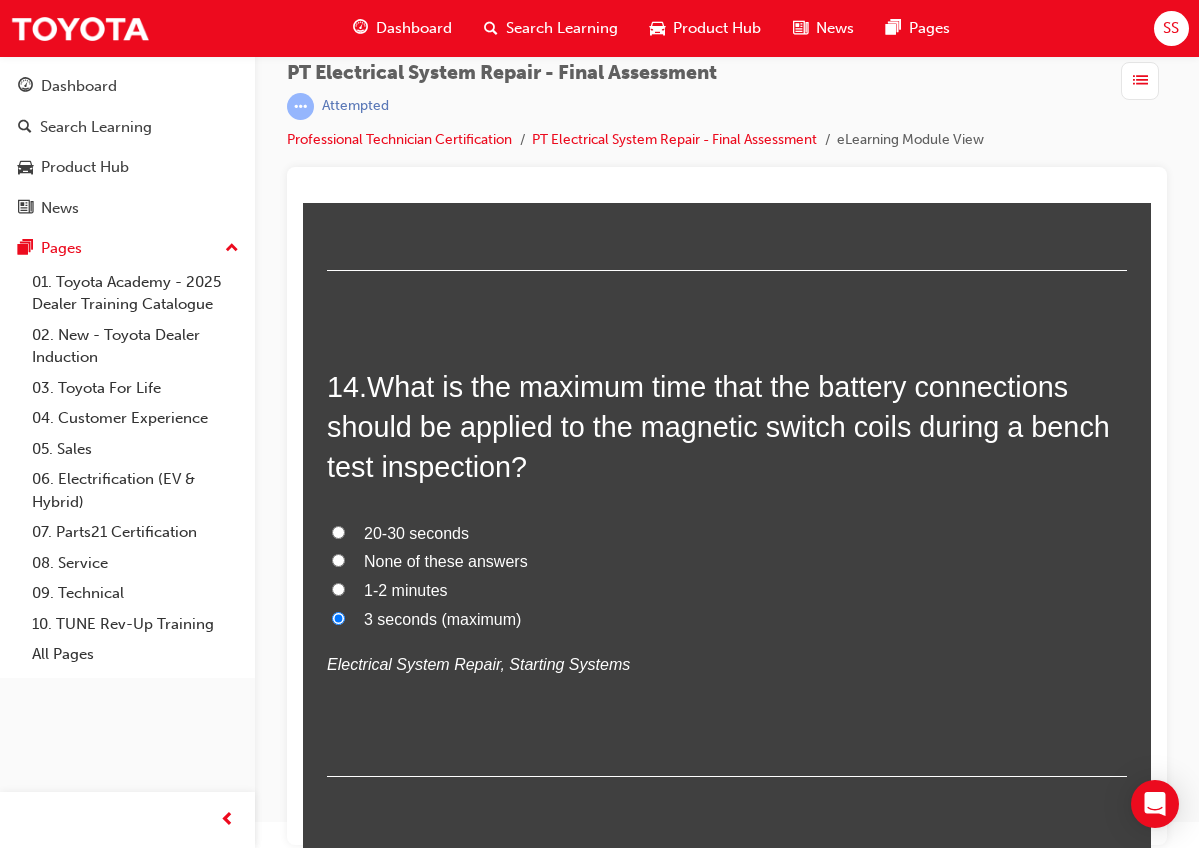 click on "Submit Answers" at bounding box center [725, 901] 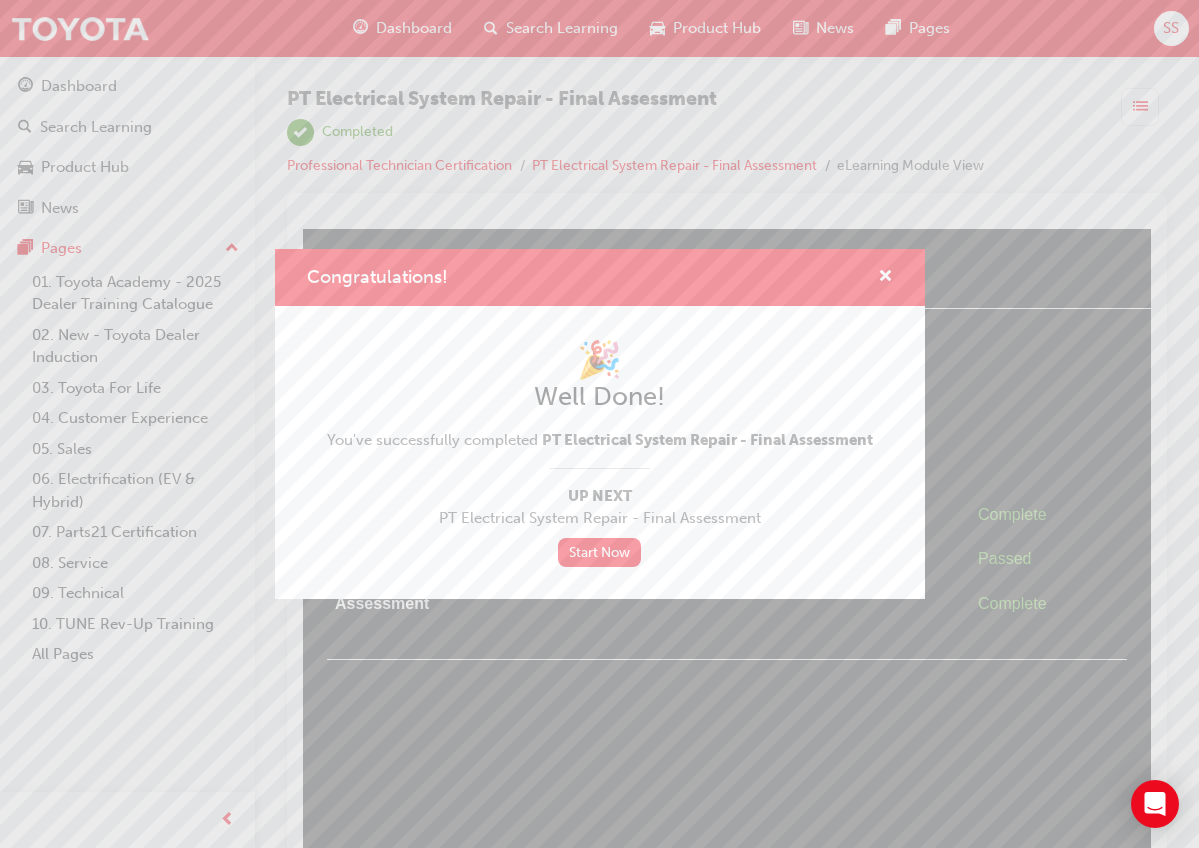 scroll, scrollTop: 0, scrollLeft: 0, axis: both 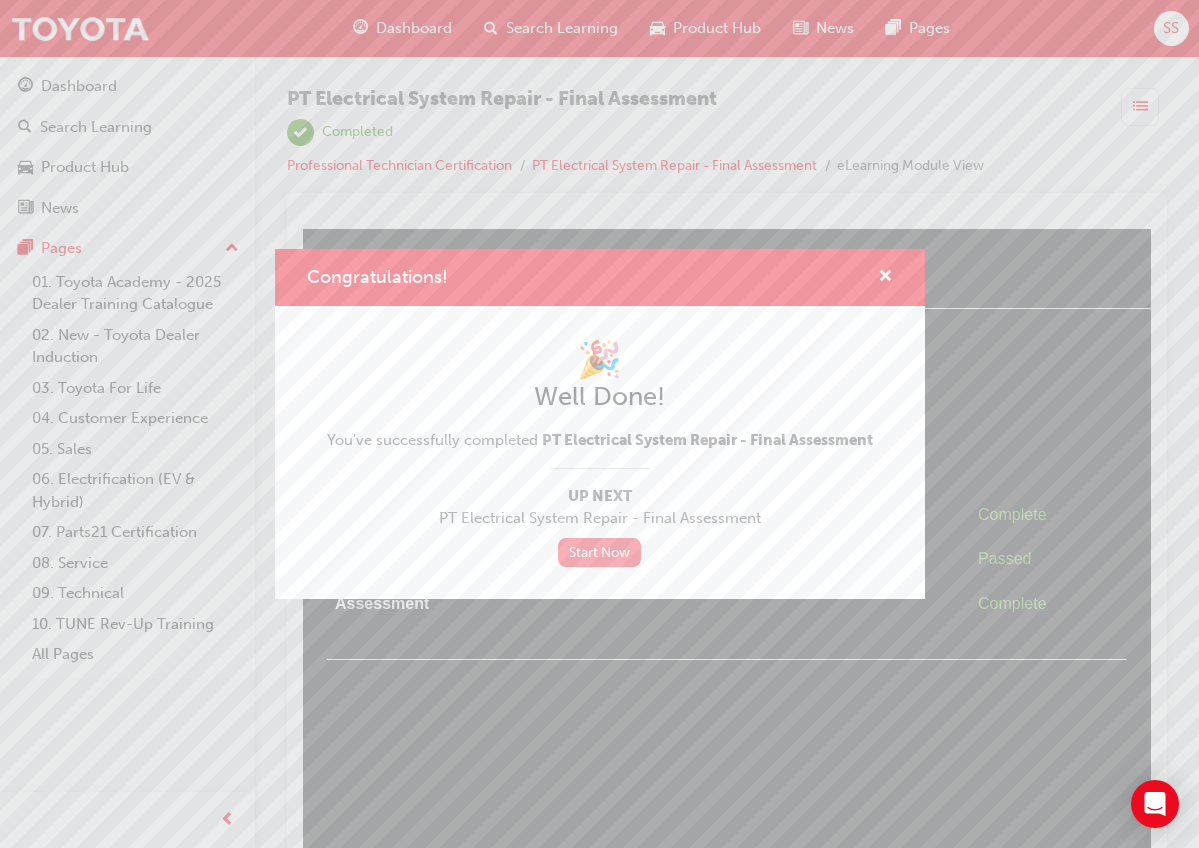 click on "Start Now" at bounding box center [600, 552] 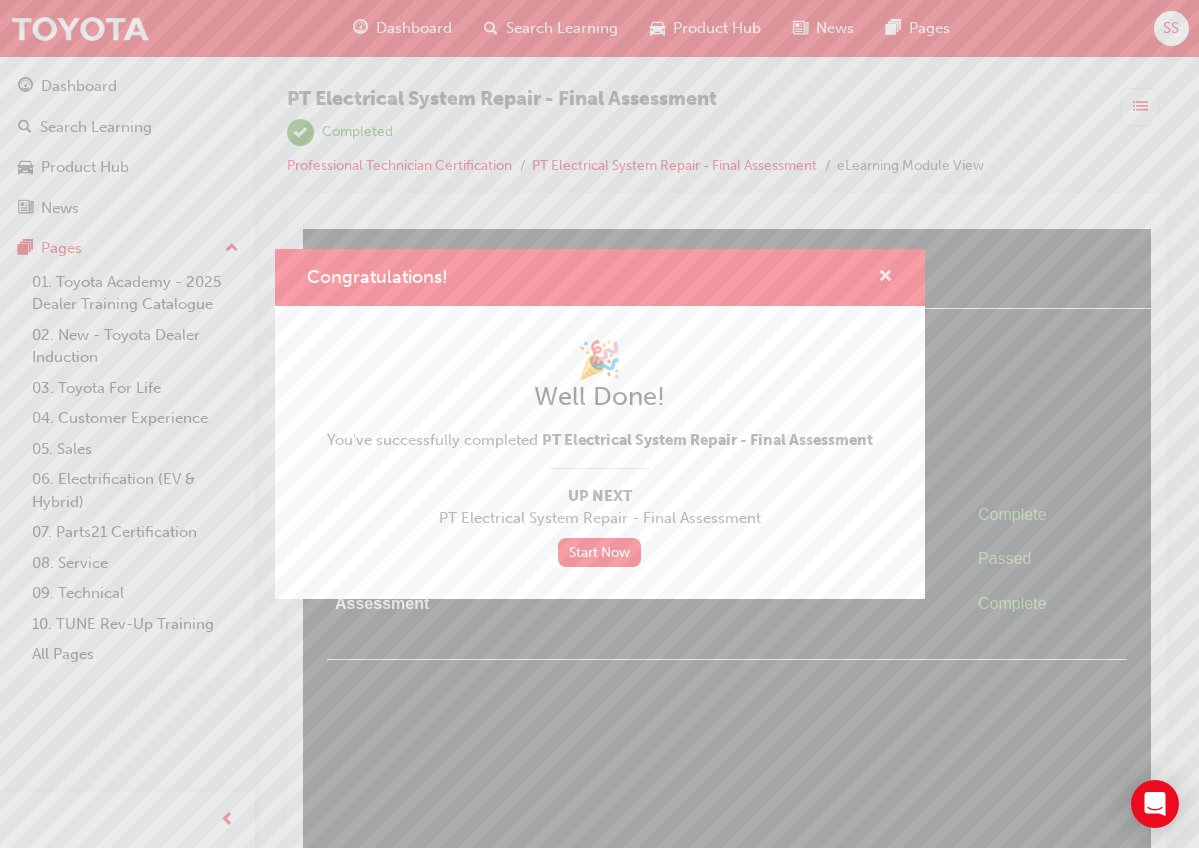 click at bounding box center [885, 278] 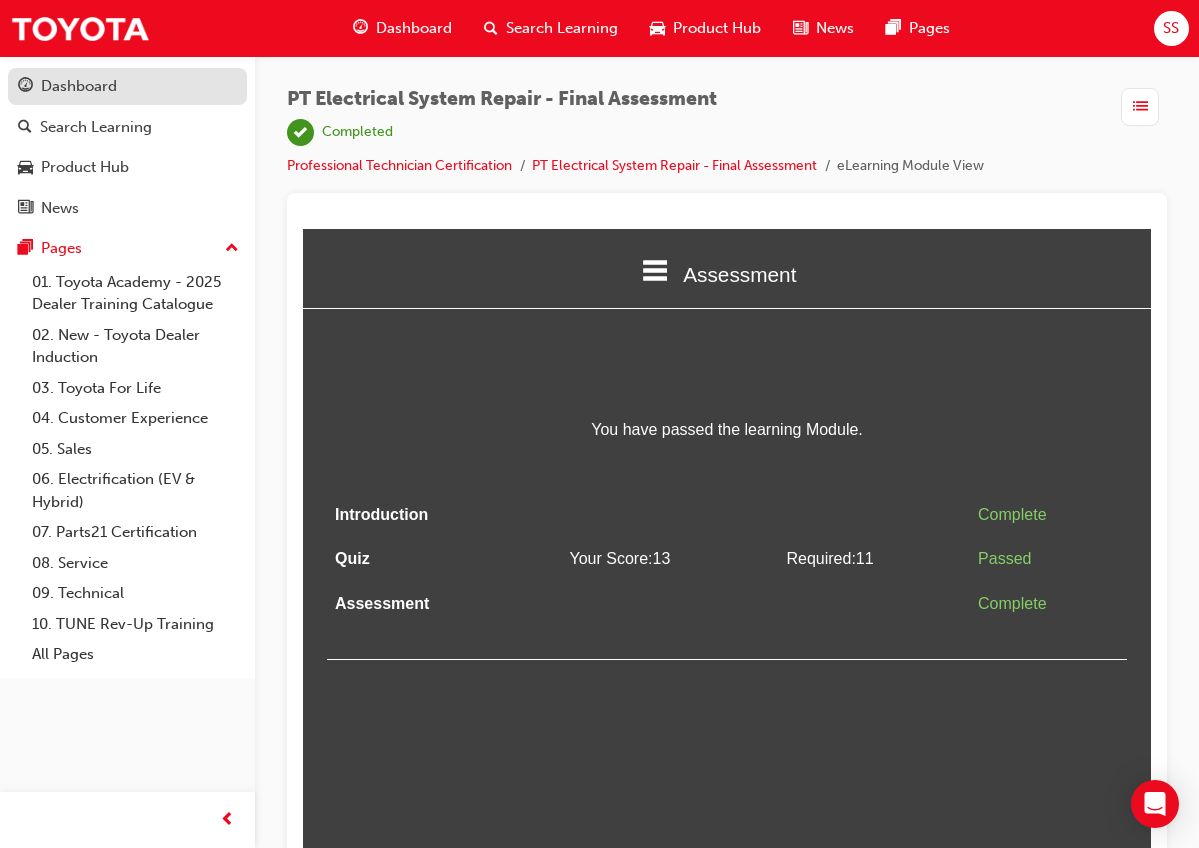 click on "Dashboard" at bounding box center (127, 86) 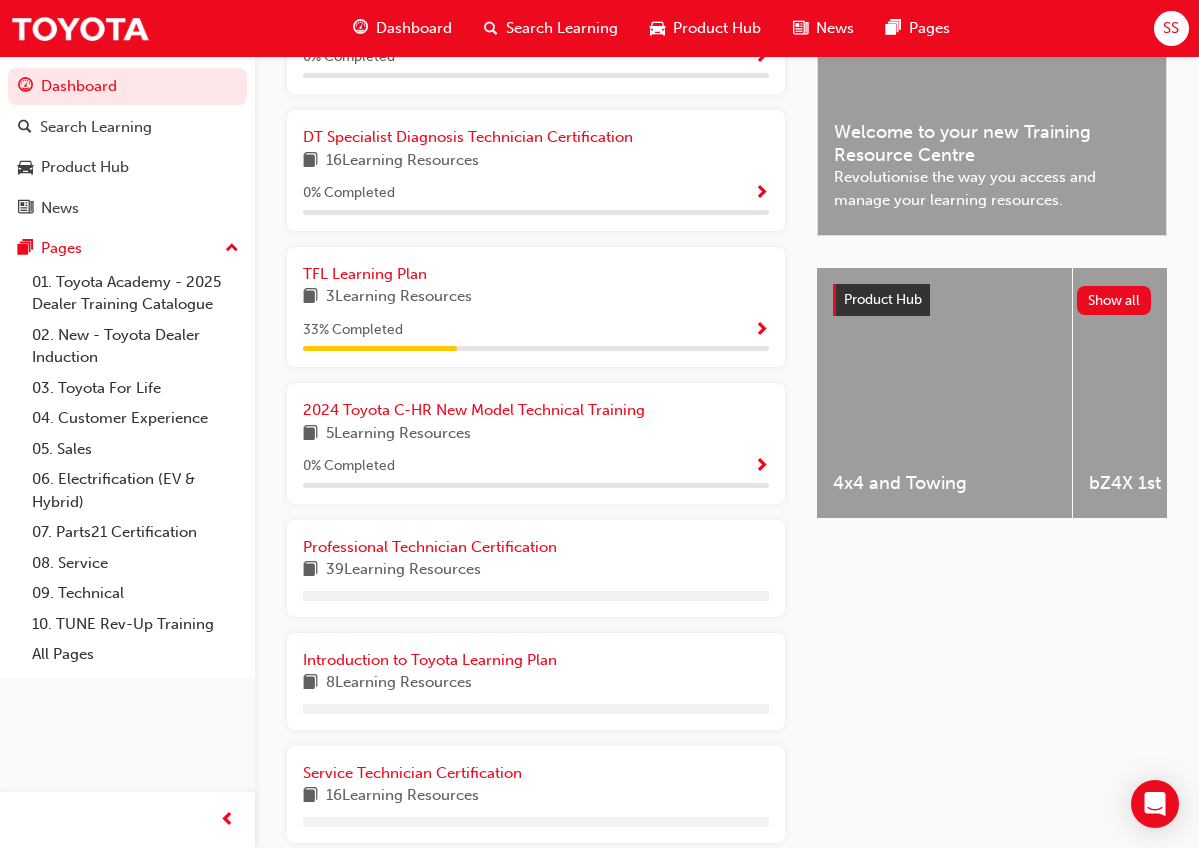scroll, scrollTop: 572, scrollLeft: 0, axis: vertical 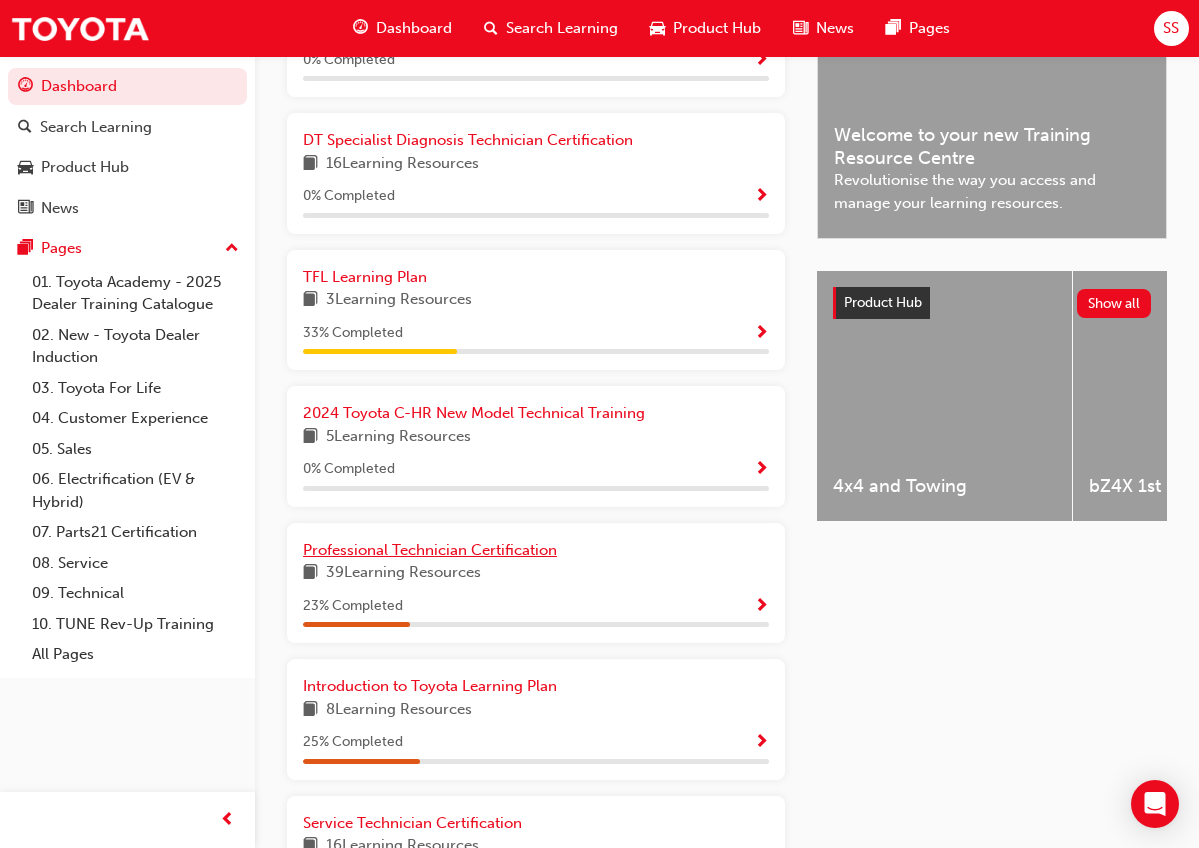 click on "Professional Technician Certification" at bounding box center [430, 550] 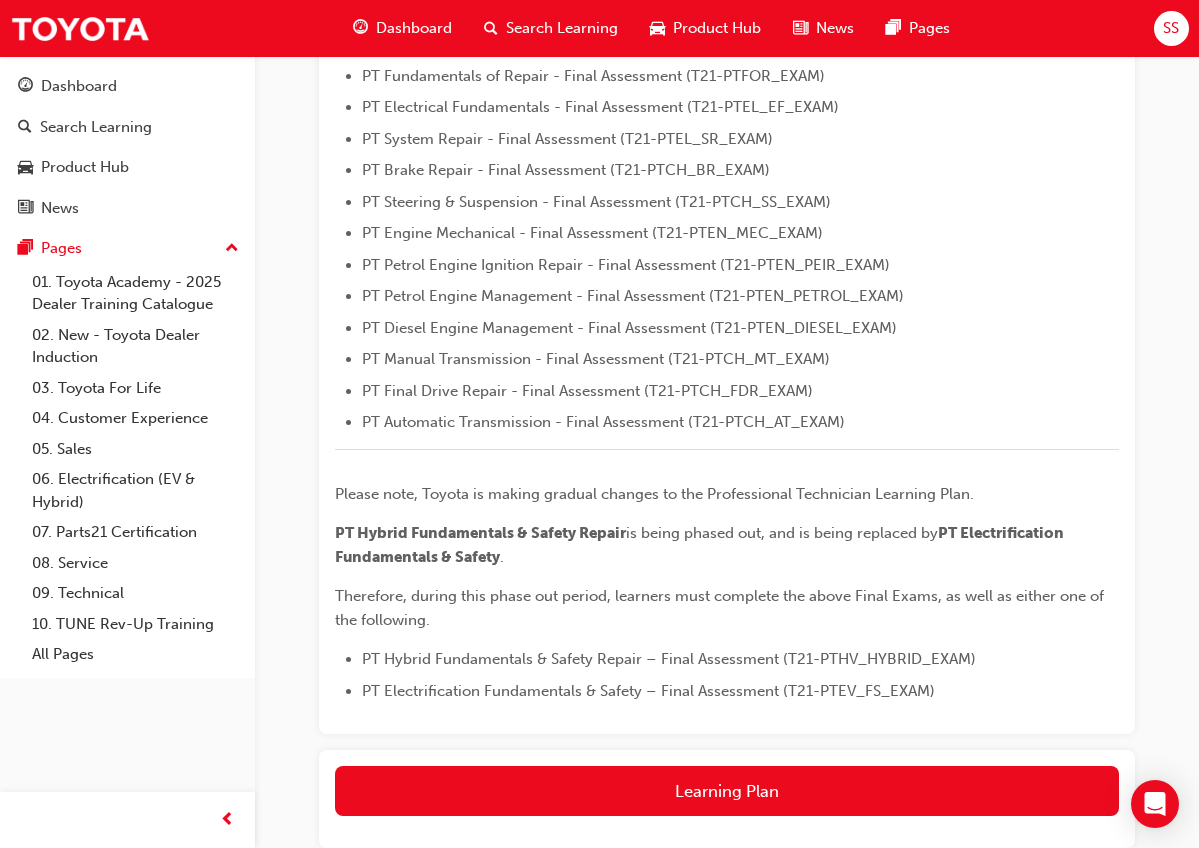 click on "Learning Plan" at bounding box center (727, 799) 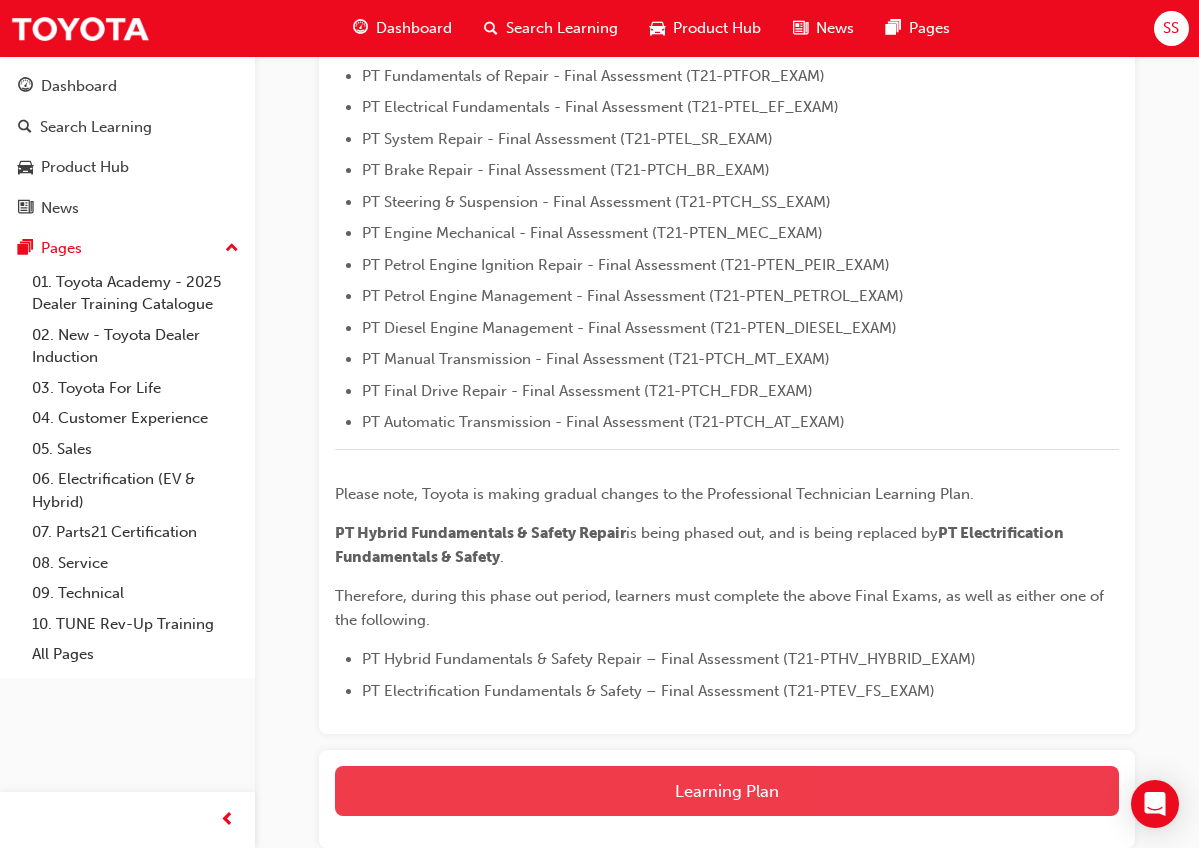 click on "Learning Plan" at bounding box center (727, 791) 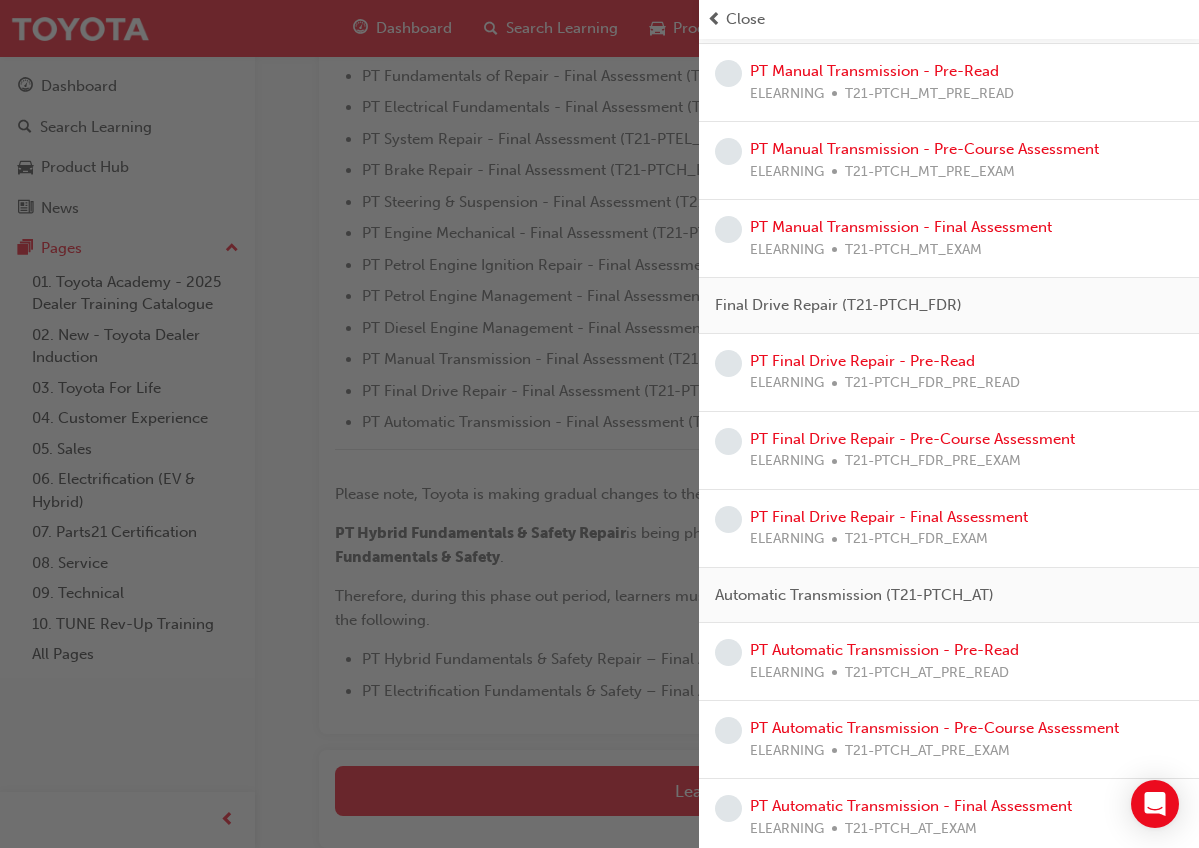 scroll, scrollTop: 2415, scrollLeft: 0, axis: vertical 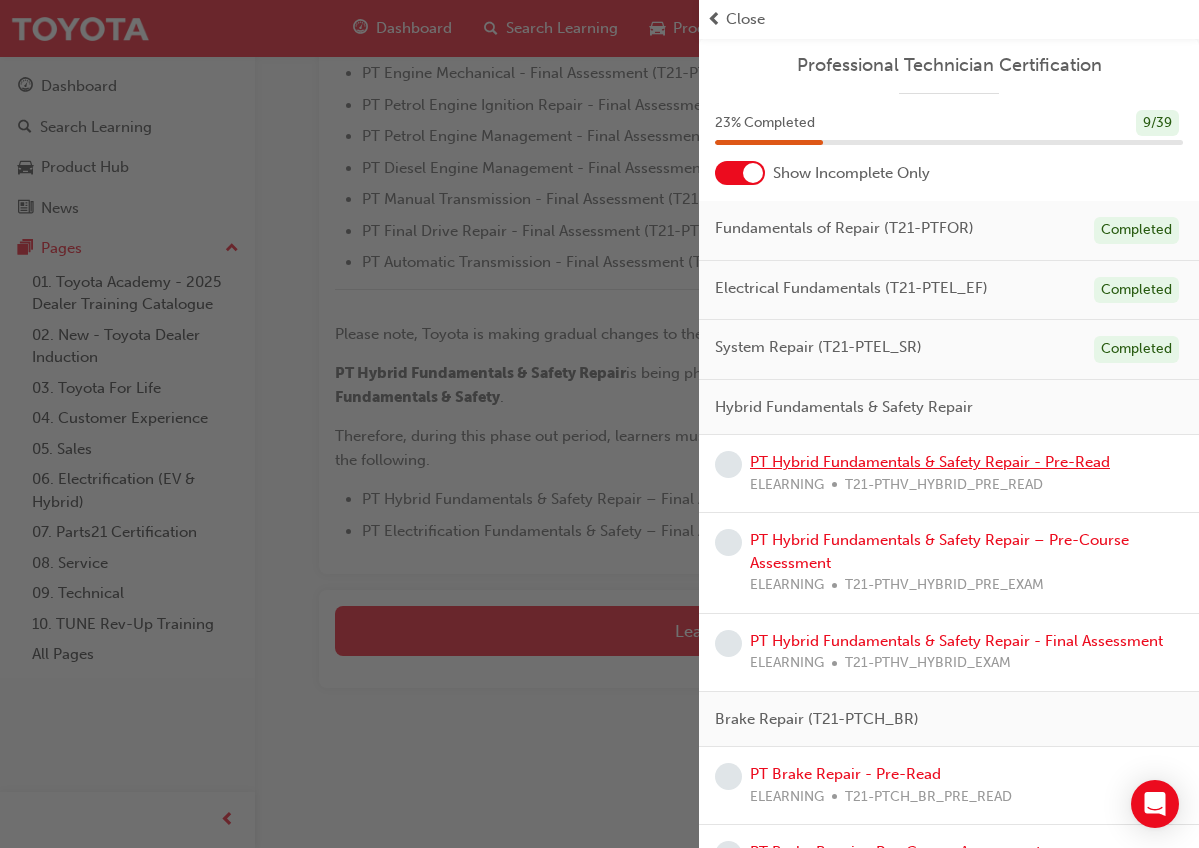 click on "PT Hybrid Fundamentals & Safety Repair - Pre-Read" at bounding box center (930, 462) 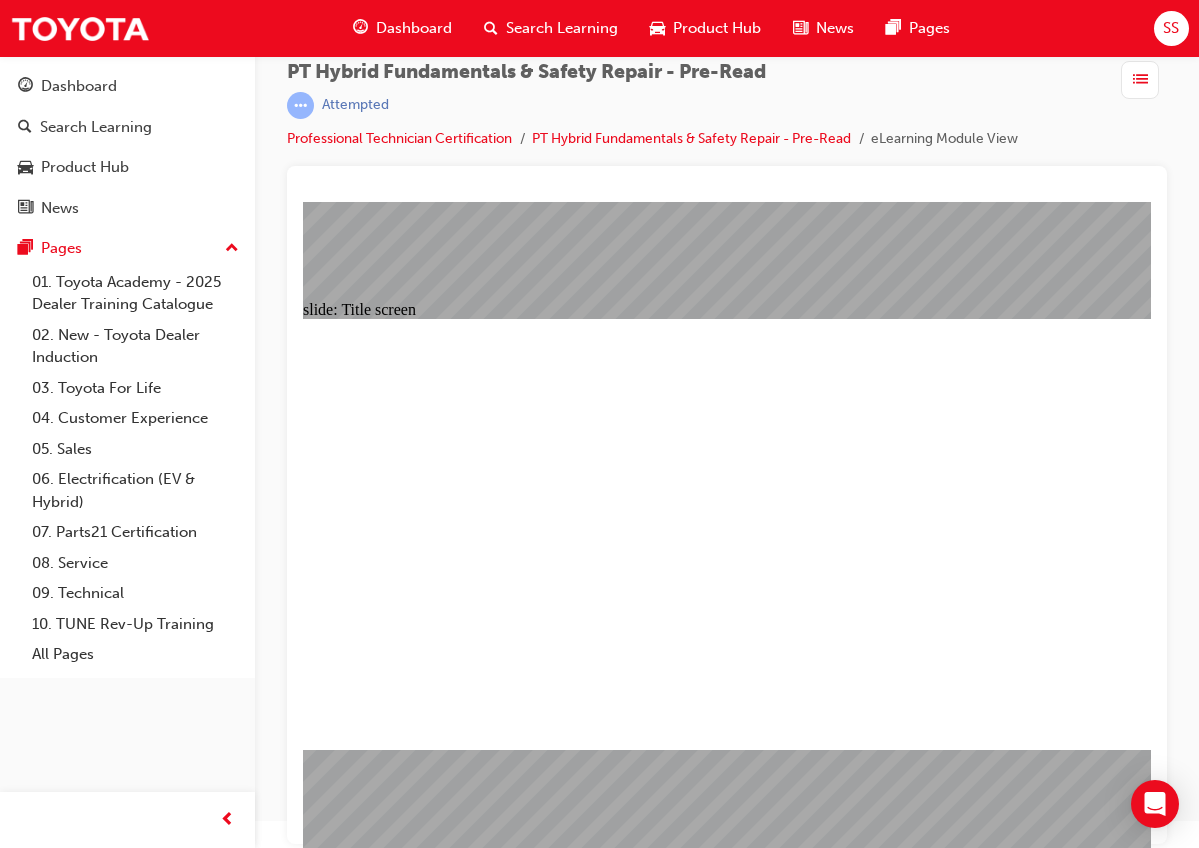 scroll, scrollTop: 26, scrollLeft: 0, axis: vertical 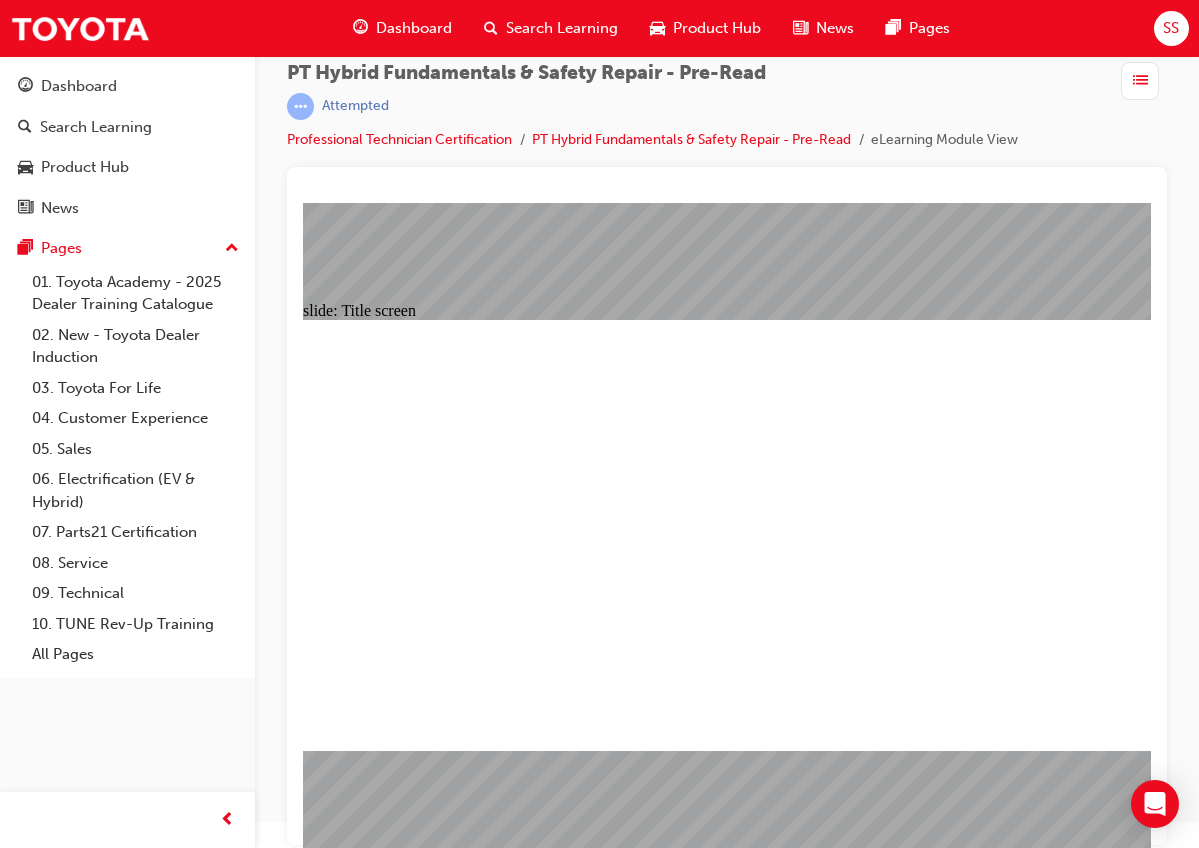 click 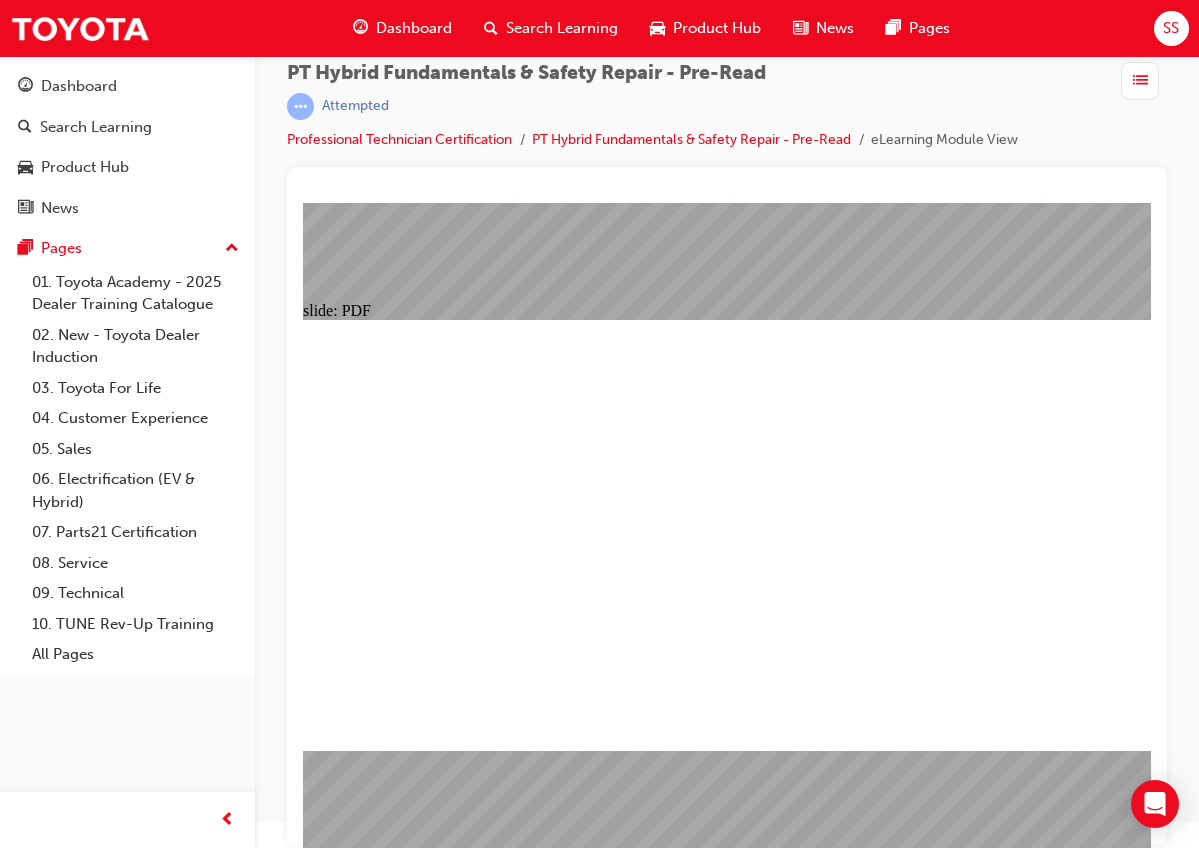 scroll, scrollTop: 0, scrollLeft: 0, axis: both 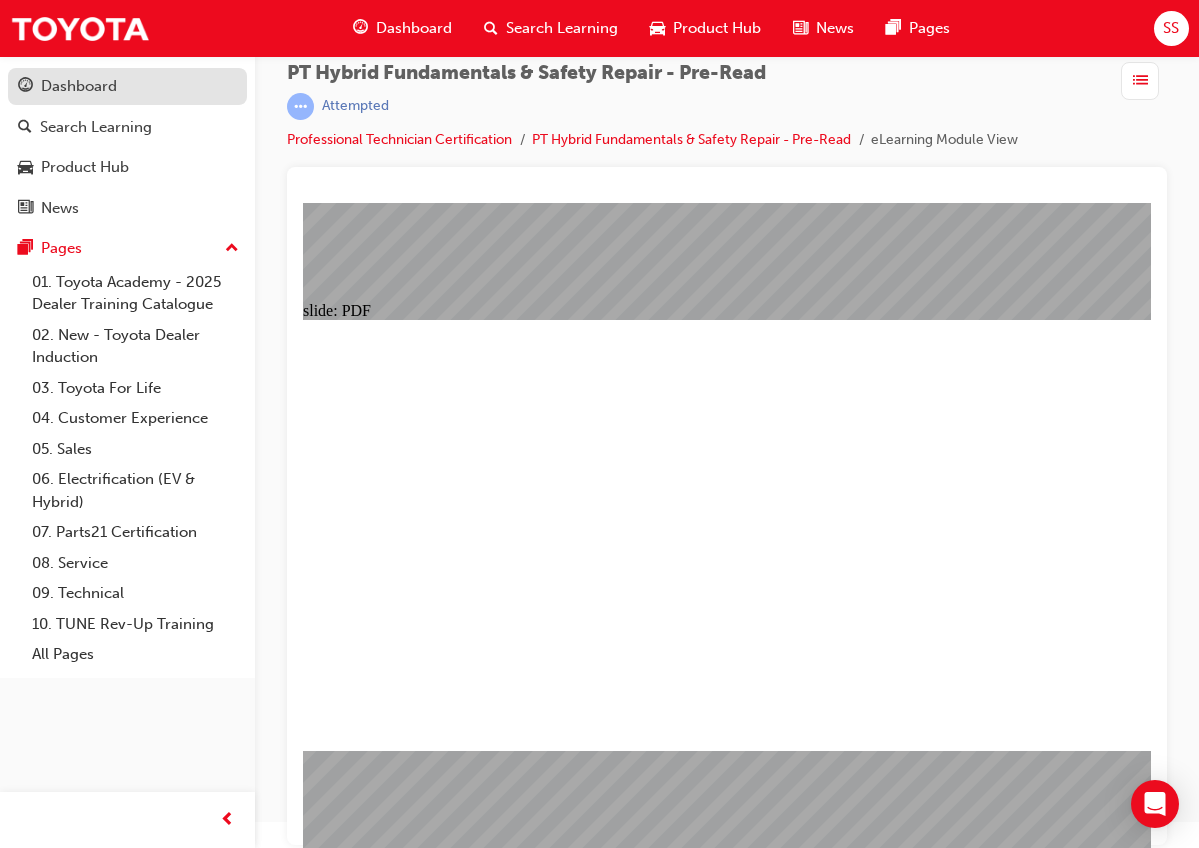 click on "Dashboard" at bounding box center (127, 86) 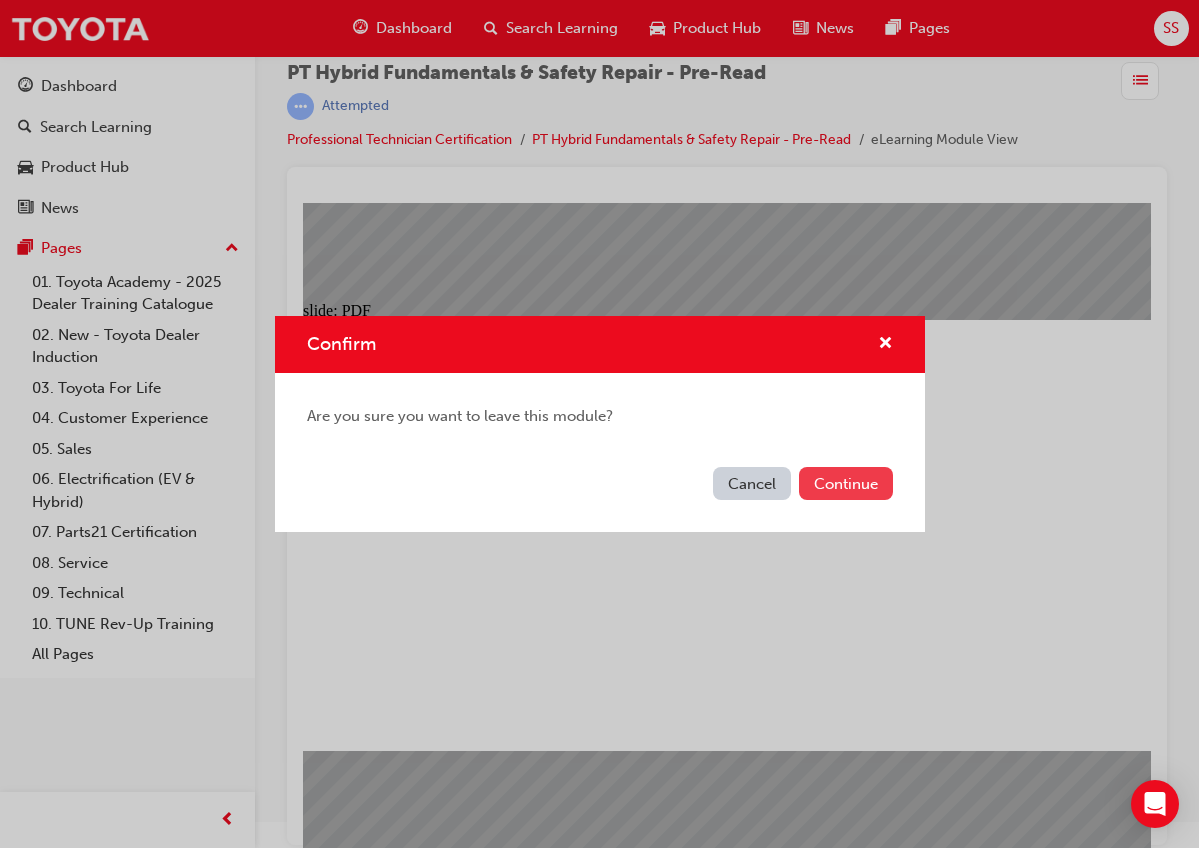 click on "Continue" at bounding box center [846, 483] 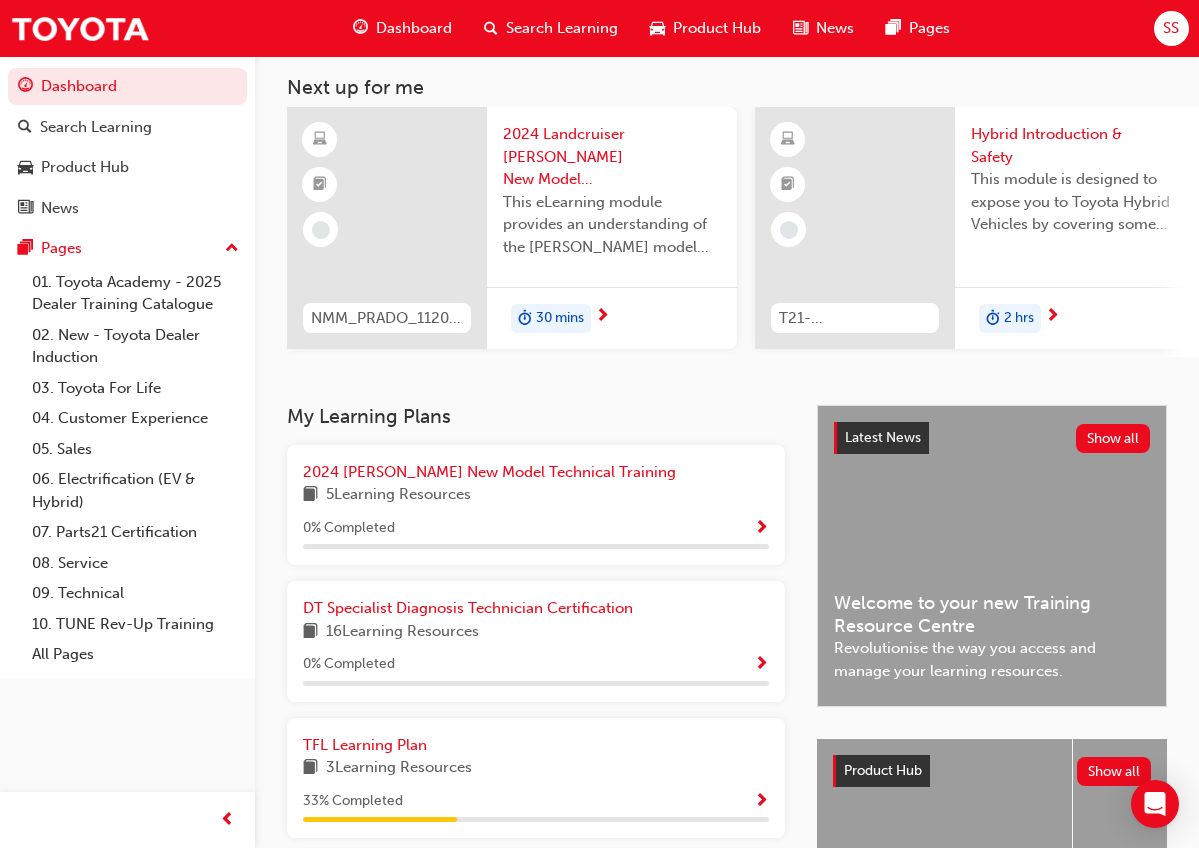 scroll, scrollTop: 114, scrollLeft: 0, axis: vertical 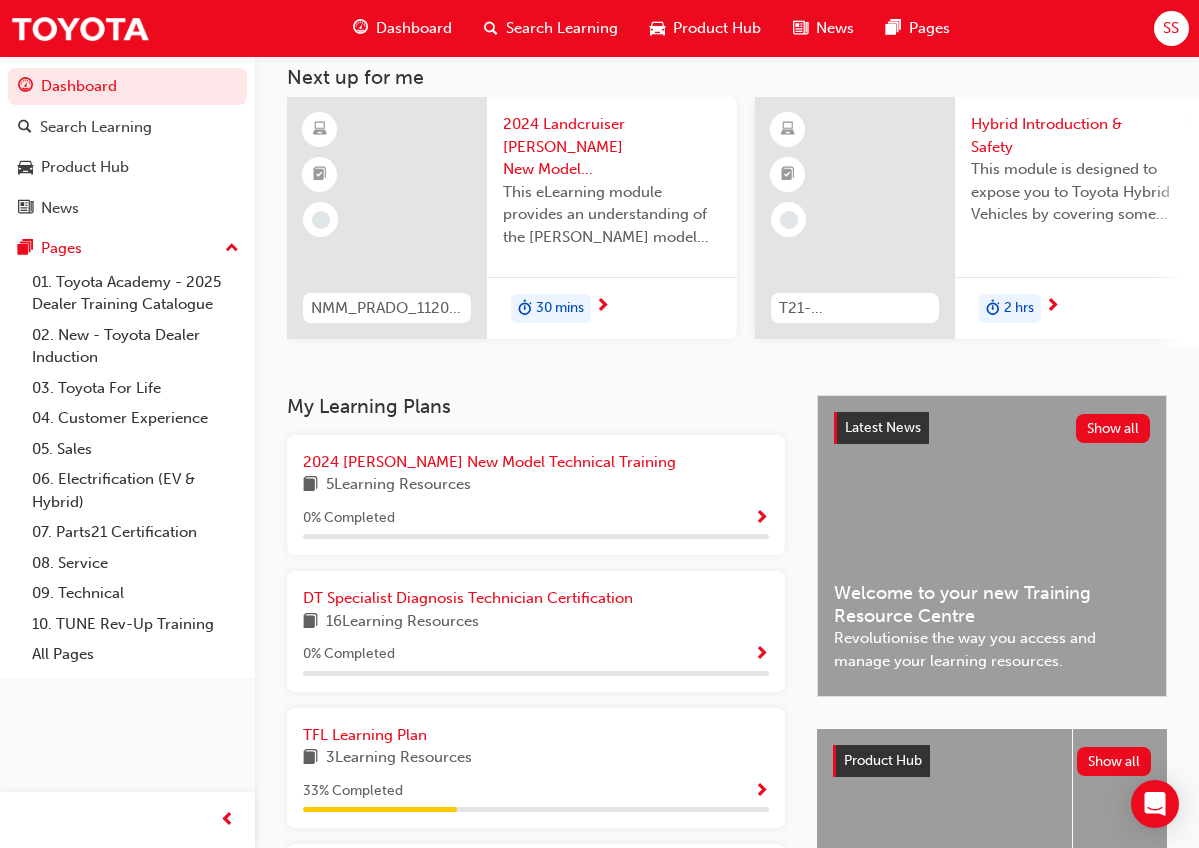 click on "5  Learning Resources" at bounding box center [536, 485] 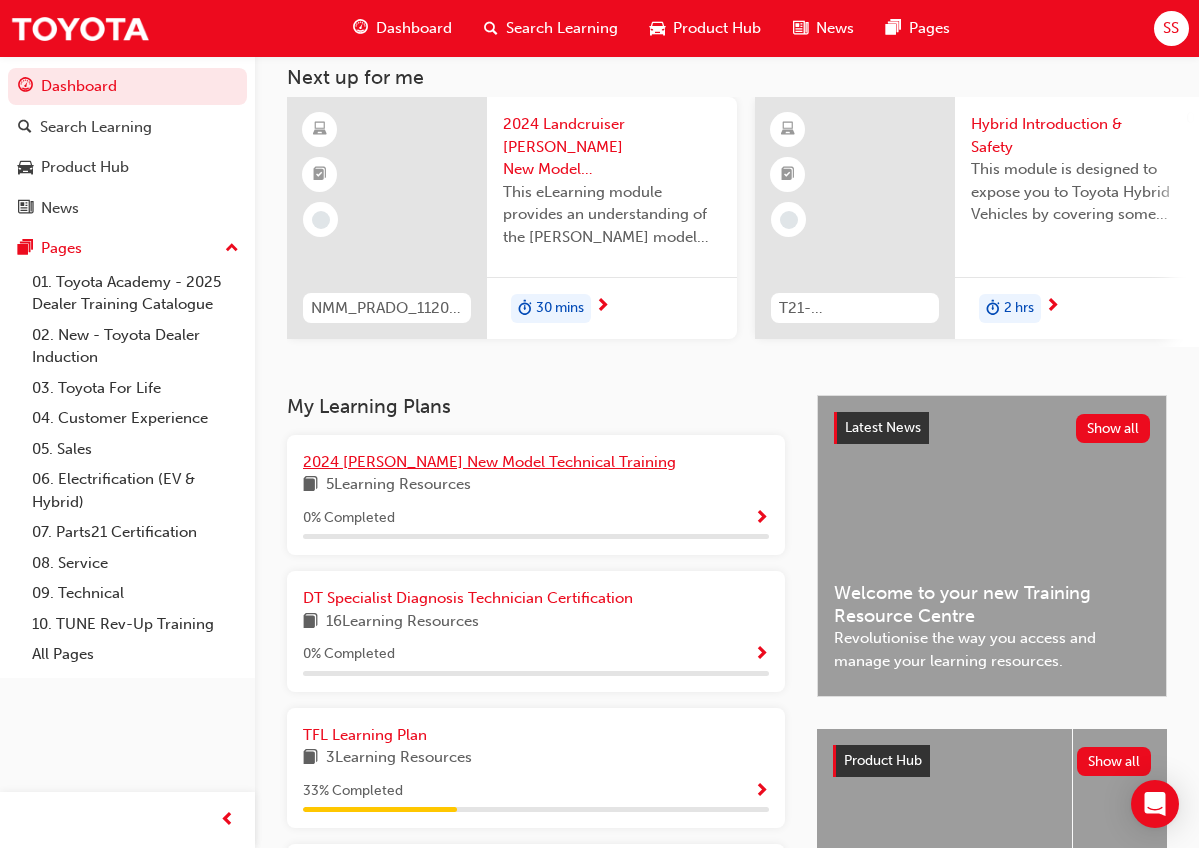 click on "2024 Prado New Model Technical Training" at bounding box center [489, 462] 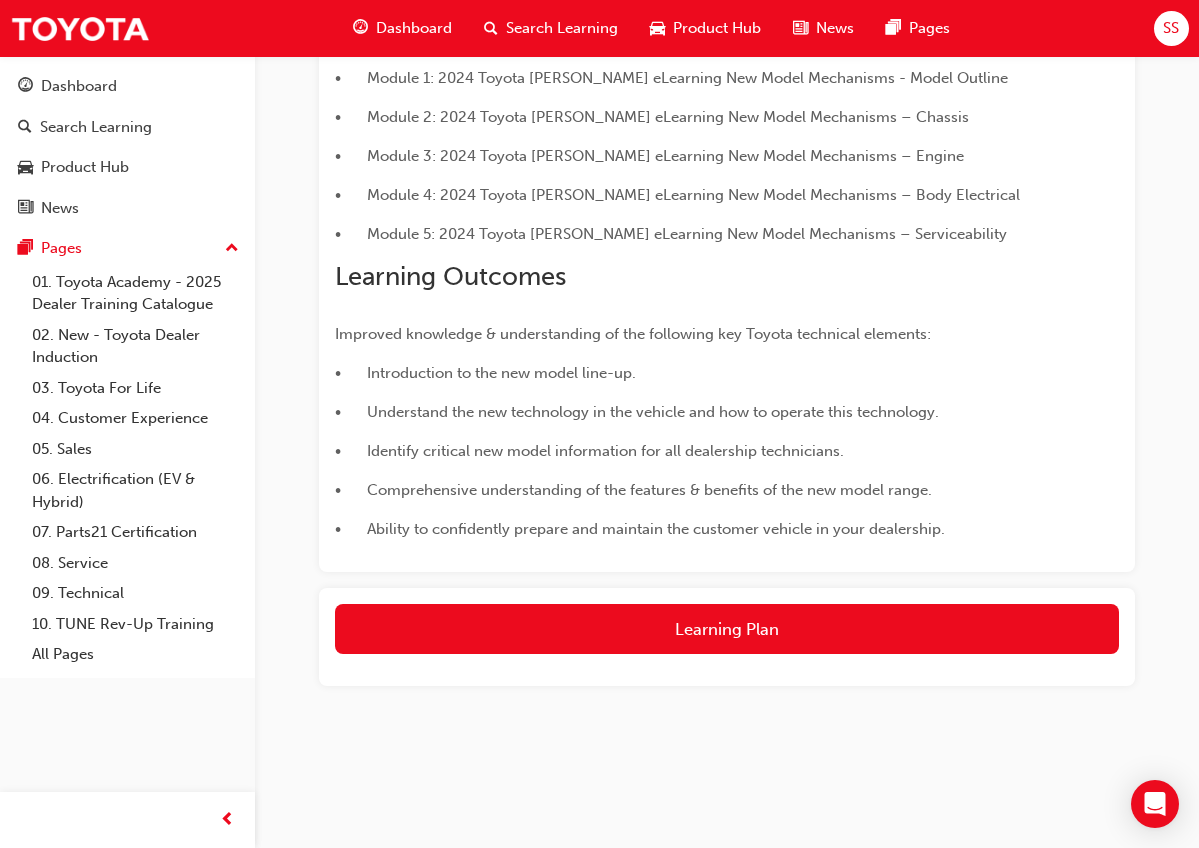 scroll, scrollTop: 471, scrollLeft: 0, axis: vertical 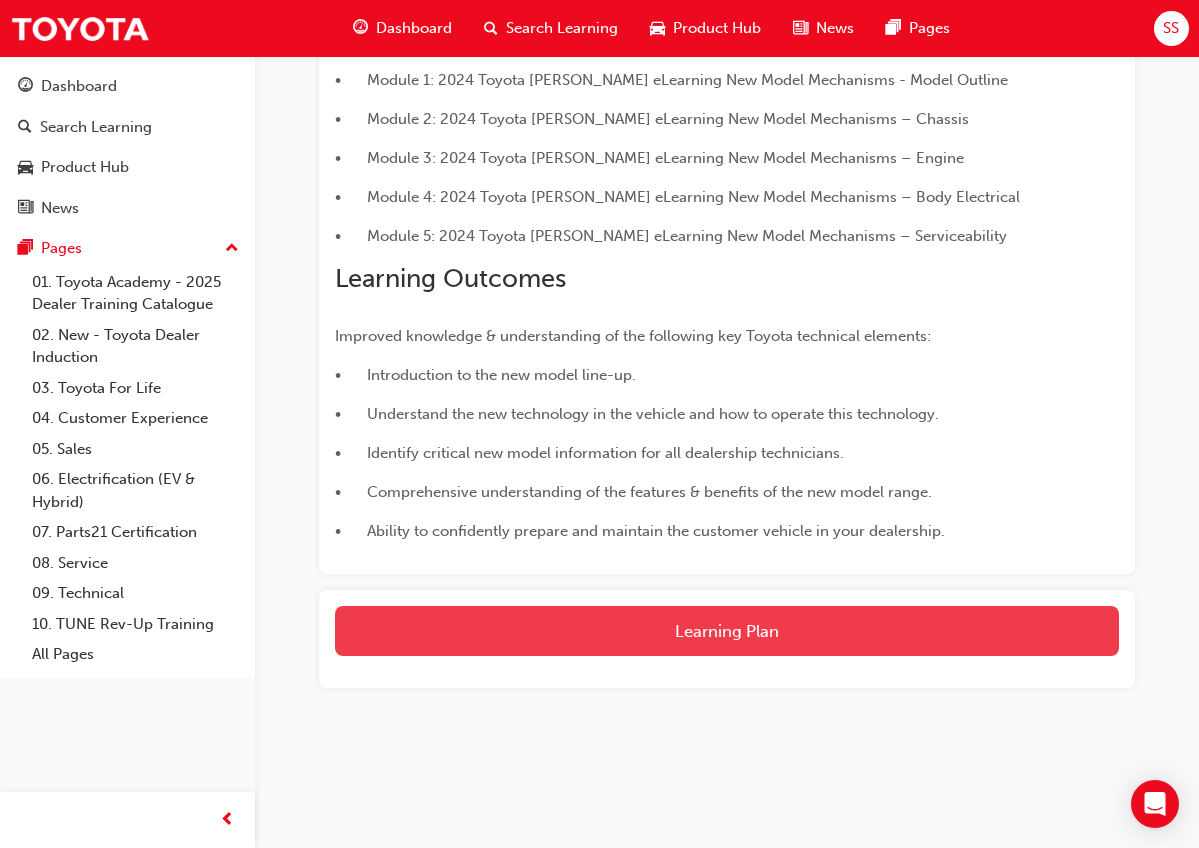 click on "Learning Plan" at bounding box center [727, 631] 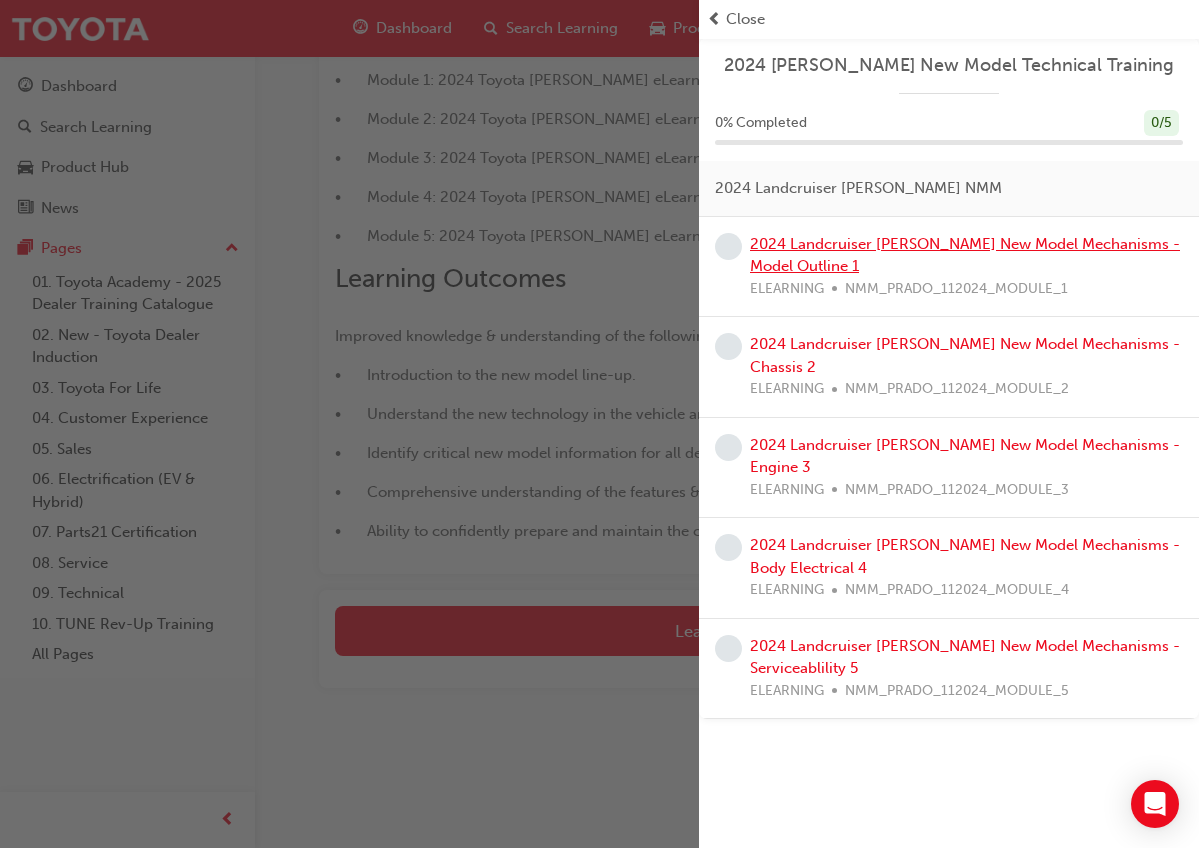 click on "2024 Landcruiser Prado New Model Mechanisms - Model Outline 1" at bounding box center [965, 255] 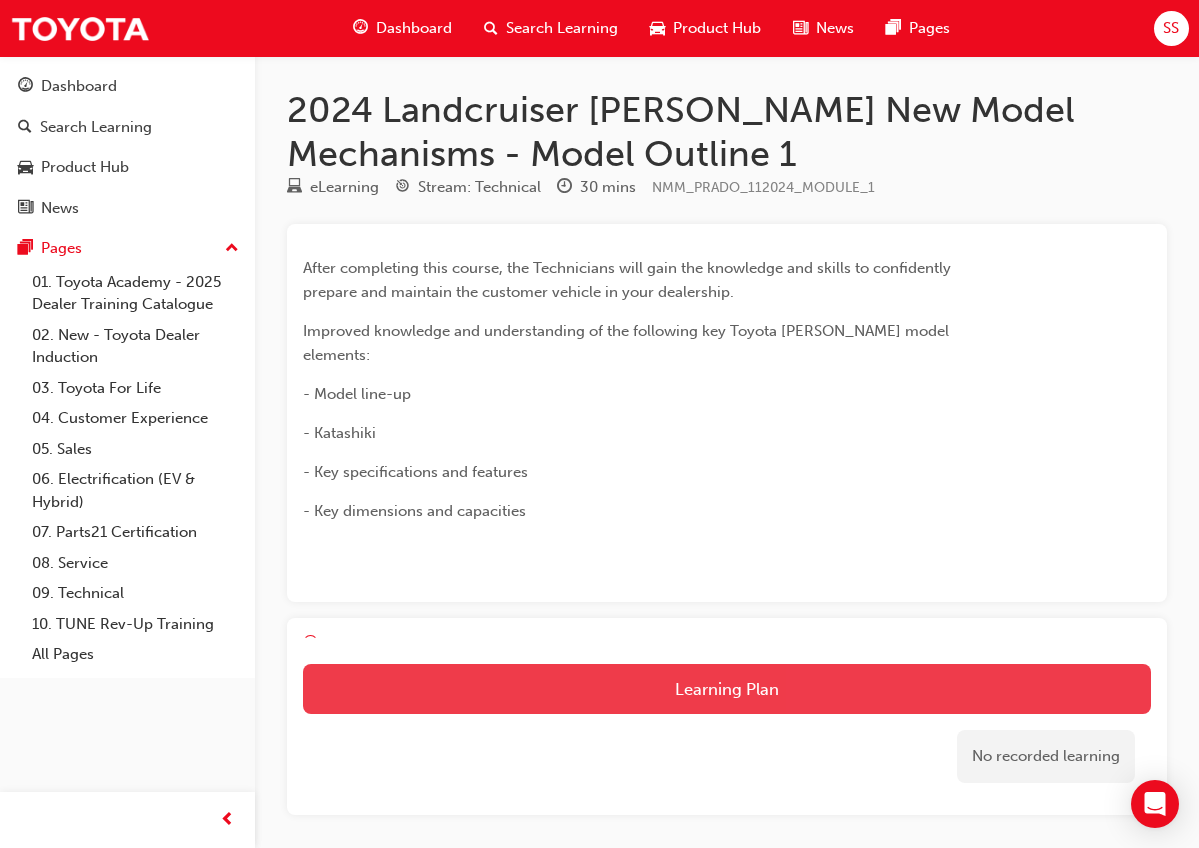 click on "Learning Plan" at bounding box center [727, 689] 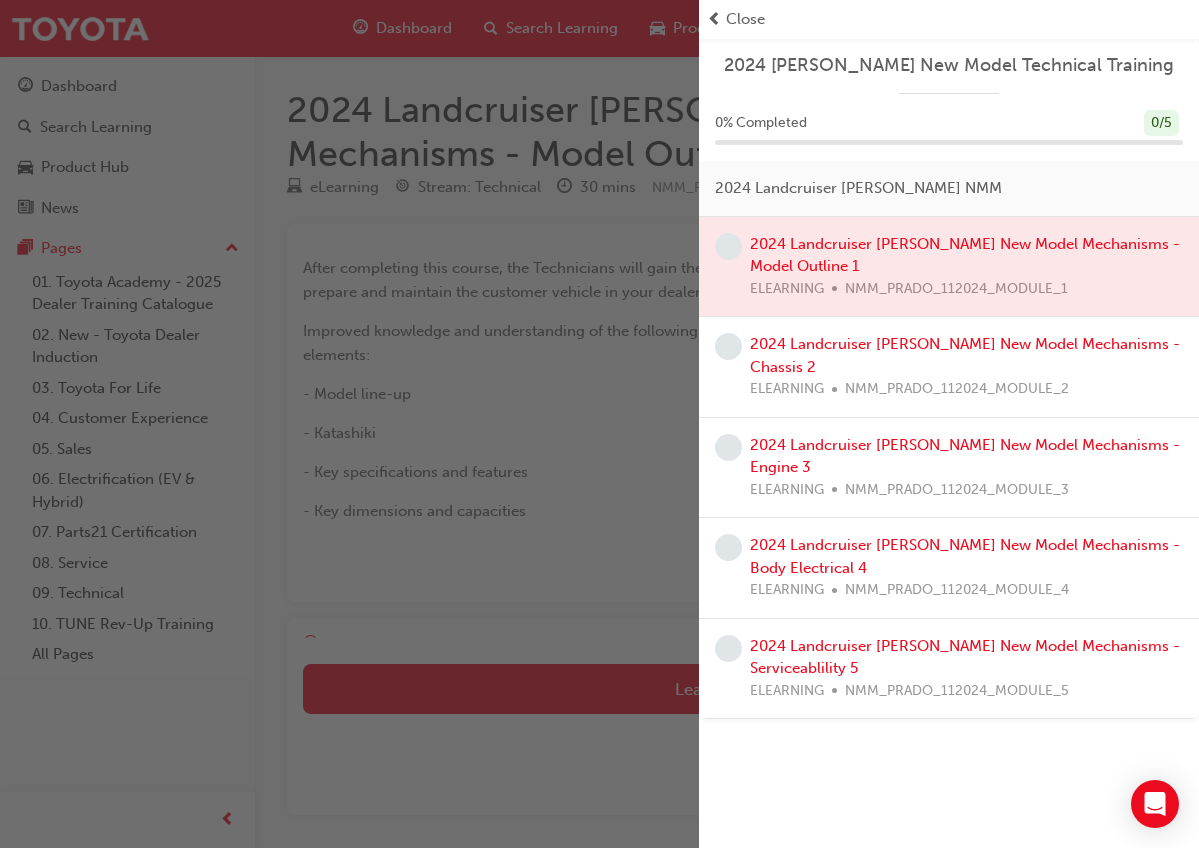 click at bounding box center (349, 424) 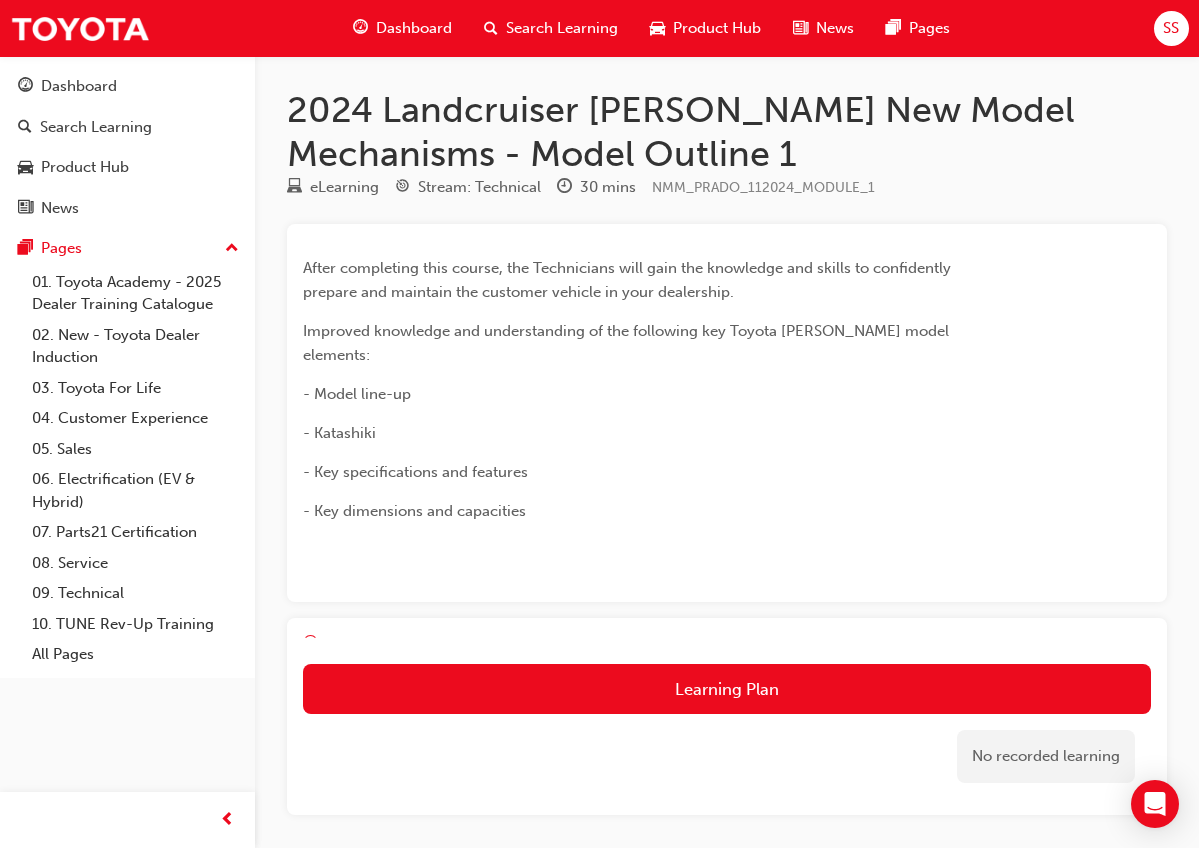 scroll, scrollTop: 0, scrollLeft: 0, axis: both 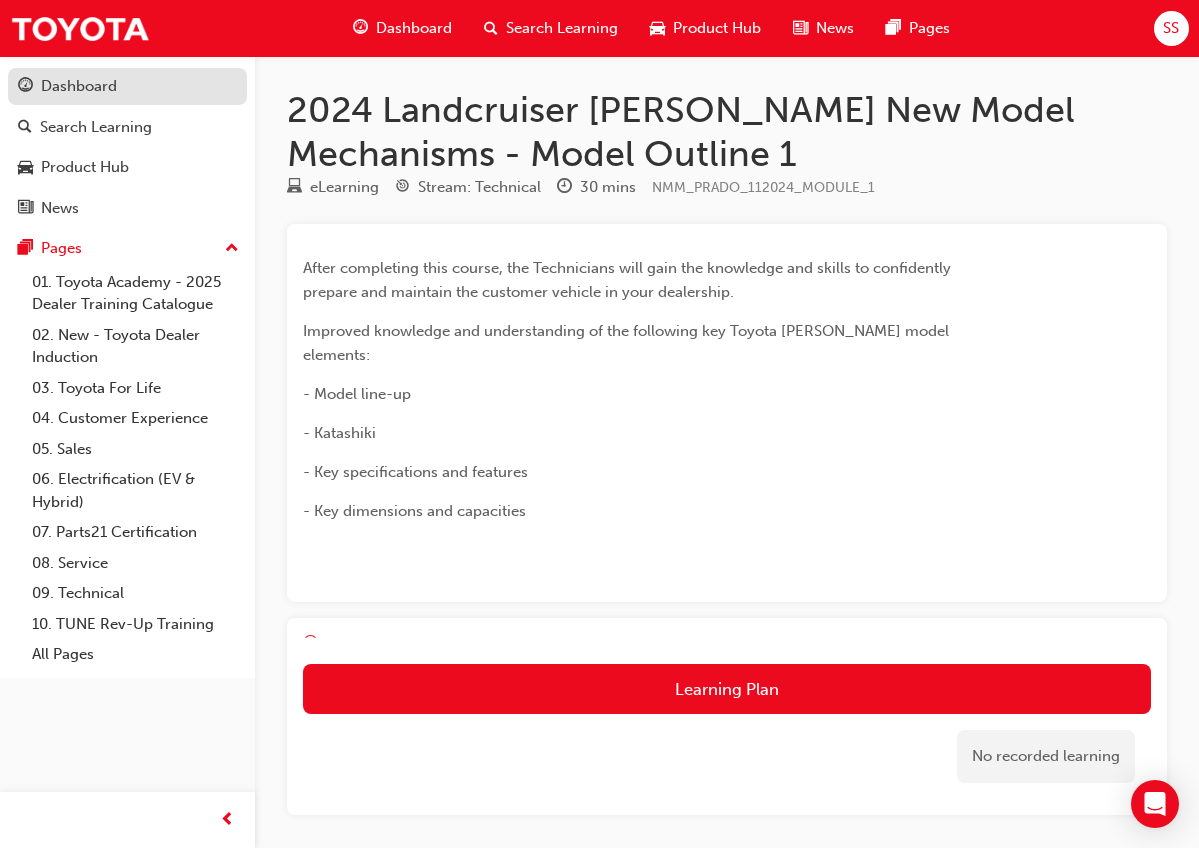 click on "Dashboard" at bounding box center [79, 86] 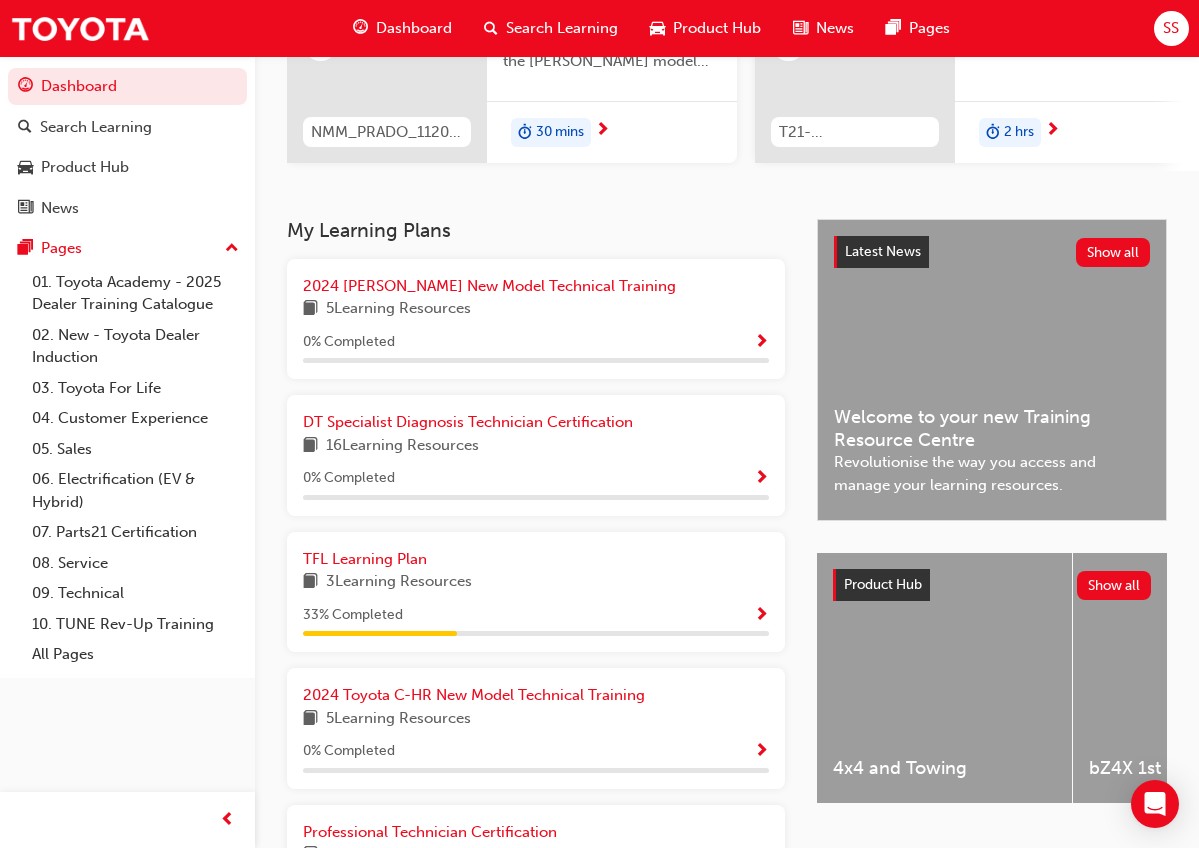 scroll, scrollTop: 298, scrollLeft: 0, axis: vertical 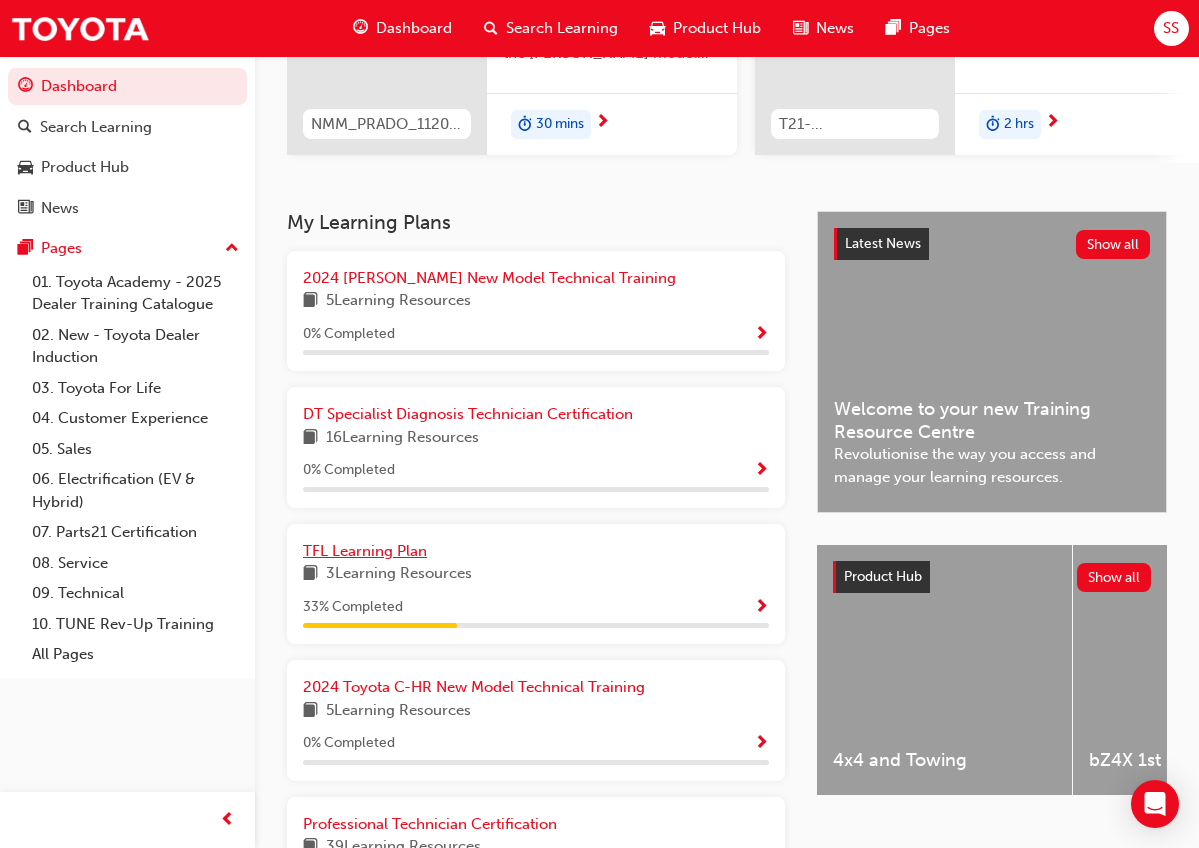 click on "TFL Learning Plan" at bounding box center [365, 551] 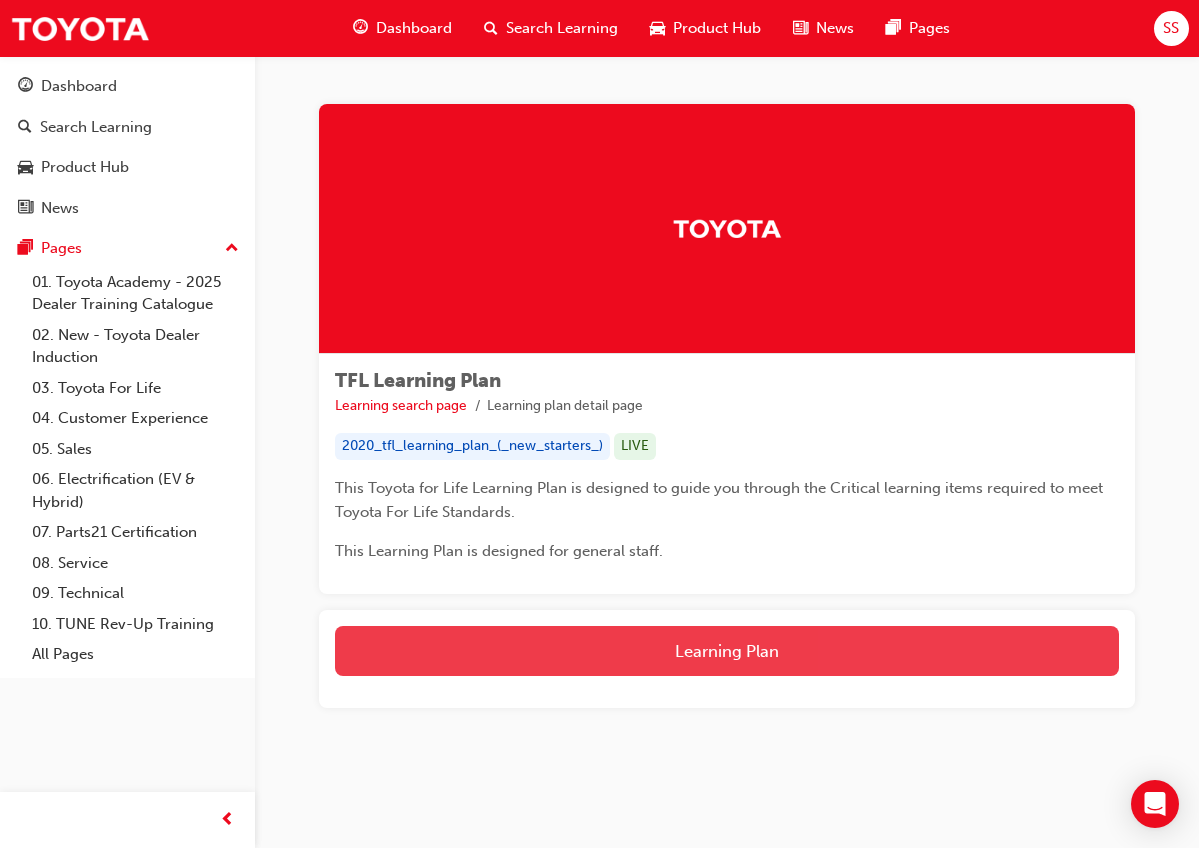 click on "Learning Plan" at bounding box center (727, 651) 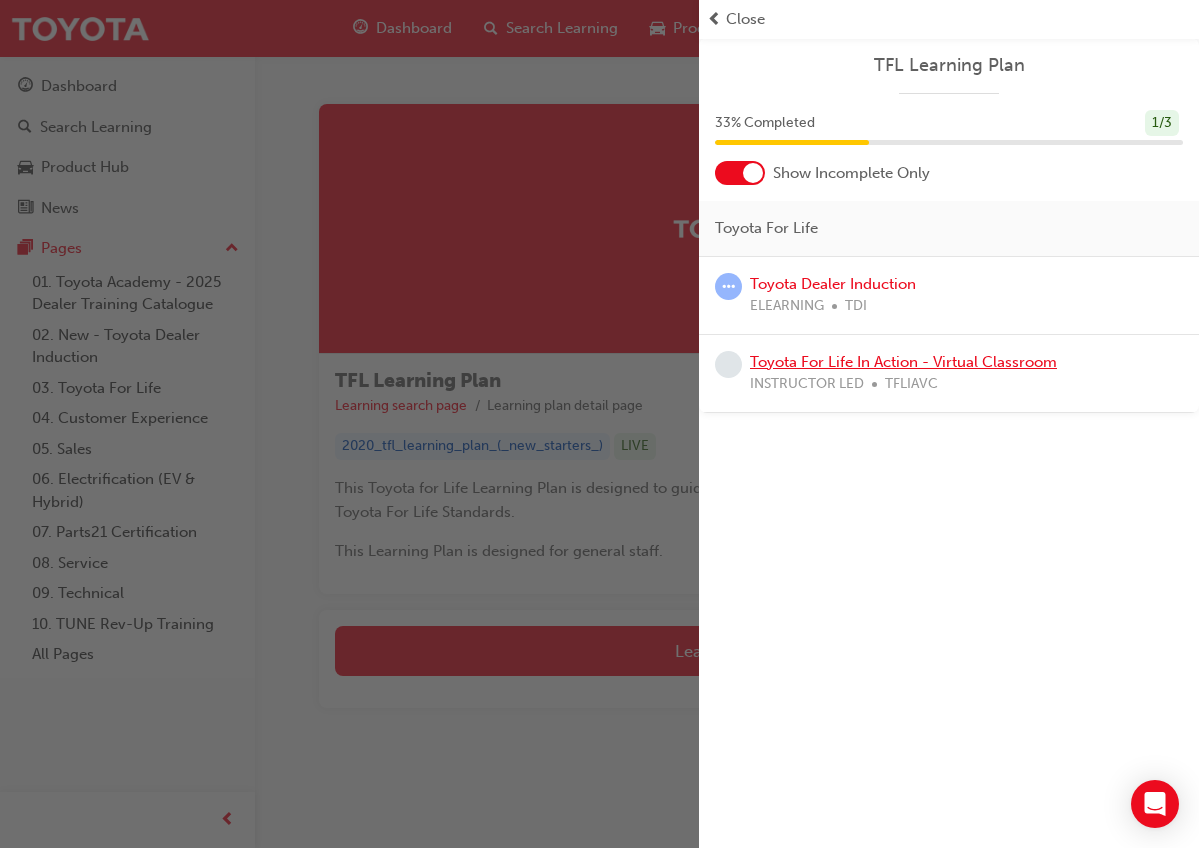 click on "Toyota For Life In Action - Virtual Classroom" at bounding box center [903, 362] 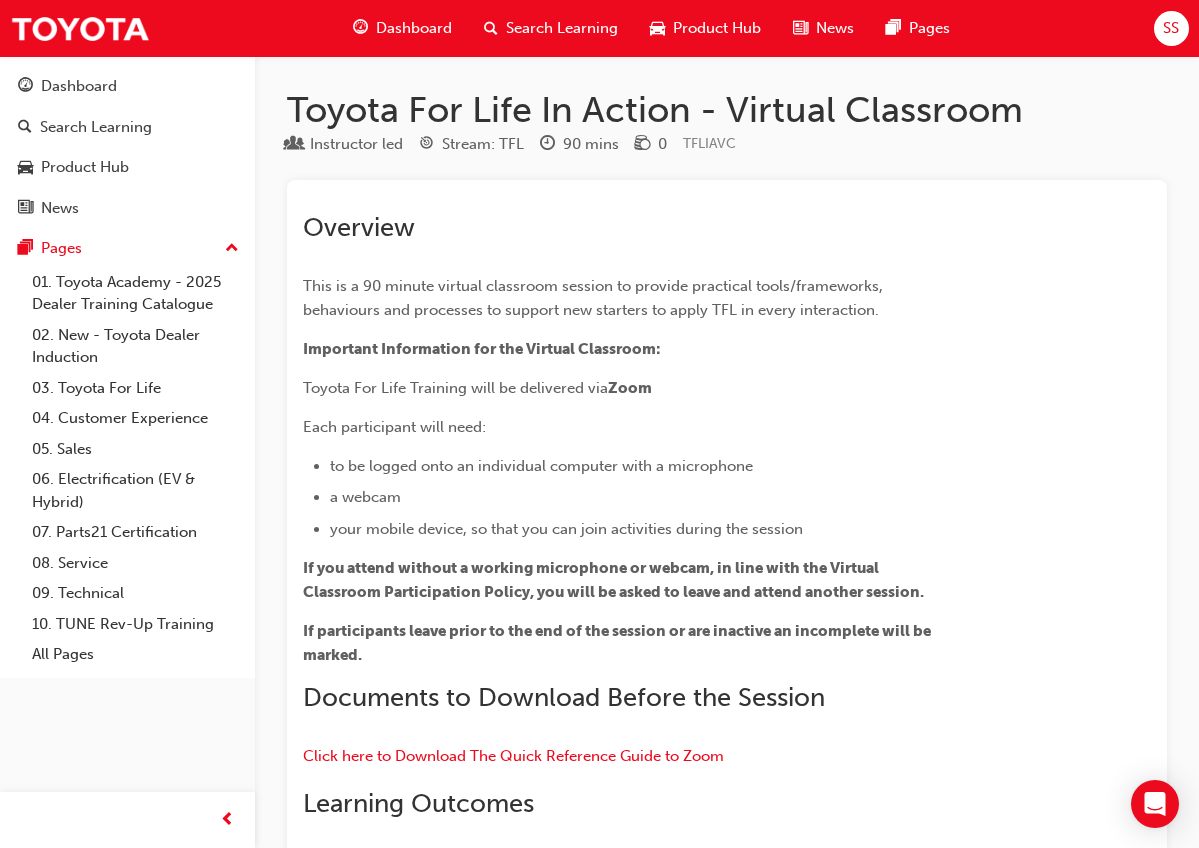 scroll, scrollTop: 0, scrollLeft: 0, axis: both 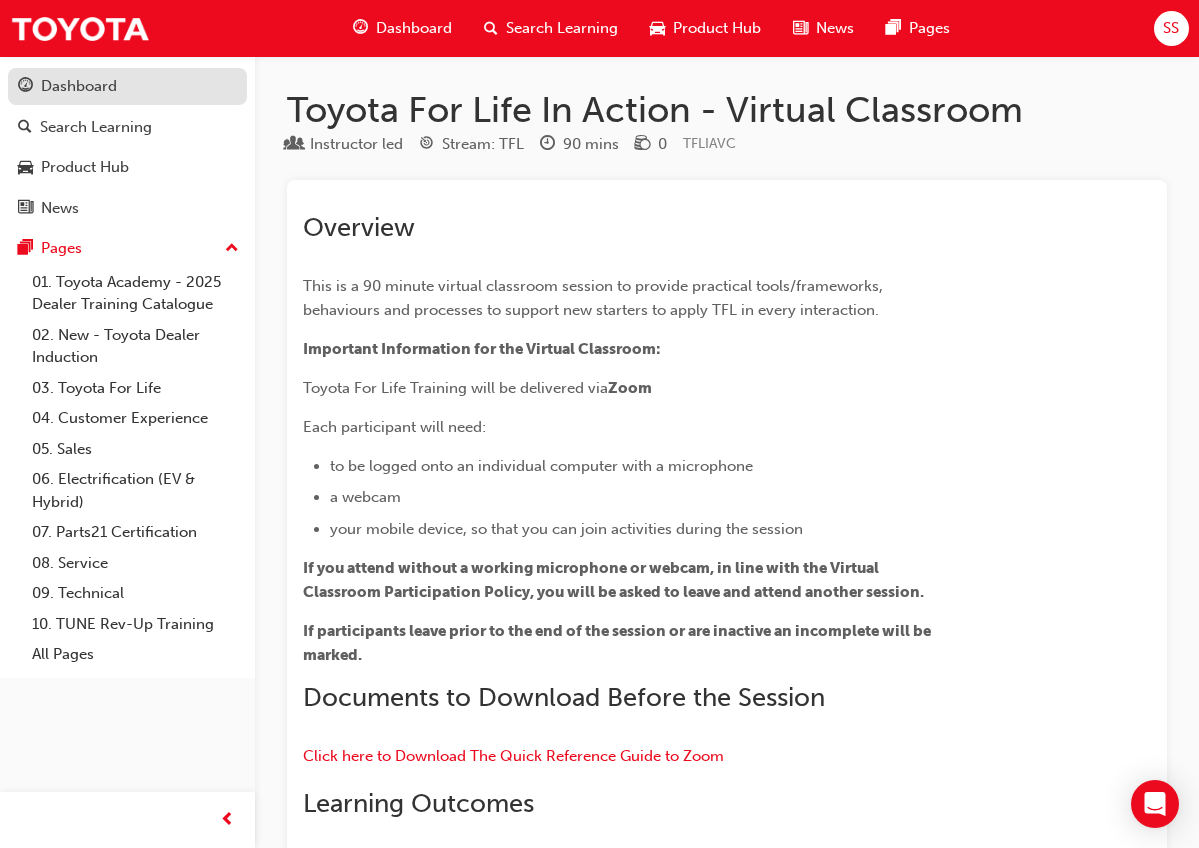 click on "Dashboard" at bounding box center (127, 86) 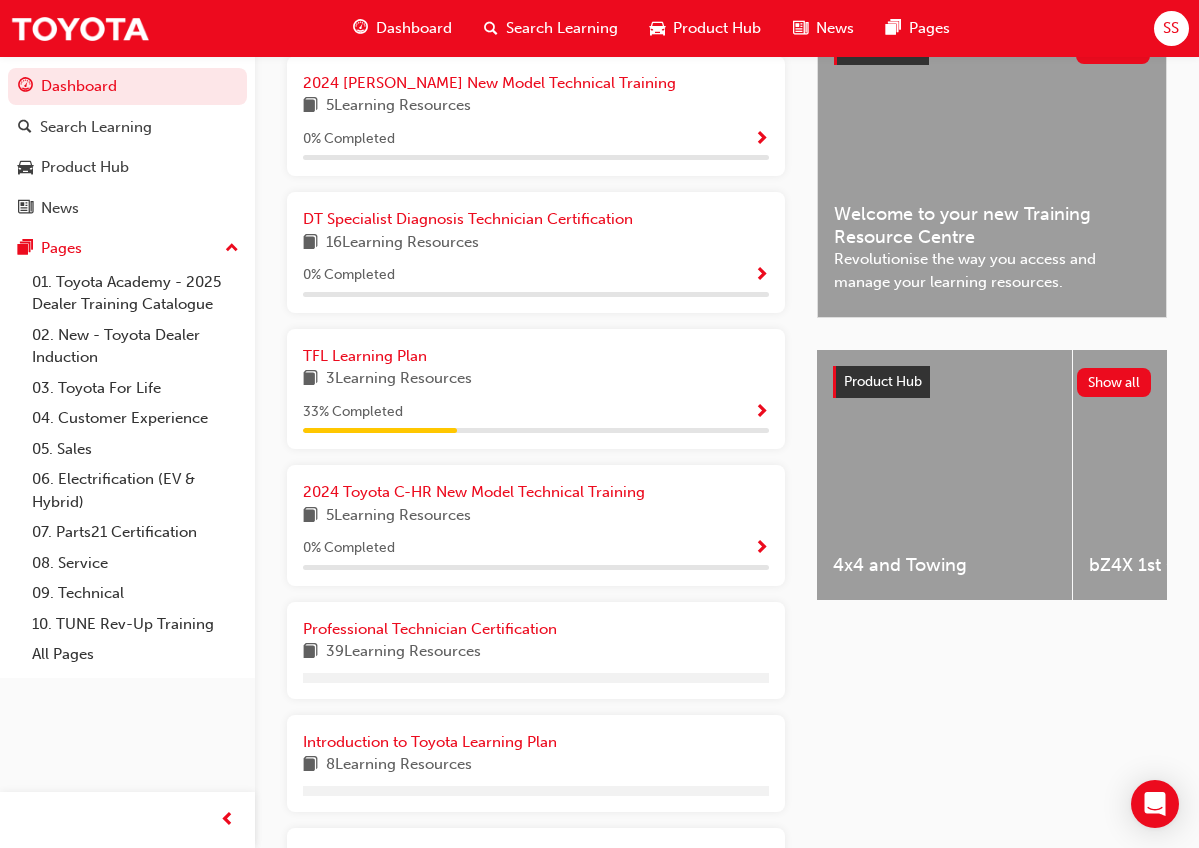 scroll, scrollTop: 499, scrollLeft: 0, axis: vertical 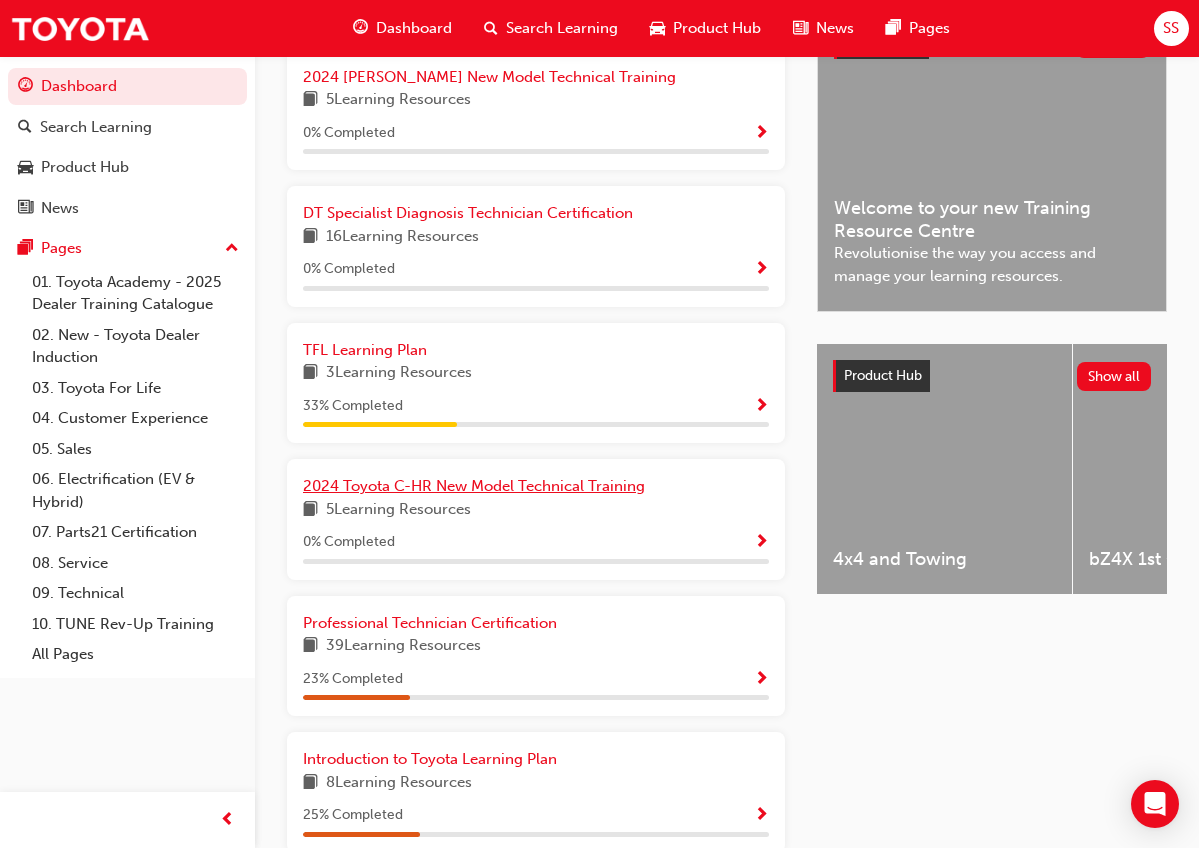 click on "2024 Toyota C-HR New Model Technical Training" at bounding box center [474, 486] 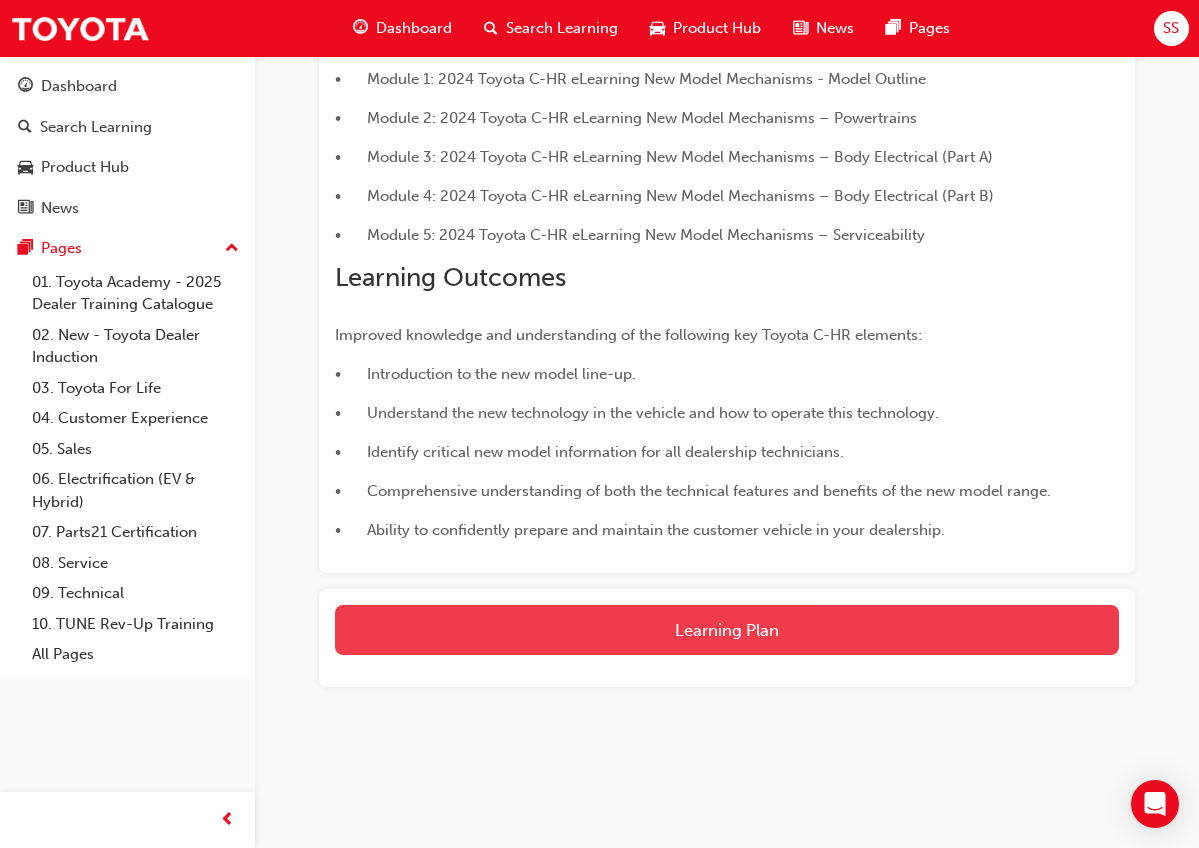 scroll, scrollTop: 558, scrollLeft: 0, axis: vertical 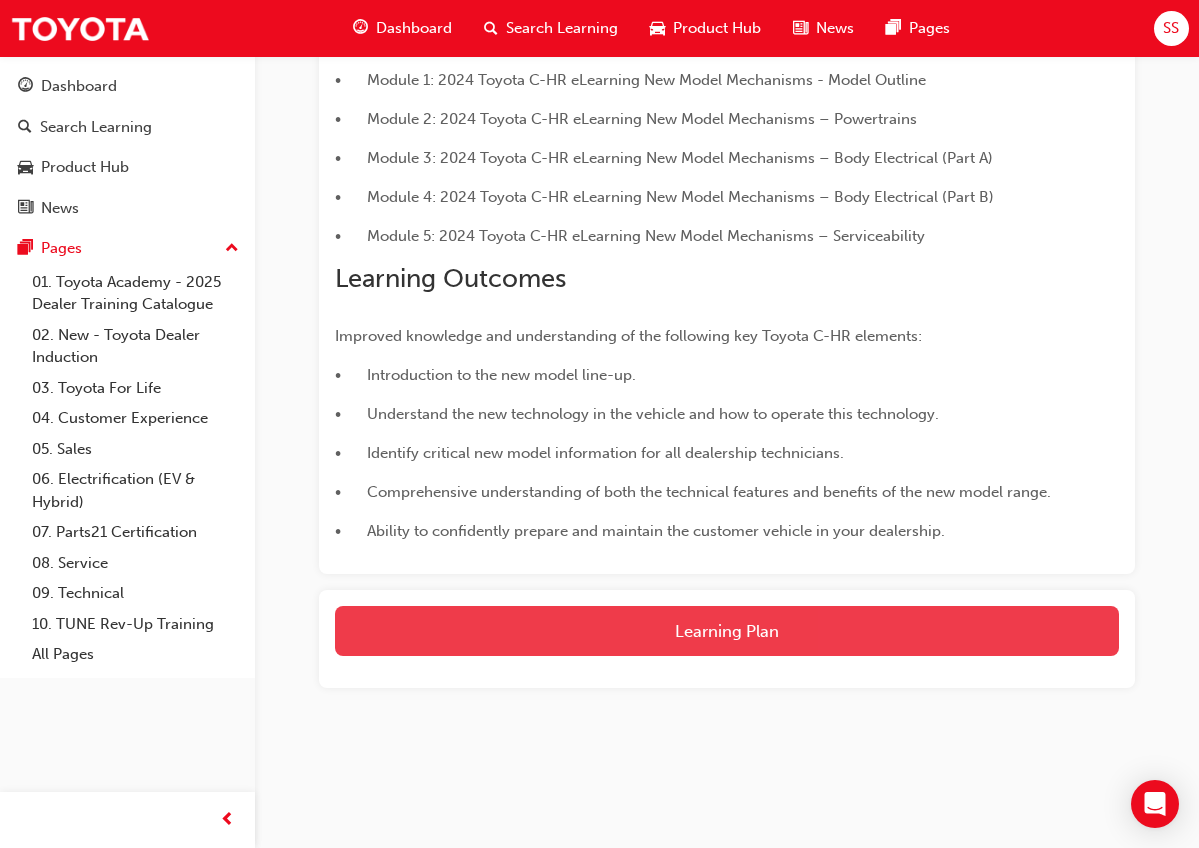 click on "Learning Plan" at bounding box center [727, 631] 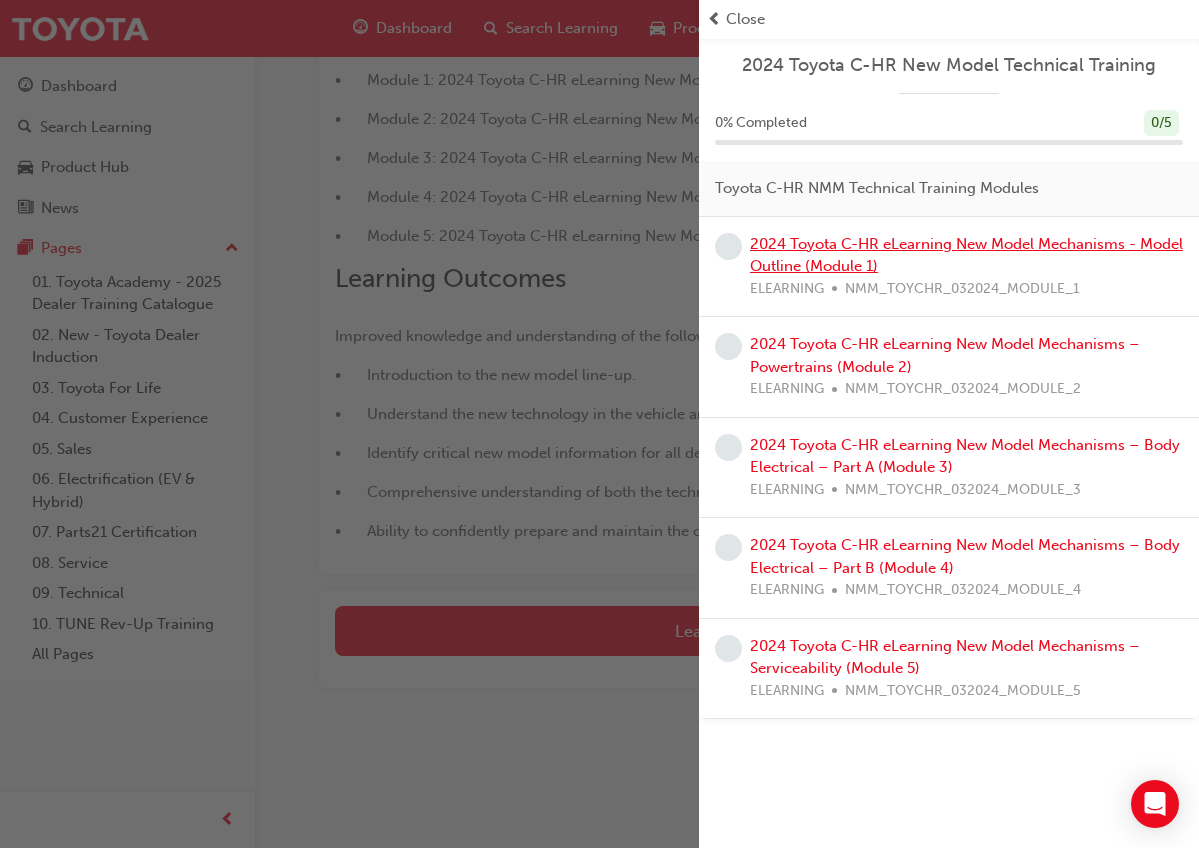 click on "2024 Toyota C-HR eLearning New Model Mechanisms - Model Outline (Module 1)" at bounding box center [966, 255] 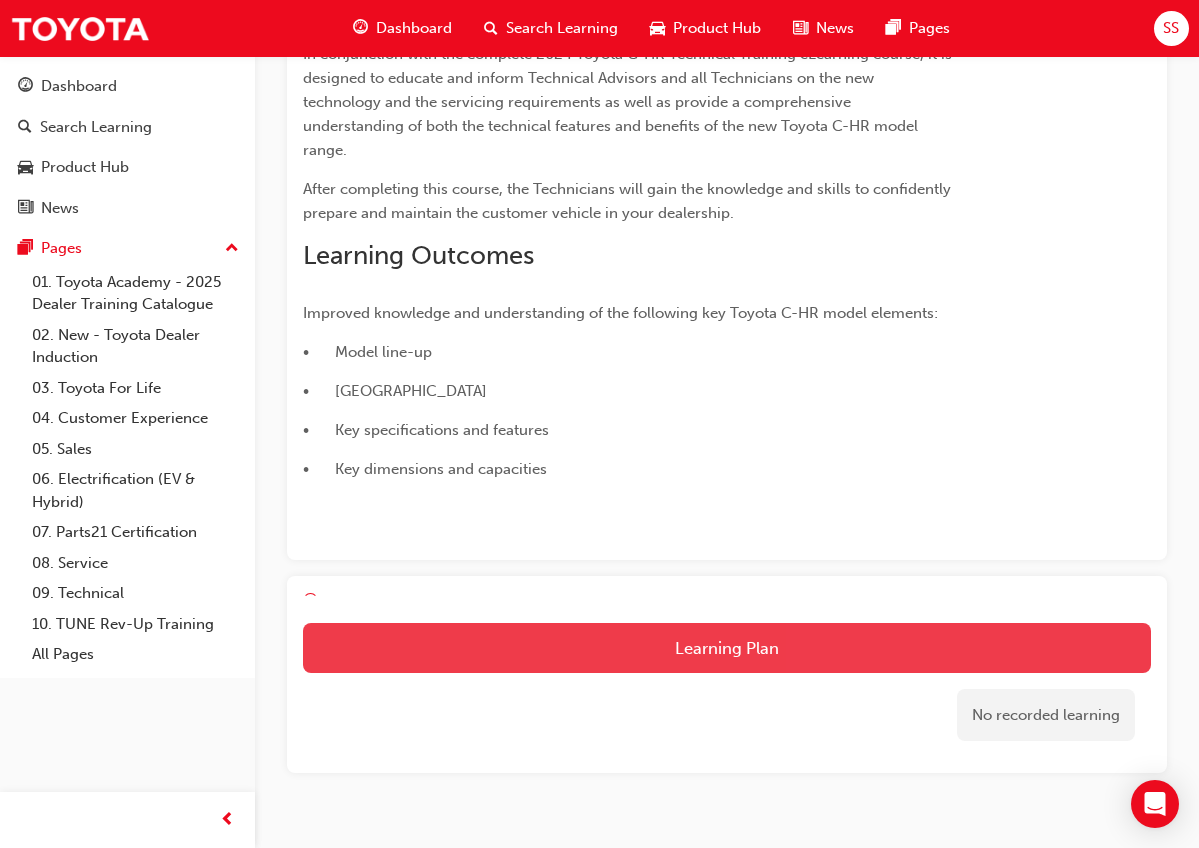 click on "Learning Plan" at bounding box center (727, 648) 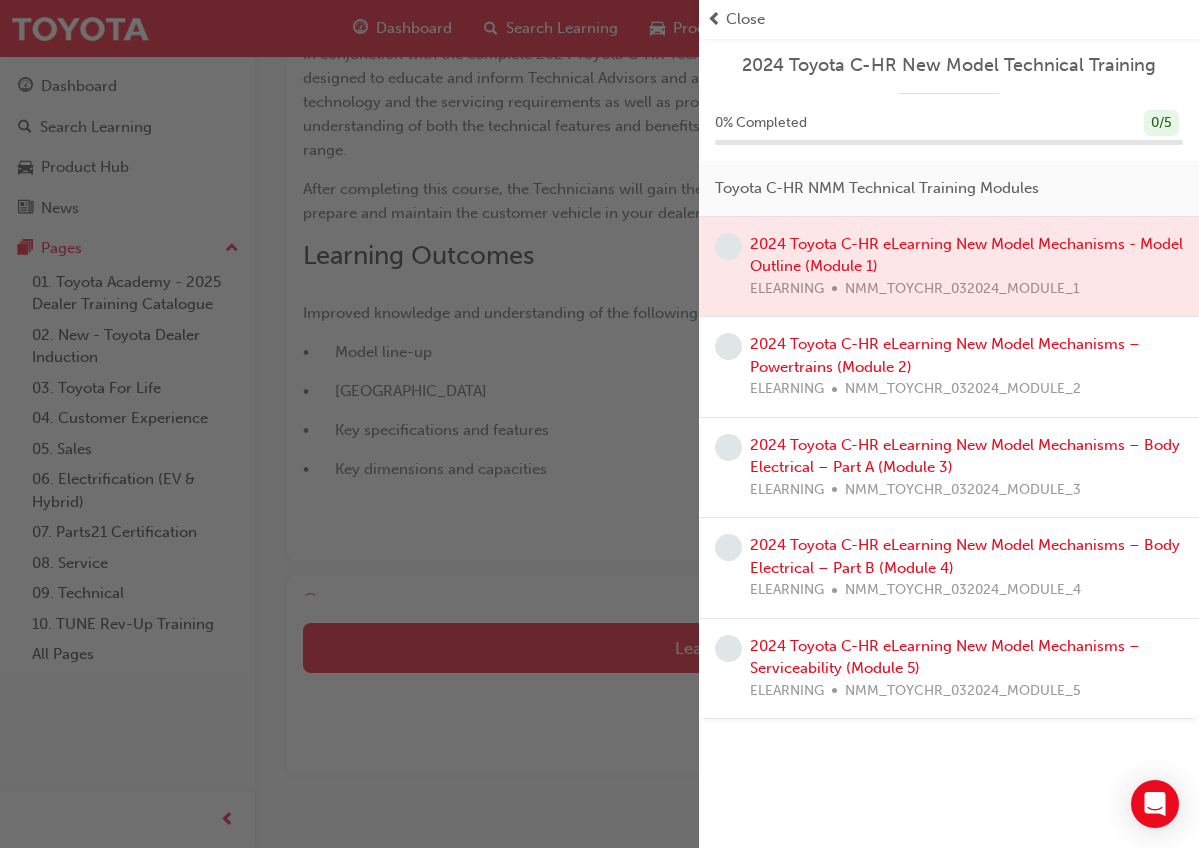 click at bounding box center [349, 424] 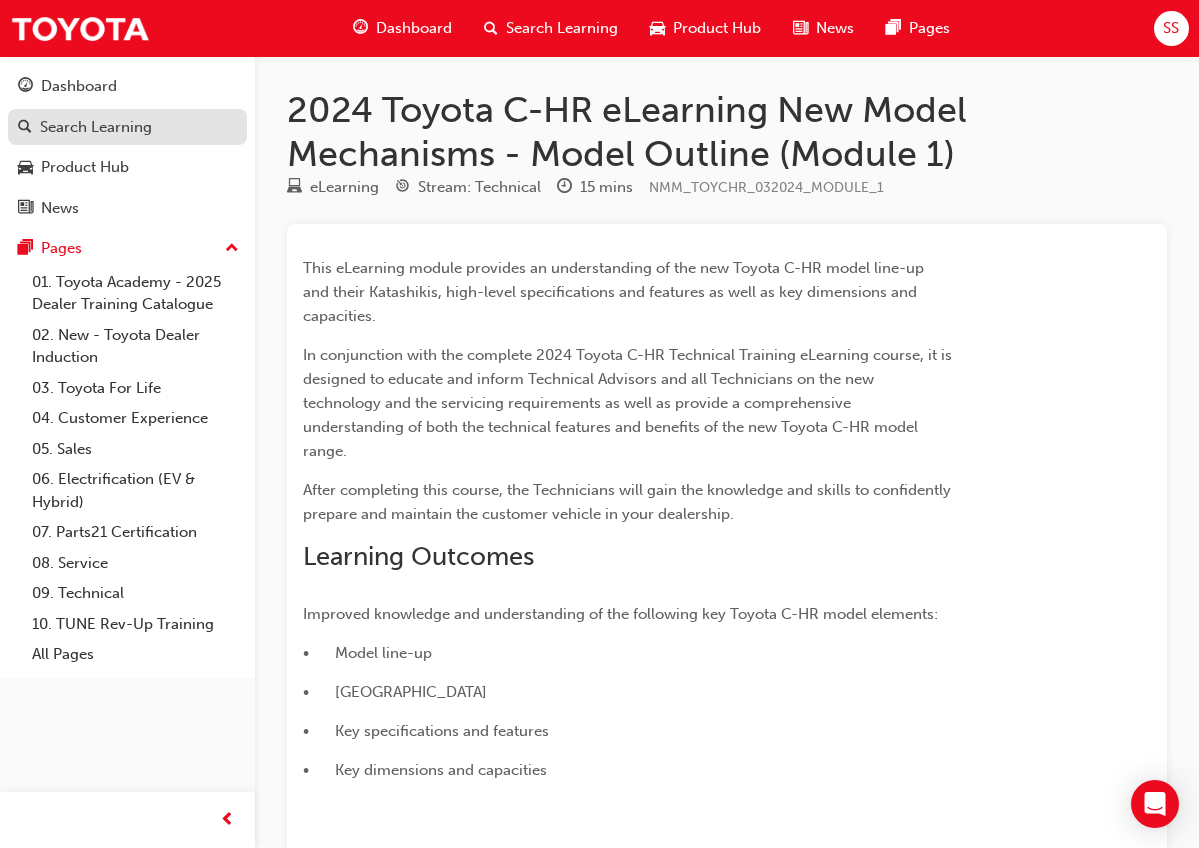 scroll, scrollTop: 0, scrollLeft: 0, axis: both 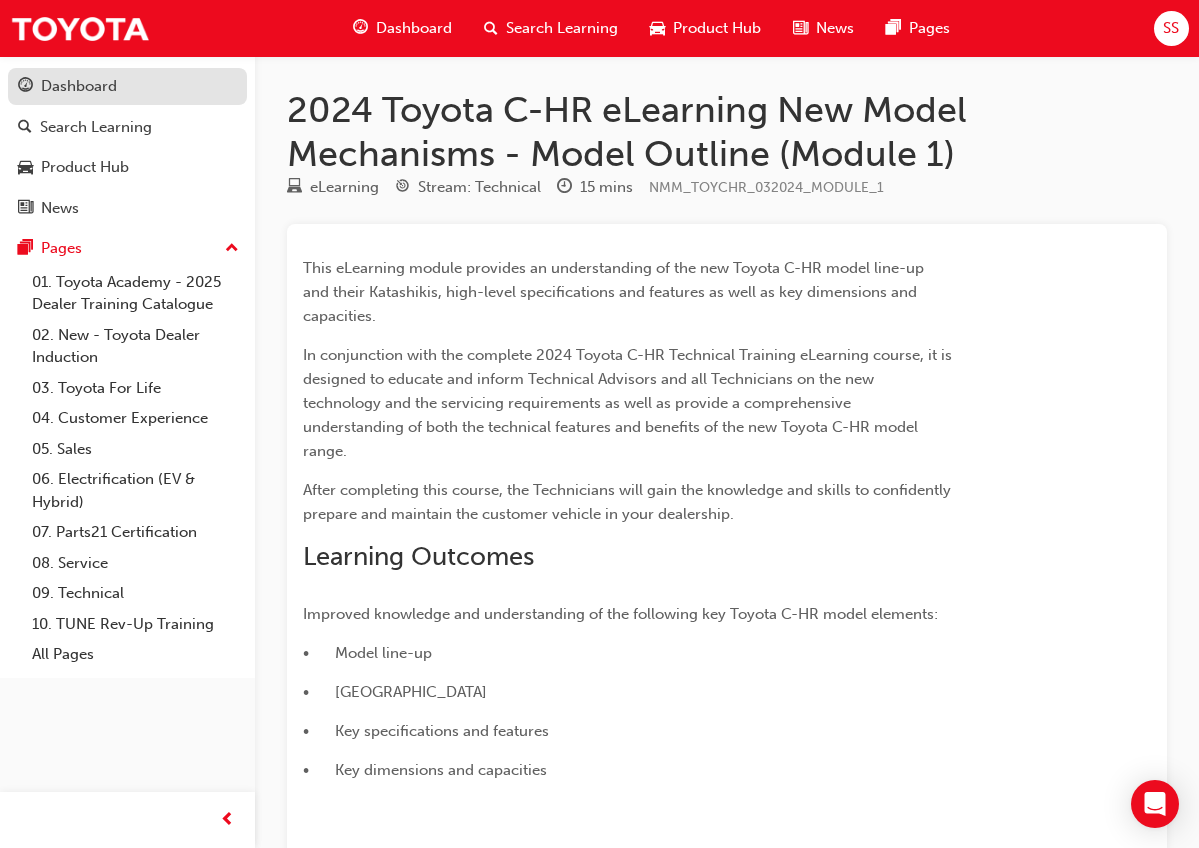 click on "Dashboard" at bounding box center (127, 86) 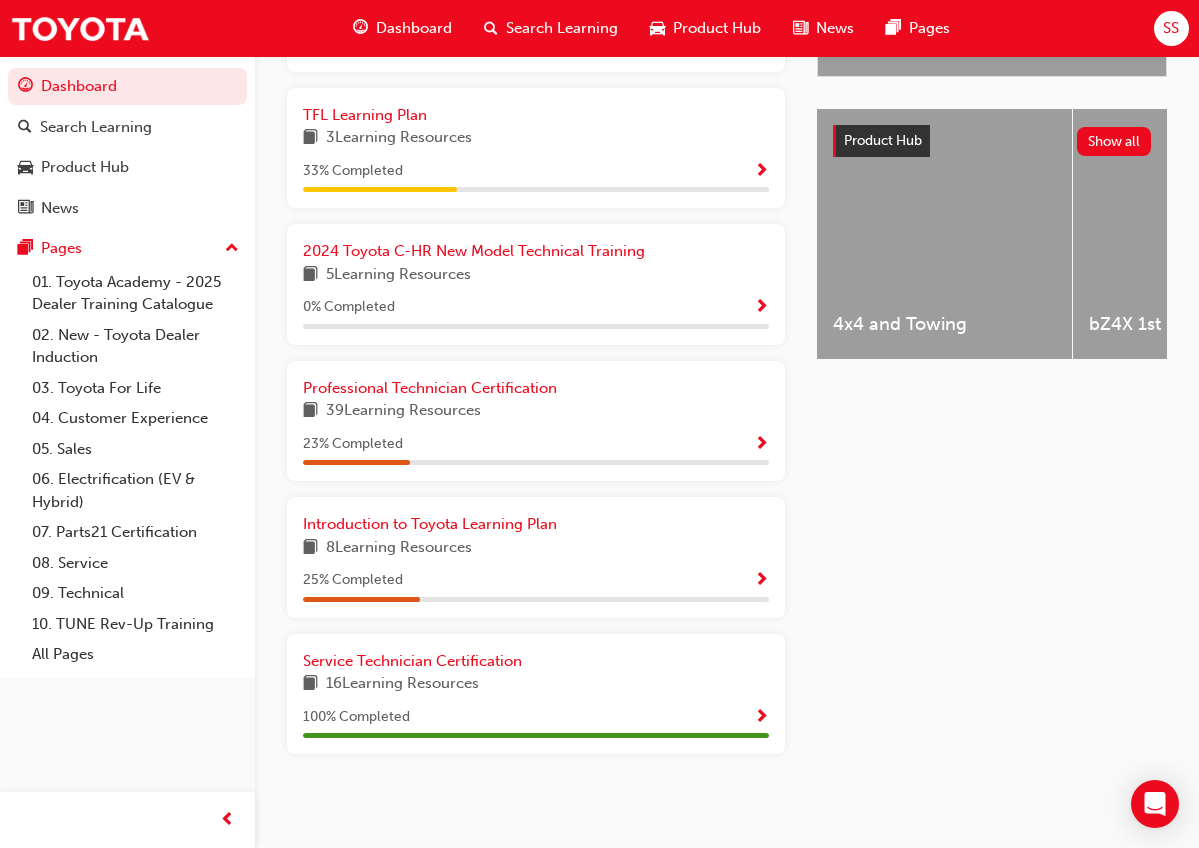 scroll, scrollTop: 733, scrollLeft: 0, axis: vertical 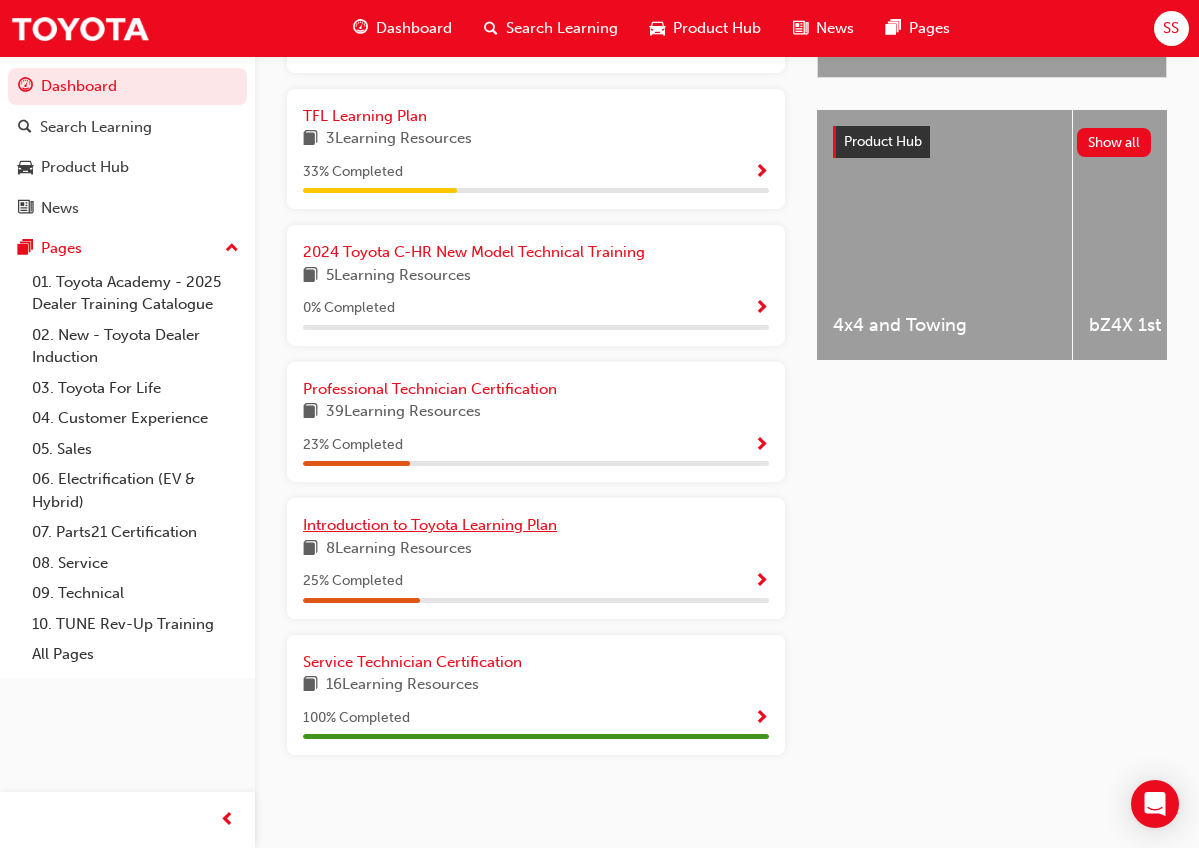 click on "Introduction to Toyota Learning Plan" at bounding box center [430, 525] 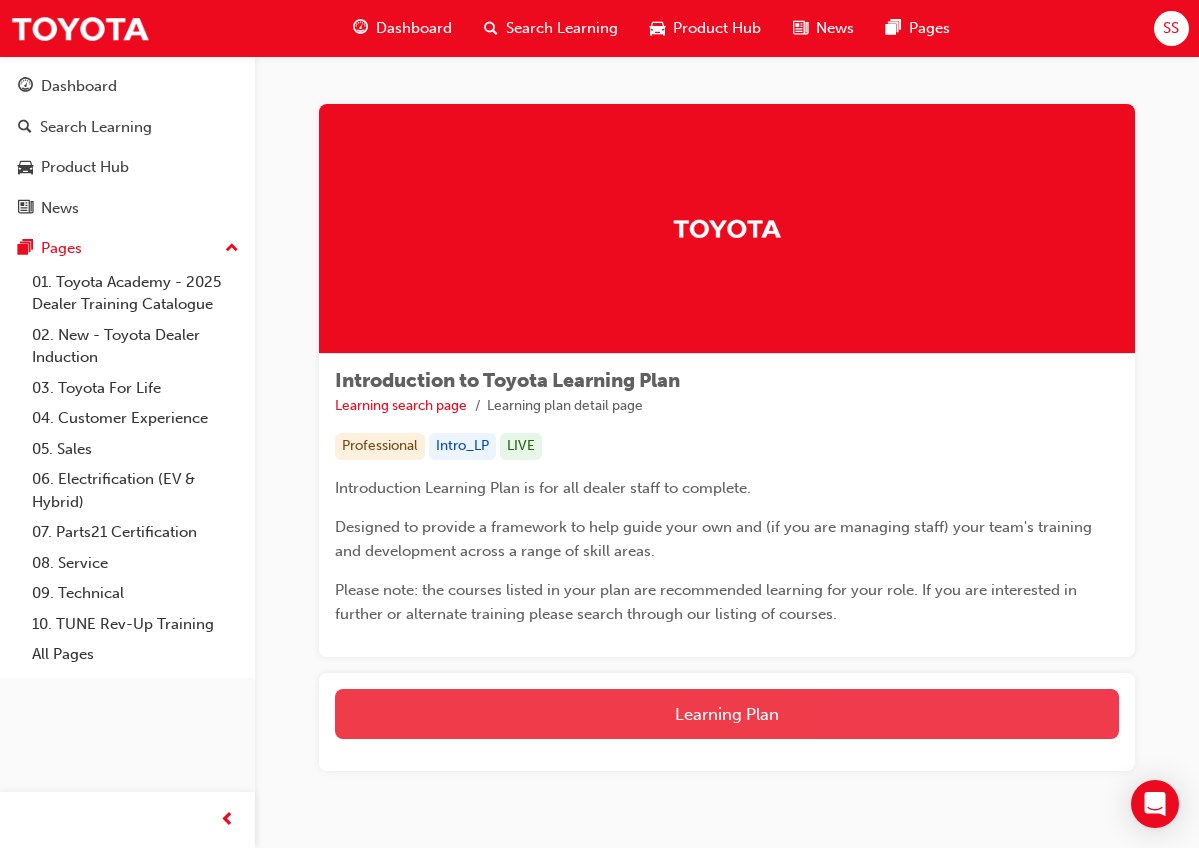 click on "Learning Plan" at bounding box center (727, 714) 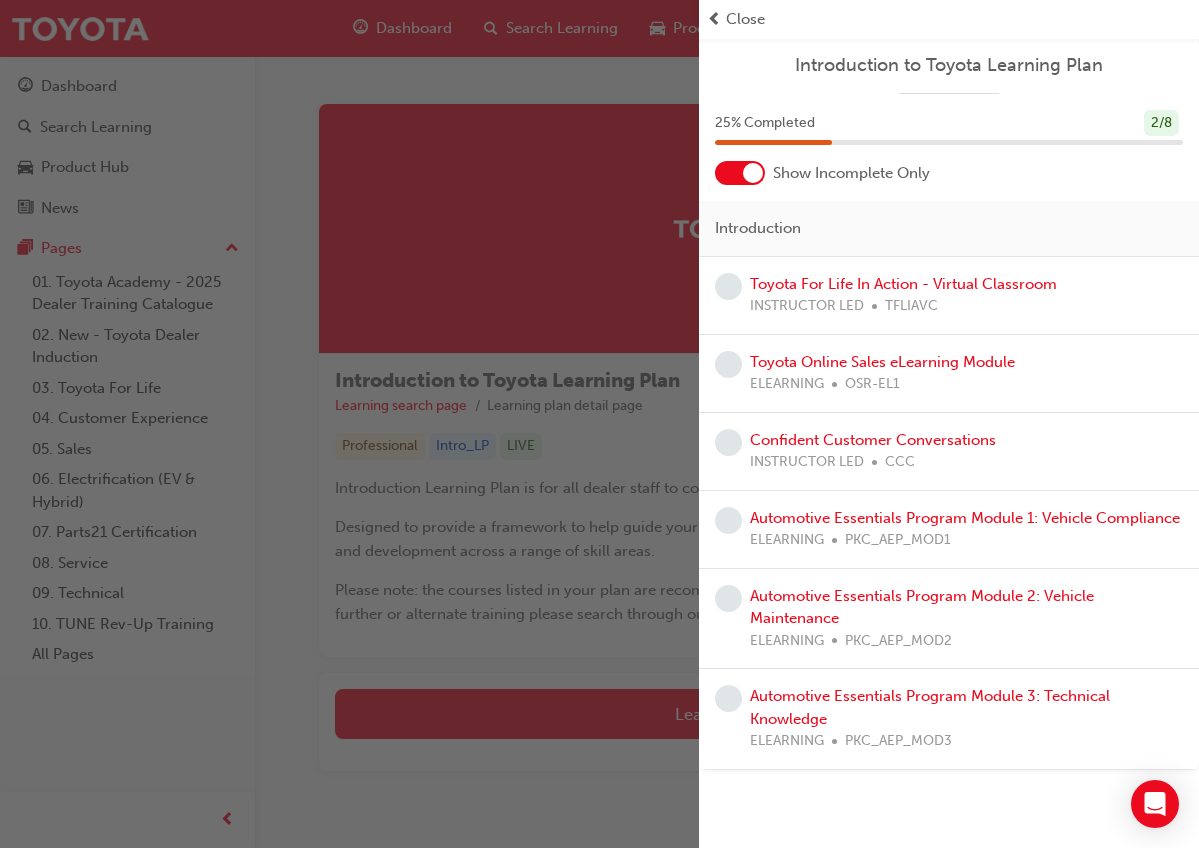 click on "INSTRUCTOR LED" at bounding box center [807, 306] 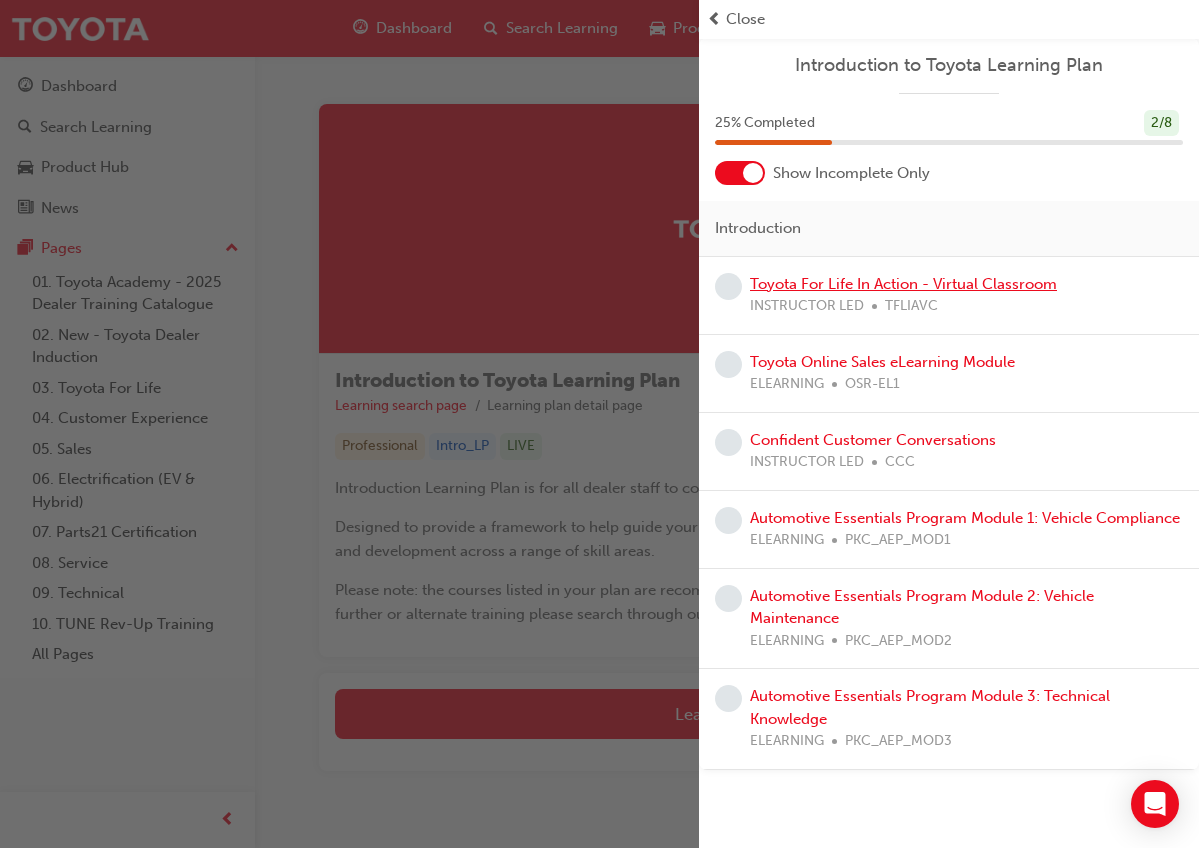 click on "Toyota For Life In Action - Virtual Classroom" at bounding box center [903, 284] 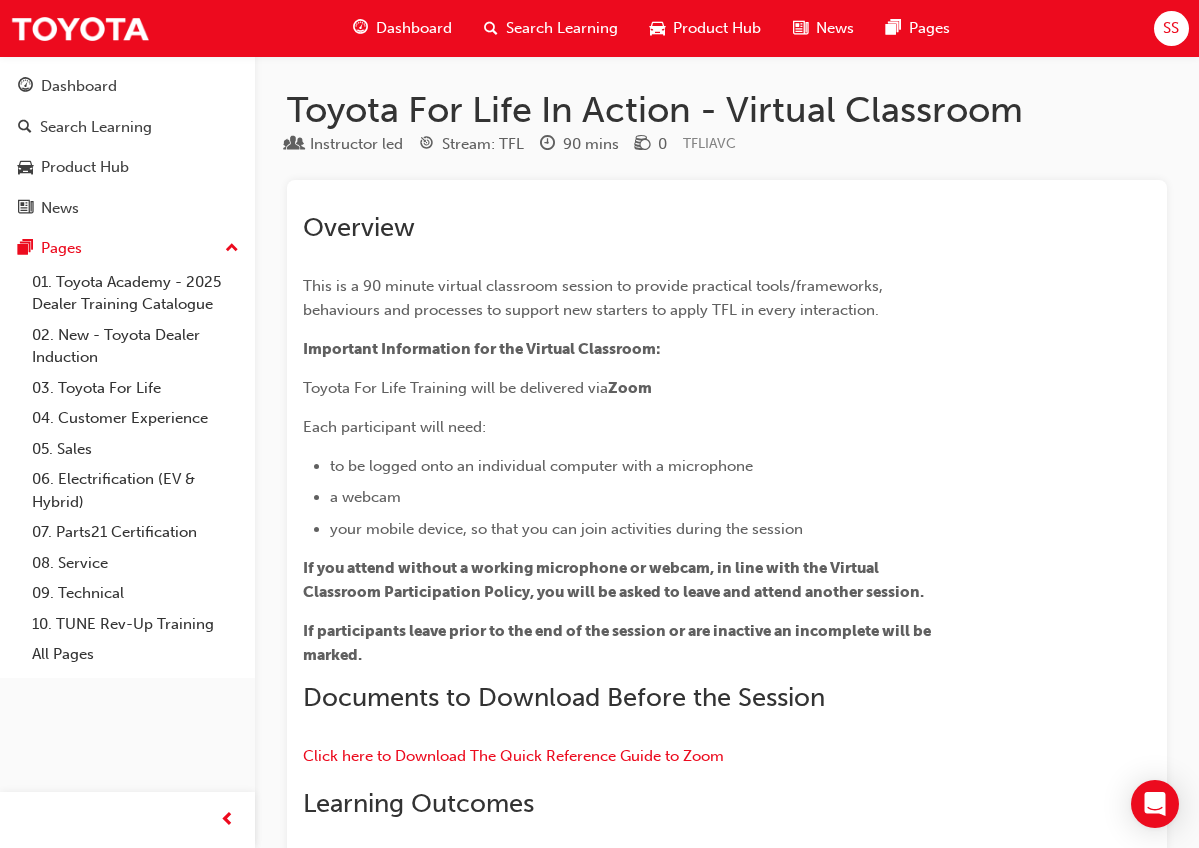 scroll, scrollTop: 0, scrollLeft: 0, axis: both 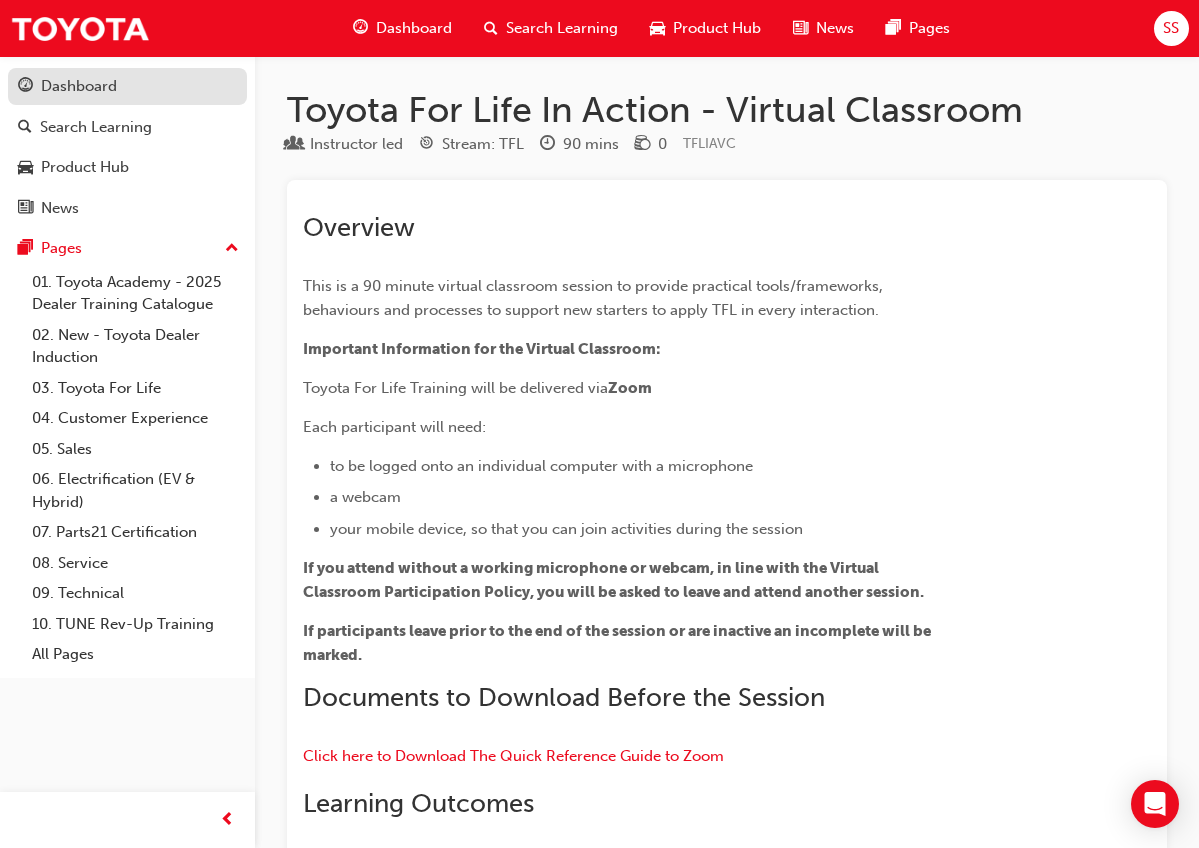 click on "Dashboard" at bounding box center (127, 86) 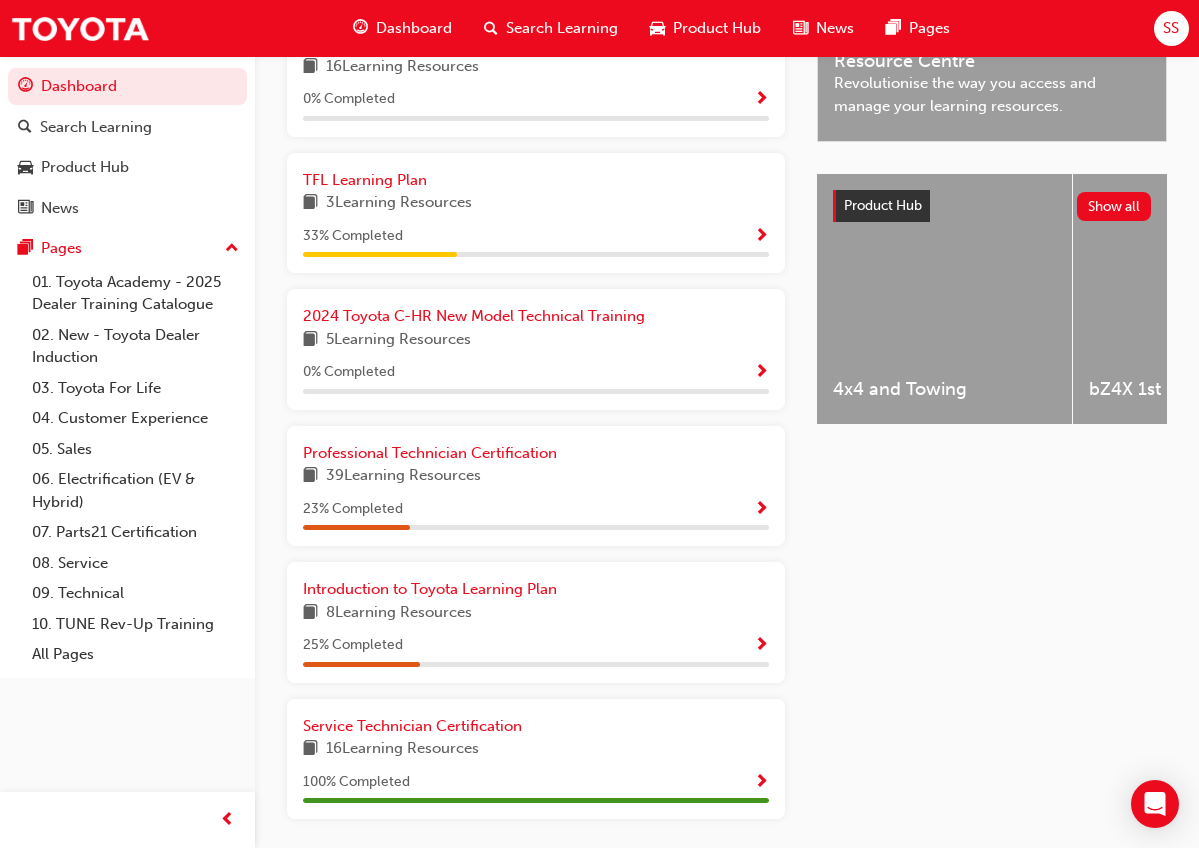 scroll, scrollTop: 674, scrollLeft: 0, axis: vertical 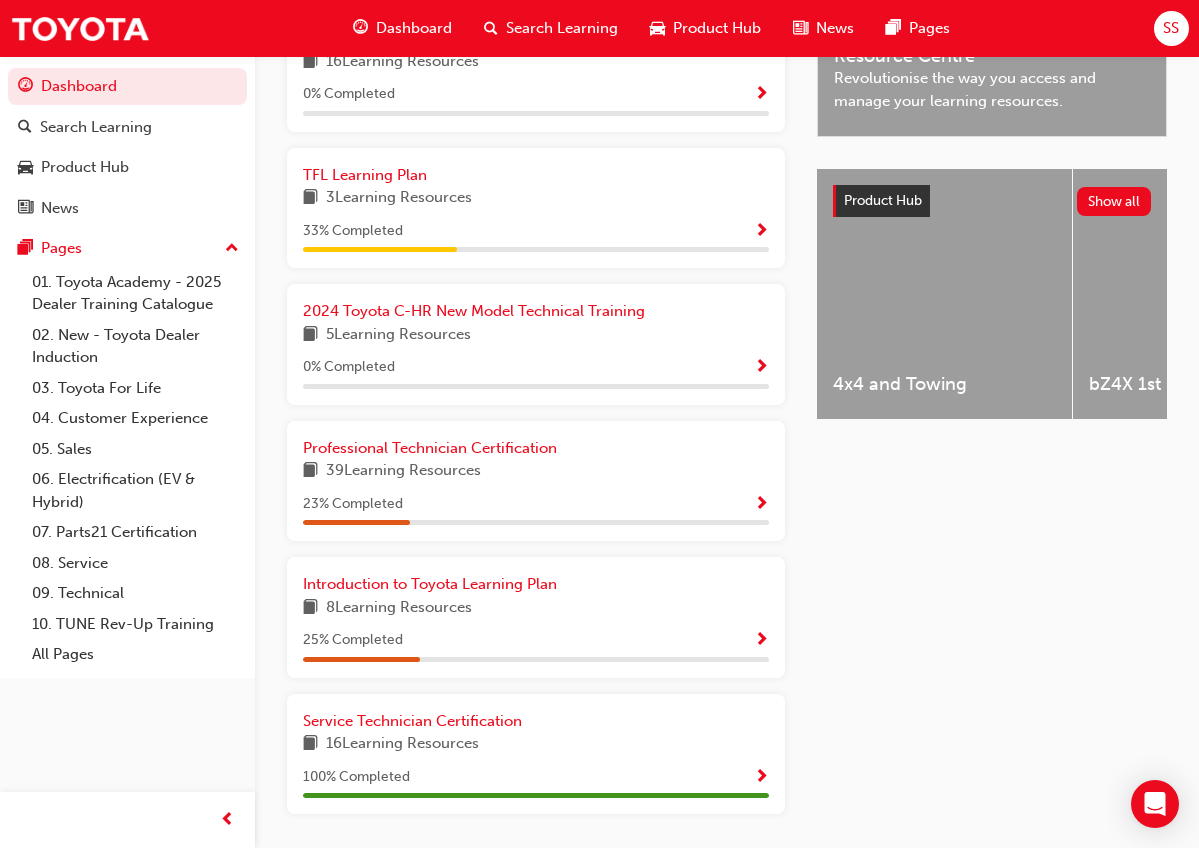 click on "16  Learning Resources" at bounding box center (402, 744) 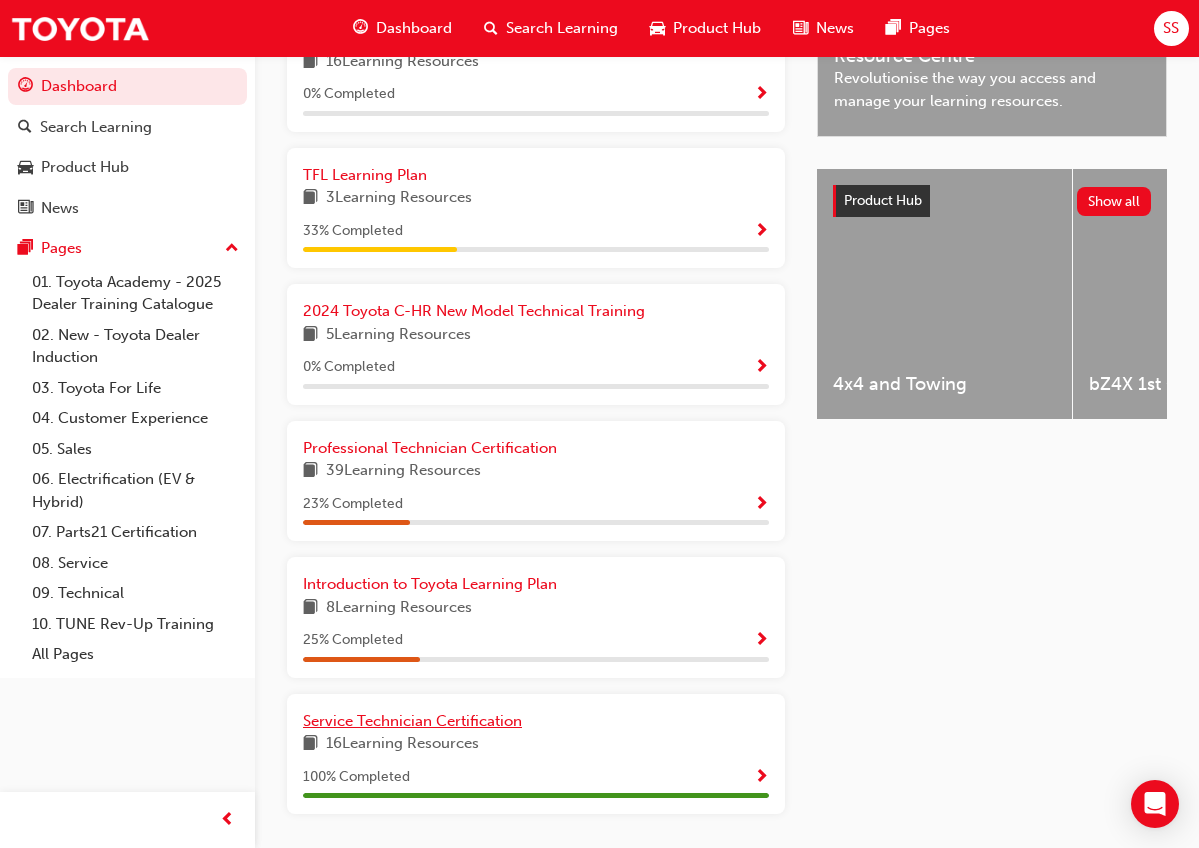 click on "Service Technician Certification" at bounding box center (412, 721) 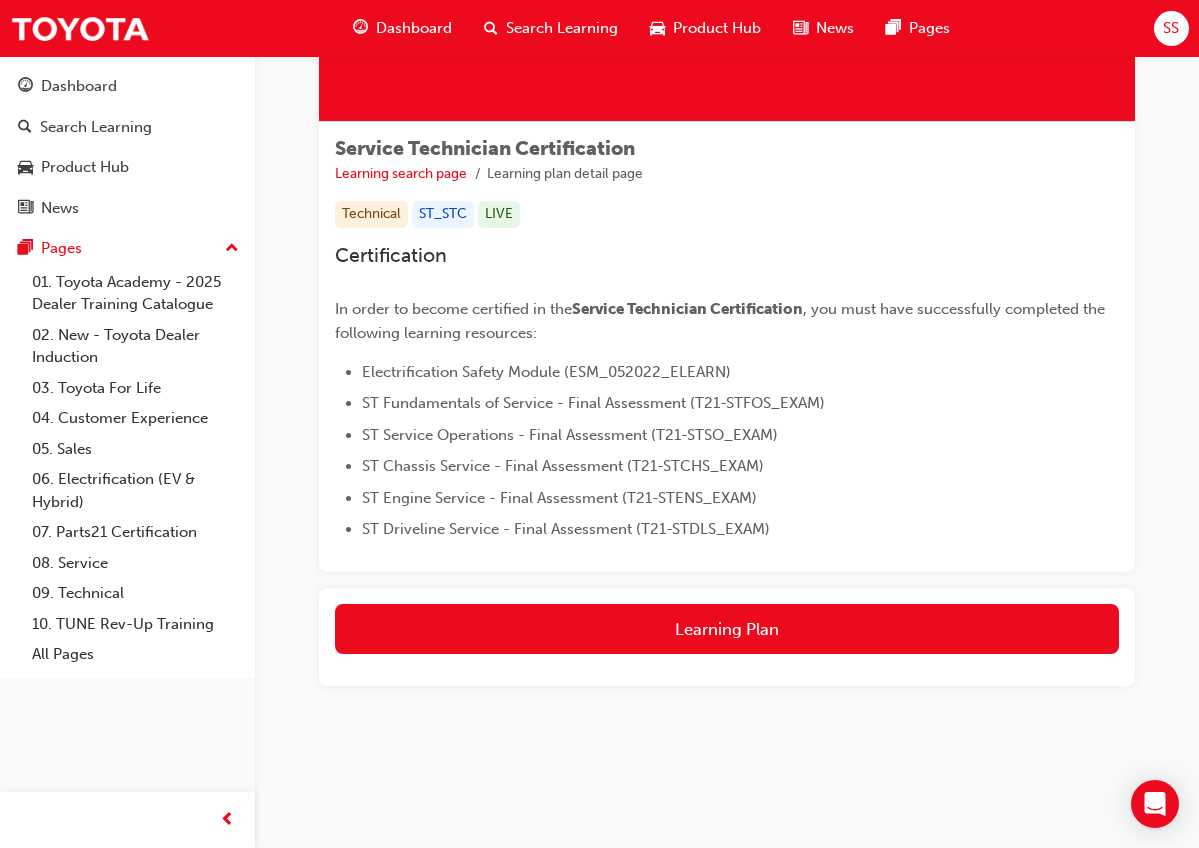 scroll, scrollTop: 231, scrollLeft: 0, axis: vertical 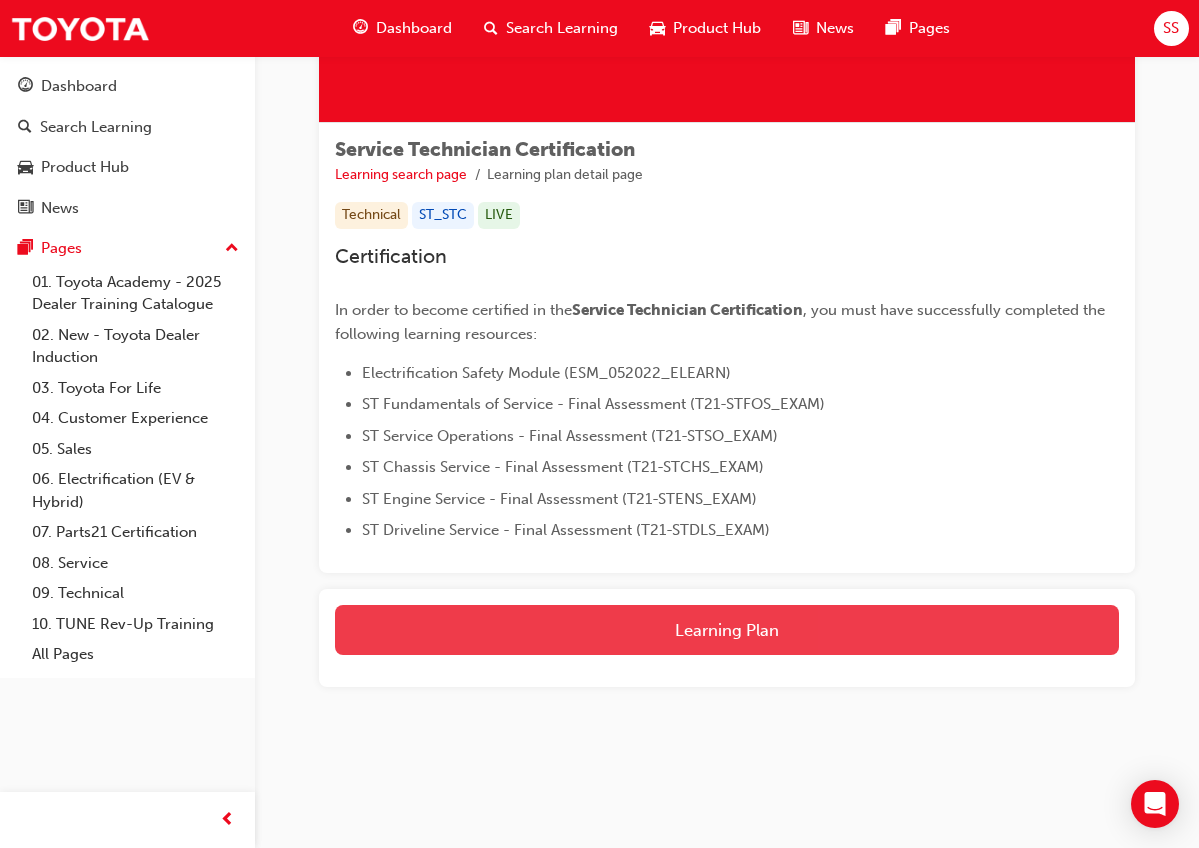 click on "Learning Plan" at bounding box center [727, 630] 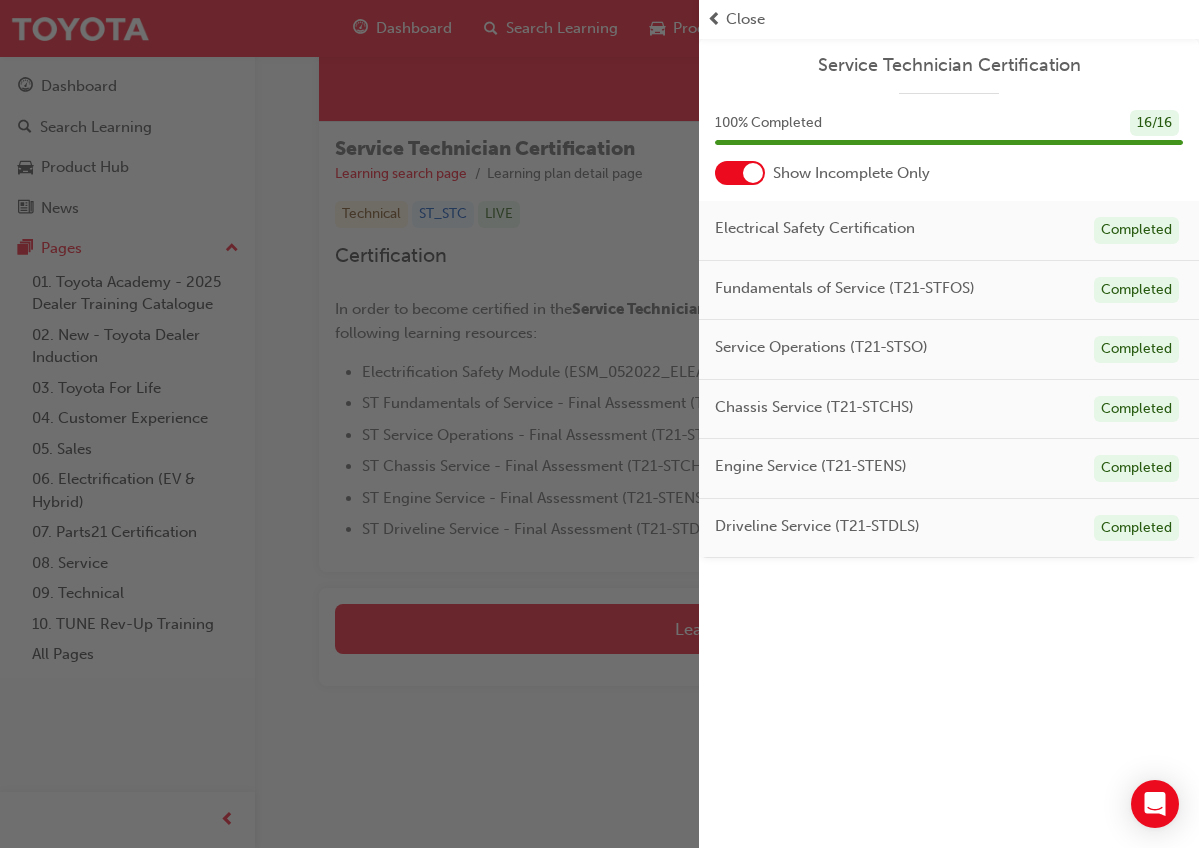 scroll, scrollTop: 231, scrollLeft: 0, axis: vertical 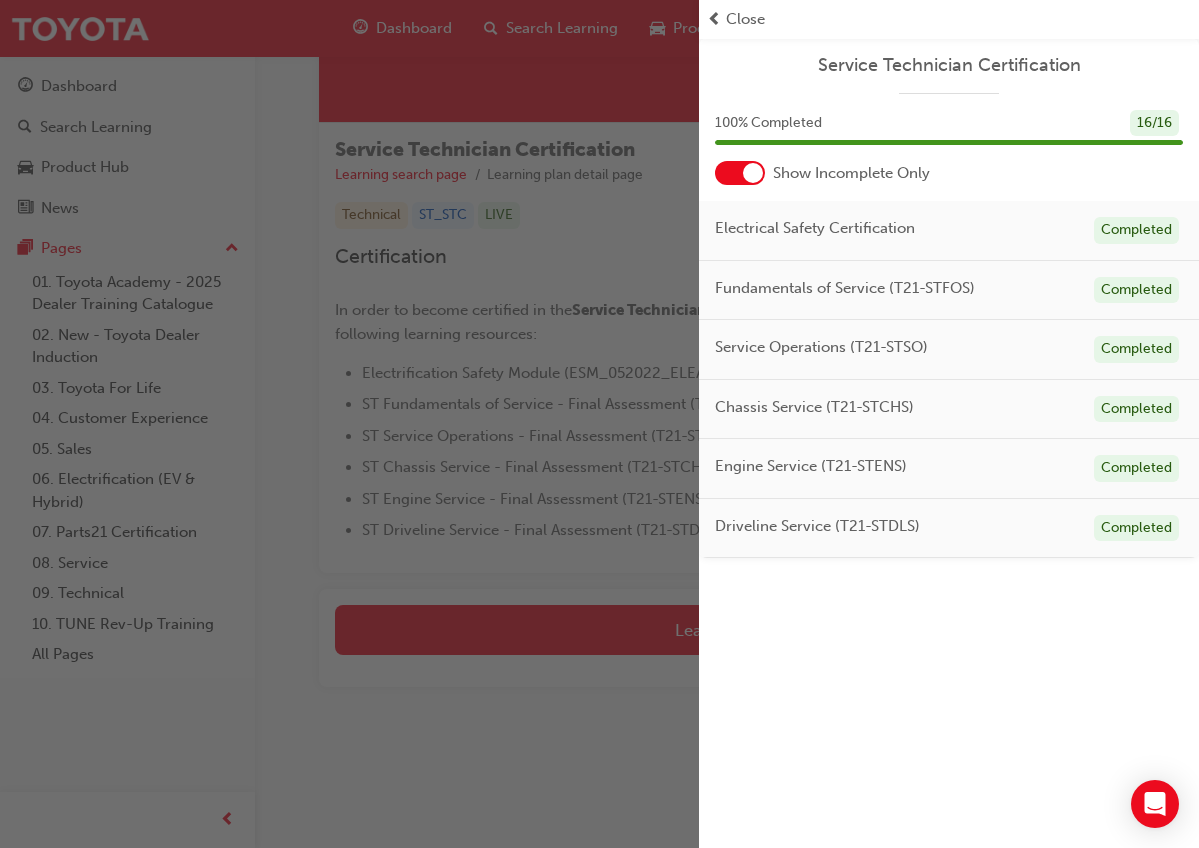 click at bounding box center [349, 424] 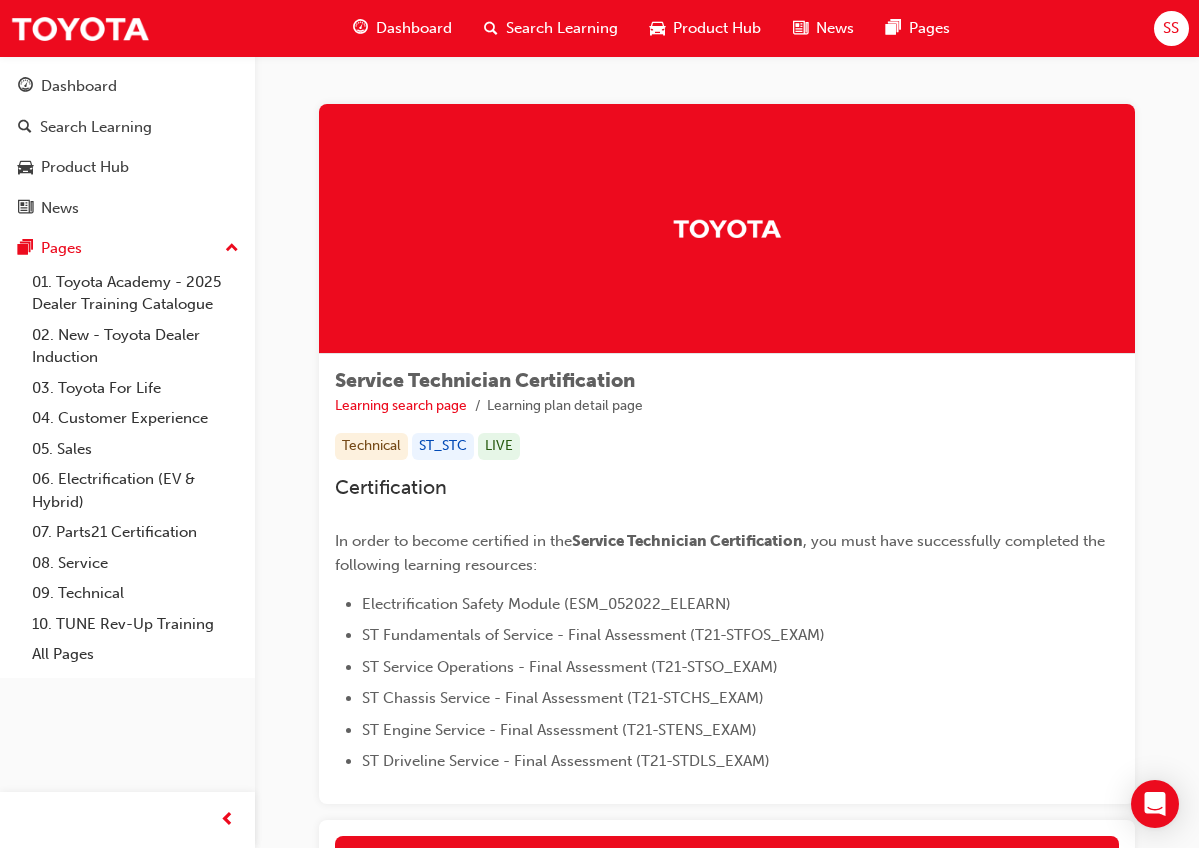 scroll, scrollTop: 0, scrollLeft: 0, axis: both 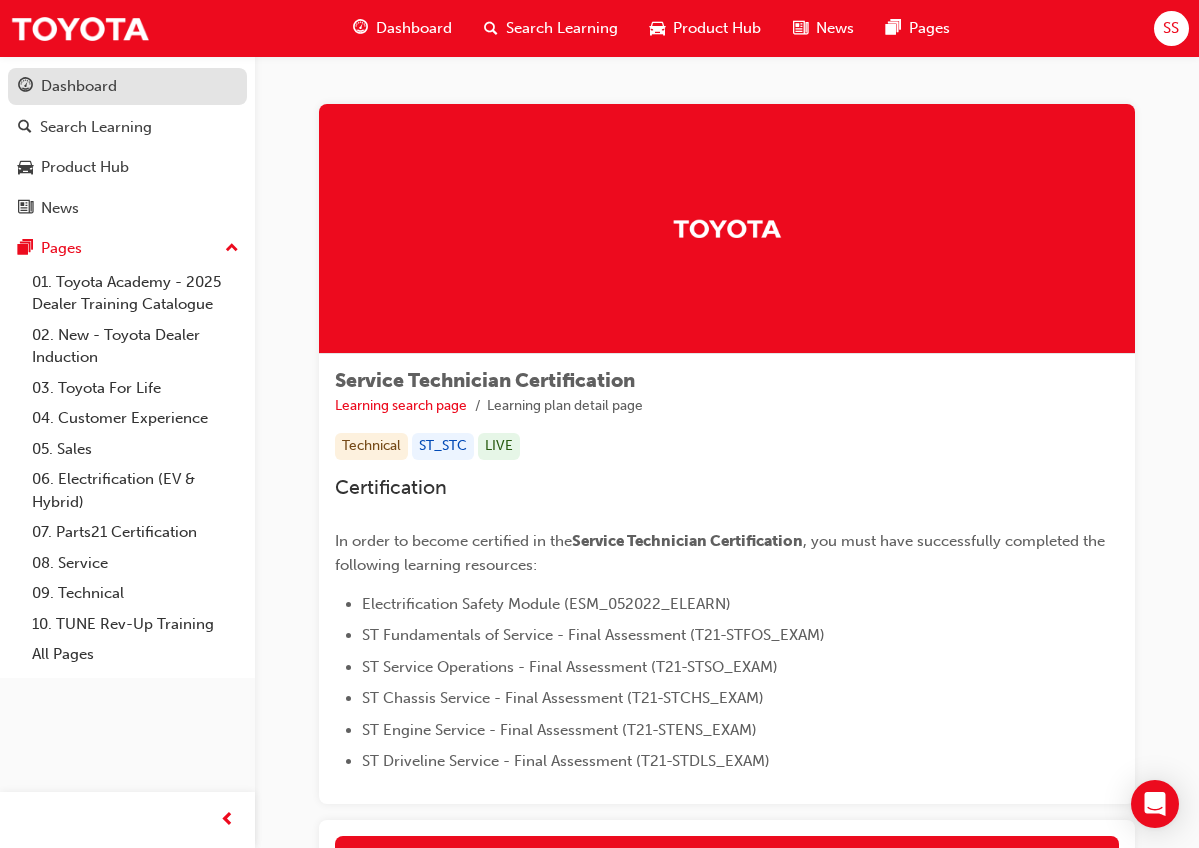 click on "Dashboard" at bounding box center (127, 86) 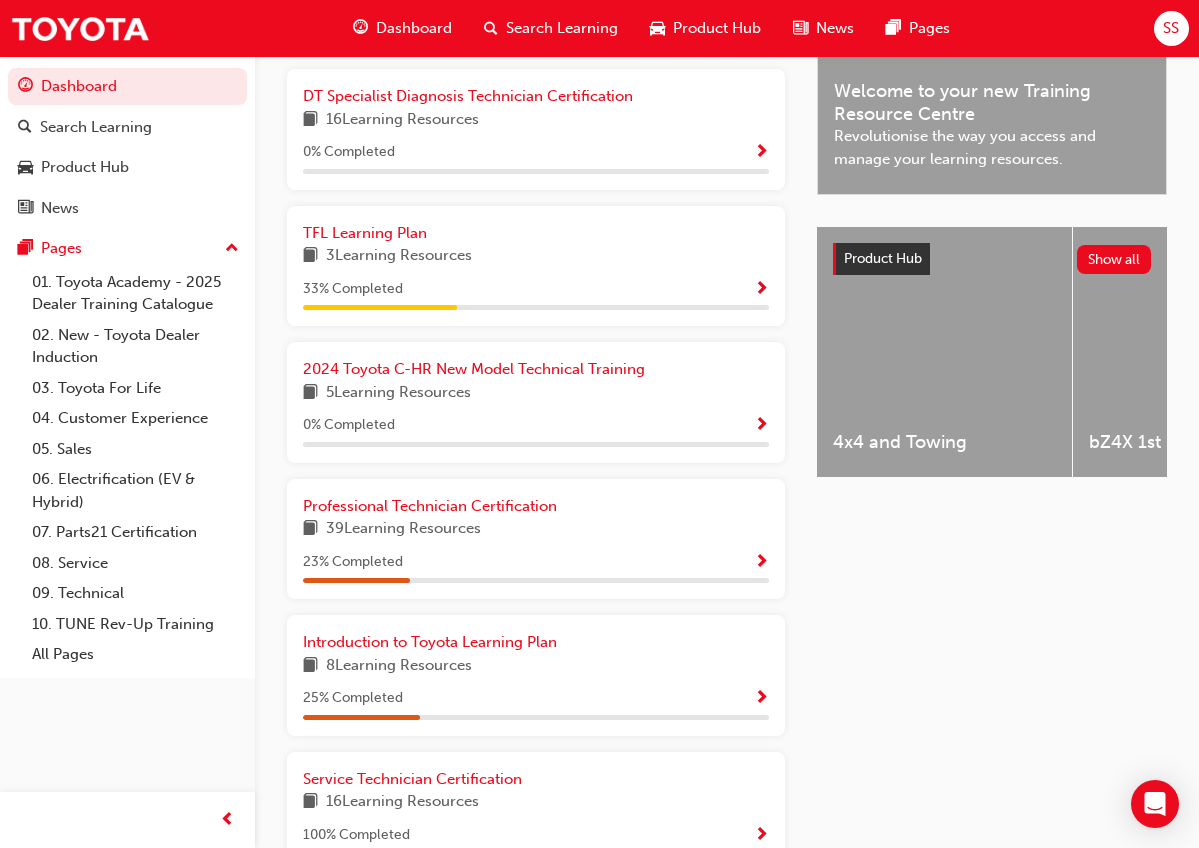 scroll, scrollTop: 626, scrollLeft: 0, axis: vertical 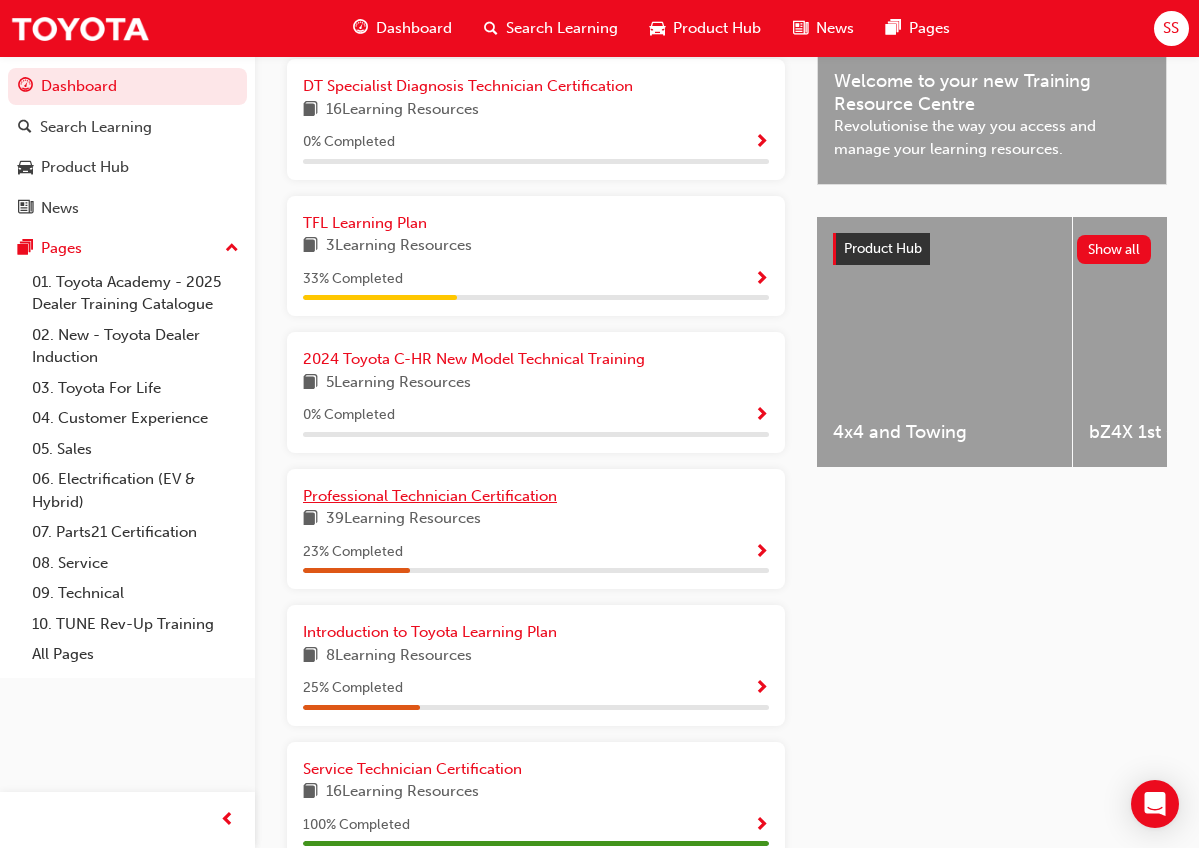 click on "Professional Technician Certification" at bounding box center [430, 496] 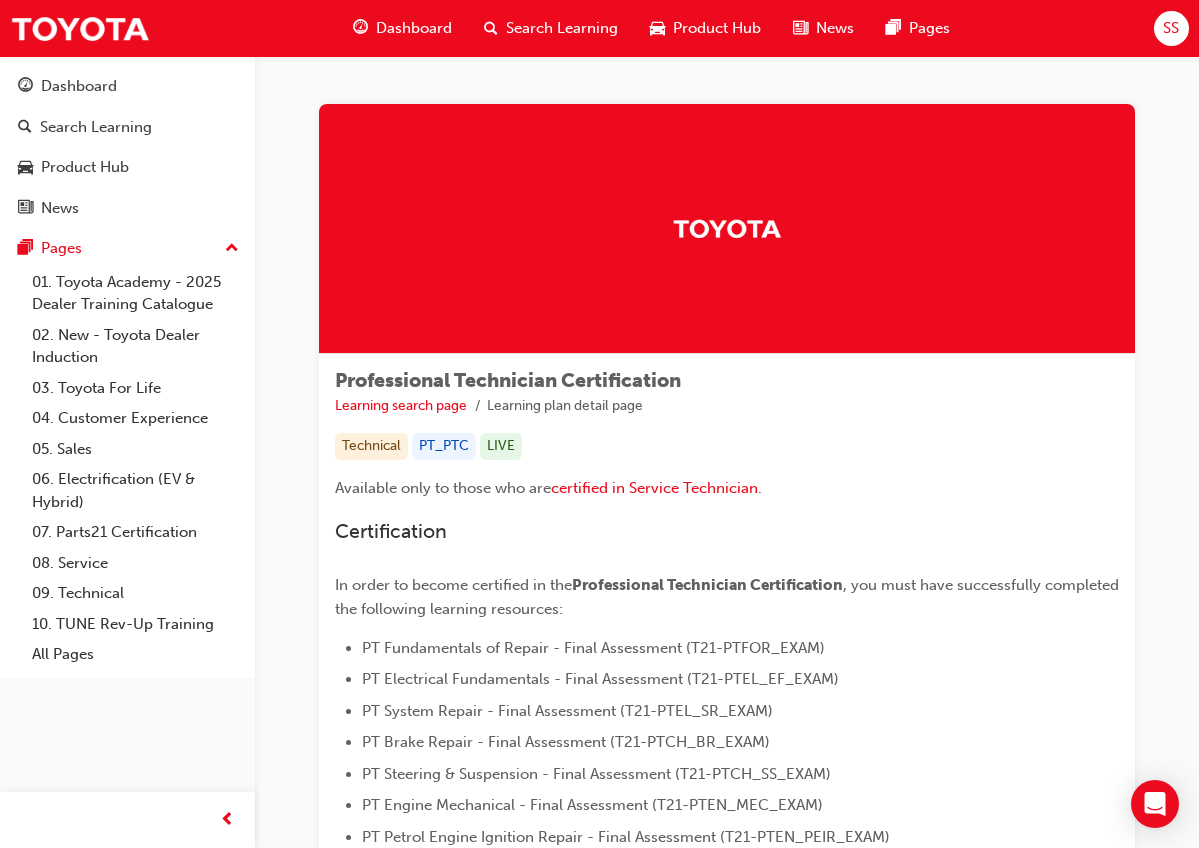 scroll, scrollTop: 0, scrollLeft: 0, axis: both 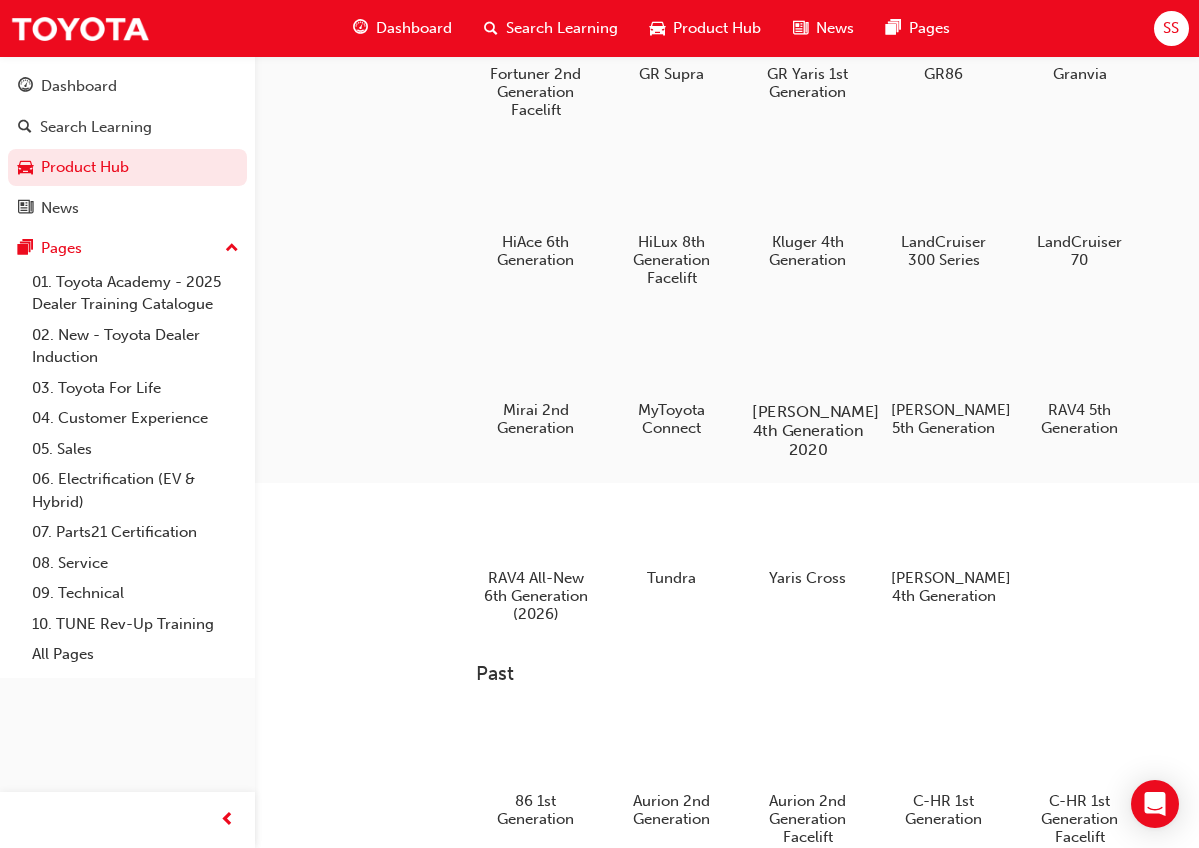 click at bounding box center (807, 354) 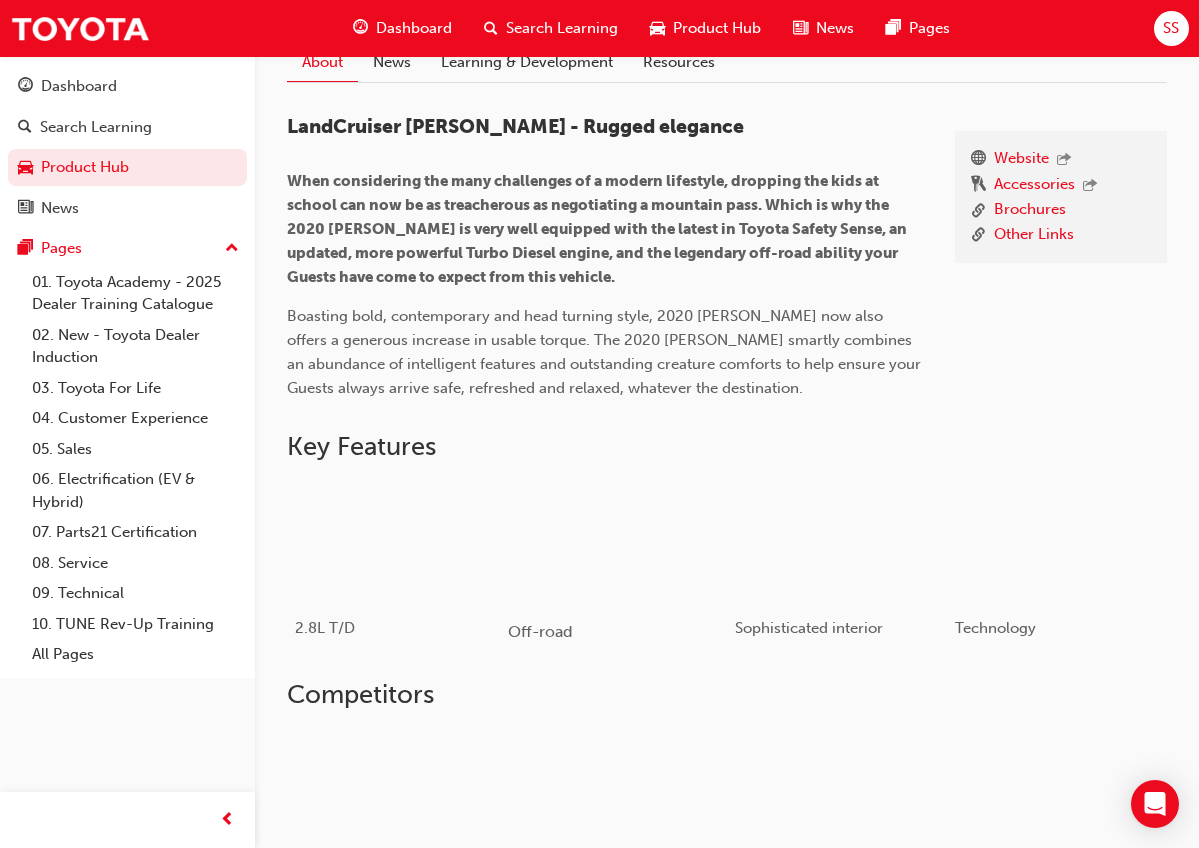 scroll, scrollTop: 462, scrollLeft: 0, axis: vertical 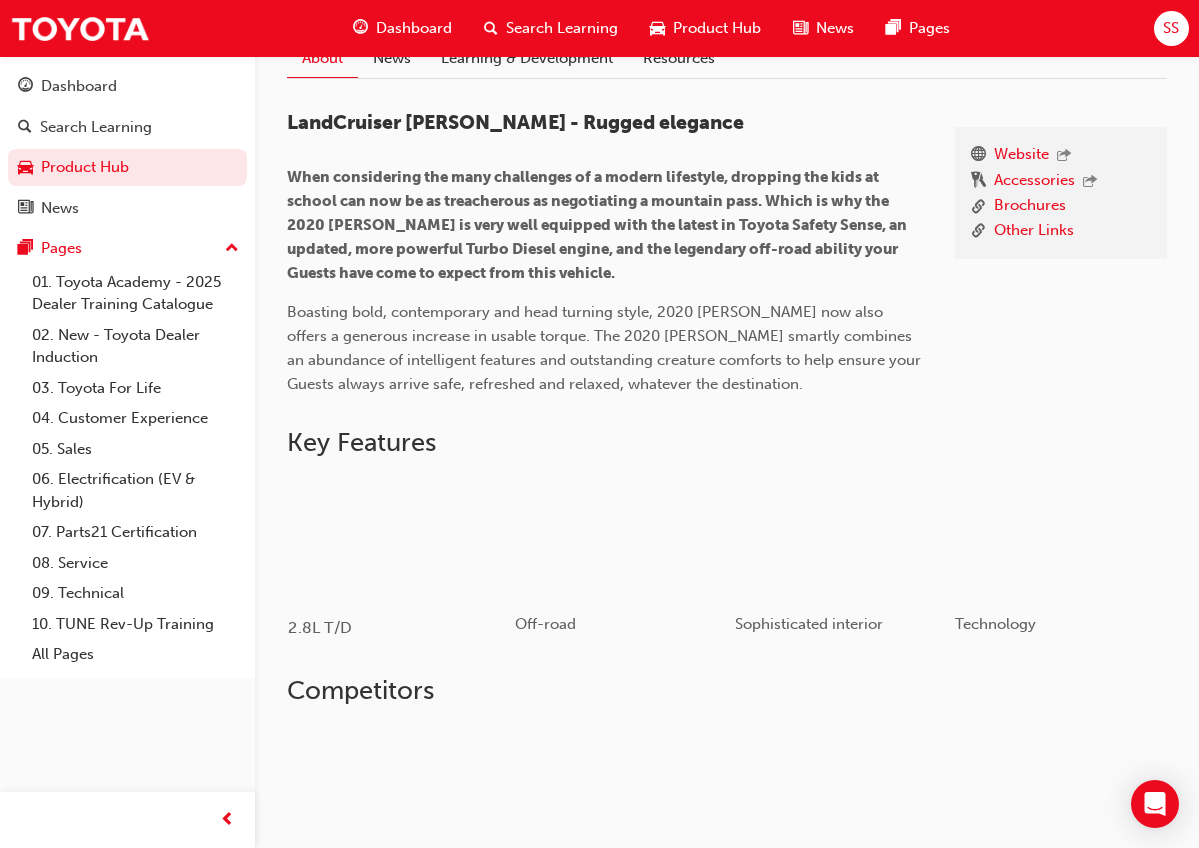 click at bounding box center (396, 538) 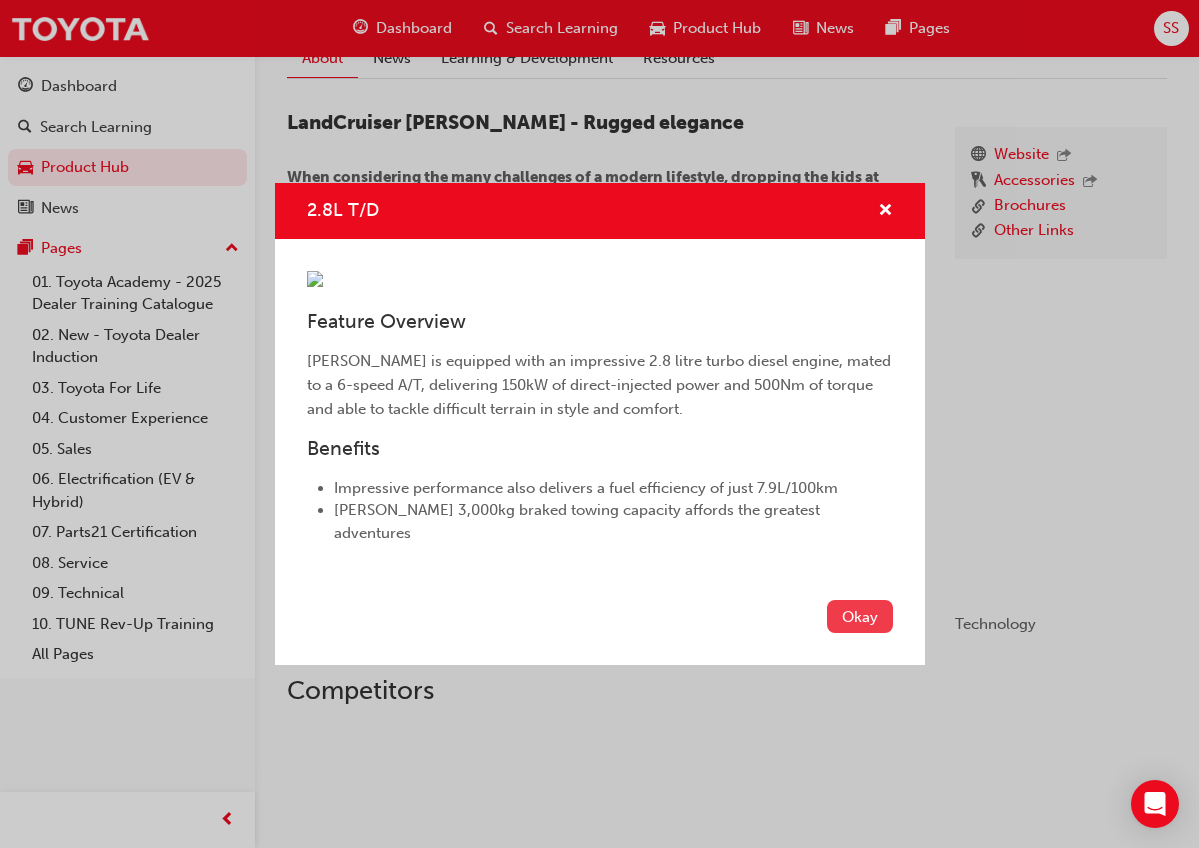 click on "Okay" at bounding box center (860, 616) 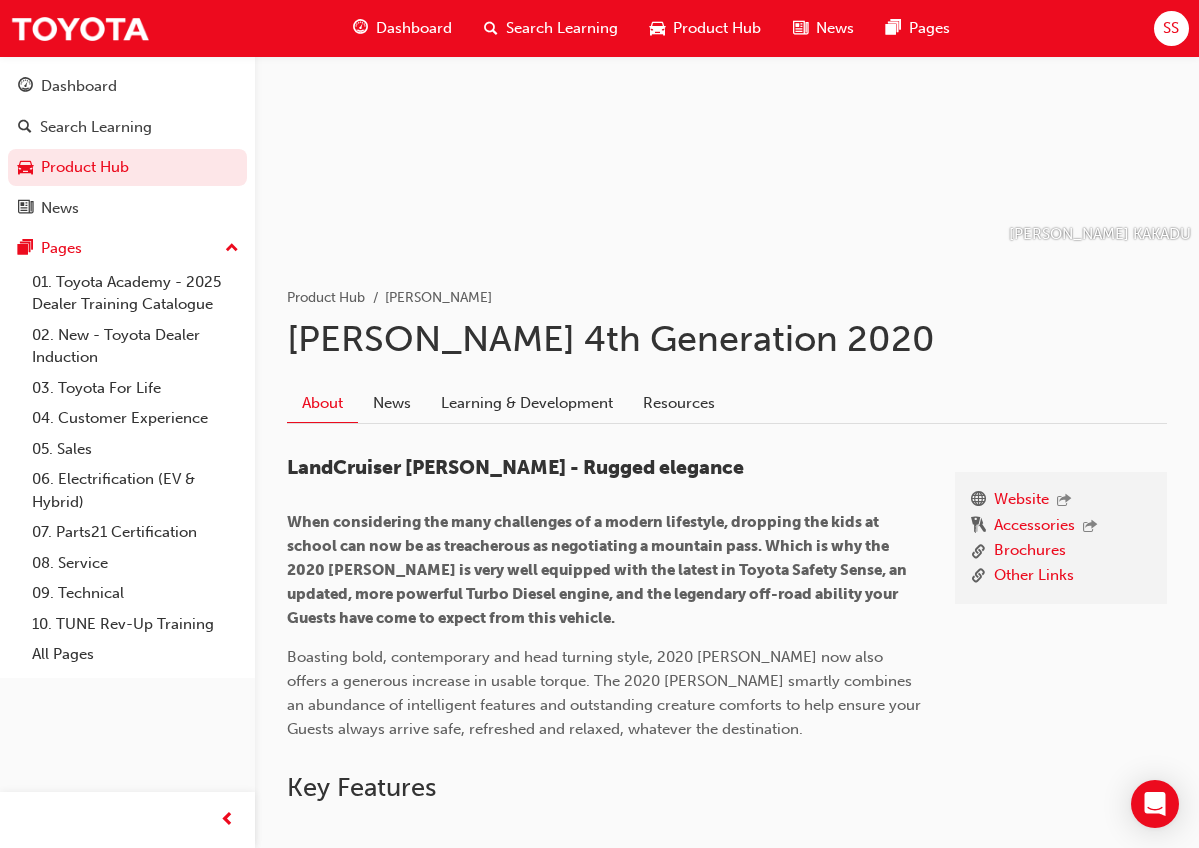 scroll, scrollTop: 24, scrollLeft: 0, axis: vertical 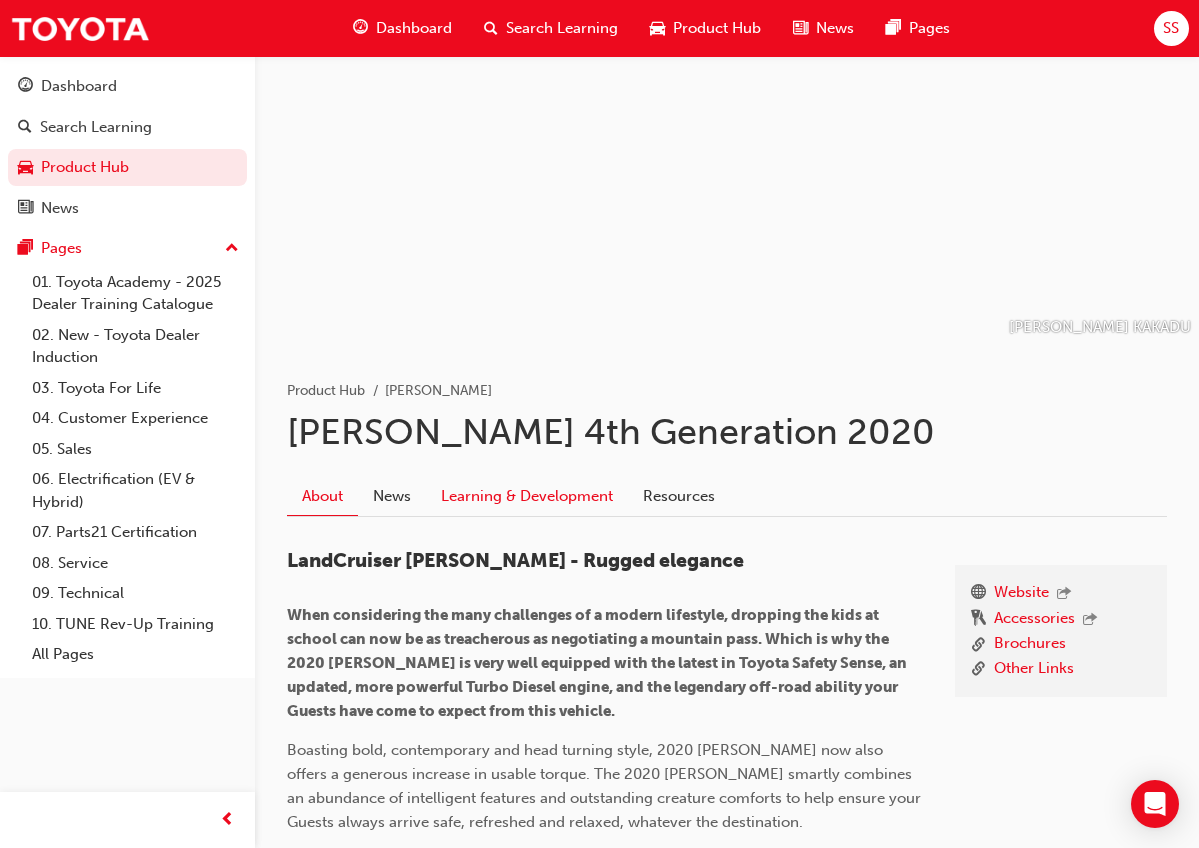 click on "Learning & Development" at bounding box center (527, 497) 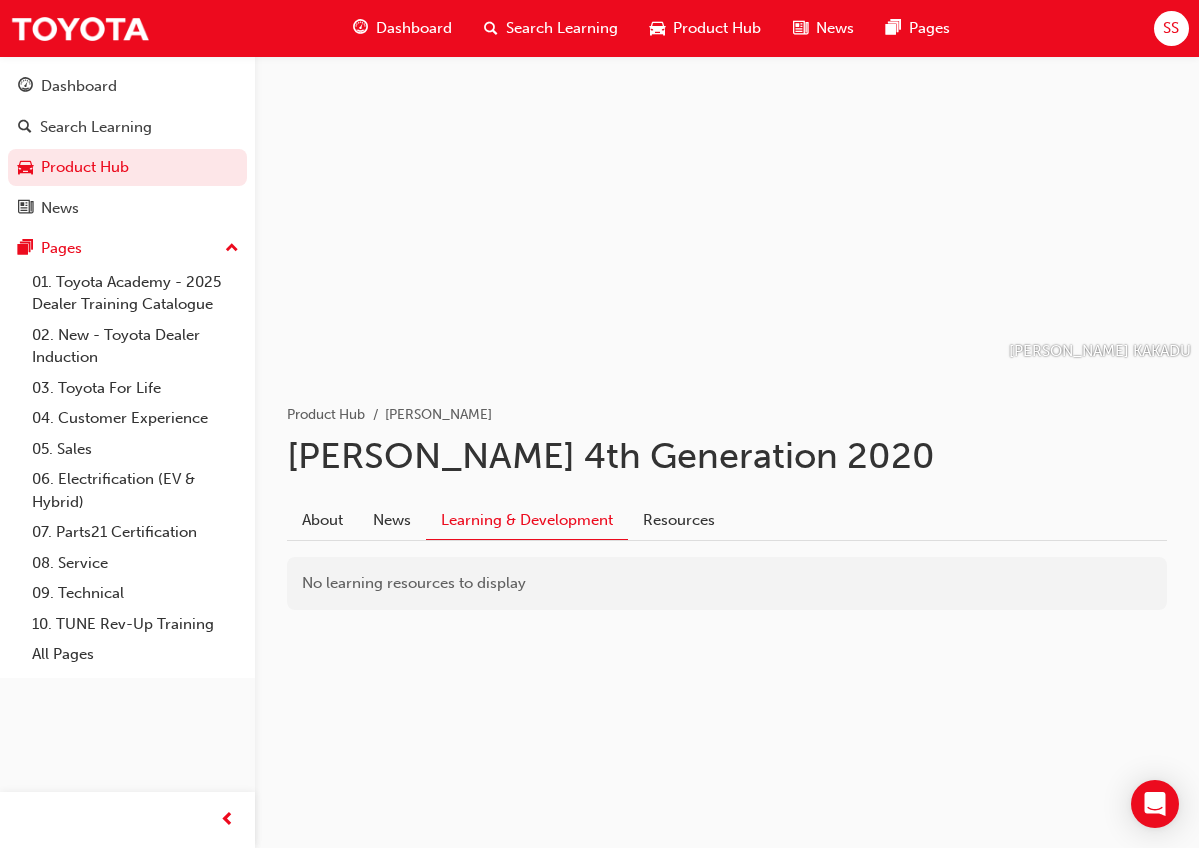 scroll, scrollTop: 0, scrollLeft: 0, axis: both 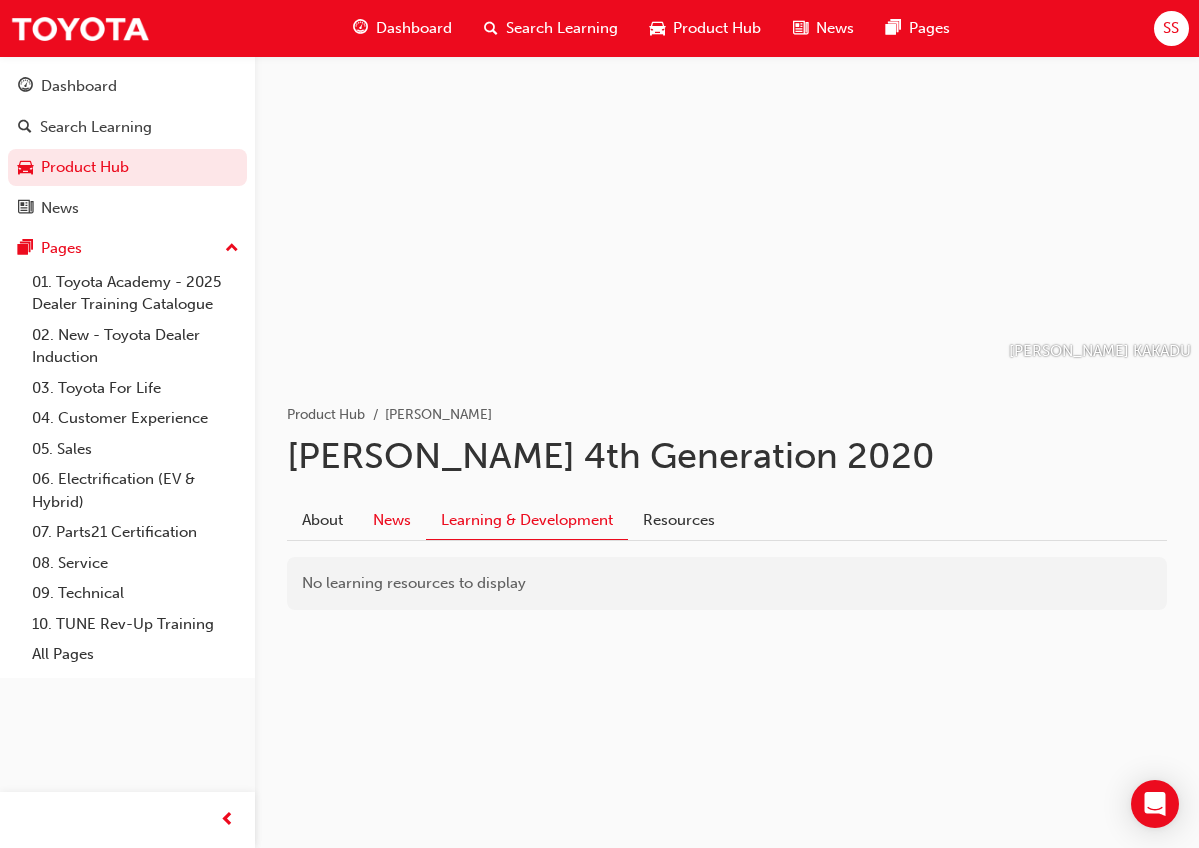 click on "News" at bounding box center (392, 521) 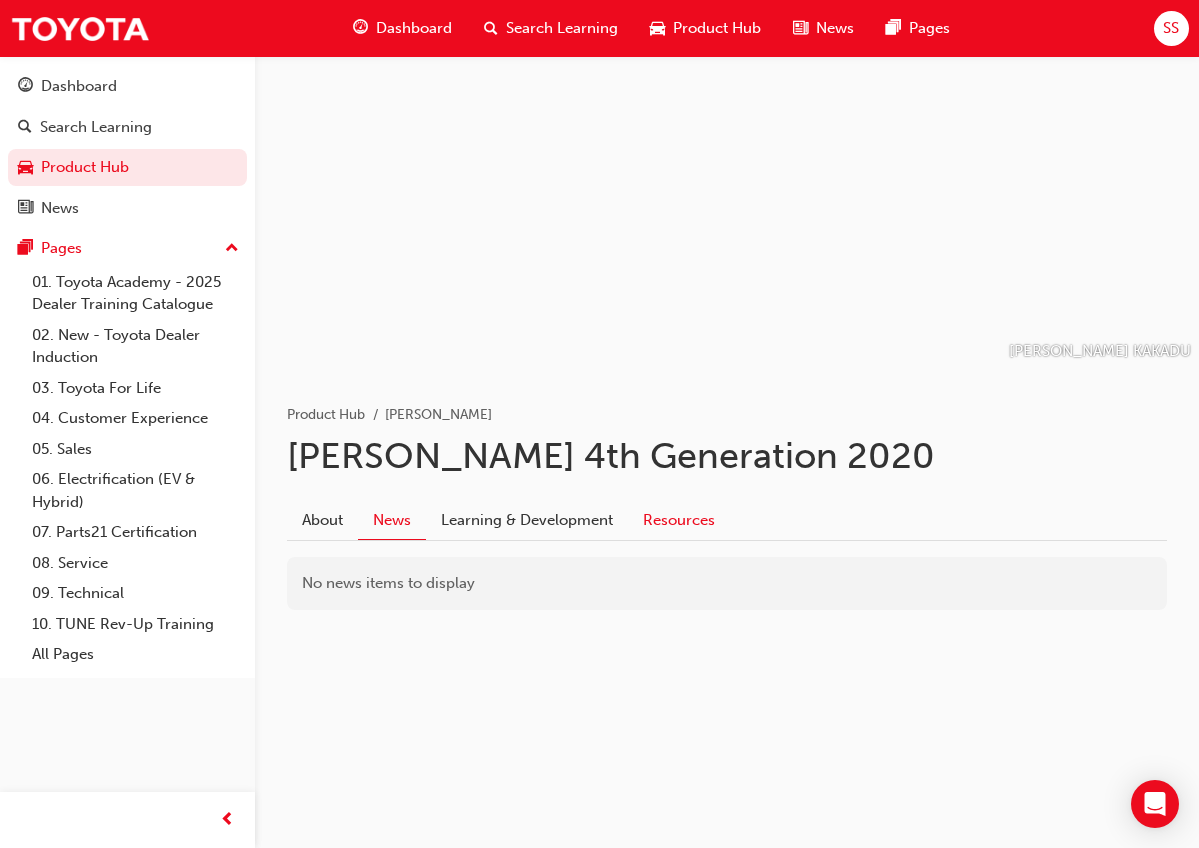 drag, startPoint x: 684, startPoint y: 542, endPoint x: 683, endPoint y: 512, distance: 30.016663 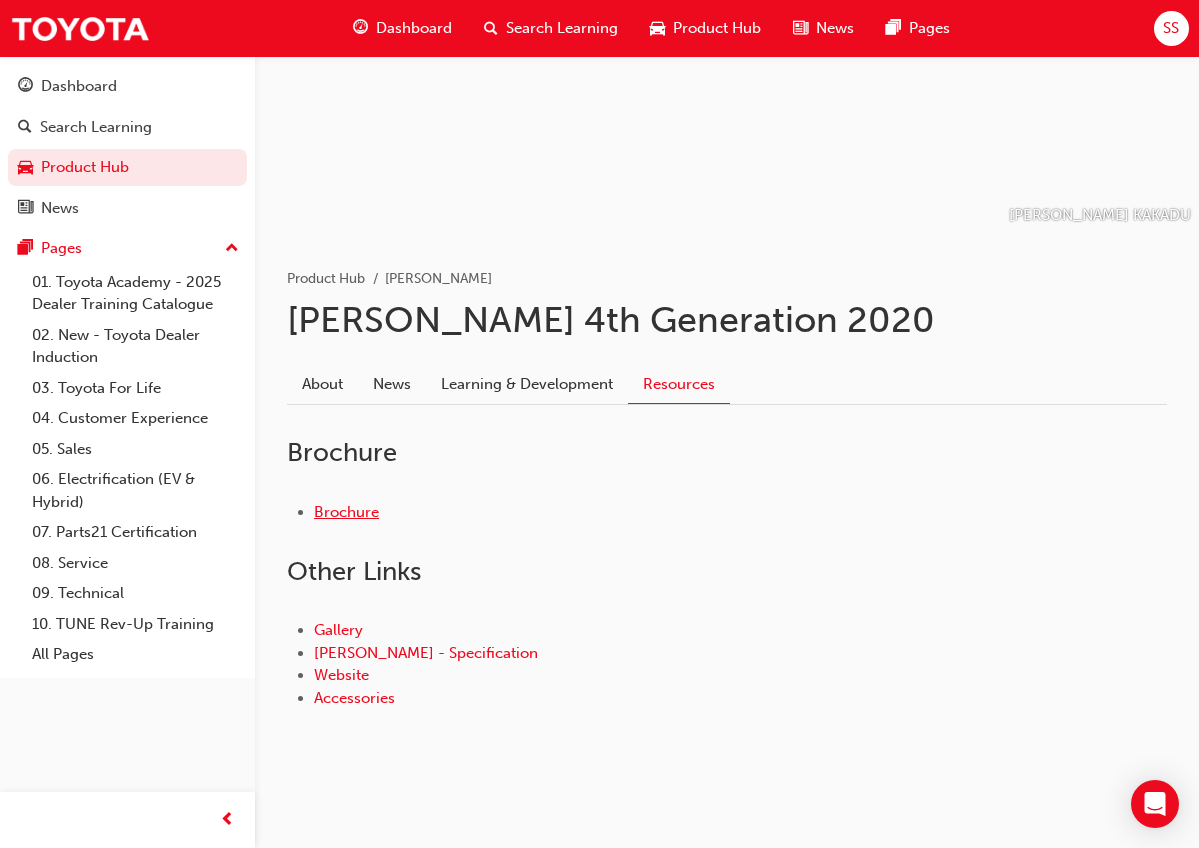 scroll, scrollTop: 138, scrollLeft: 0, axis: vertical 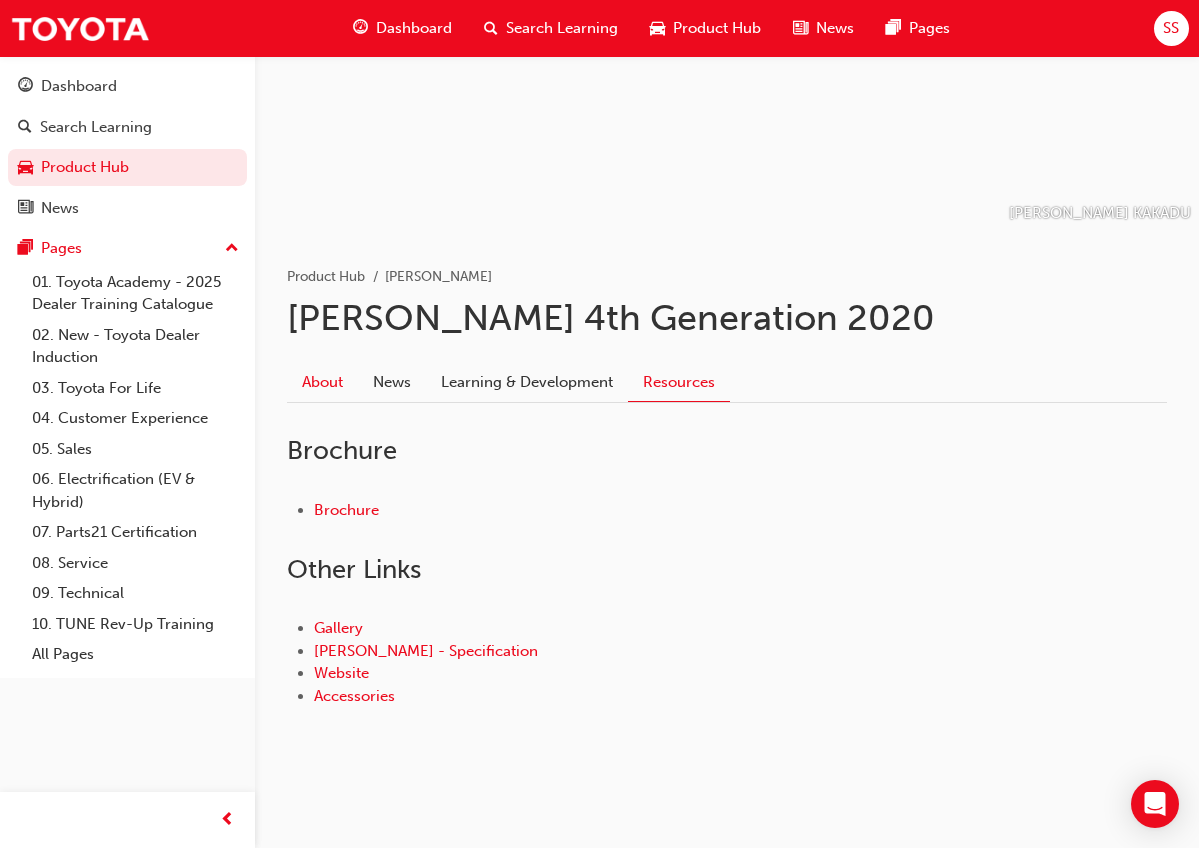 click on "About" at bounding box center (322, 383) 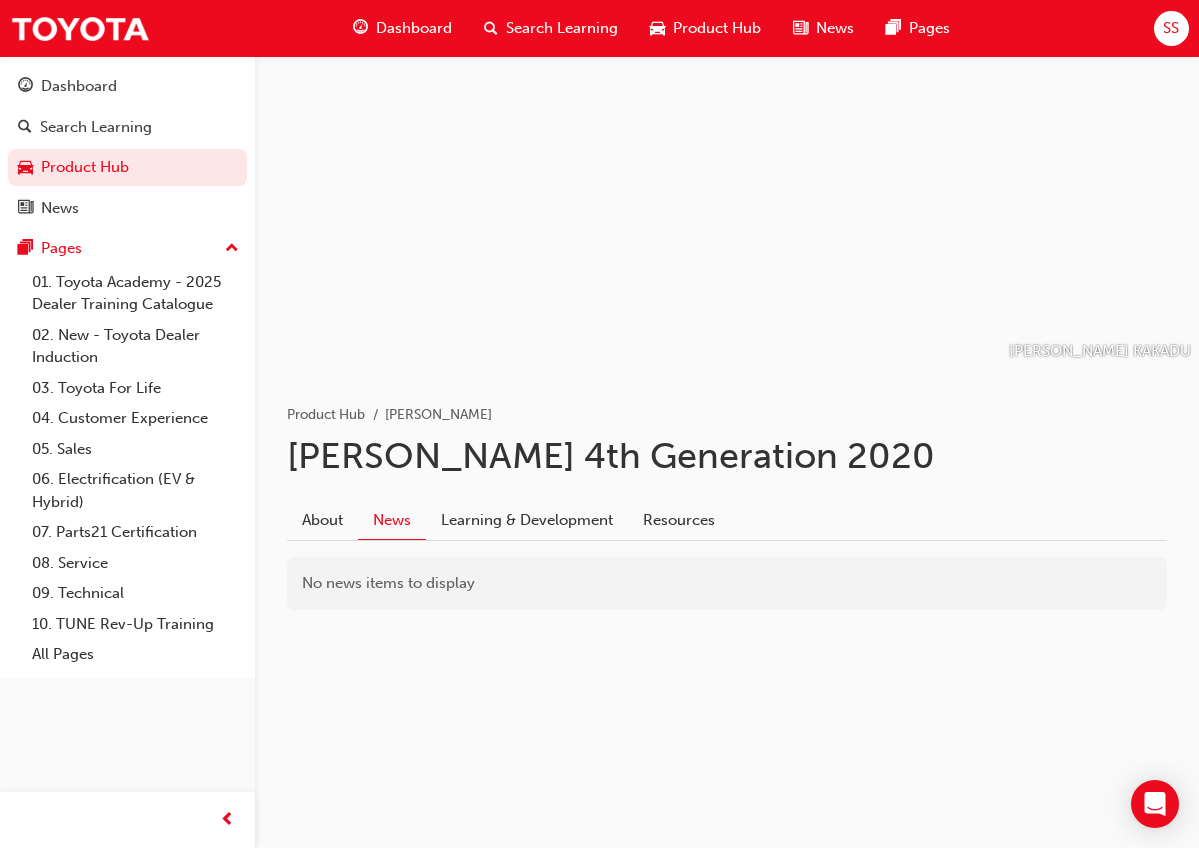 scroll, scrollTop: 139, scrollLeft: 0, axis: vertical 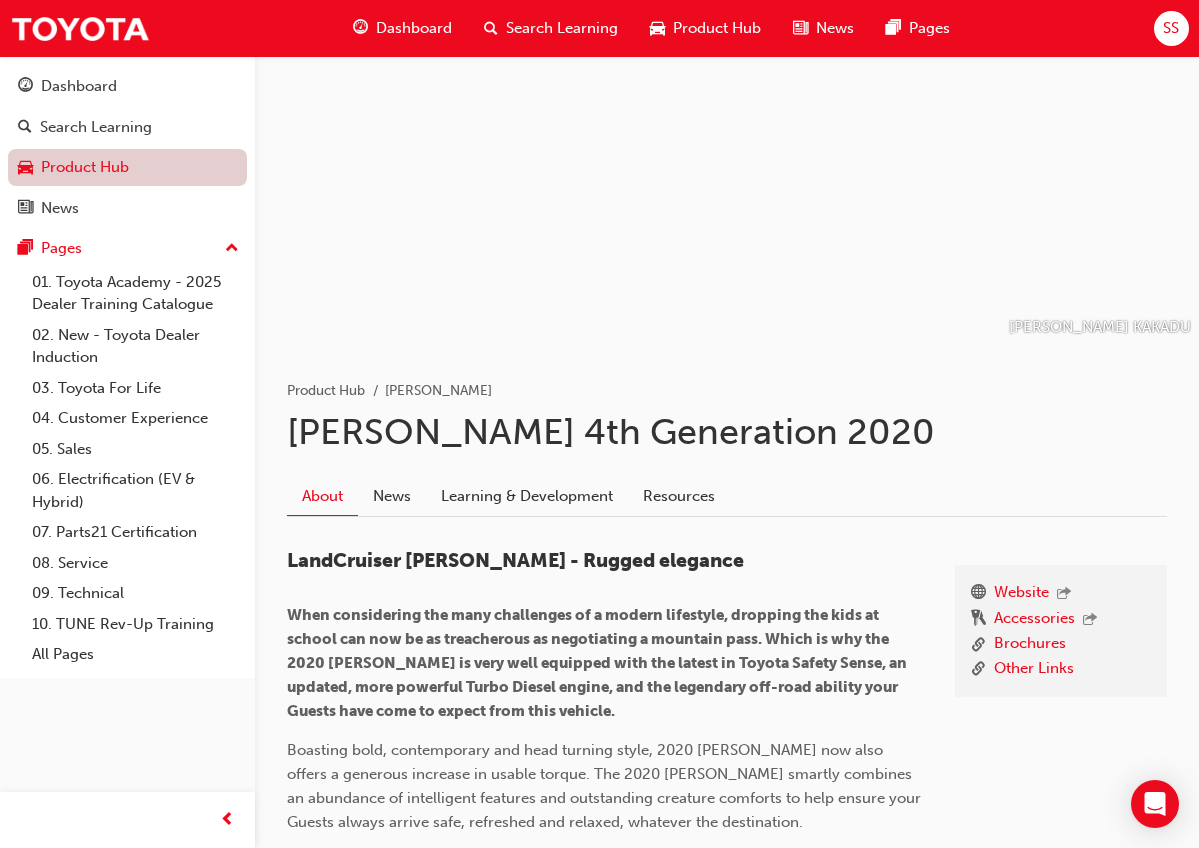 click on "Product Hub" at bounding box center [127, 167] 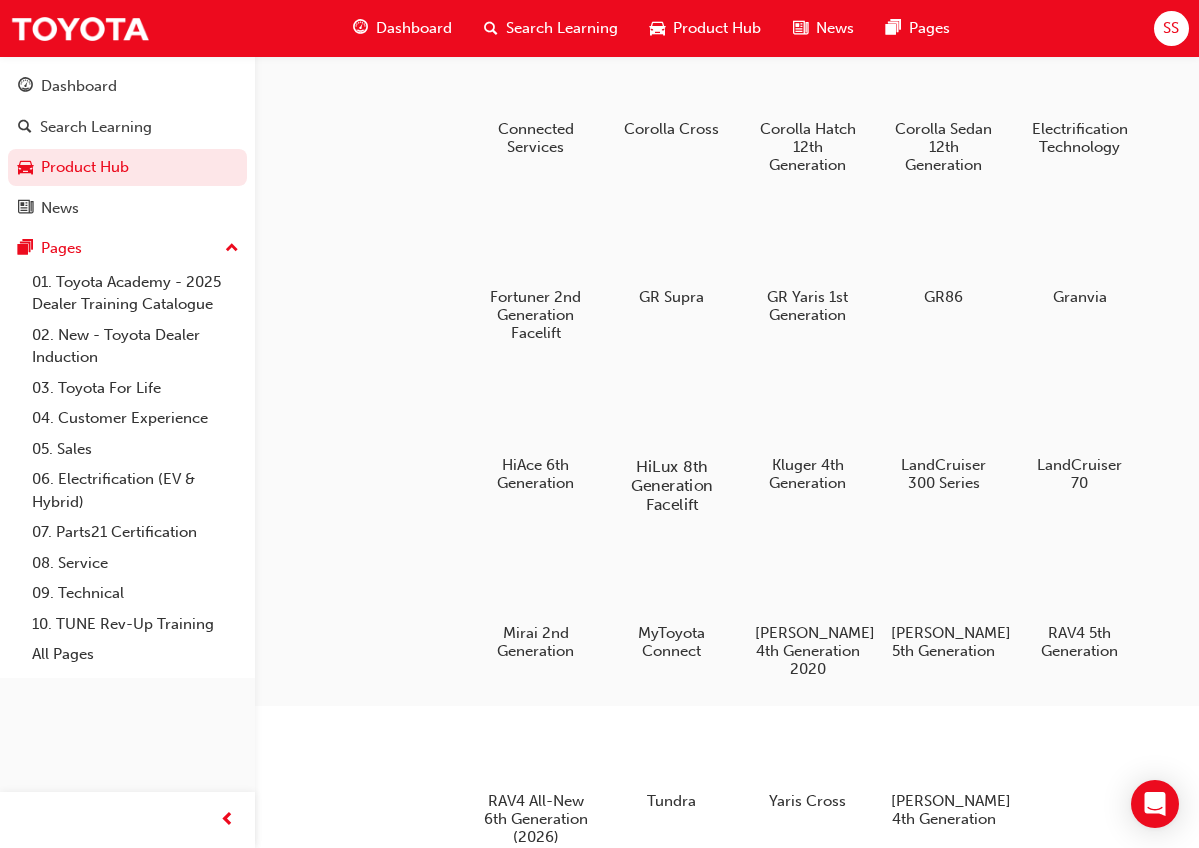 scroll, scrollTop: 248, scrollLeft: 0, axis: vertical 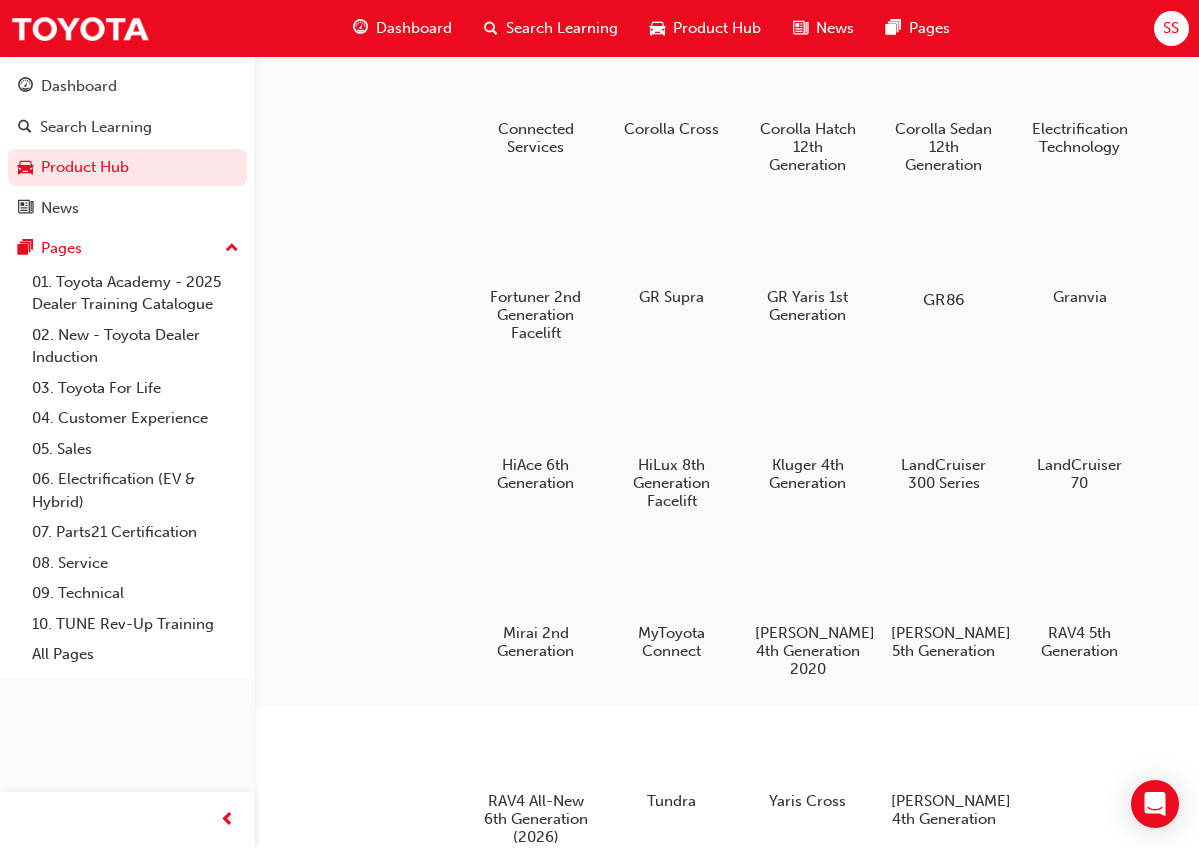 click at bounding box center [943, 242] 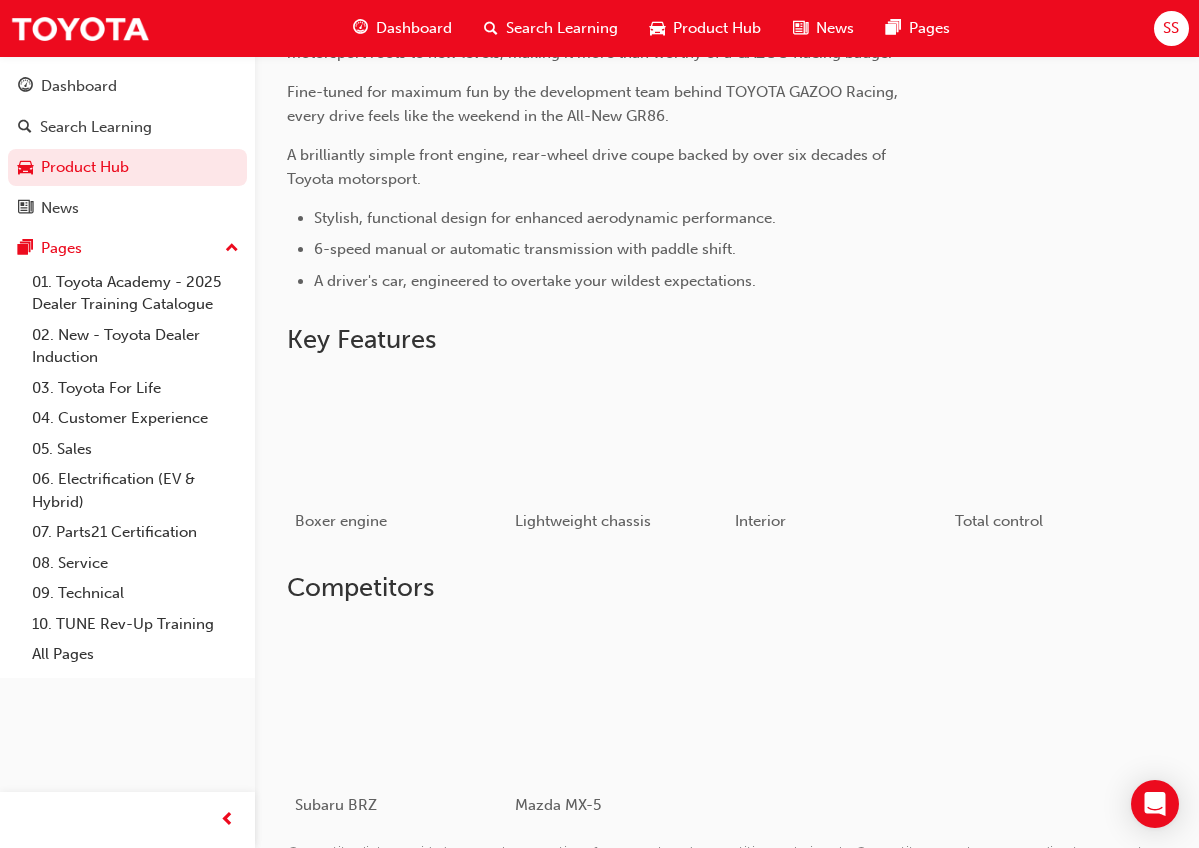 scroll, scrollTop: 691, scrollLeft: 0, axis: vertical 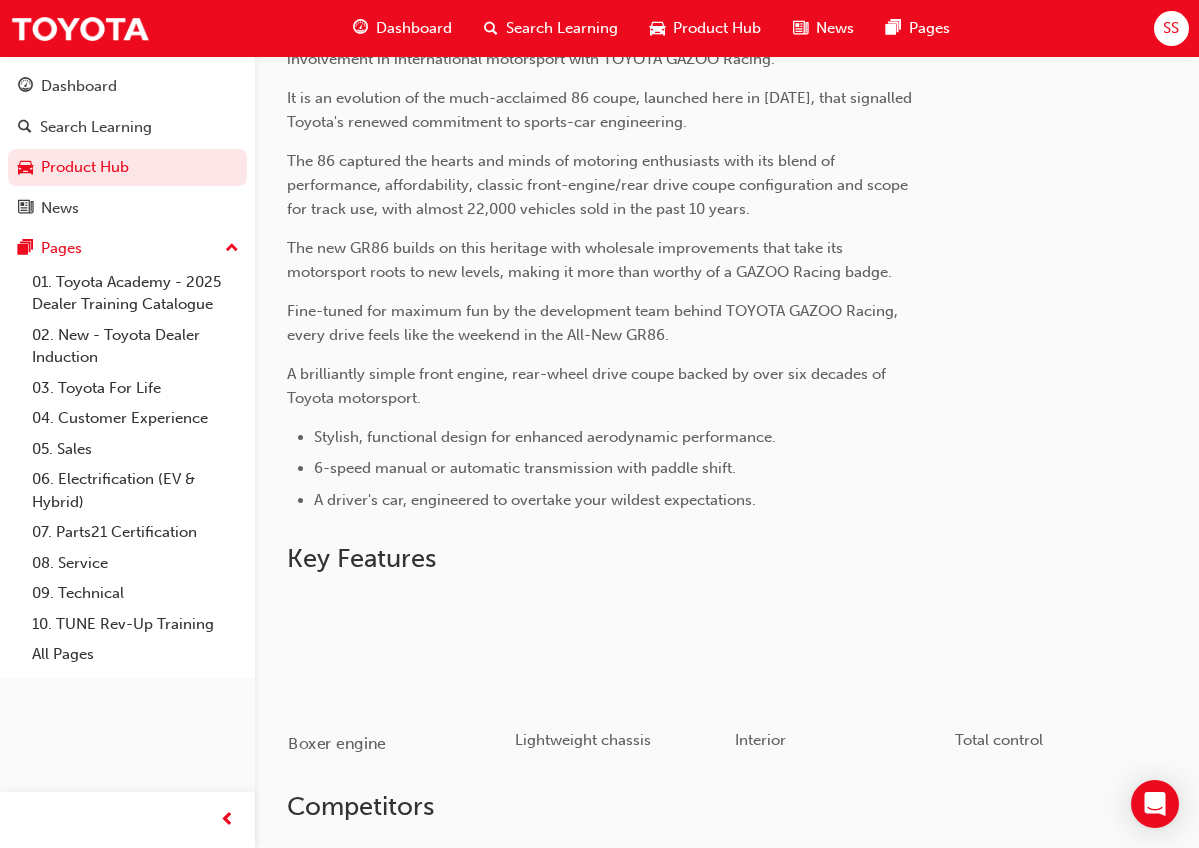 click at bounding box center (396, 654) 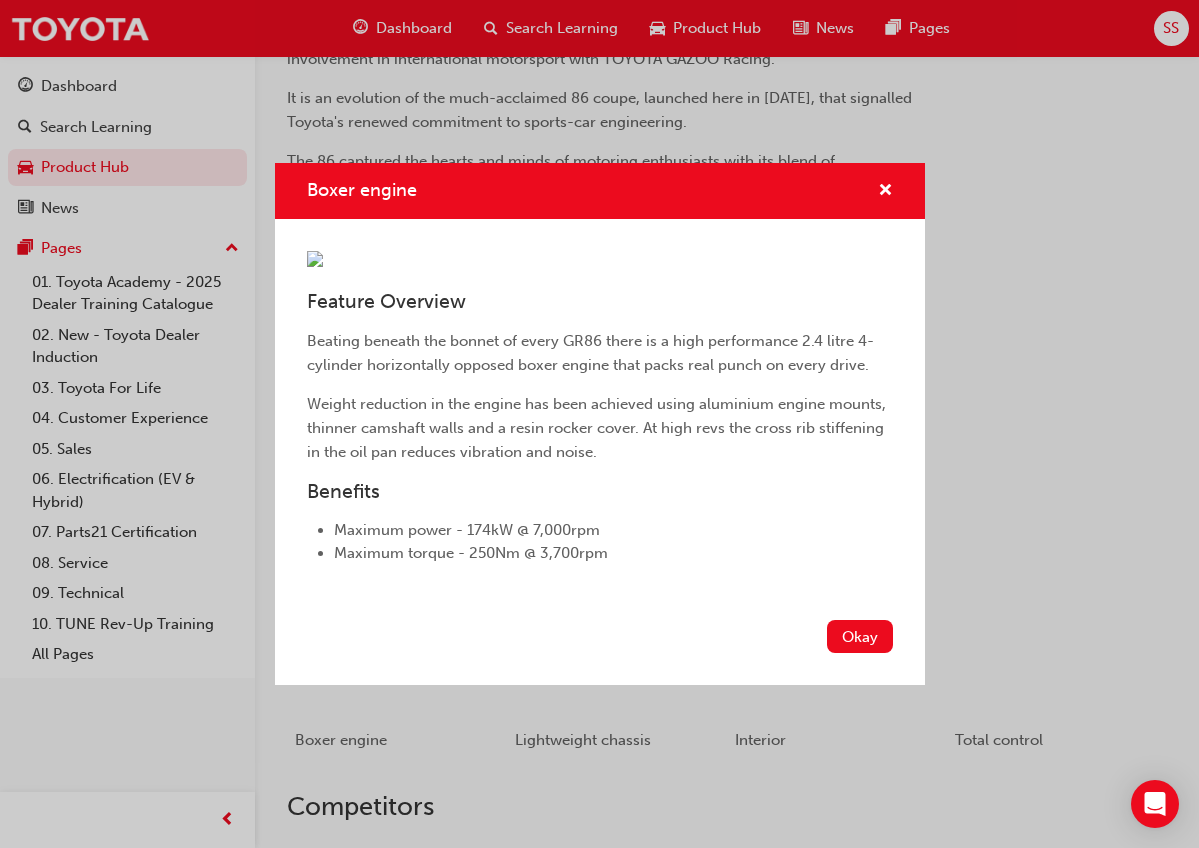 click on "Boxer engine Feature Overview Beating beneath the bonnet of every GR86 there is a high performance 2.4 litre 4-cylinder horizontally opposed boxer engine that packs real punch on every drive. Weight reduction in the engine has been achieved using aluminium engine mounts, thinner camshaft walls and a resin rocker cover. At high revs the cross rib stiffening in the oil pan reduces vibration and noise. Benefits Maximum power - 174kW @ 7,000rpm Maximum torque - 250Nm @ 3,700rpm Okay" at bounding box center [599, 424] 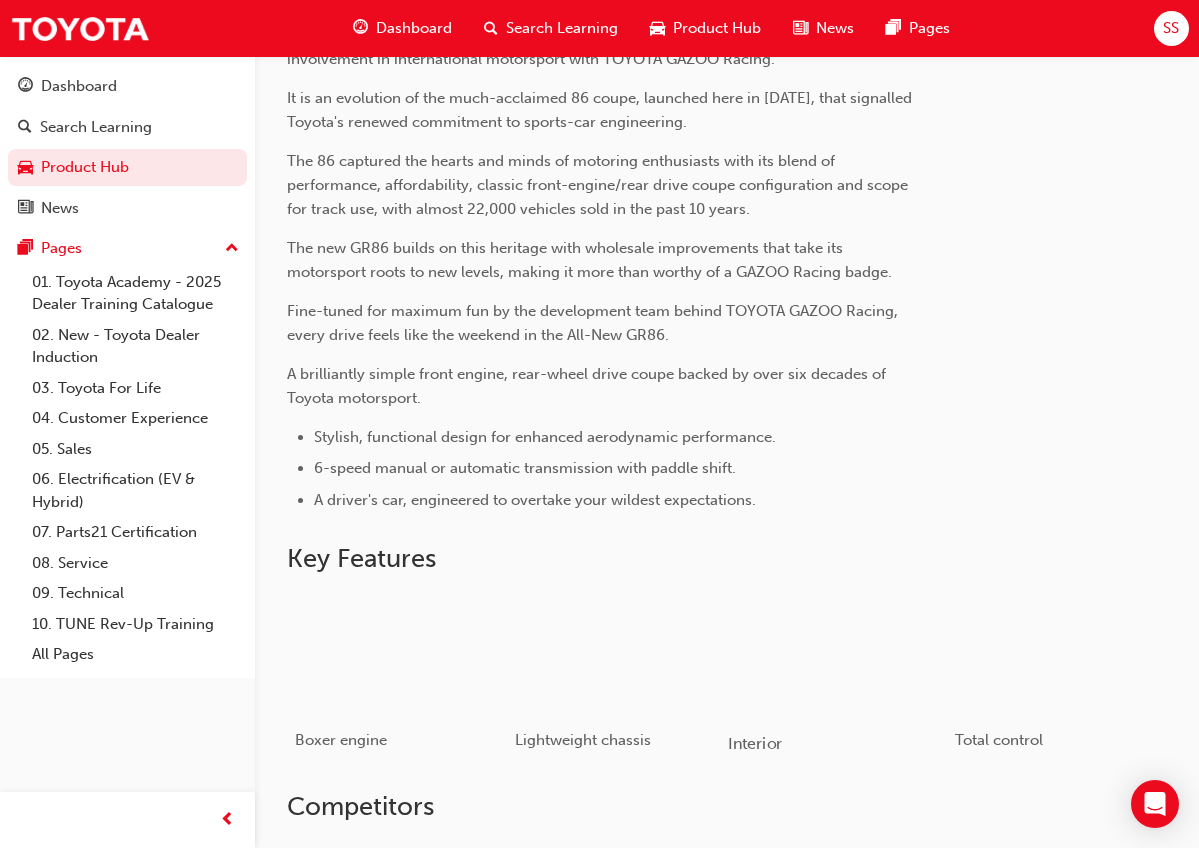 click at bounding box center (836, 654) 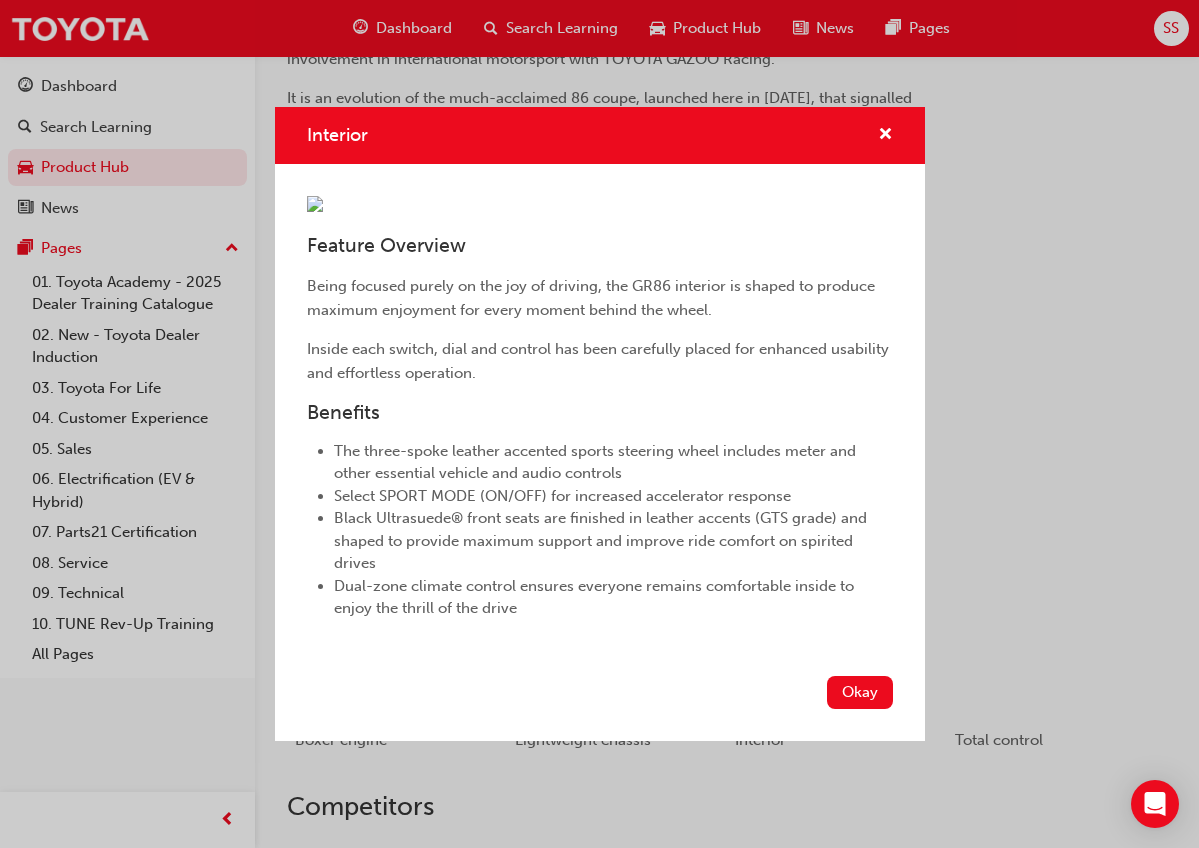 scroll, scrollTop: 116, scrollLeft: 0, axis: vertical 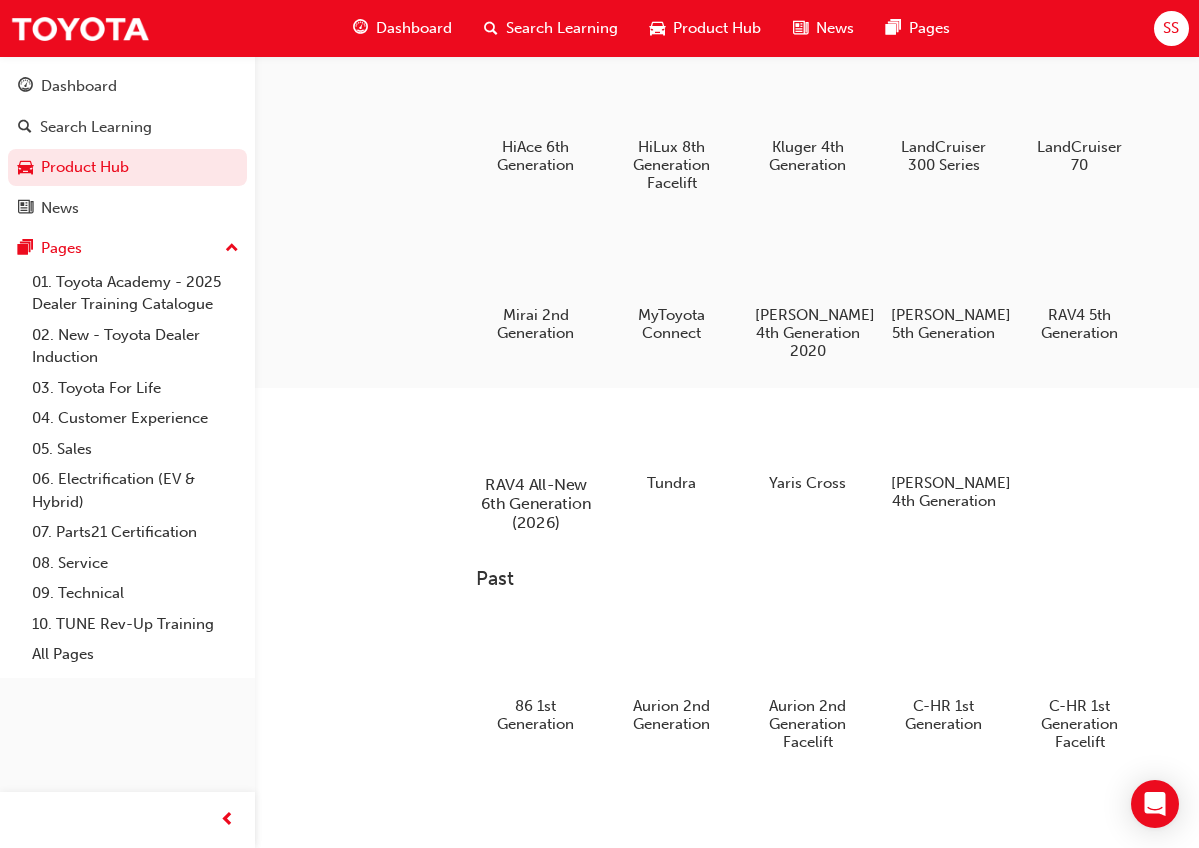 click on "RAV4 All-New 6th Generation (2026)" at bounding box center [535, 503] 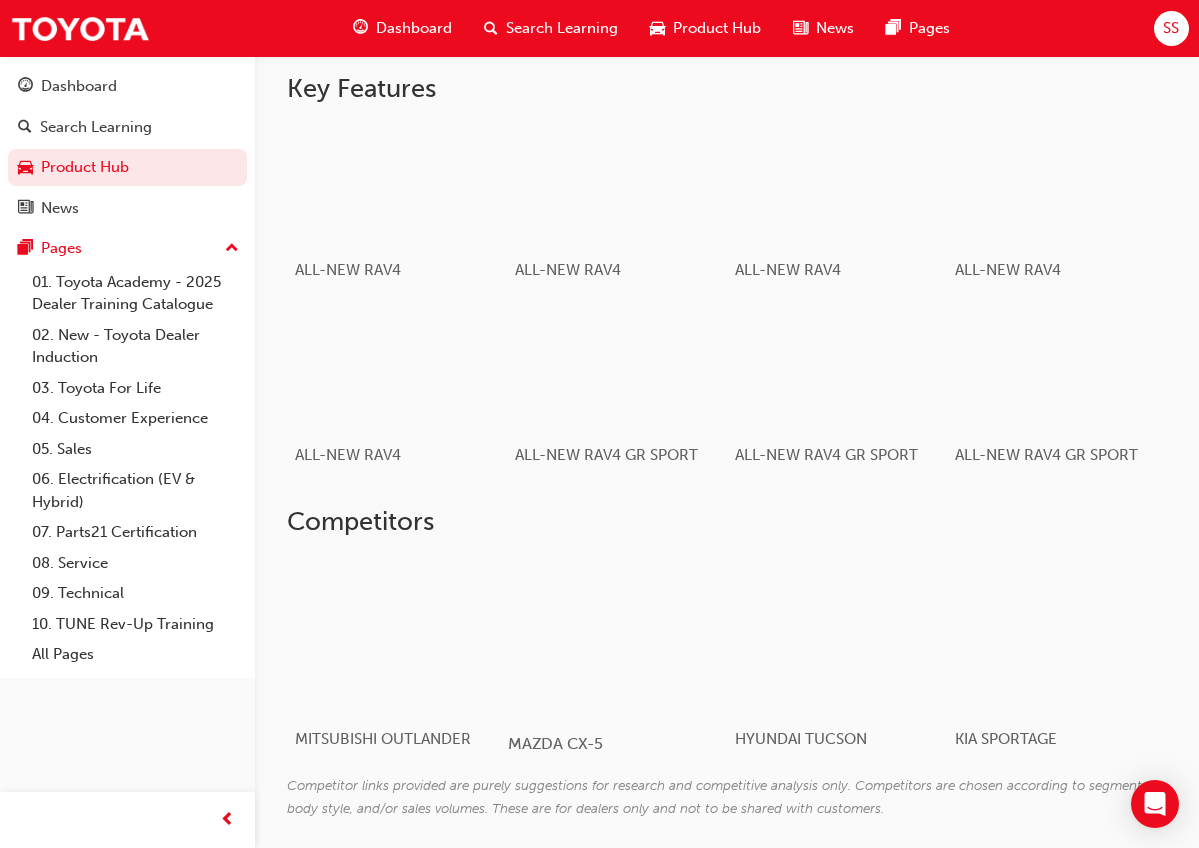 scroll, scrollTop: 1115, scrollLeft: 0, axis: vertical 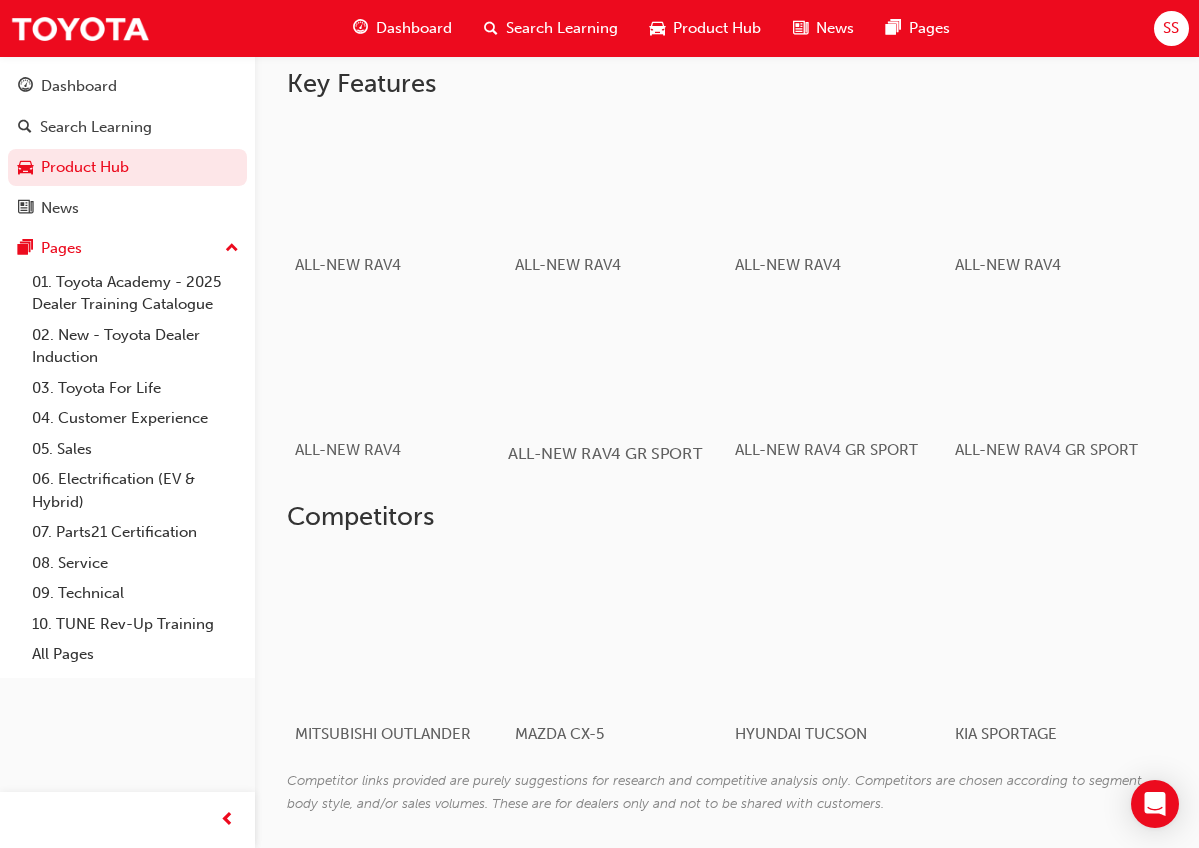 click at bounding box center [616, 364] 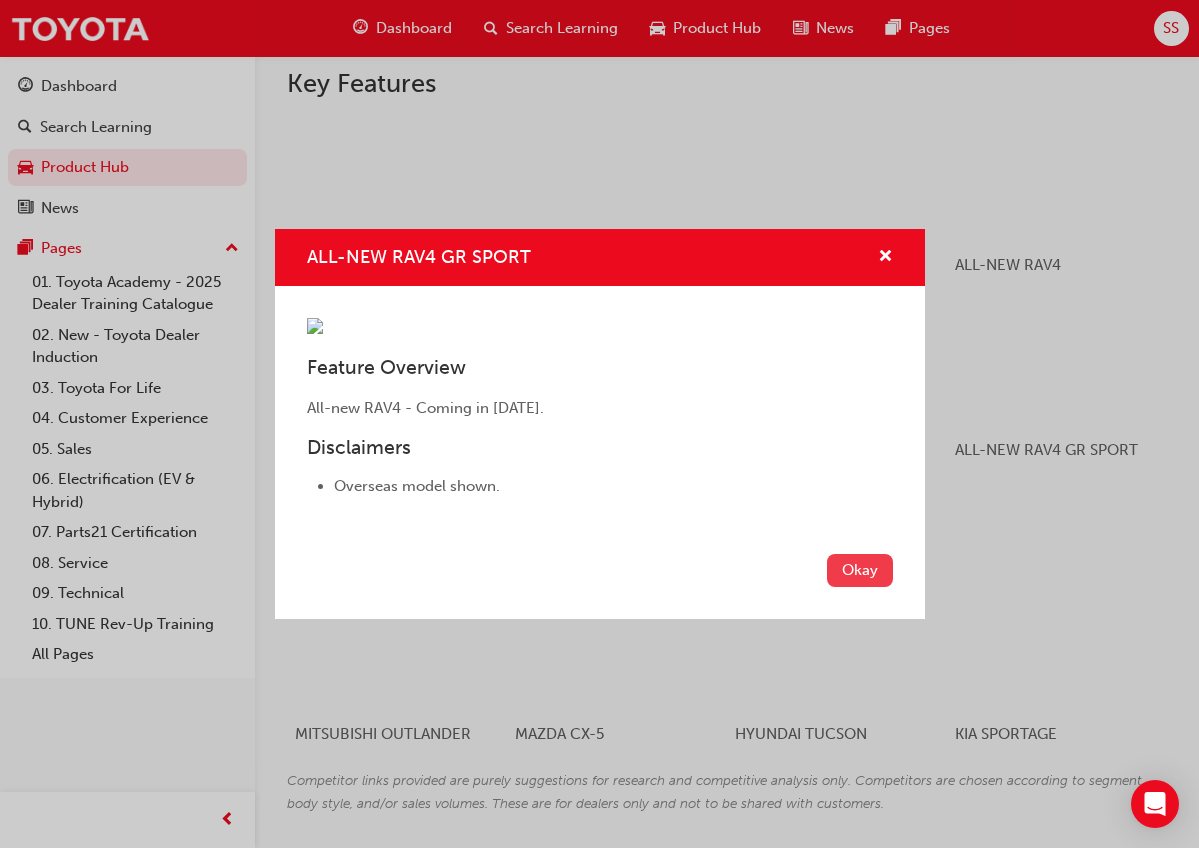 click on "Okay" at bounding box center (860, 570) 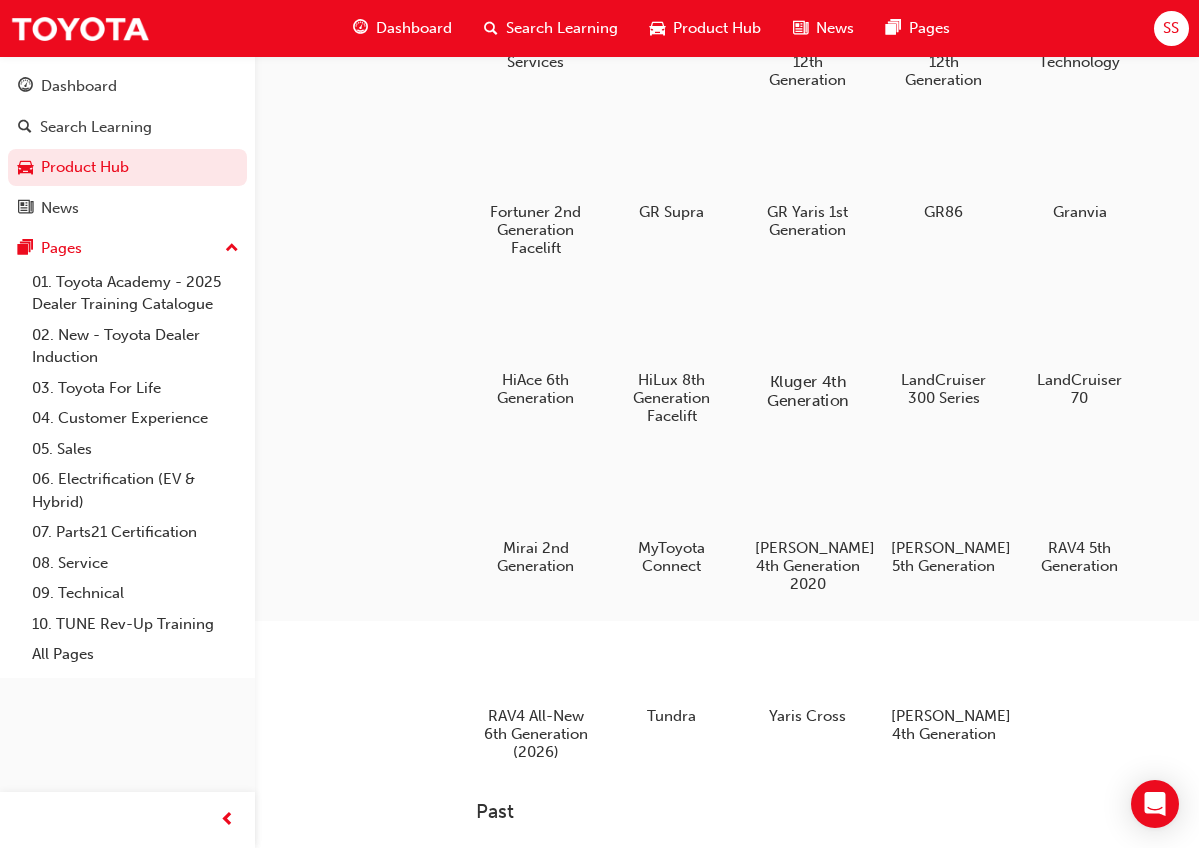 scroll, scrollTop: 330, scrollLeft: 0, axis: vertical 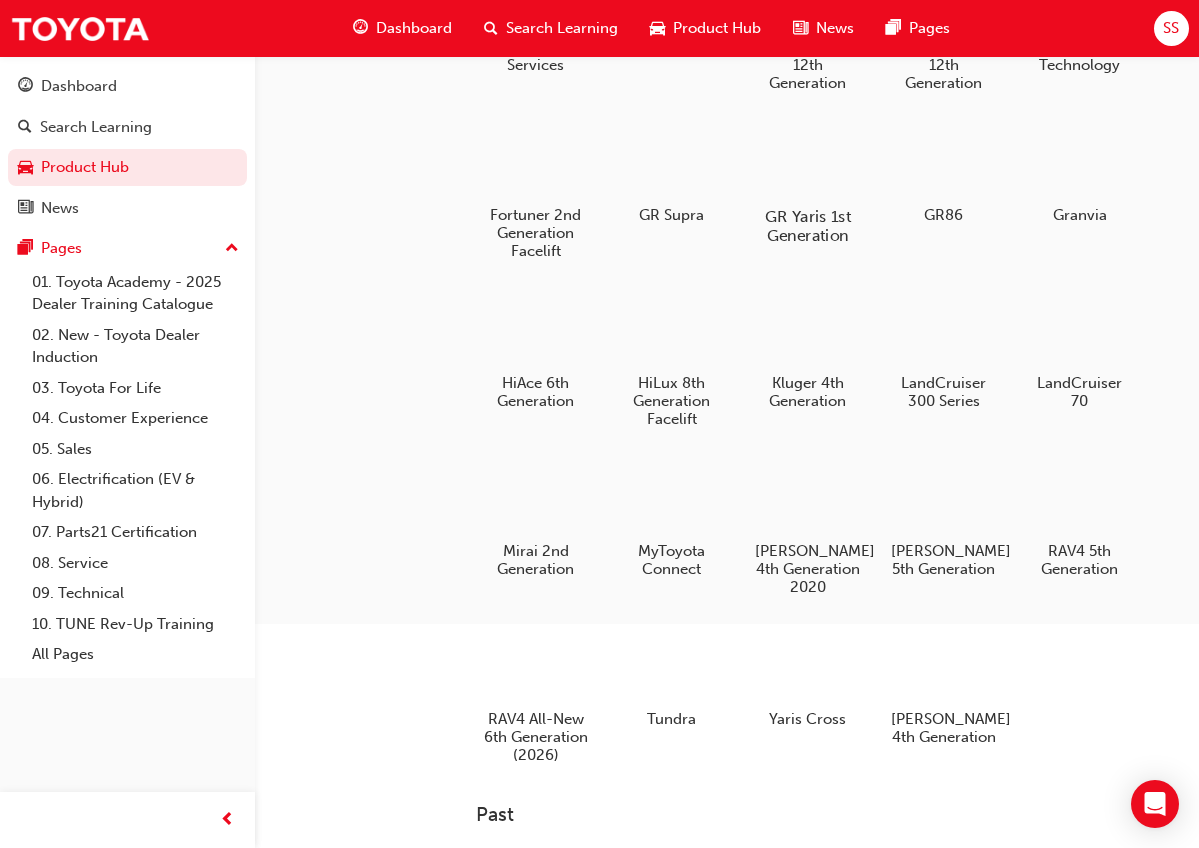 click at bounding box center (807, 158) 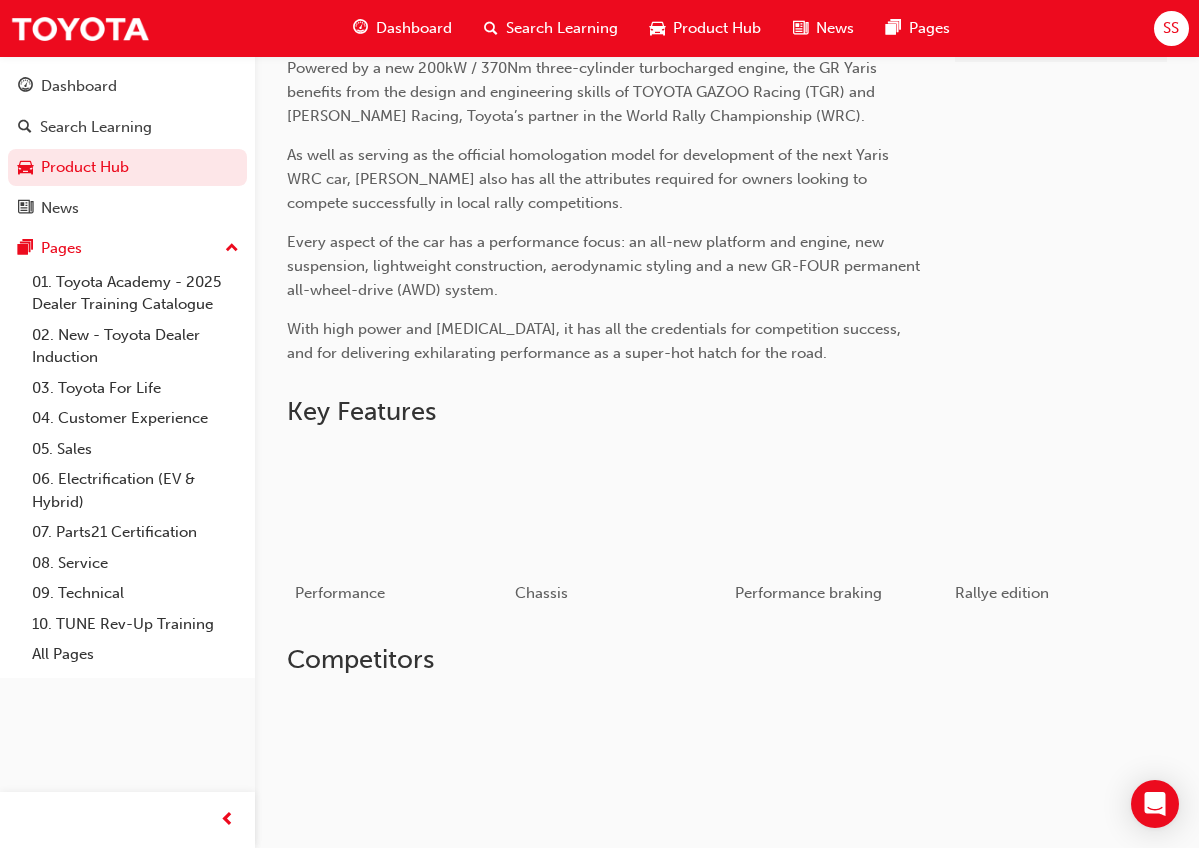 scroll, scrollTop: 626, scrollLeft: 0, axis: vertical 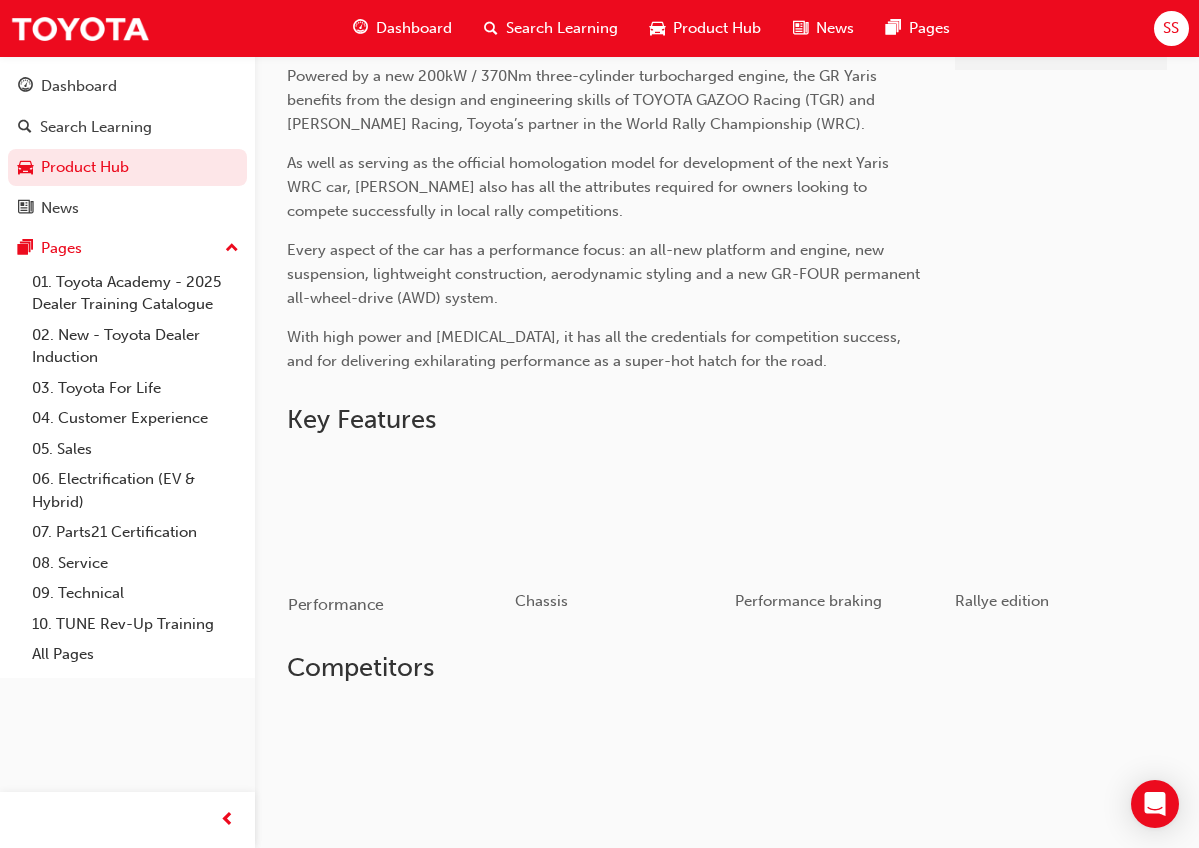 click at bounding box center [396, 515] 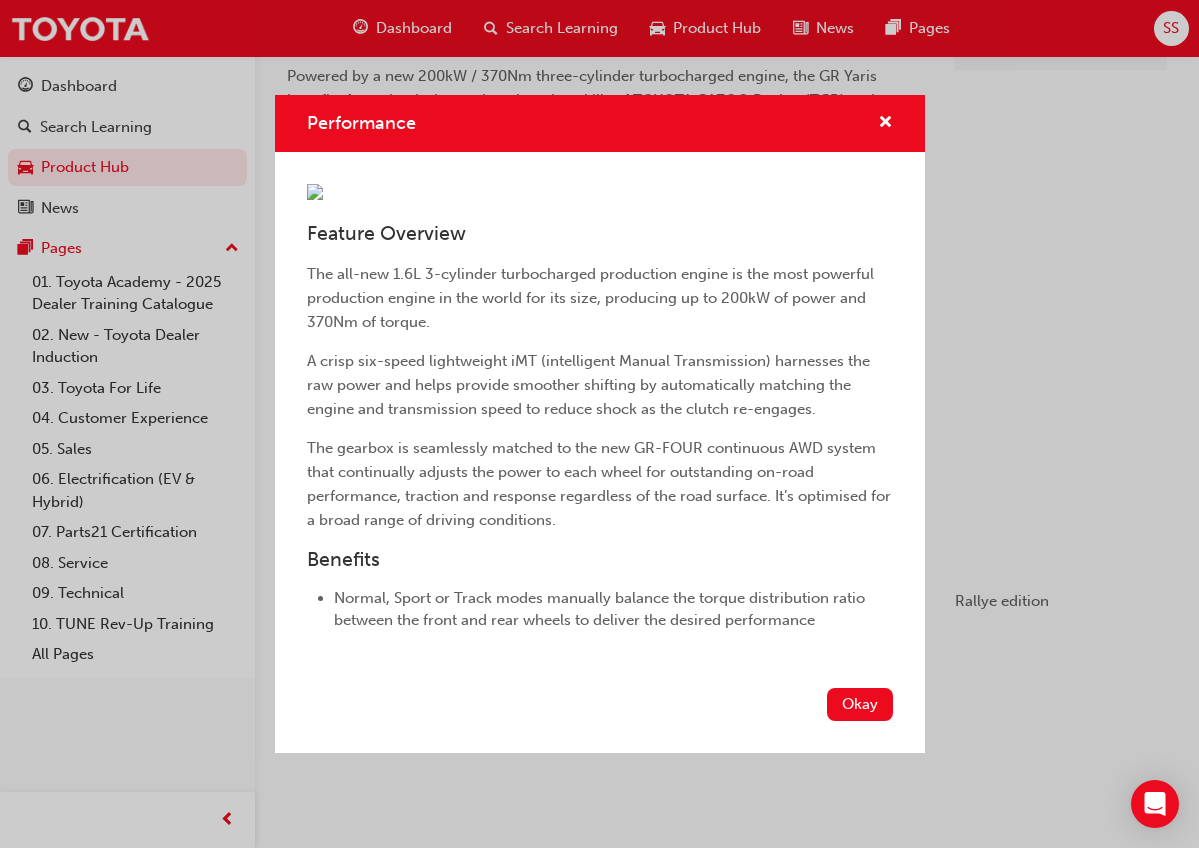 scroll, scrollTop: 112, scrollLeft: 0, axis: vertical 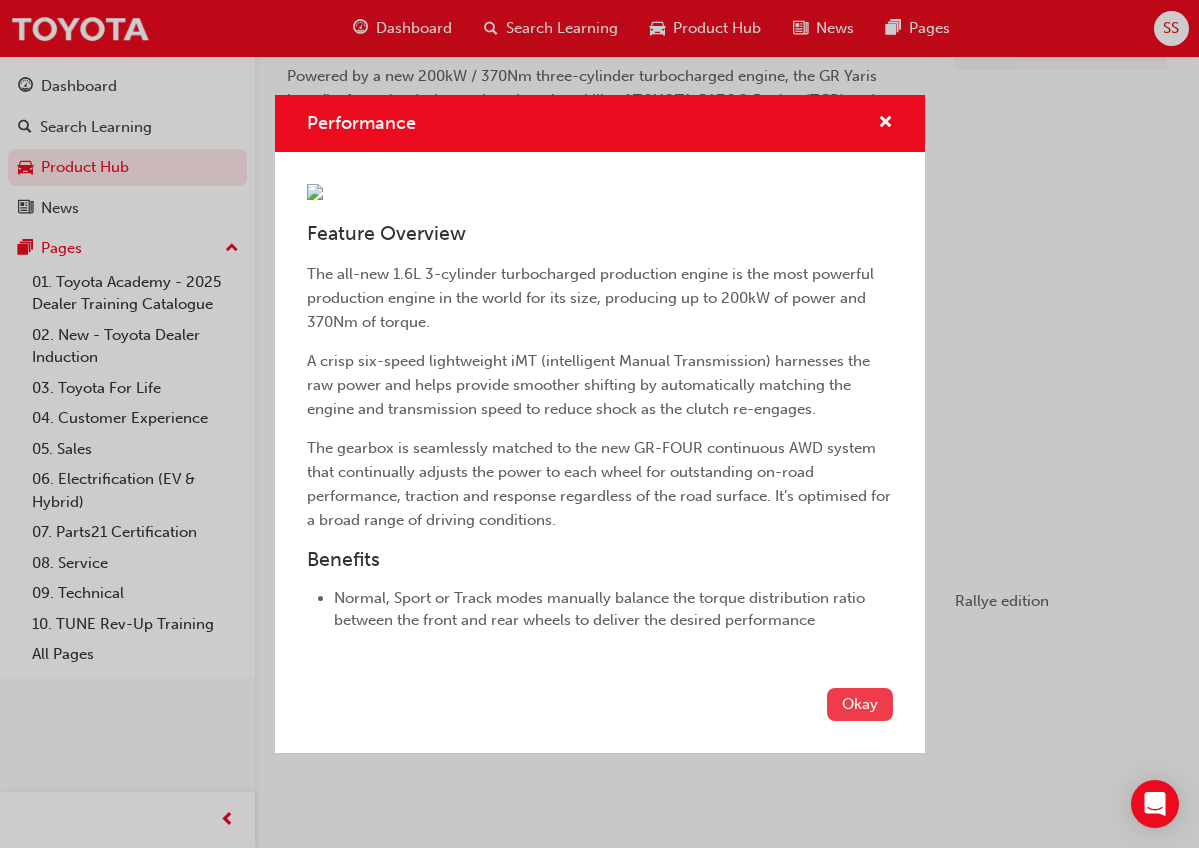 click on "Okay" at bounding box center (860, 704) 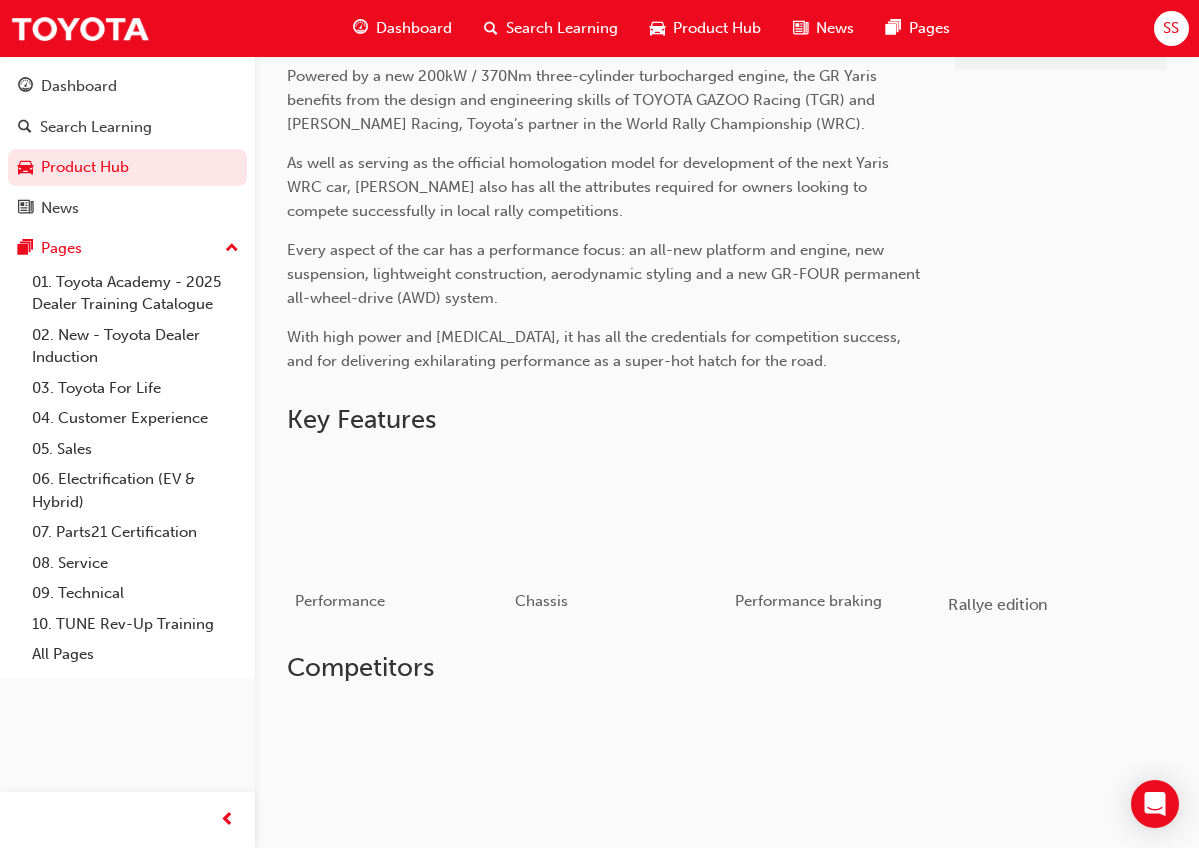 click at bounding box center (1056, 515) 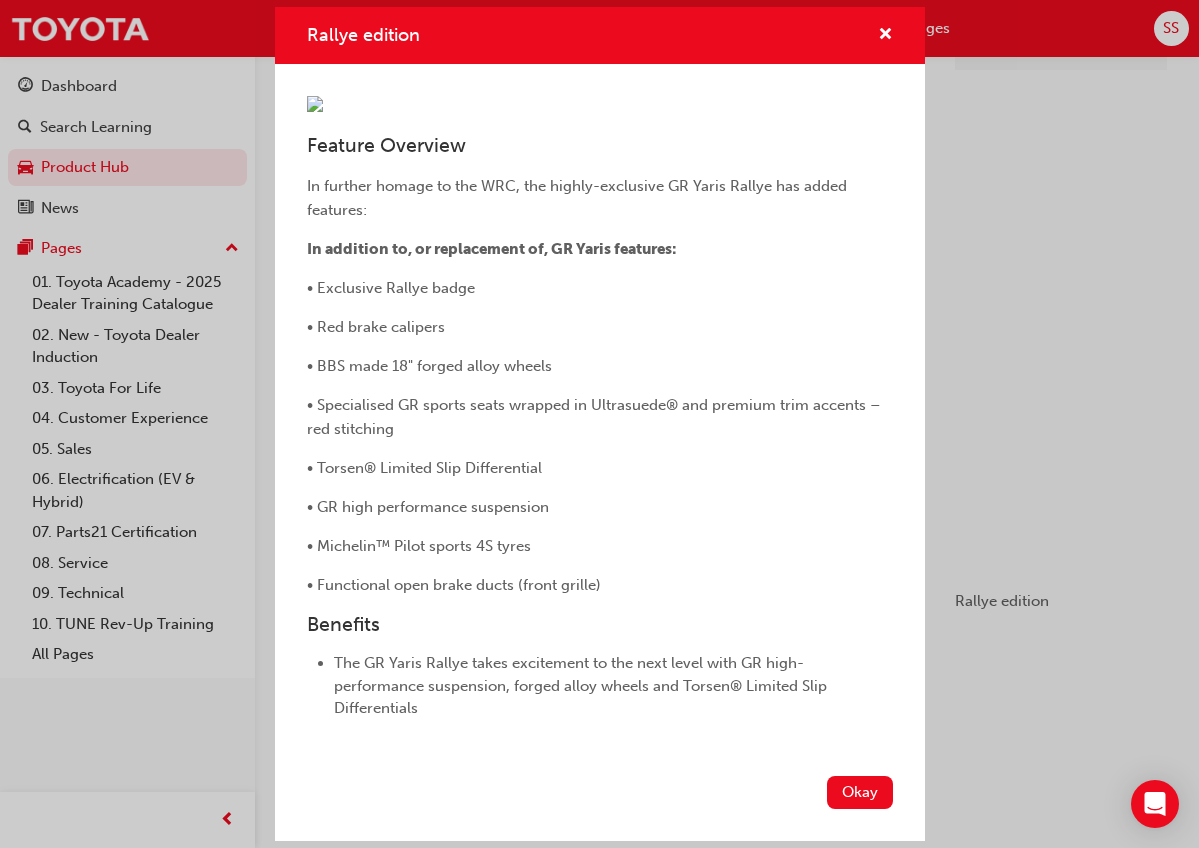 scroll, scrollTop: 291, scrollLeft: 0, axis: vertical 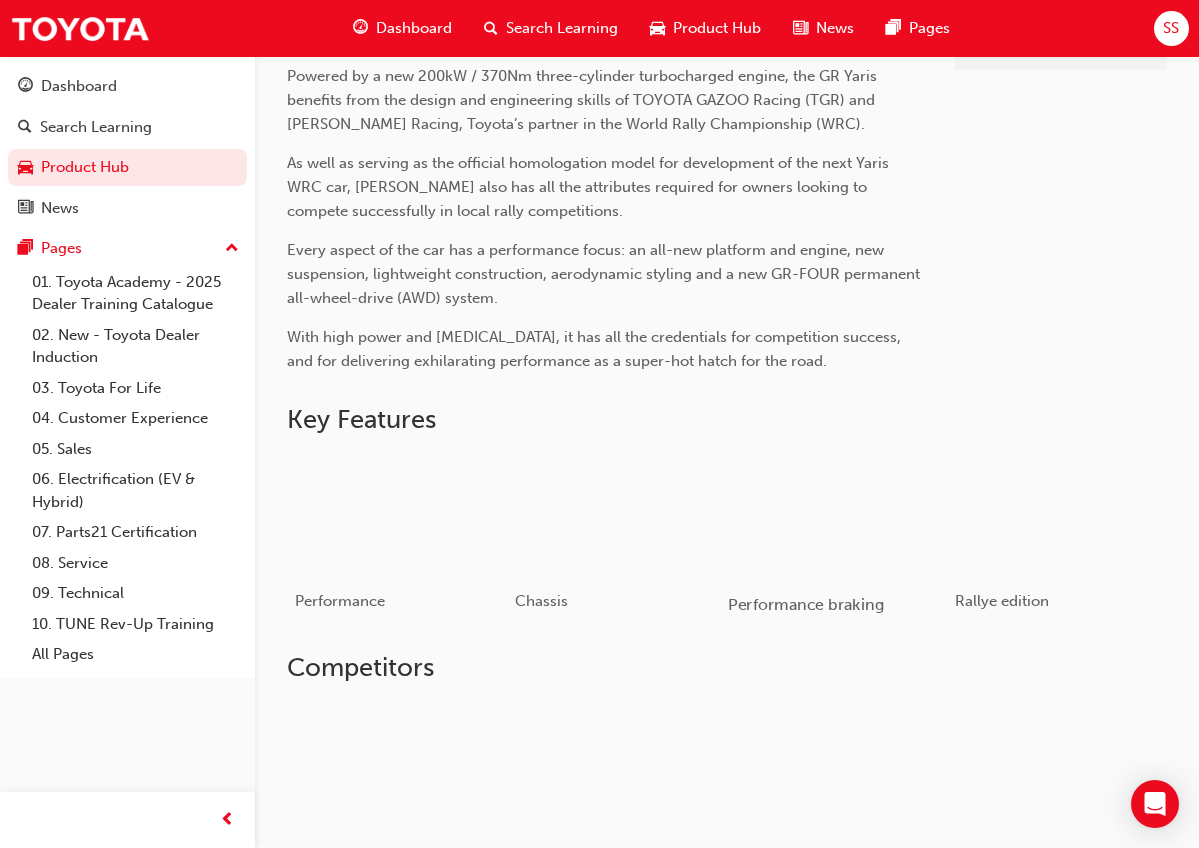 click at bounding box center (836, 515) 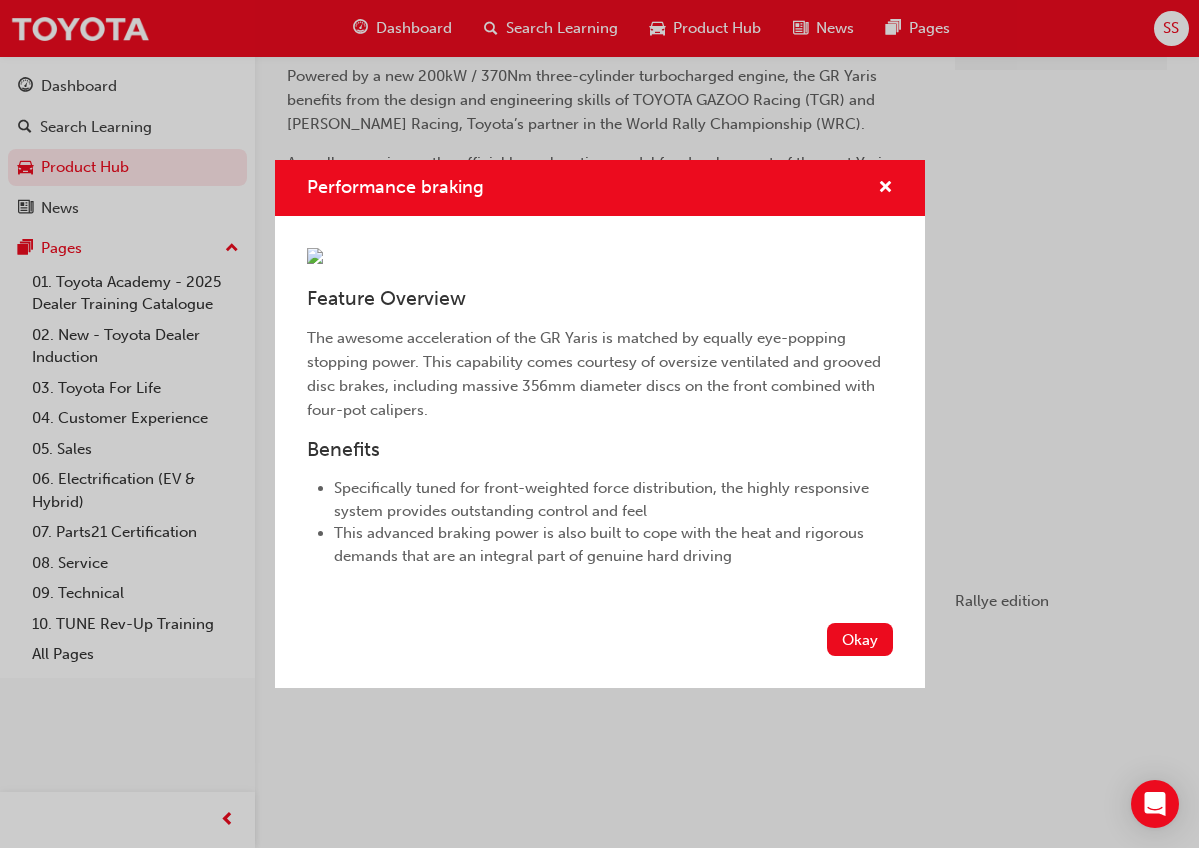 click on "Performance braking Feature Overview The awesome acceleration of the GR Yaris is matched by equally eye-popping stopping power. This capability comes courtesy of oversize ventilated and grooved disc brakes, including massive 356mm diameter discs on the front combined with four-pot calipers.  Benefits Specifically tuned for front-weighted force distribution, the highly responsive system provides outstanding control and feel  This advanced braking power is also built to cope with the heat and rigorous demands that are an integral part of genuine hard driving Okay" at bounding box center [599, 424] 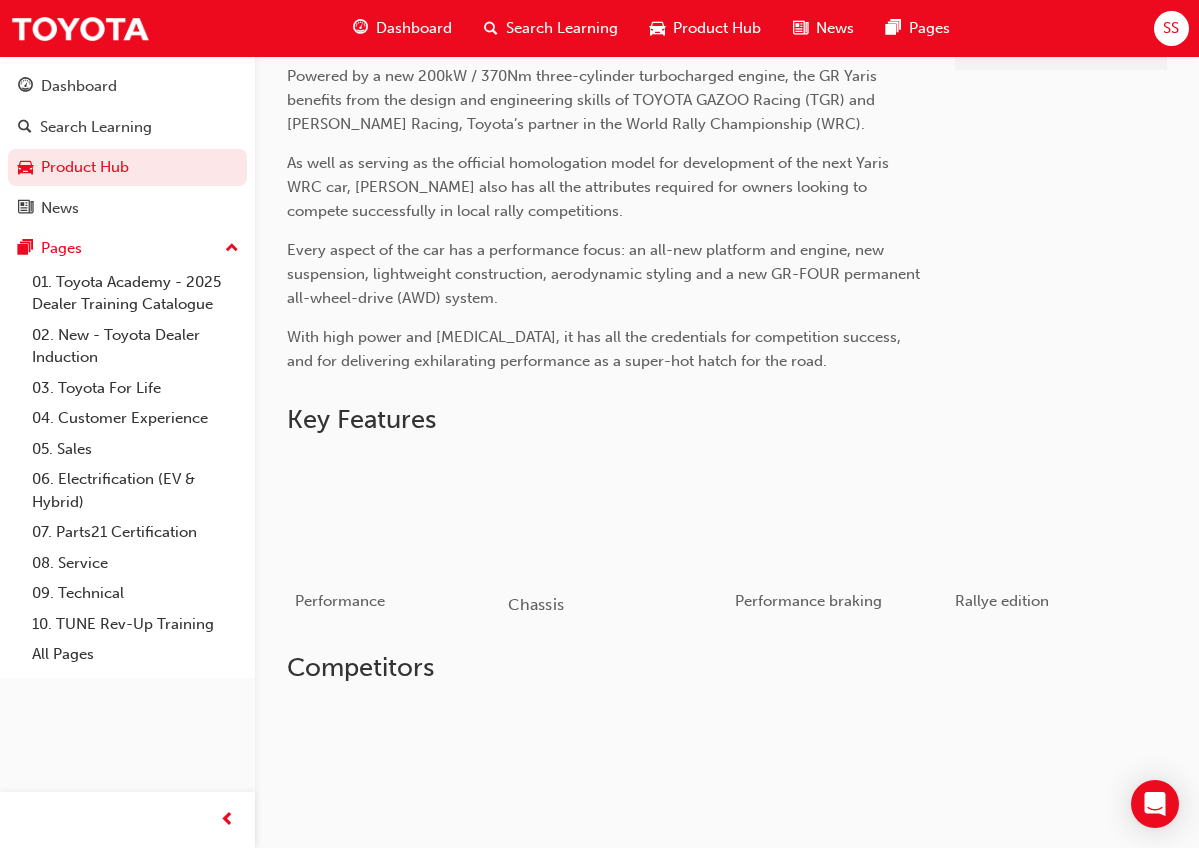 click at bounding box center [616, 515] 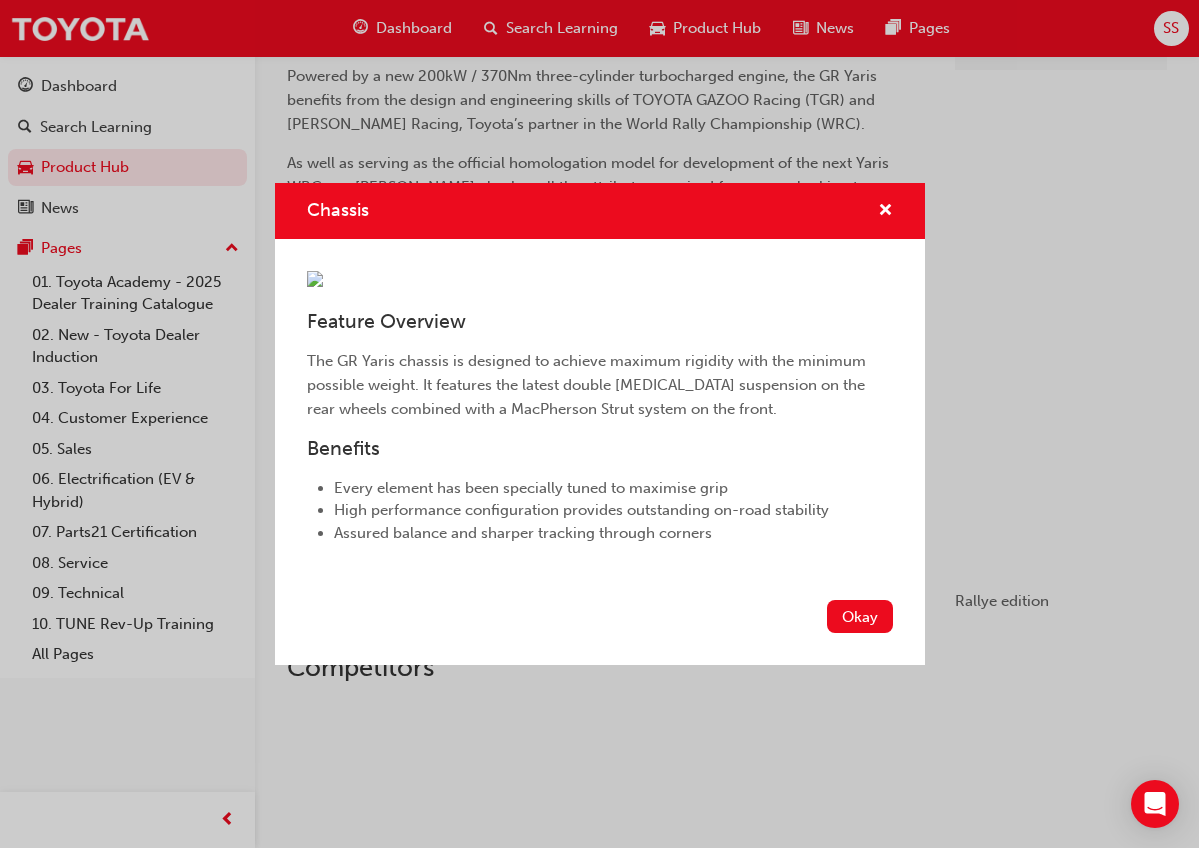 click on "Chassis Feature Overview The GR Yaris chassis is designed to achieve maximum rigidity with the minimum possible weight. It features the latest double wishbone suspension on the rear wheels combined with a MacPherson Strut system on the front. Benefits Every element has been specially tuned to maximise grip High performance configuration provides outstanding on-road stability Assured balance and sharper tracking through corners Okay" at bounding box center [599, 424] 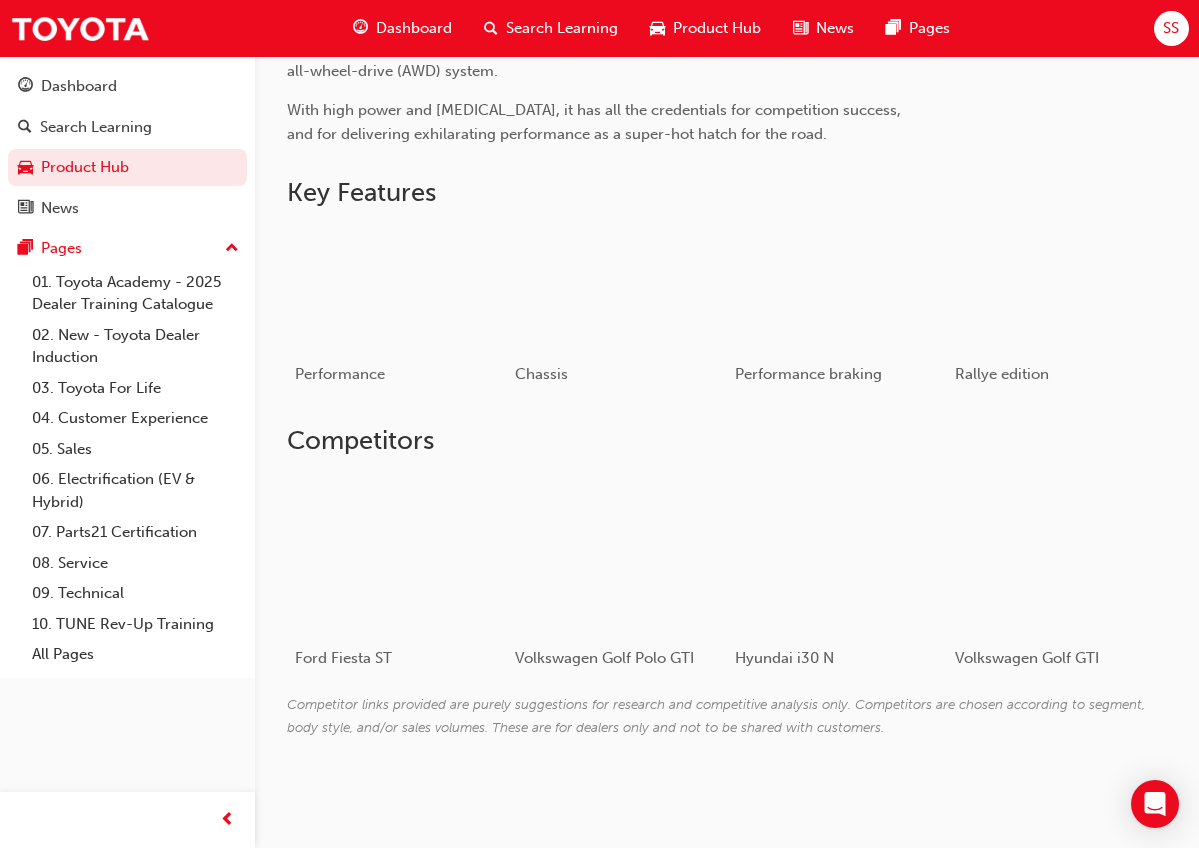 scroll, scrollTop: 840, scrollLeft: 0, axis: vertical 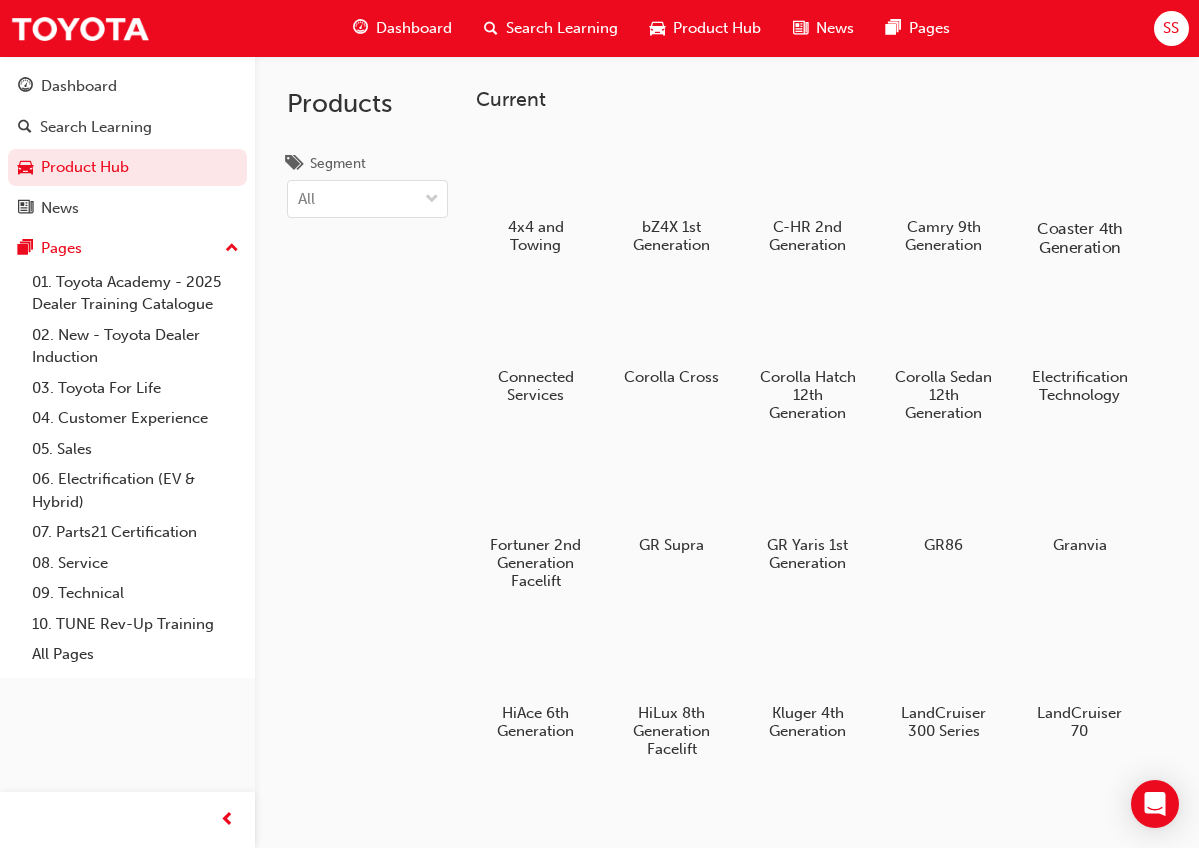 click at bounding box center [1079, 170] 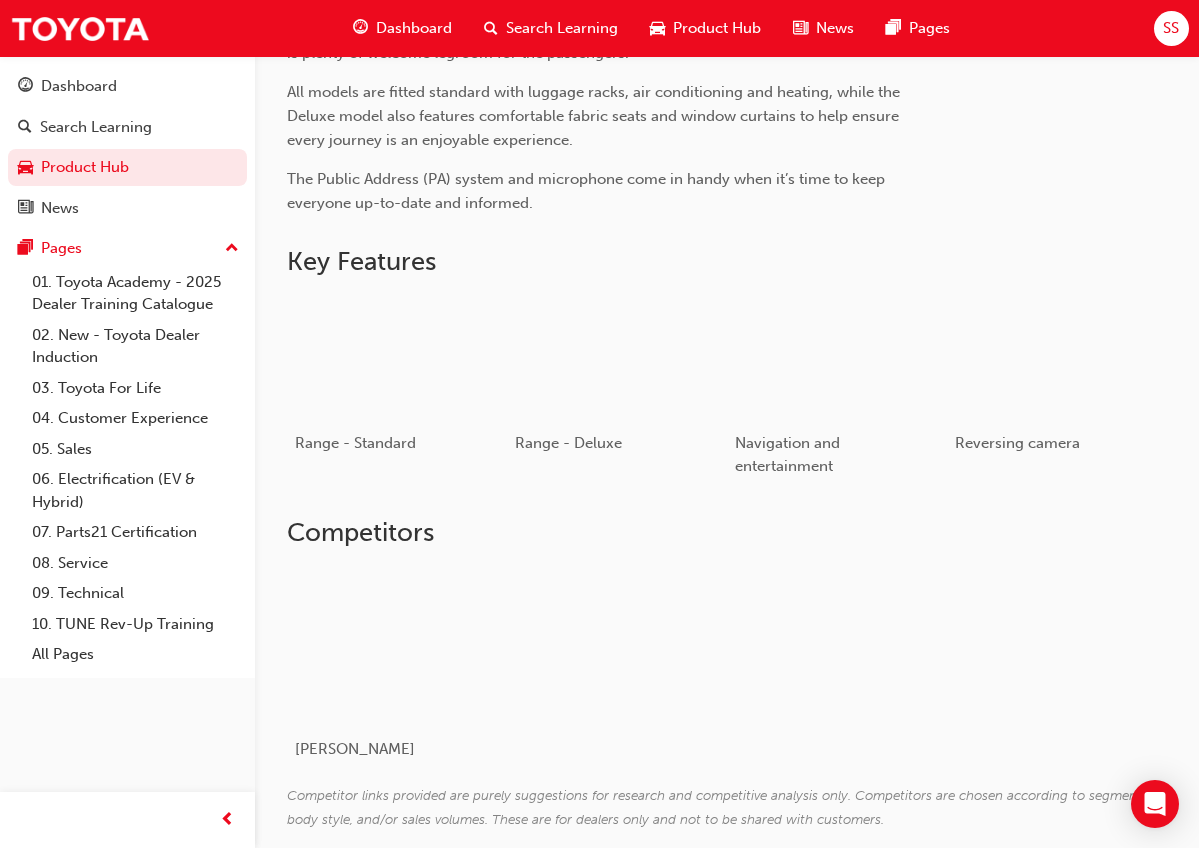 scroll, scrollTop: 762, scrollLeft: 0, axis: vertical 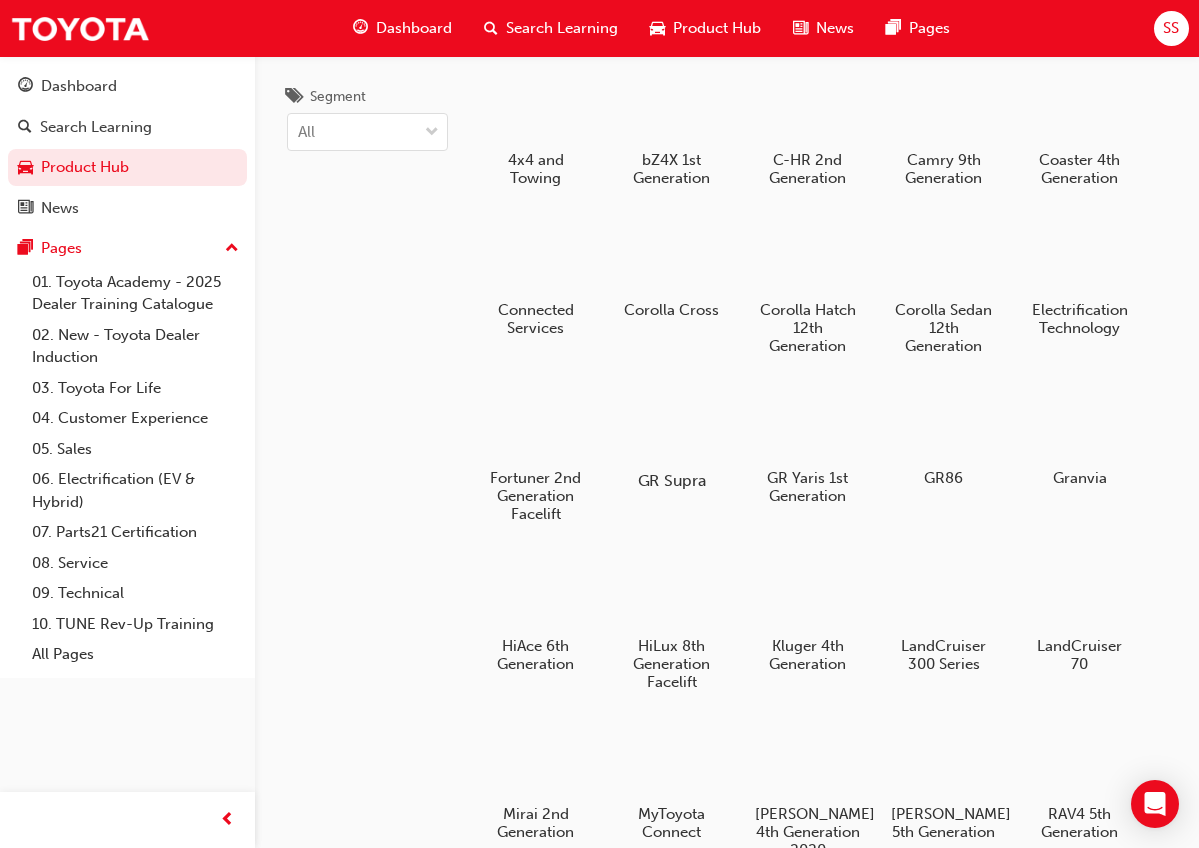 click on "GR Supra" at bounding box center [671, 480] 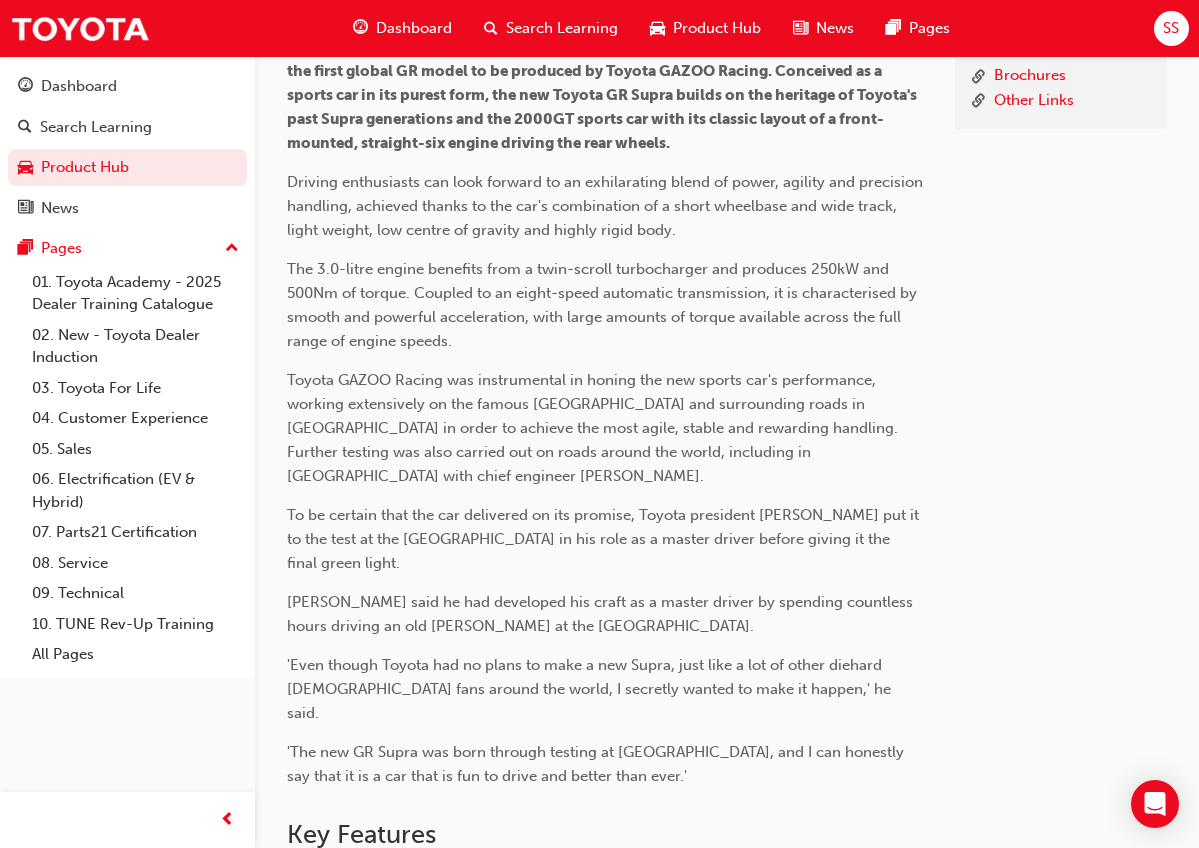 scroll, scrollTop: 810, scrollLeft: 0, axis: vertical 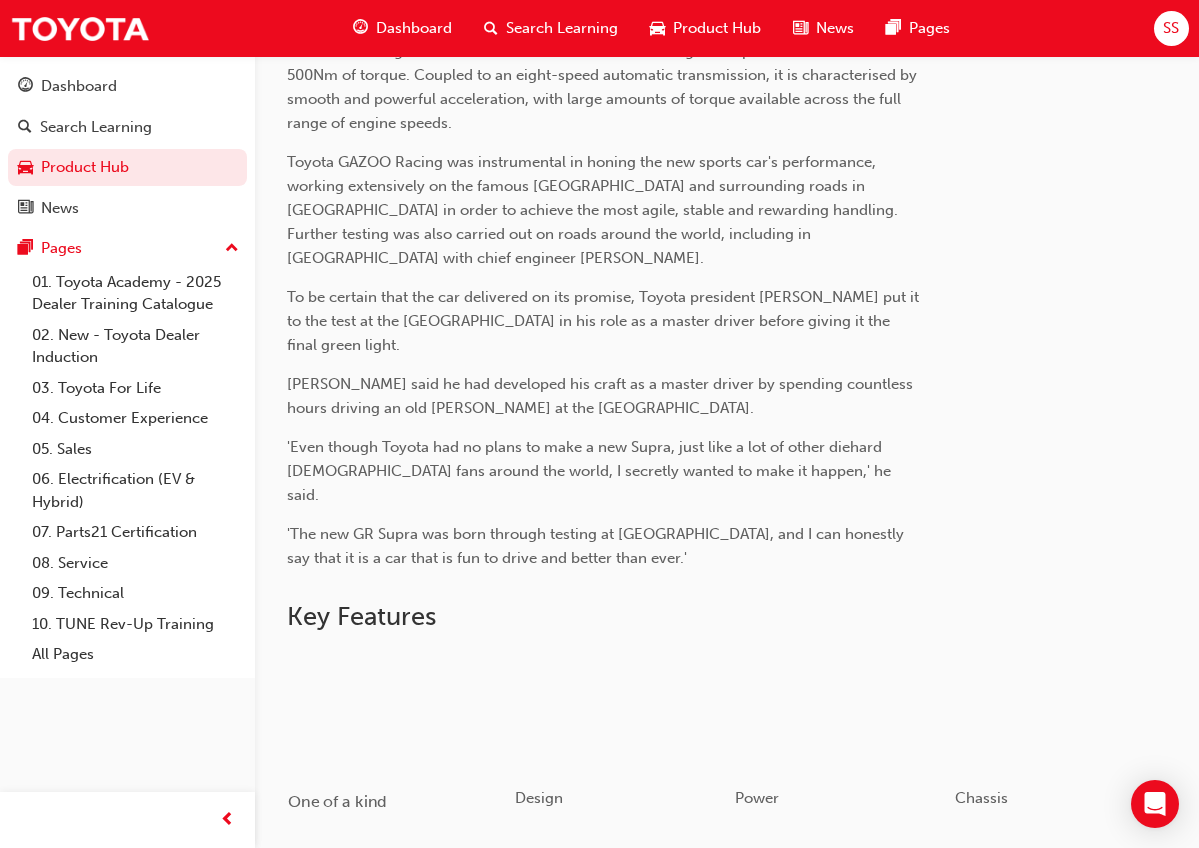 click at bounding box center (396, 712) 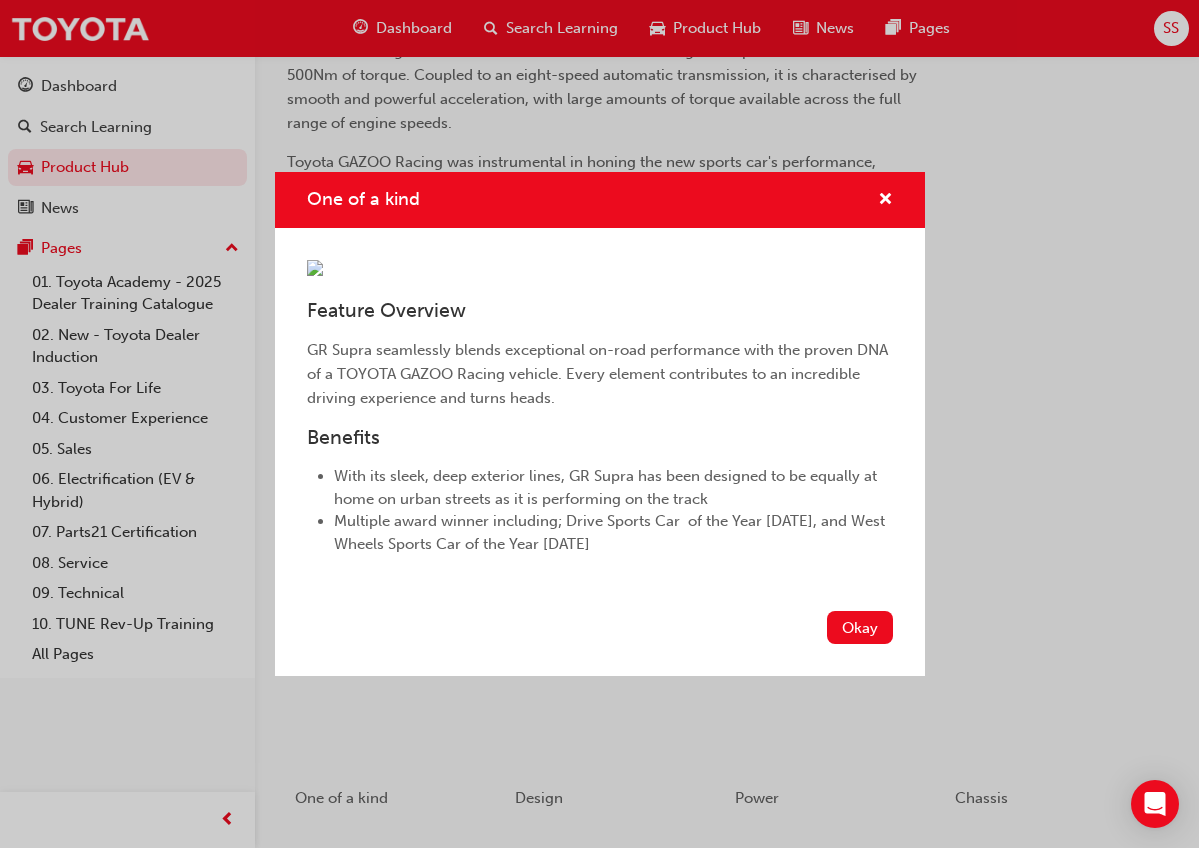 click on "Feature Overview GR Supra seamlessly blends exceptional on-road performance with the proven DNA of a TOYOTA GAZOO Racing vehicle. Every element contributes to an incredible driving experience and turns heads.  Benefits With its sleek, deep exterior lines, GR Supra has been designed to be equally at home on urban streets as it is performing on the track Multiple award winner including; Drive Sports Car  of the Year 2020, and West Wheels Sports Car of the Year 2019" at bounding box center (600, 415) 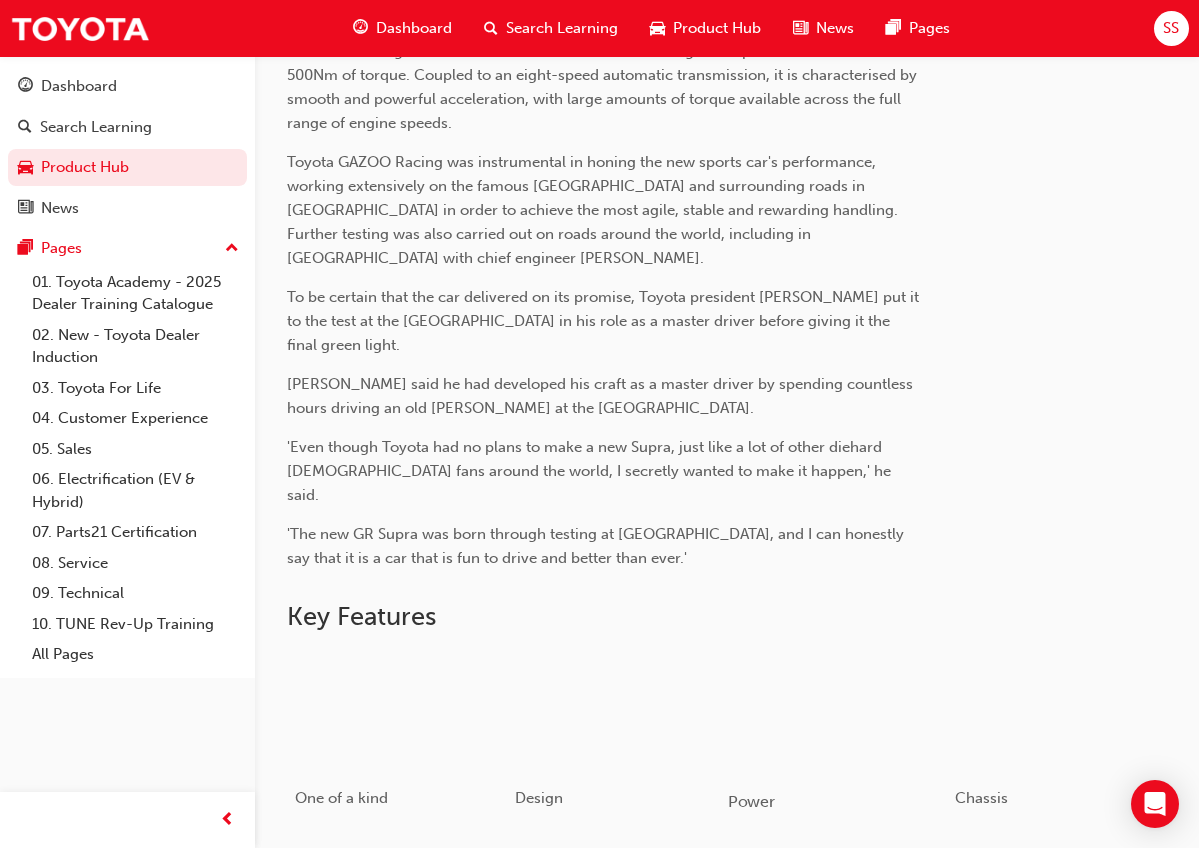 click at bounding box center [836, 712] 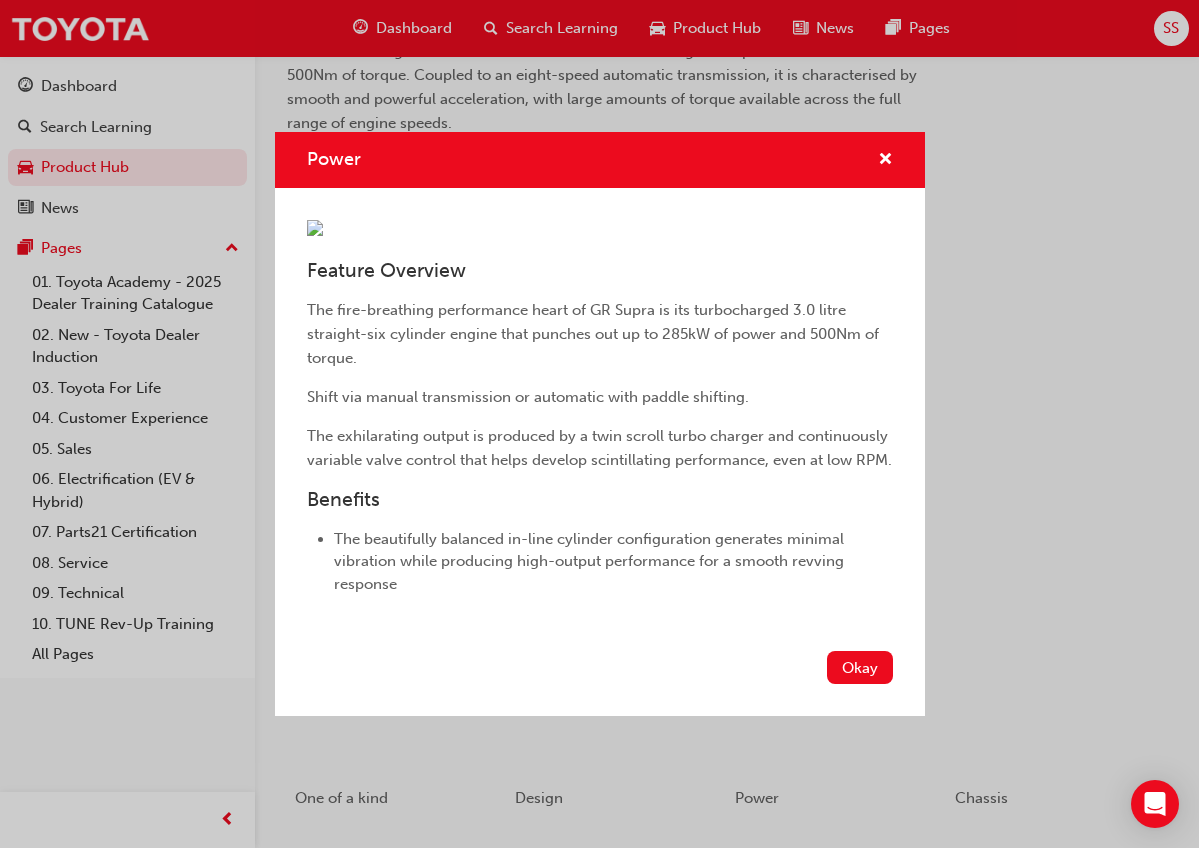 scroll, scrollTop: 68, scrollLeft: 0, axis: vertical 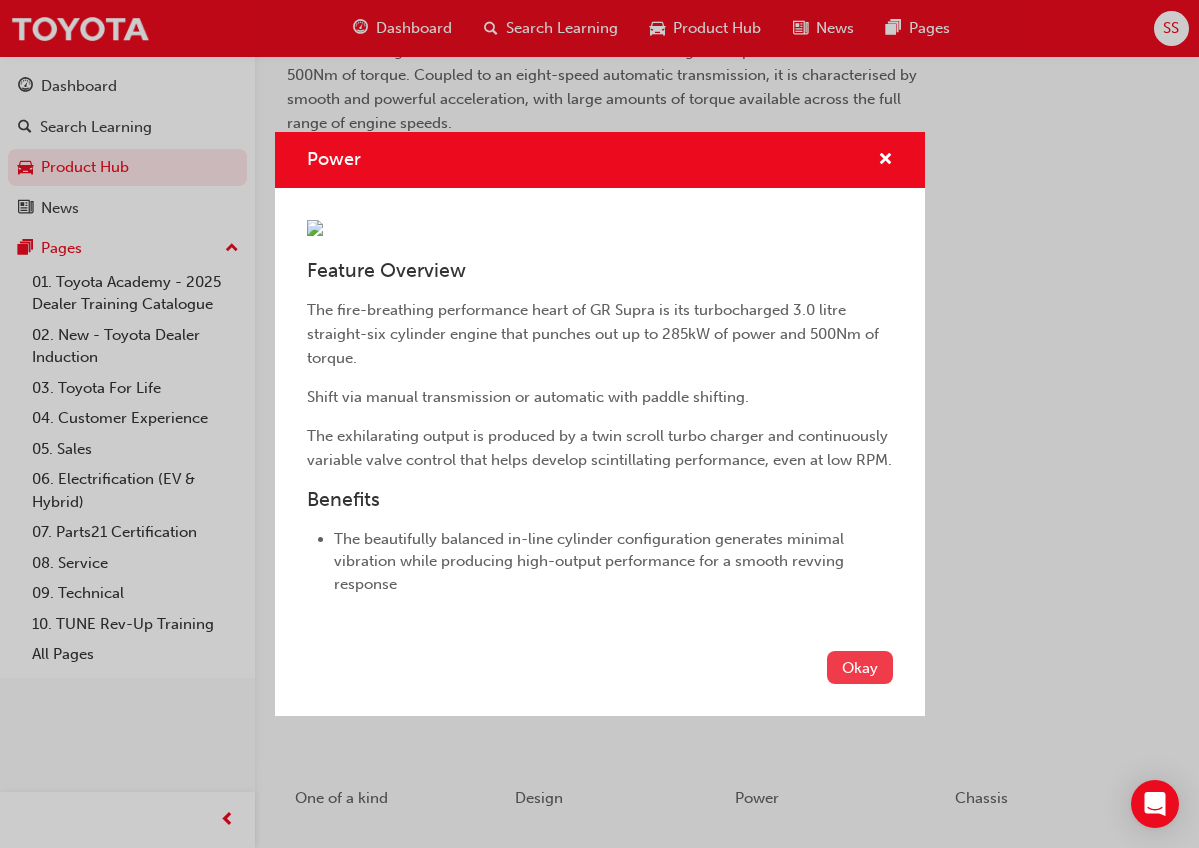 click on "Okay" at bounding box center [860, 667] 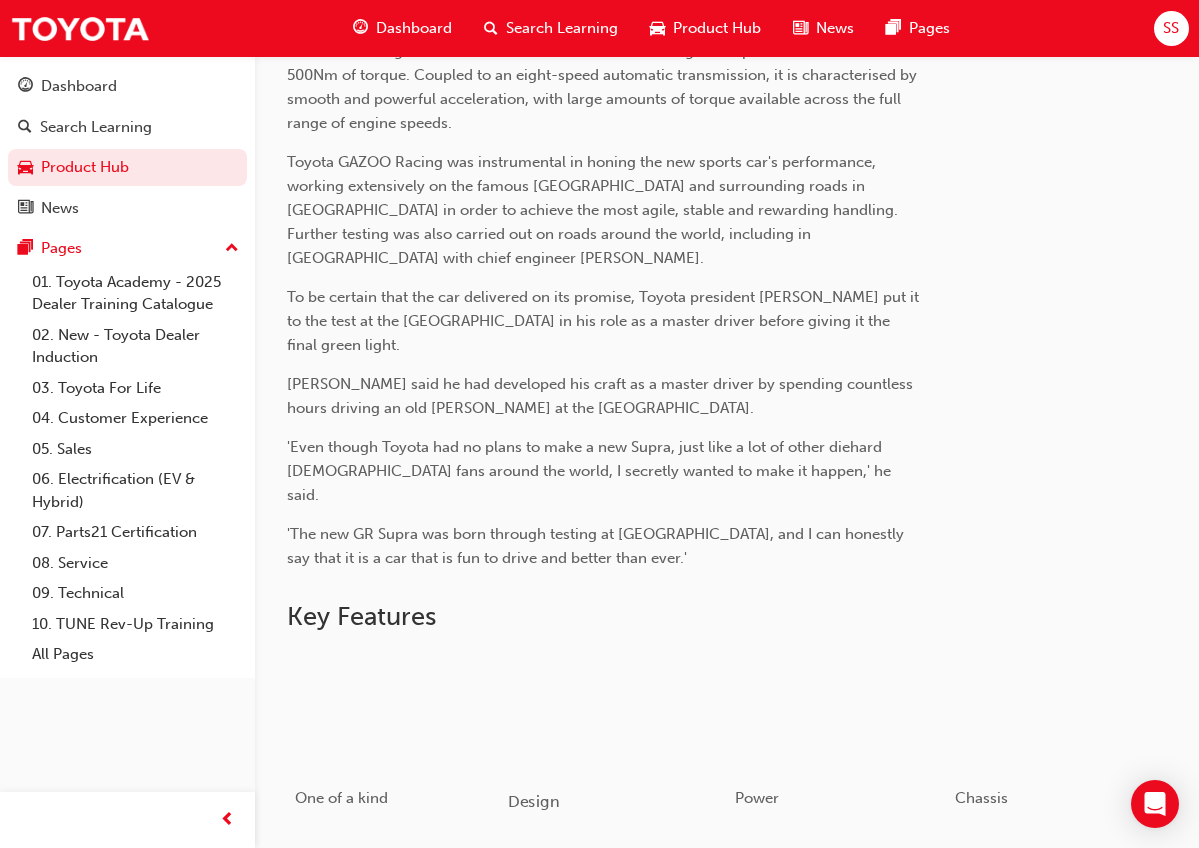 click at bounding box center (616, 712) 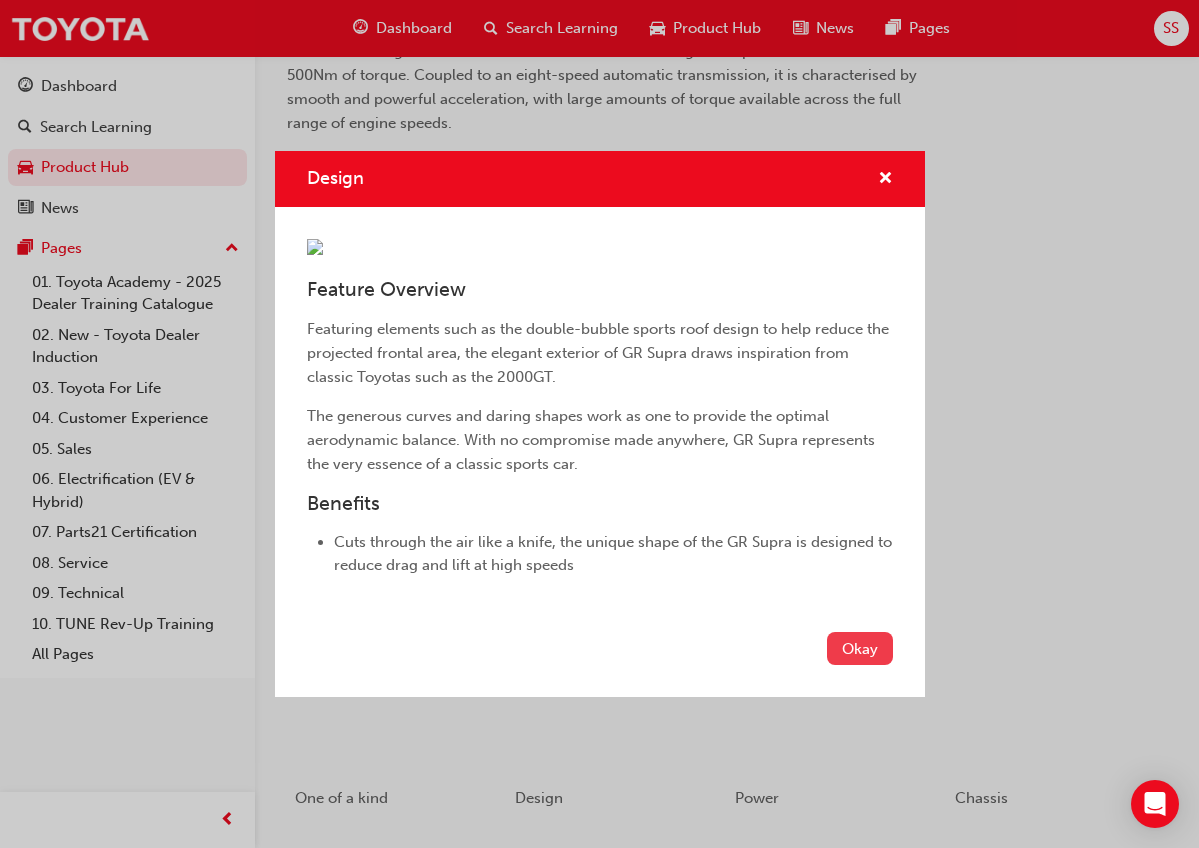 click on "Okay" at bounding box center [860, 648] 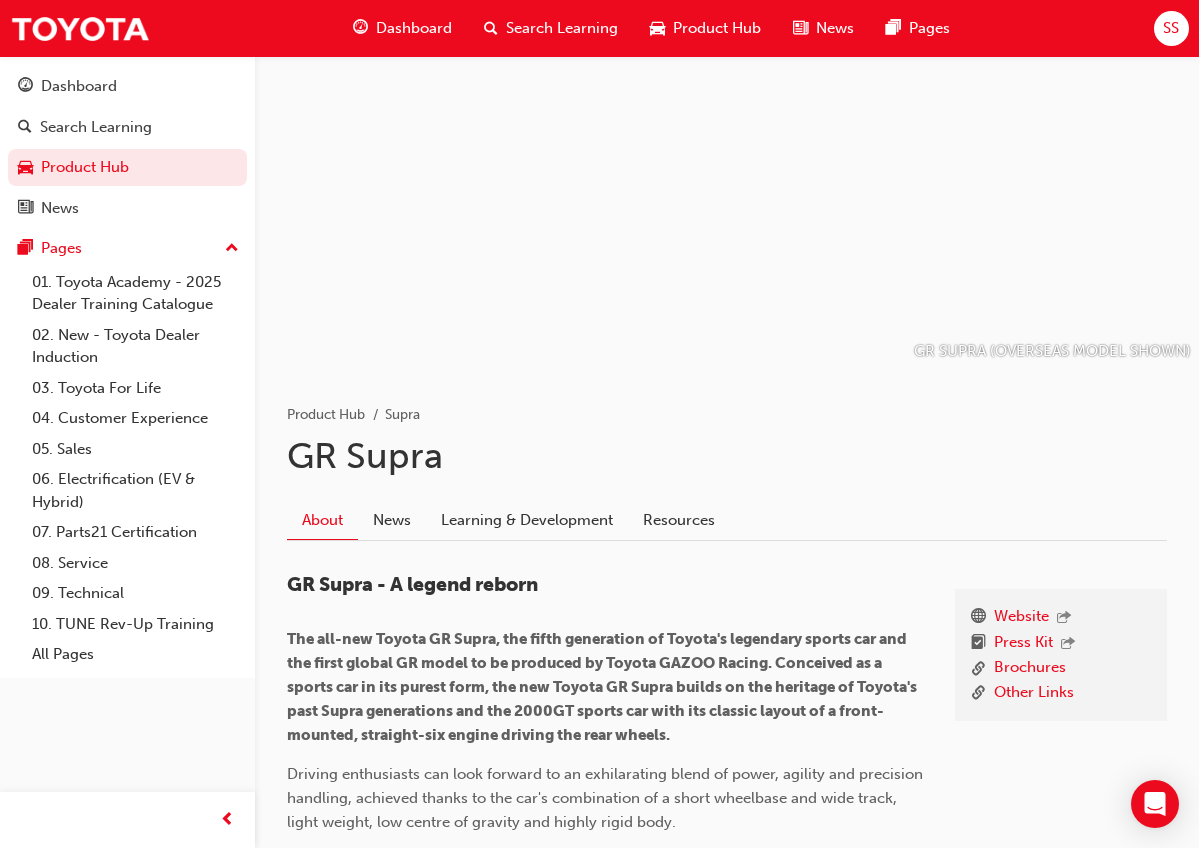 scroll, scrollTop: 0, scrollLeft: 0, axis: both 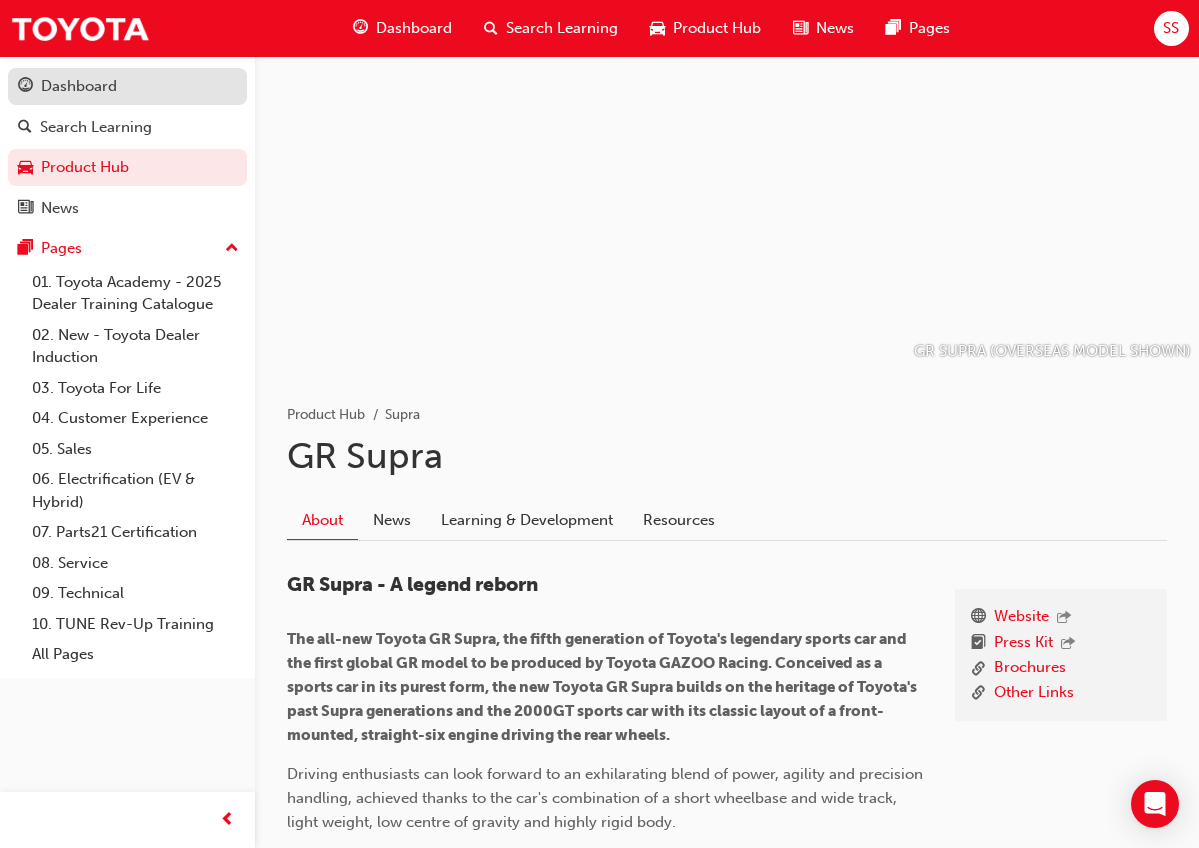 click on "Dashboard" at bounding box center [127, 86] 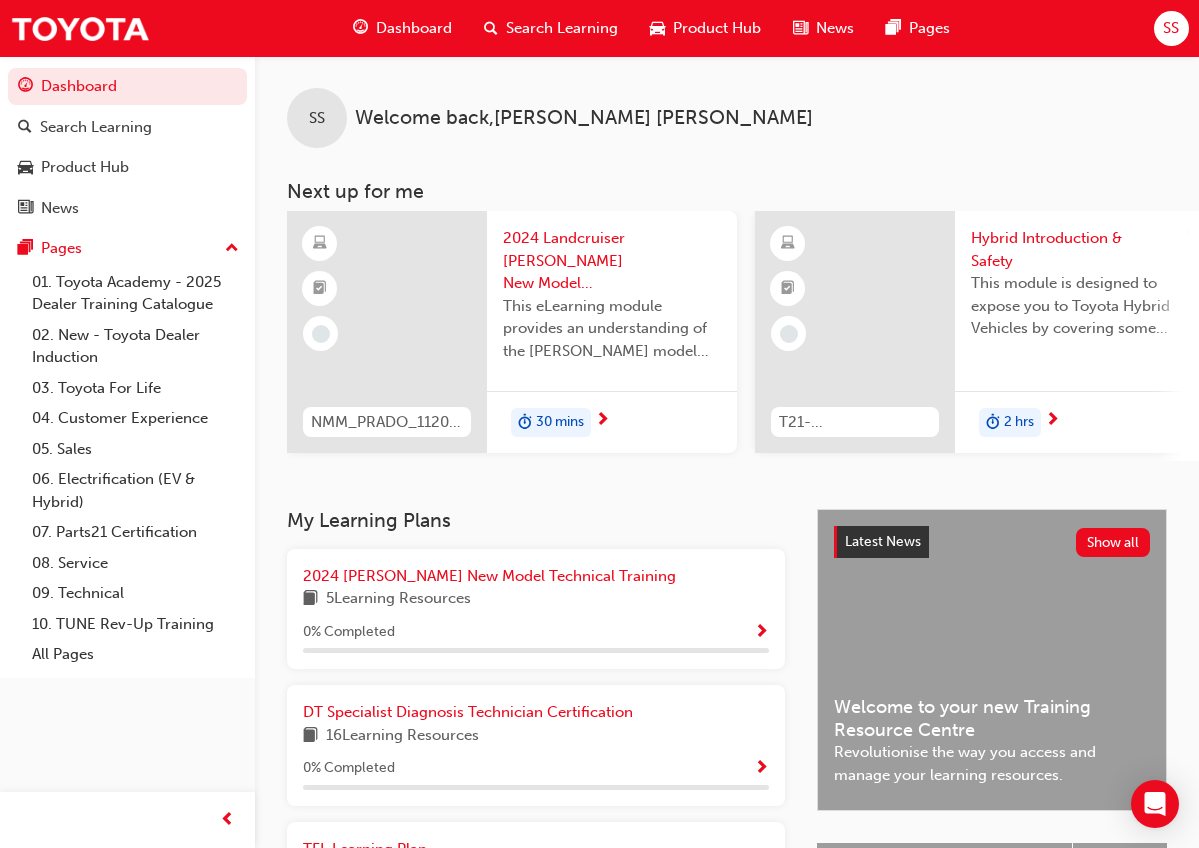scroll, scrollTop: 0, scrollLeft: 0, axis: both 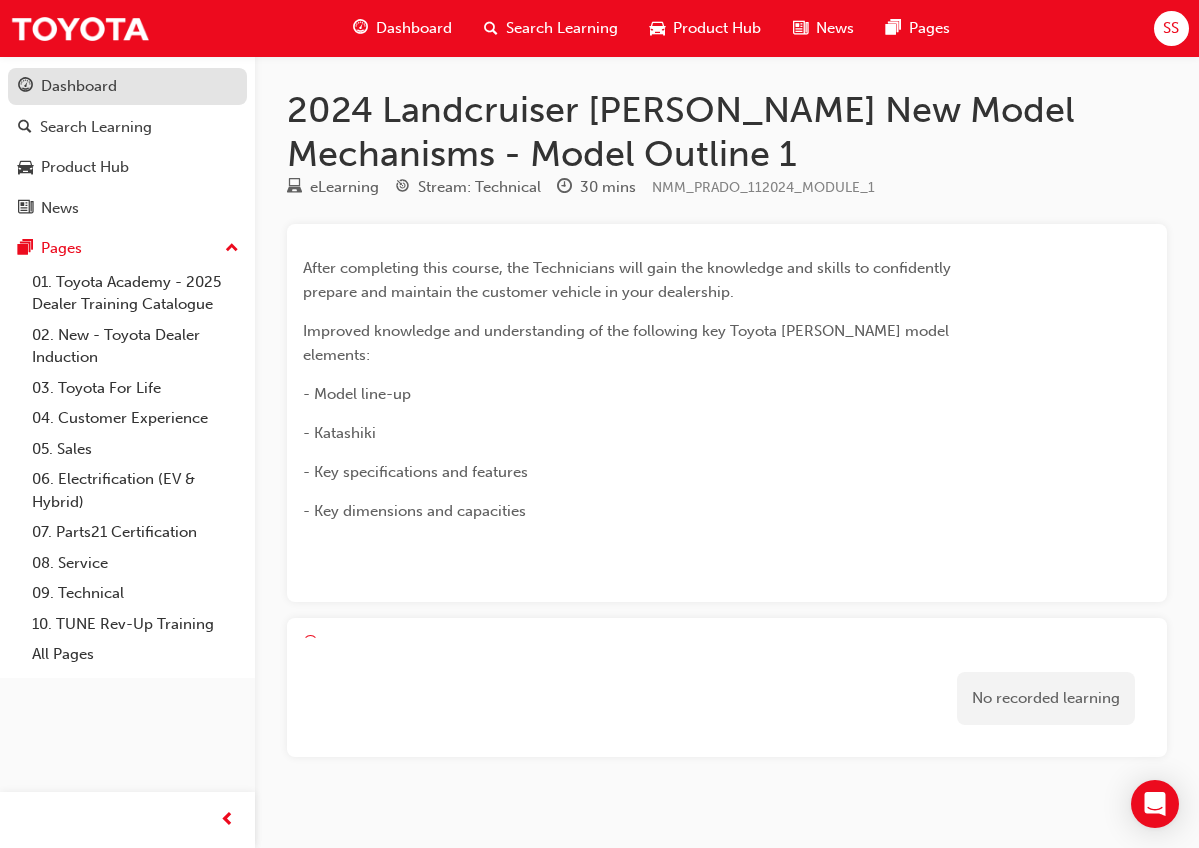 click on "Dashboard" at bounding box center (127, 86) 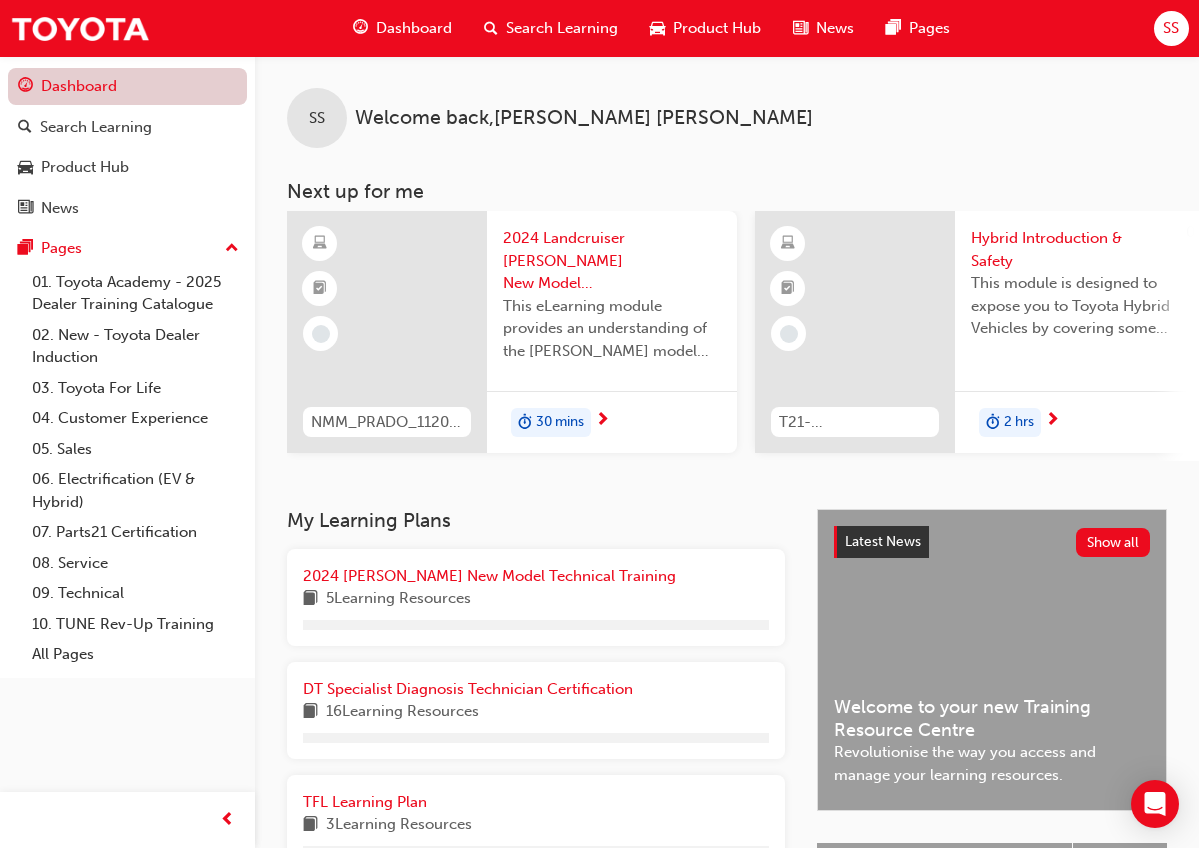 click on "Dashboard" at bounding box center [127, 86] 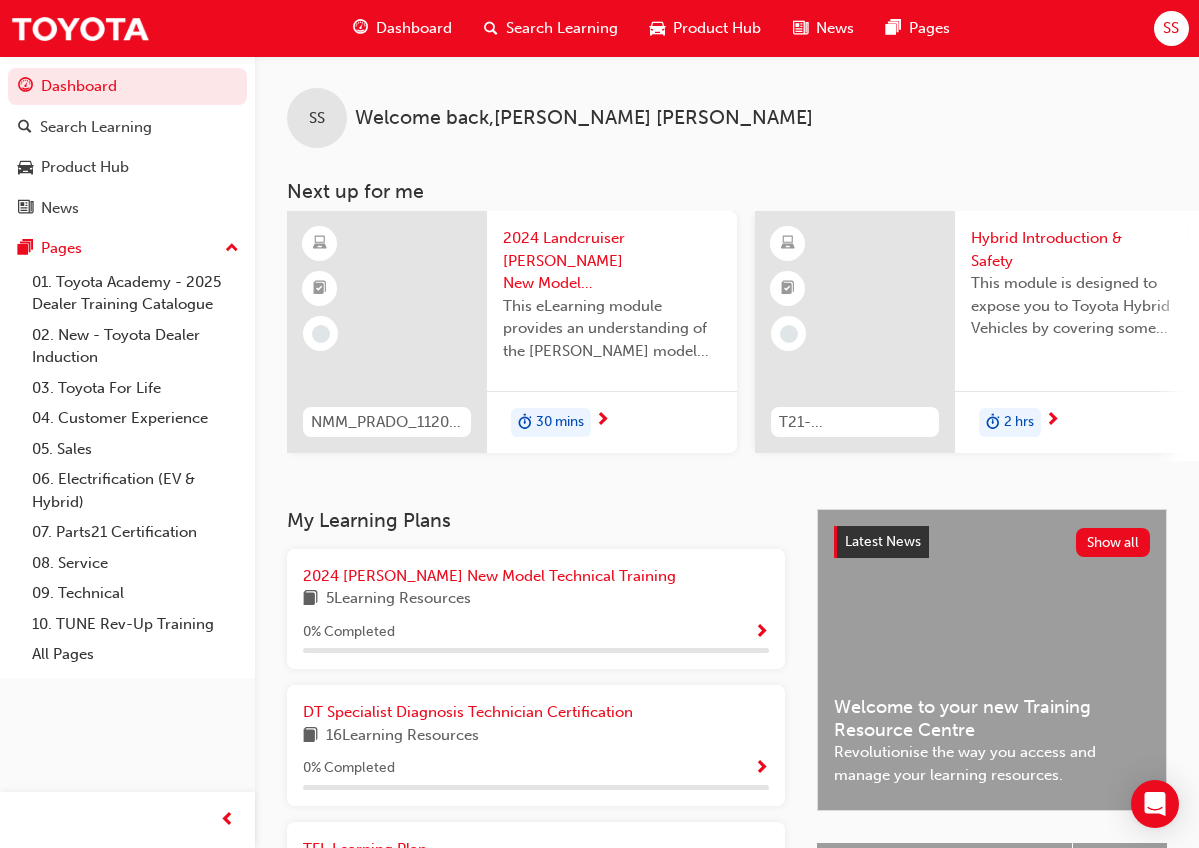 click on "News" at bounding box center (835, 28) 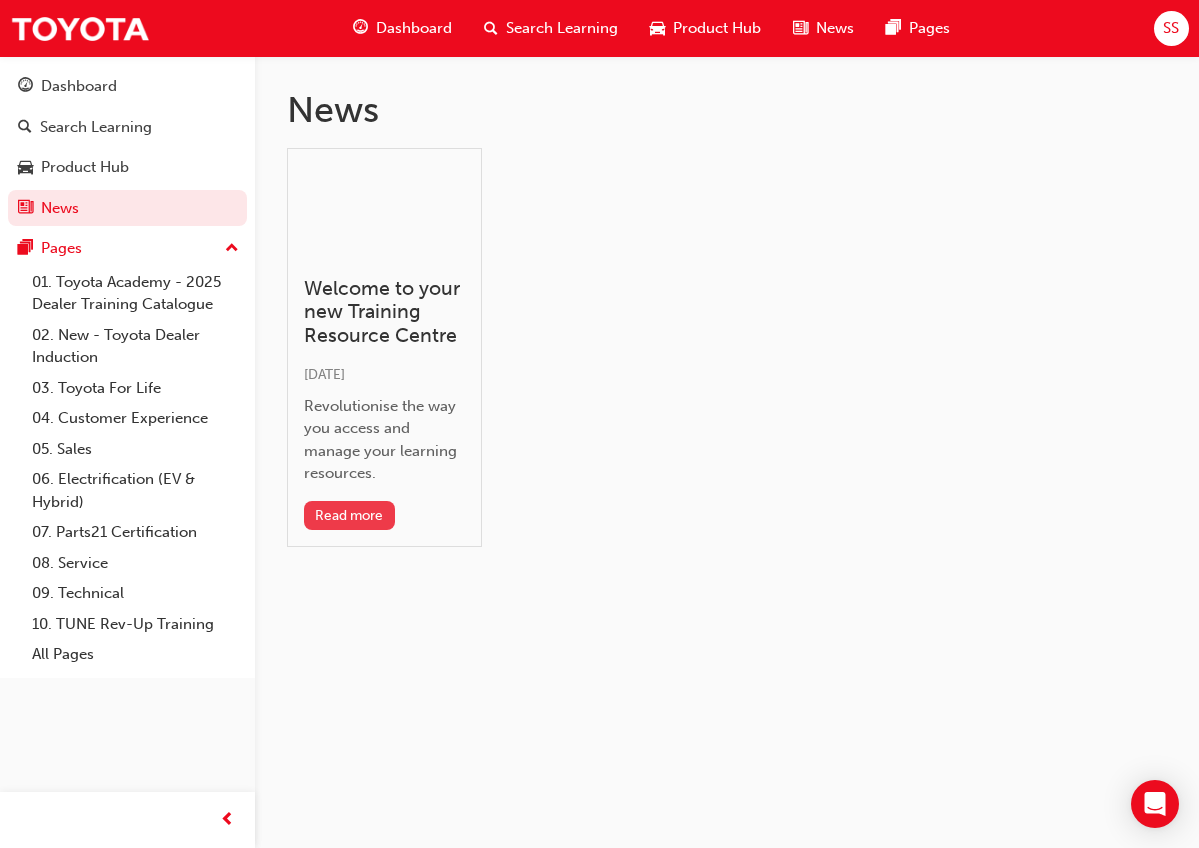 click on "Read more" at bounding box center [349, 515] 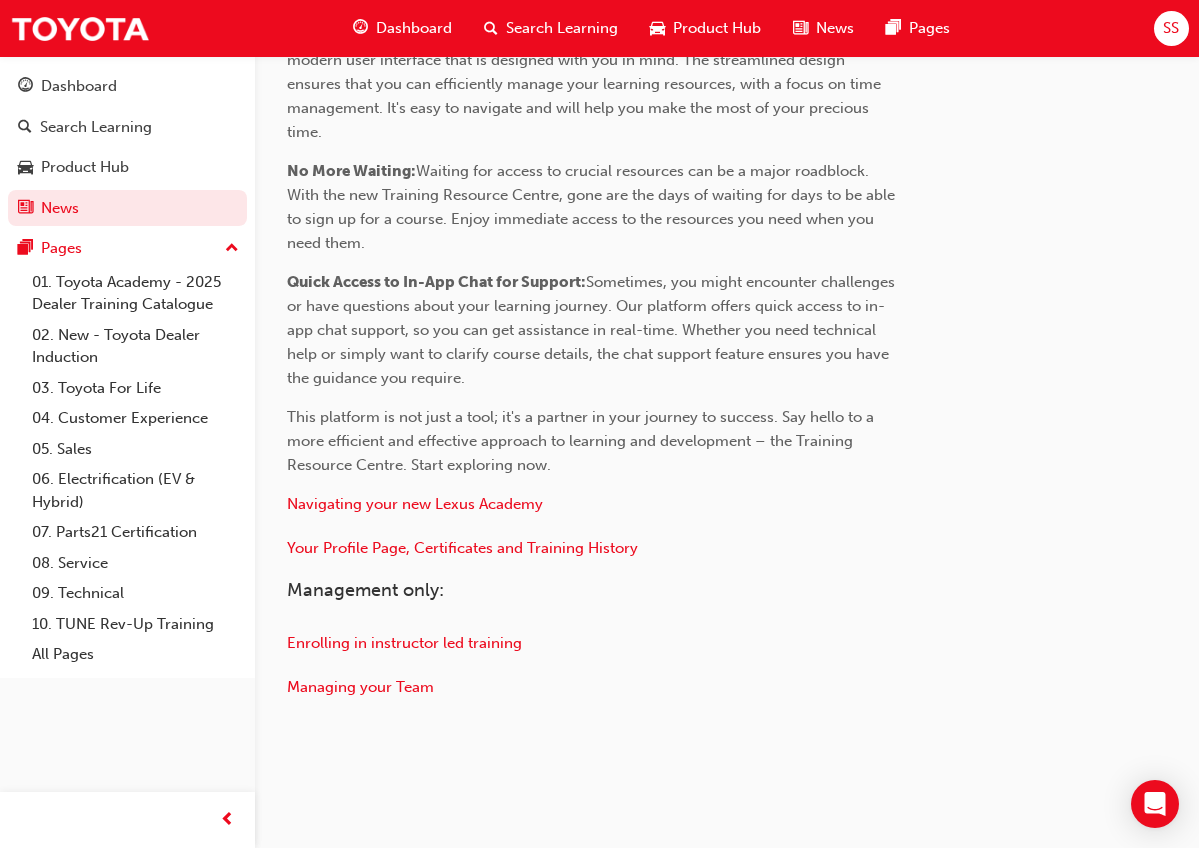 scroll, scrollTop: 900, scrollLeft: 0, axis: vertical 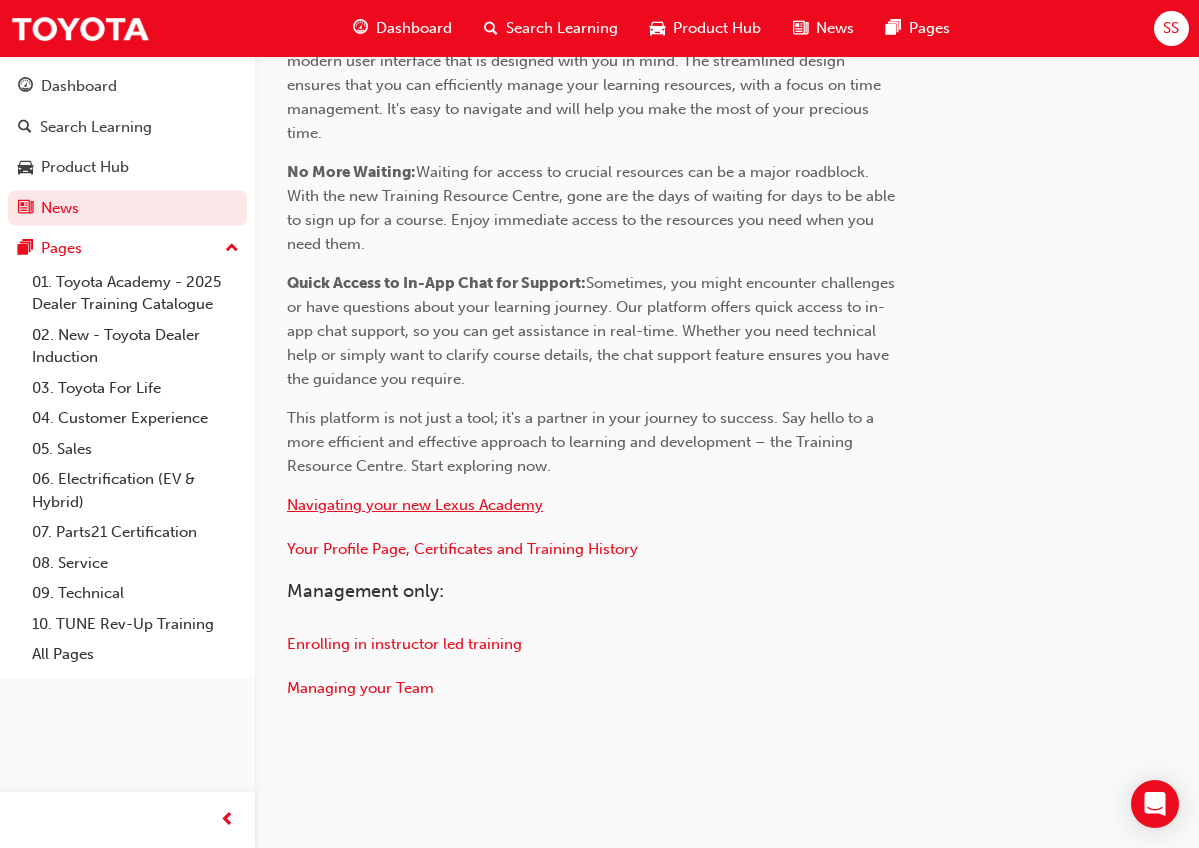 click on "Navigating your new Lexus Academy" at bounding box center [415, 505] 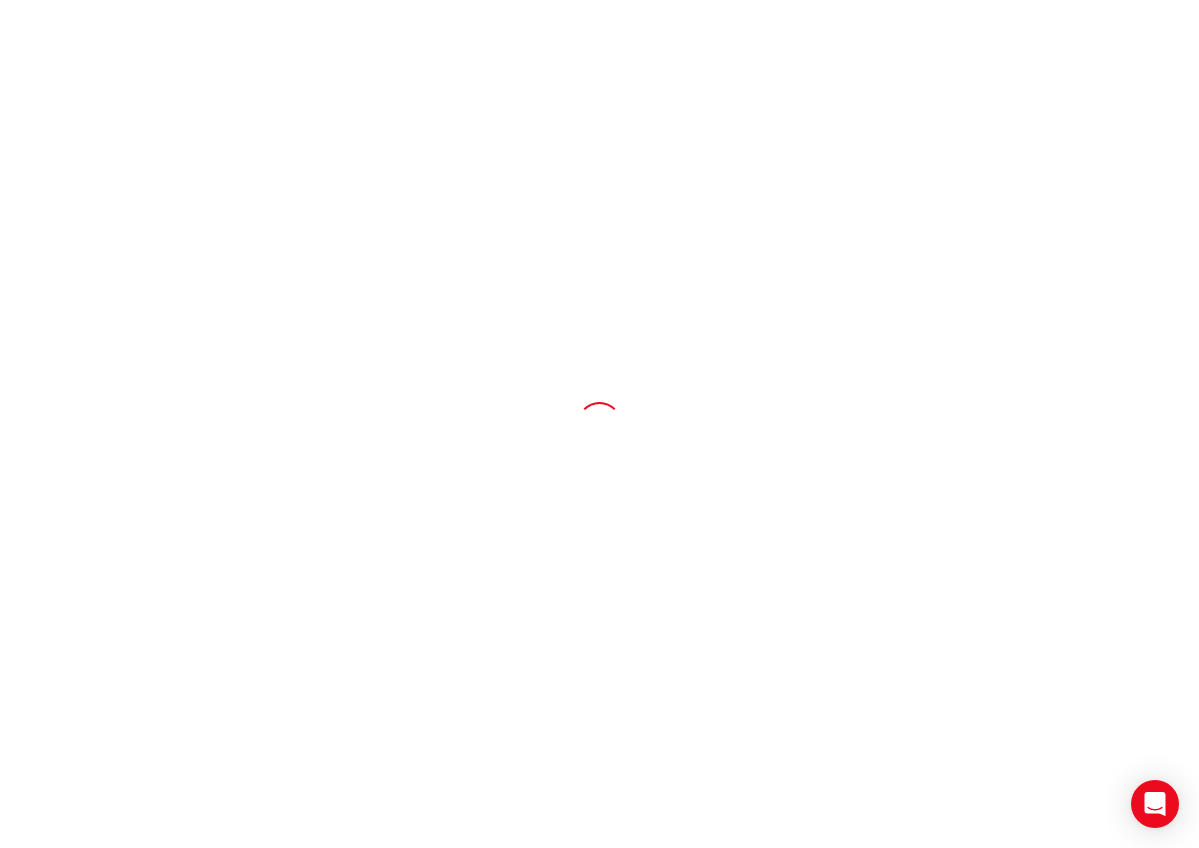 scroll, scrollTop: 0, scrollLeft: 0, axis: both 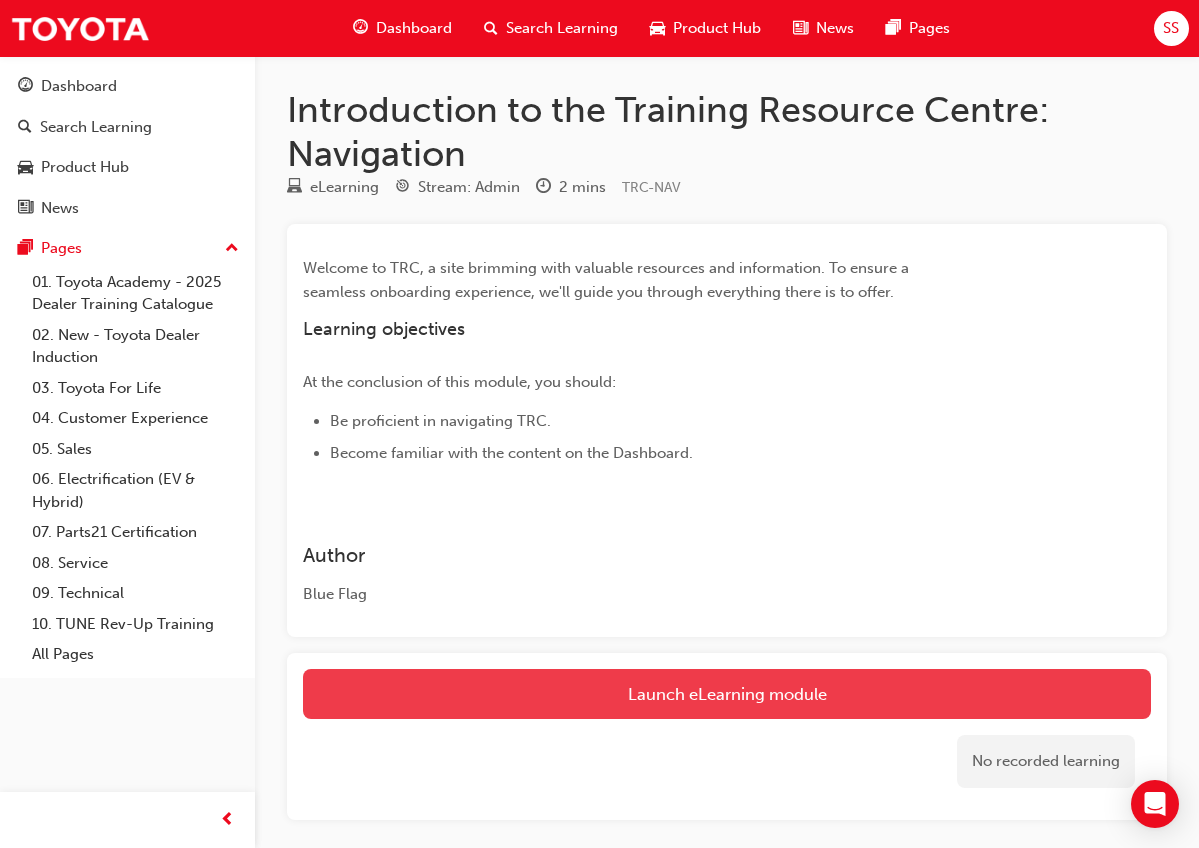 click on "Launch eLearning module" at bounding box center (727, 694) 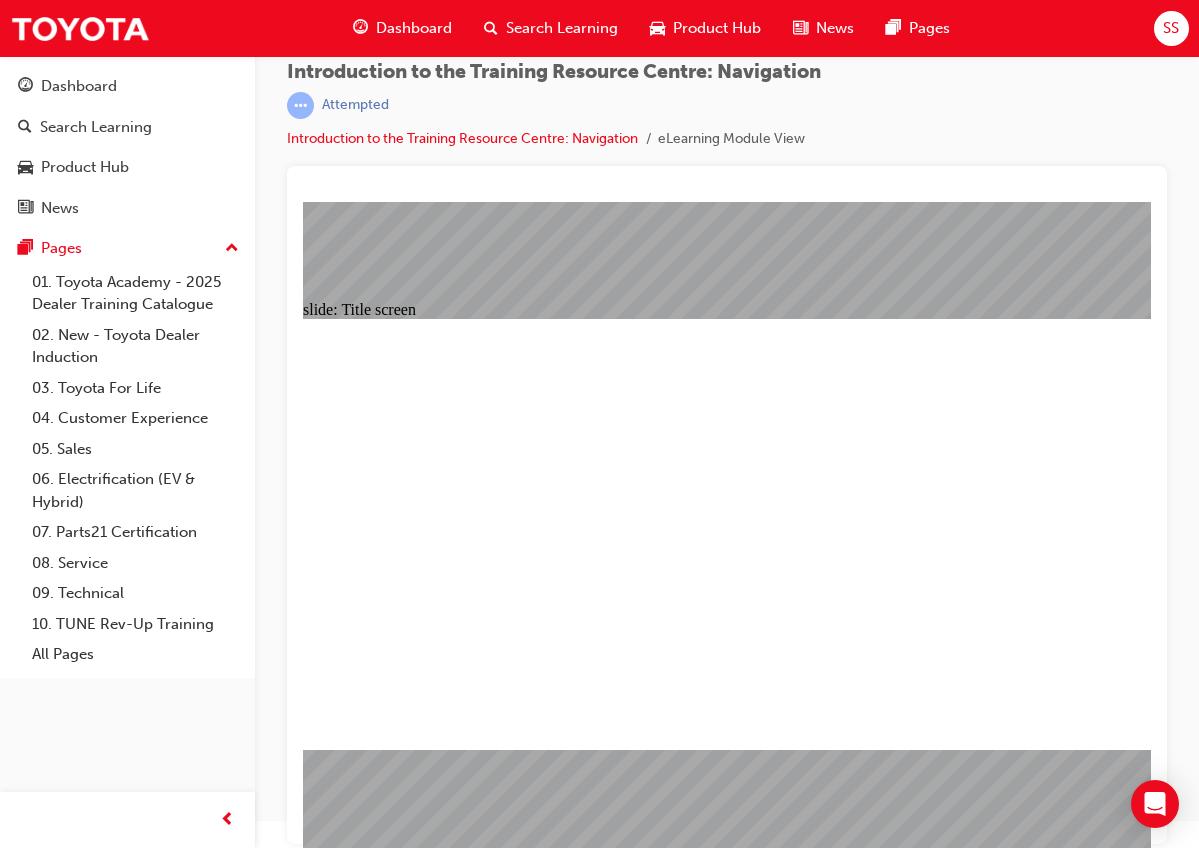 scroll, scrollTop: 26, scrollLeft: 0, axis: vertical 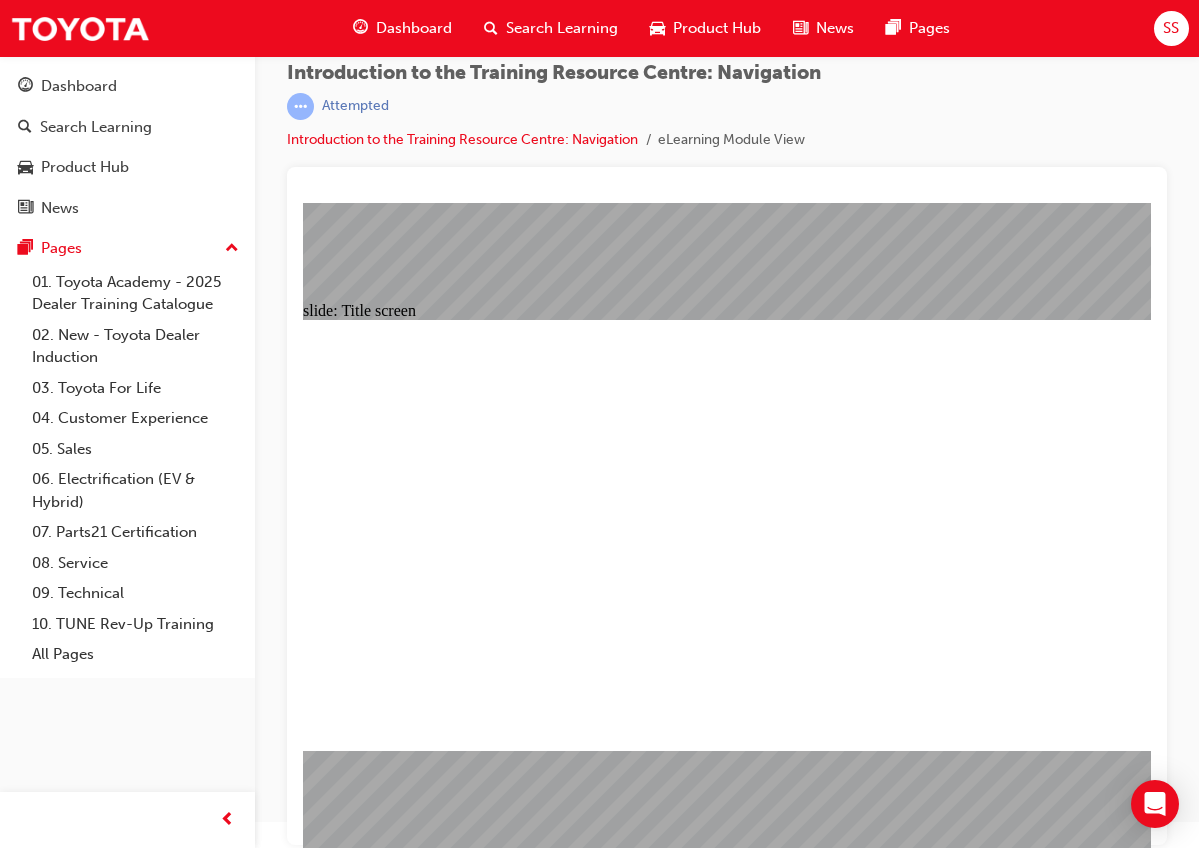 click 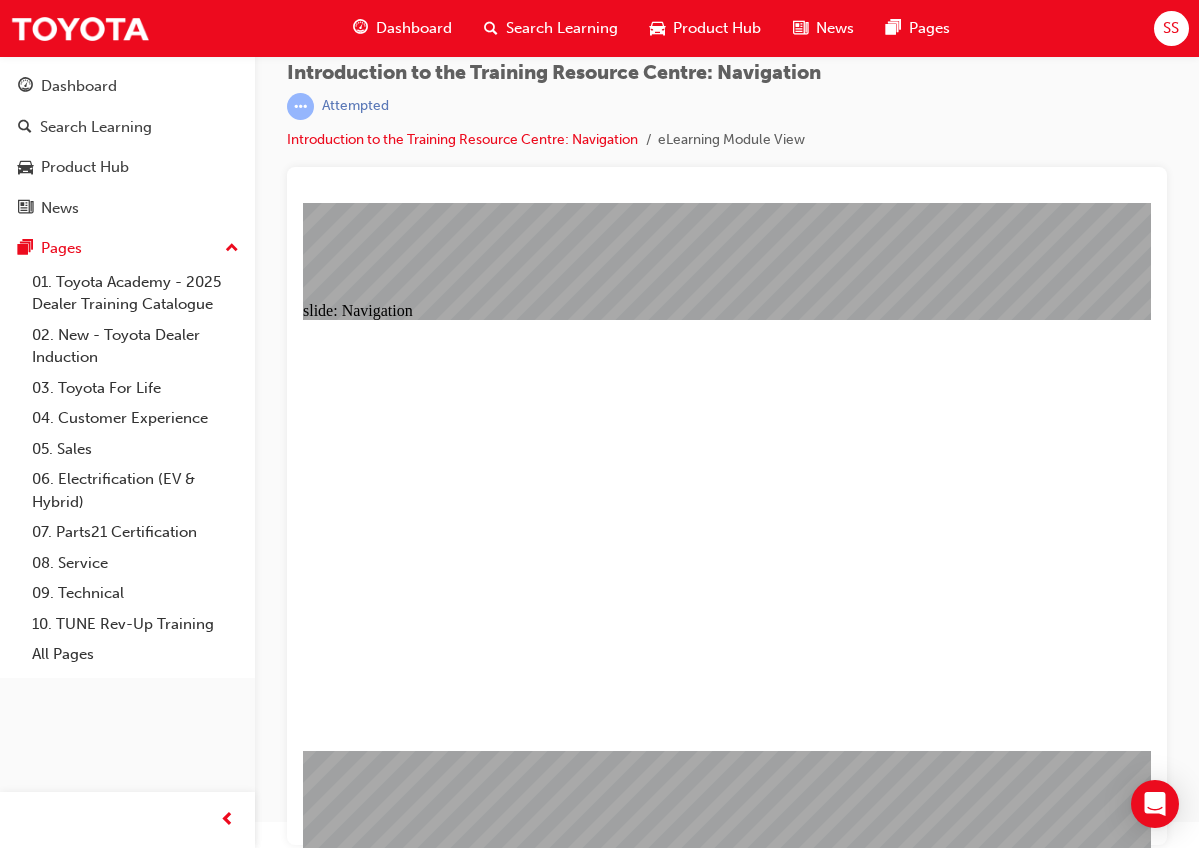 click 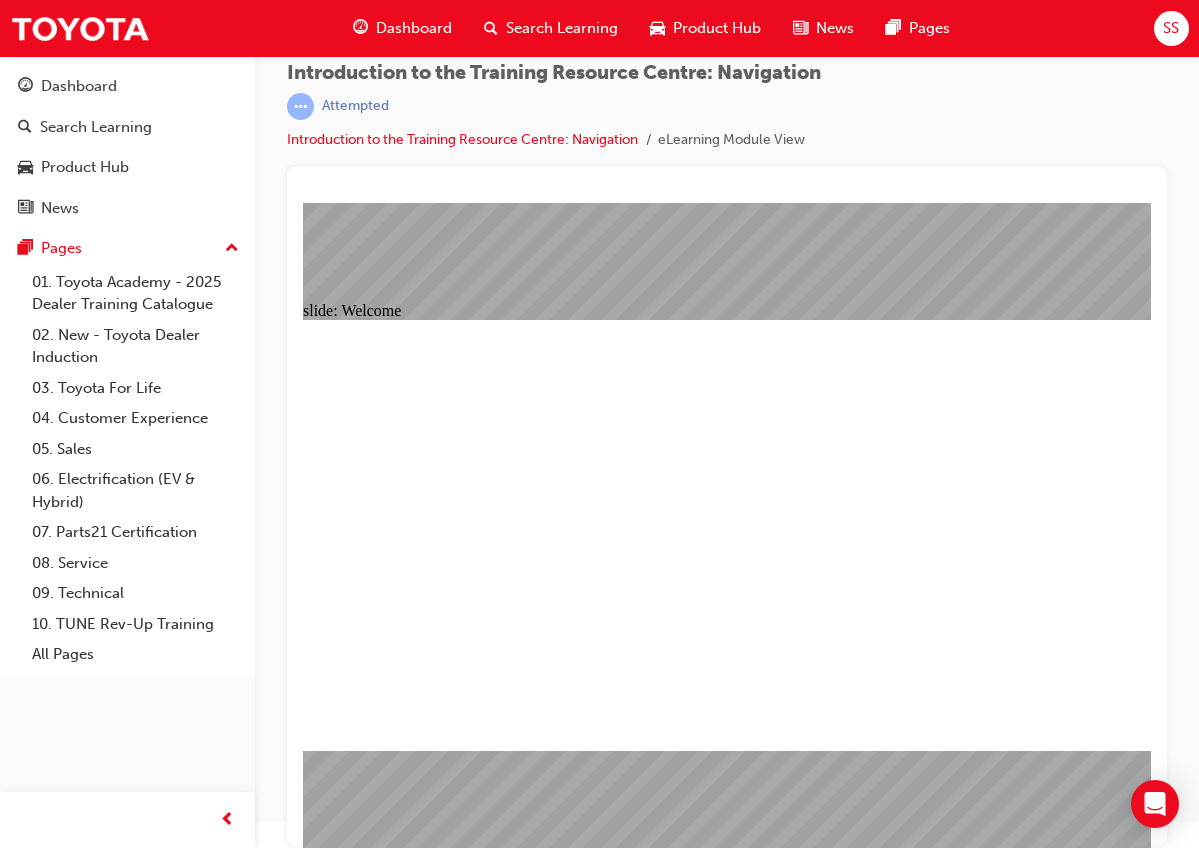 click 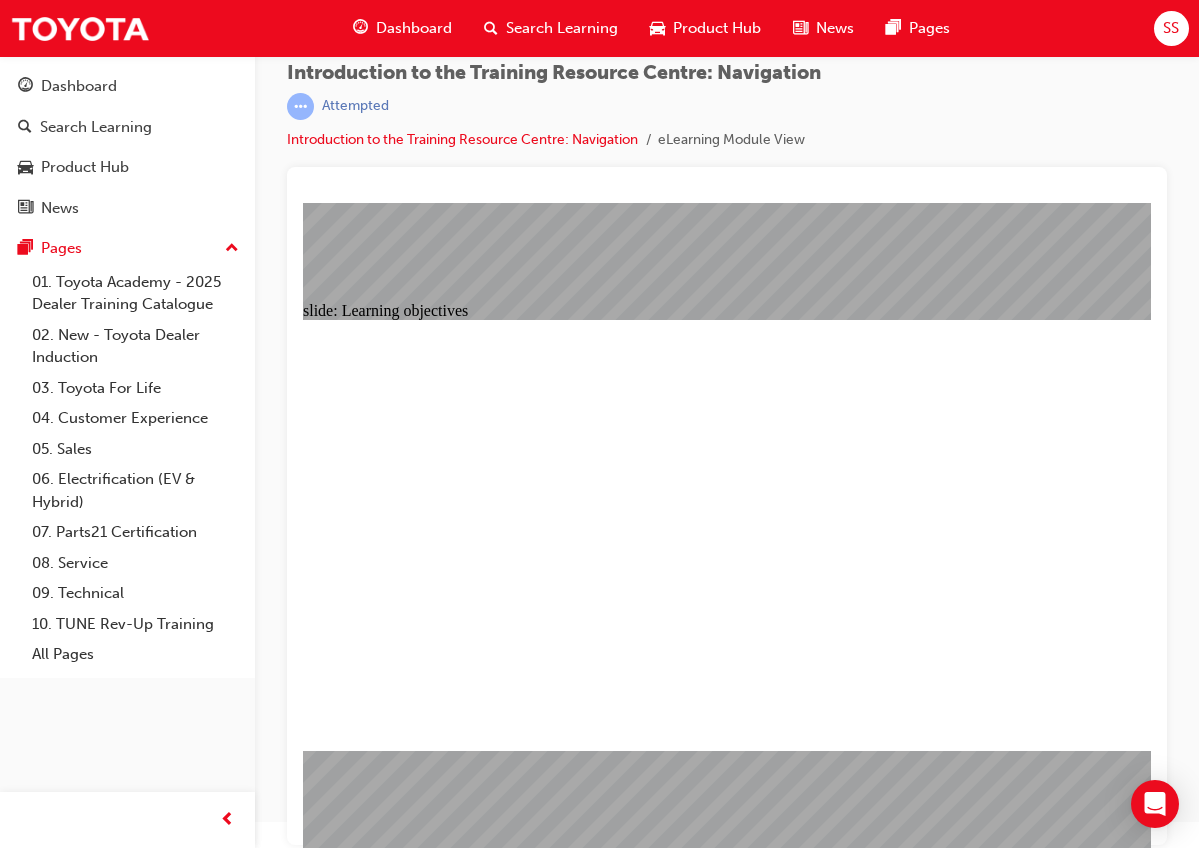 click 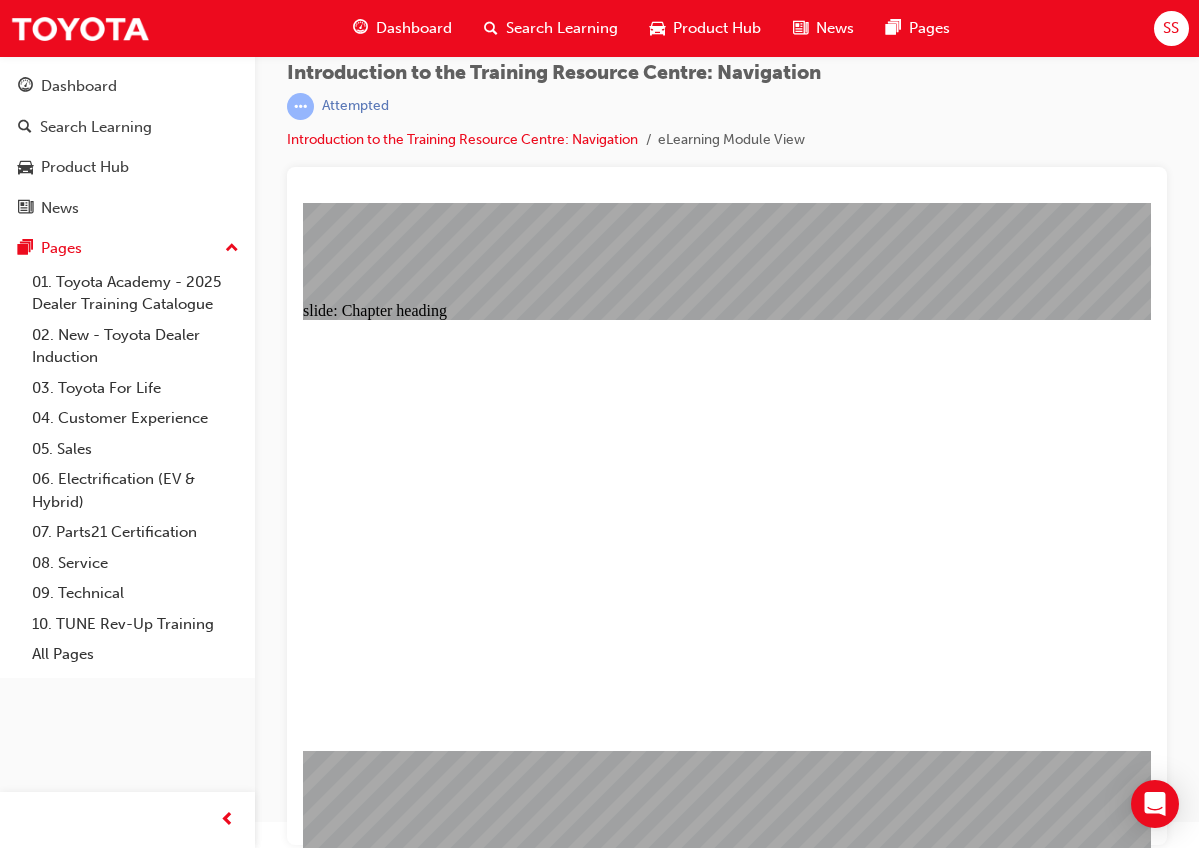 click 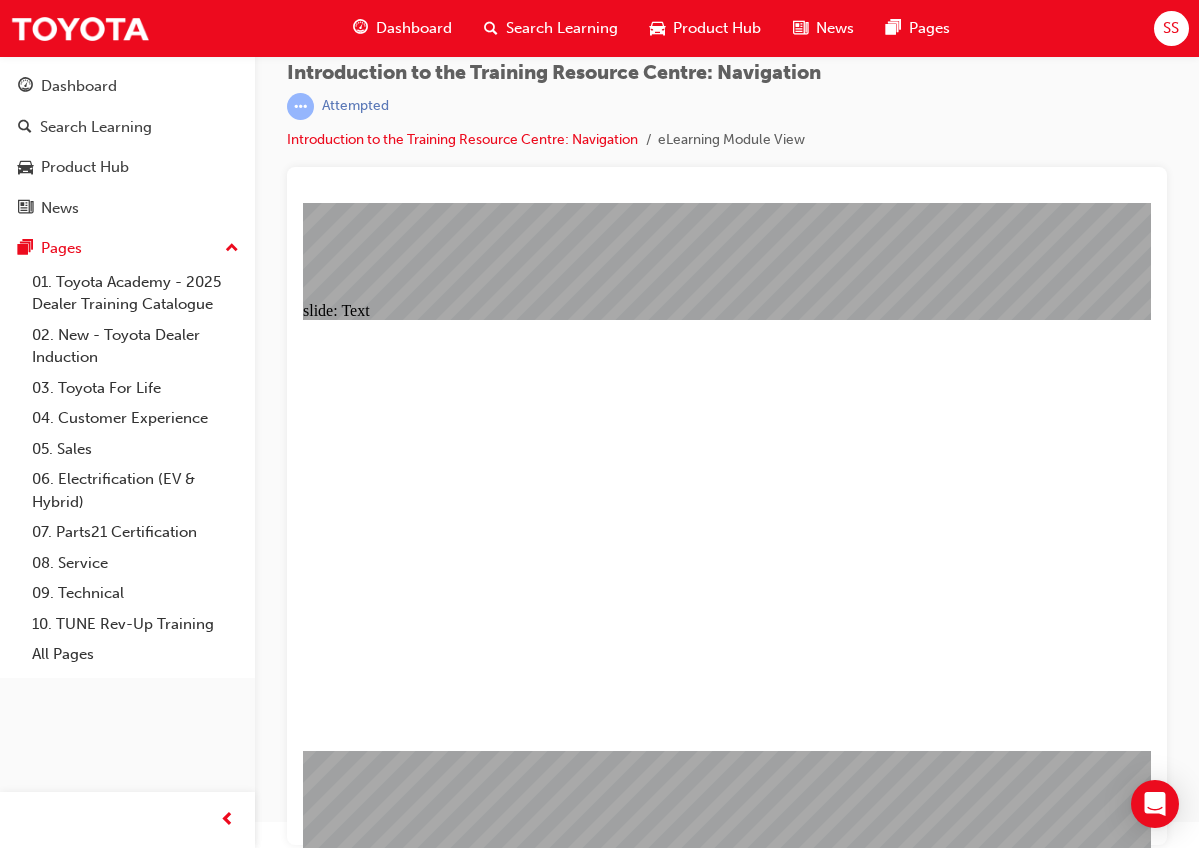 click at bounding box center (727, 1942) 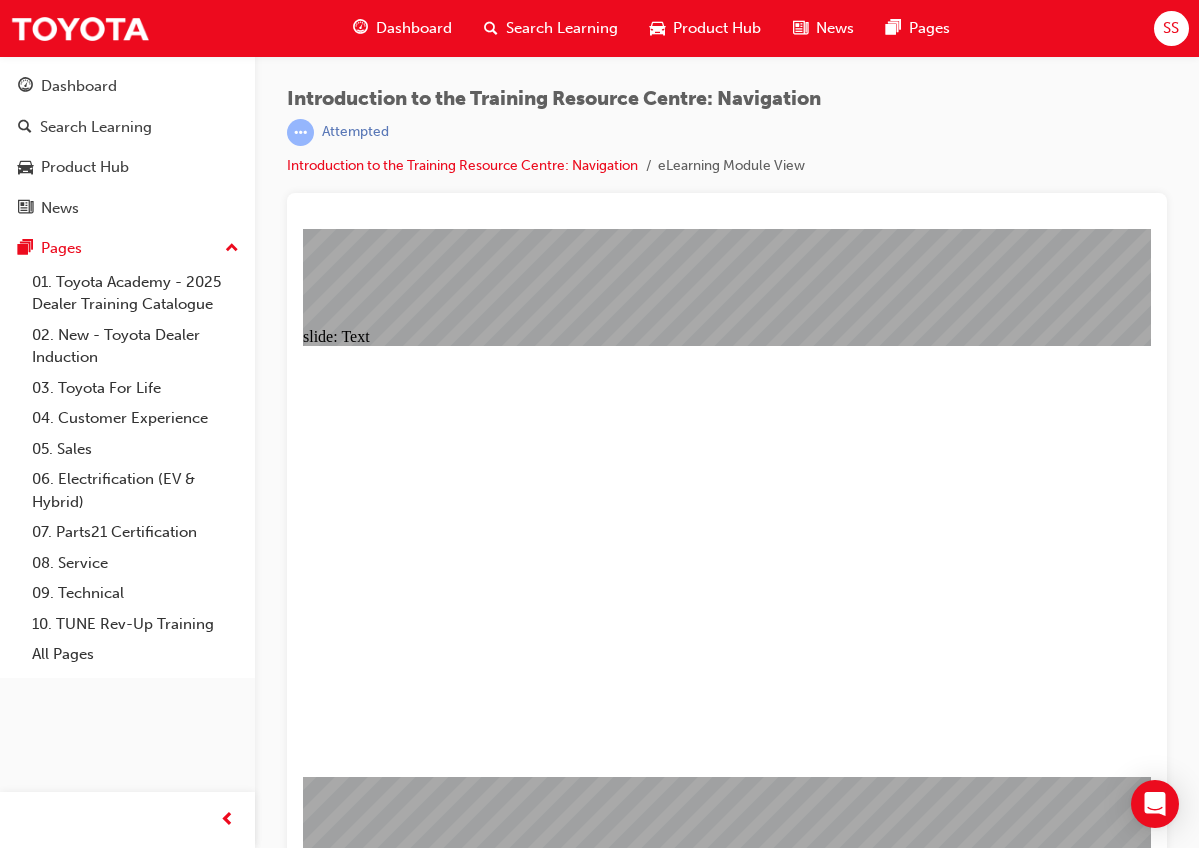 scroll, scrollTop: 0, scrollLeft: 0, axis: both 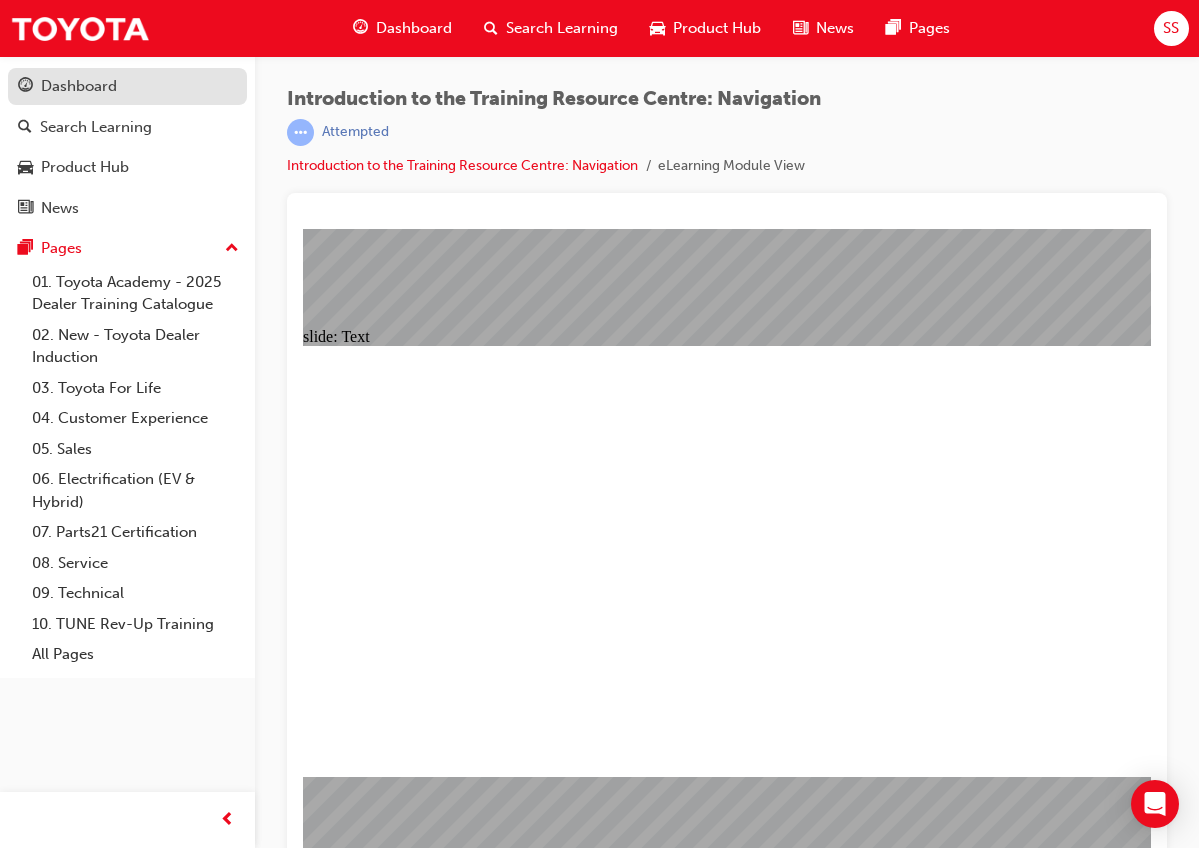 click on "Dashboard" at bounding box center (127, 86) 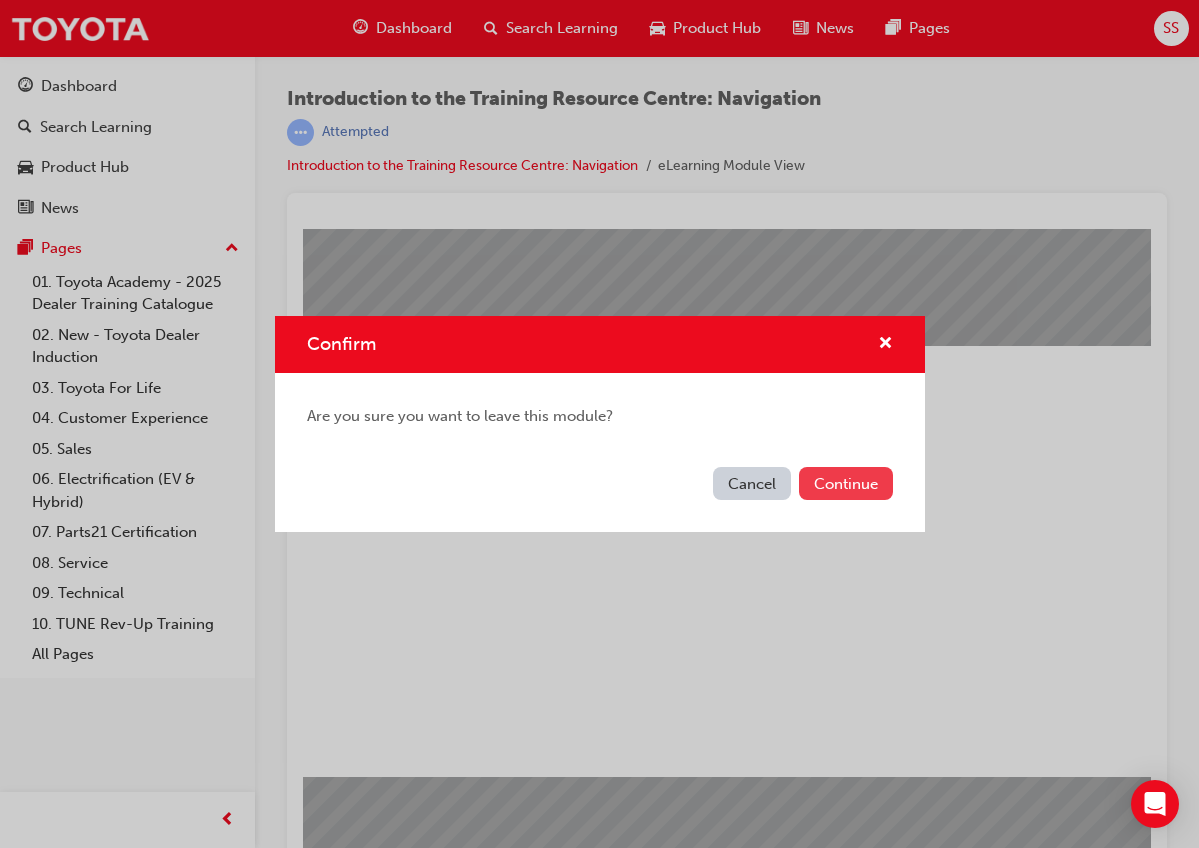 click on "Continue" at bounding box center (846, 483) 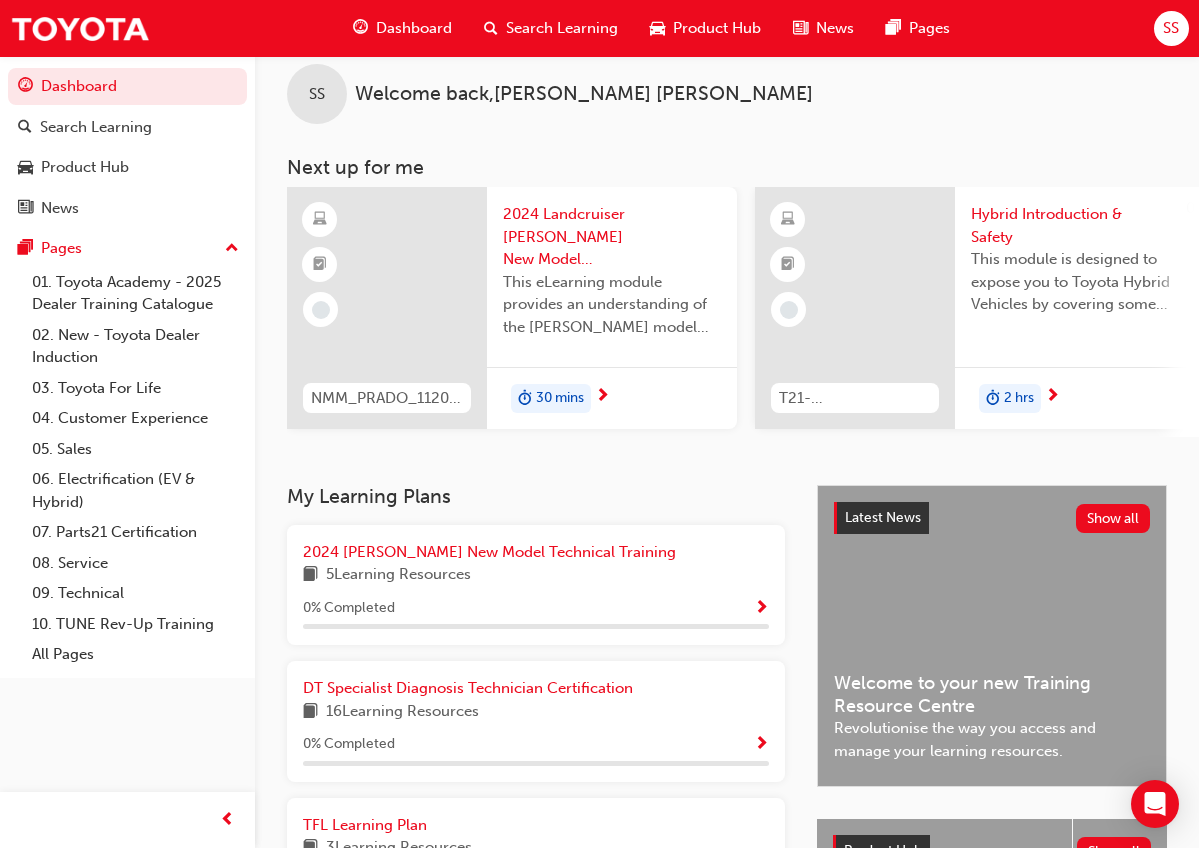 scroll, scrollTop: 40, scrollLeft: 0, axis: vertical 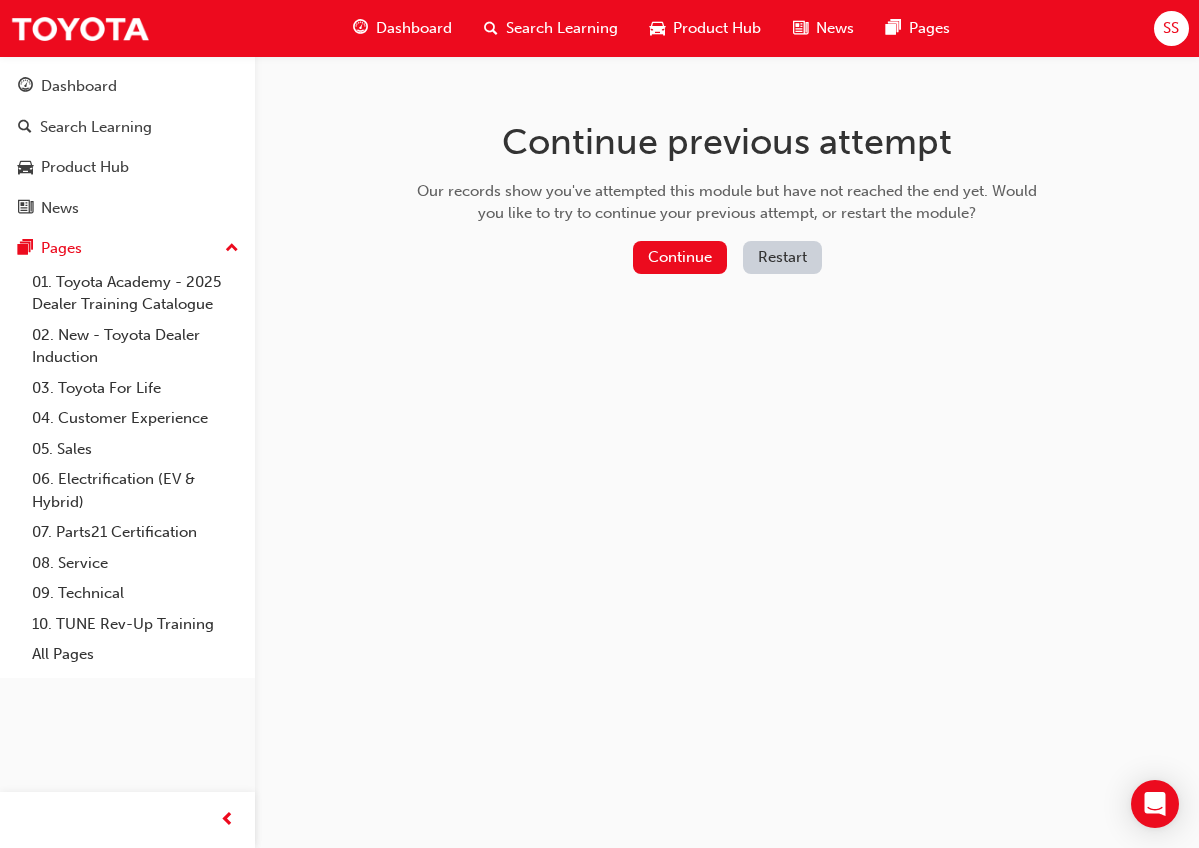 click on "SS" at bounding box center (1171, 28) 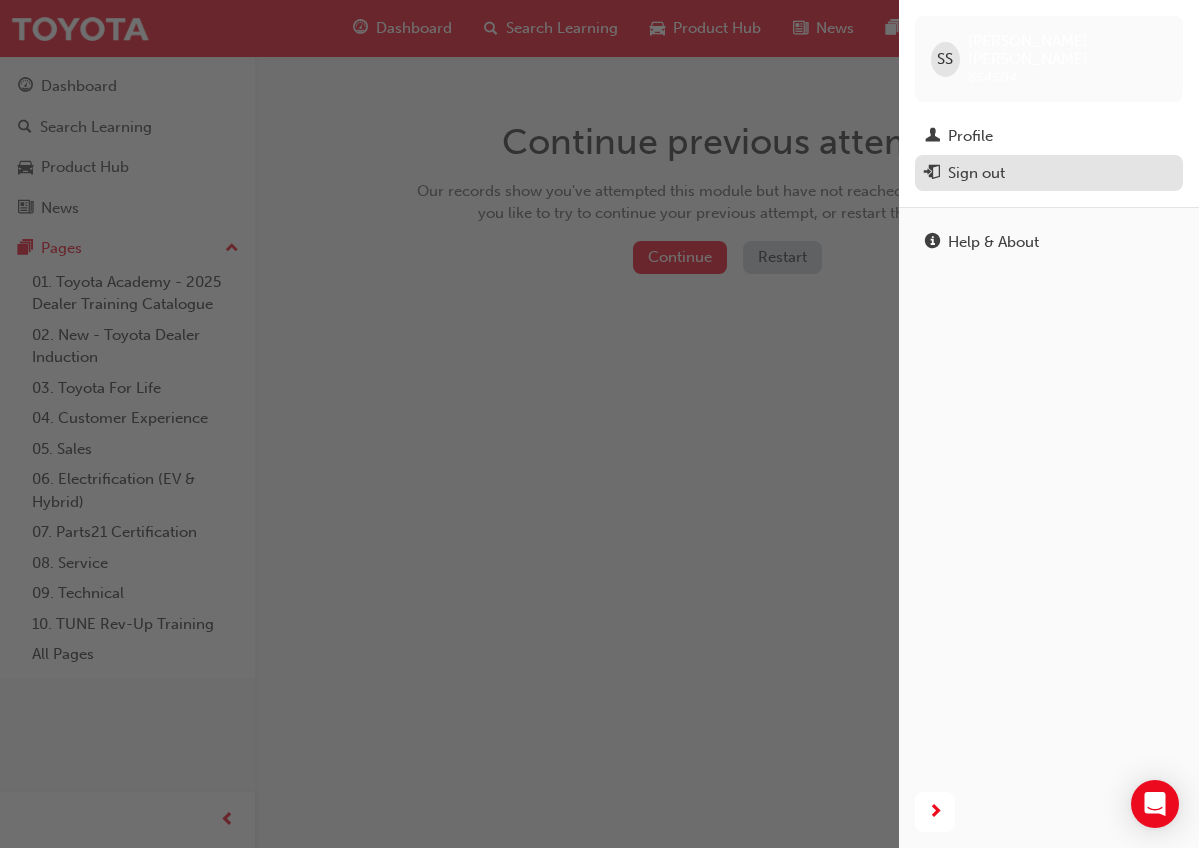click on "Sign out" at bounding box center [1049, 173] 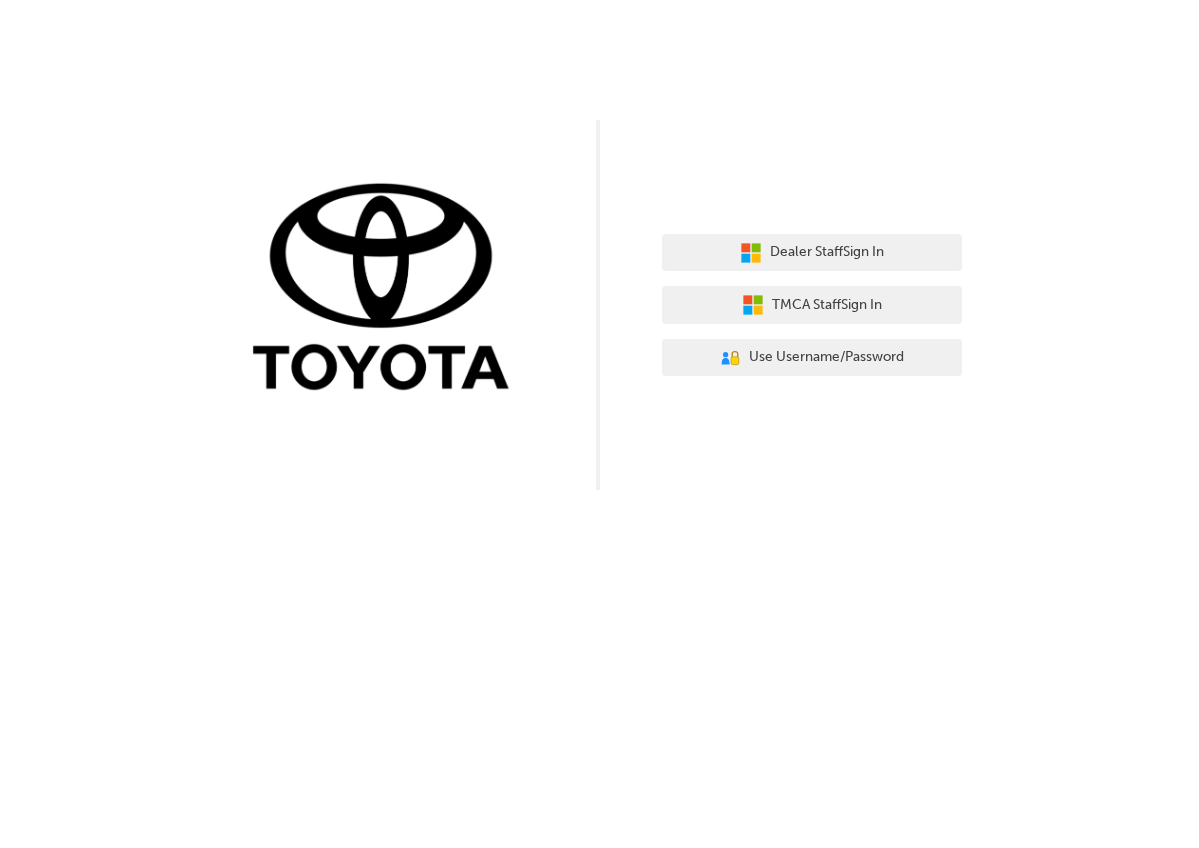 scroll, scrollTop: 0, scrollLeft: 0, axis: both 